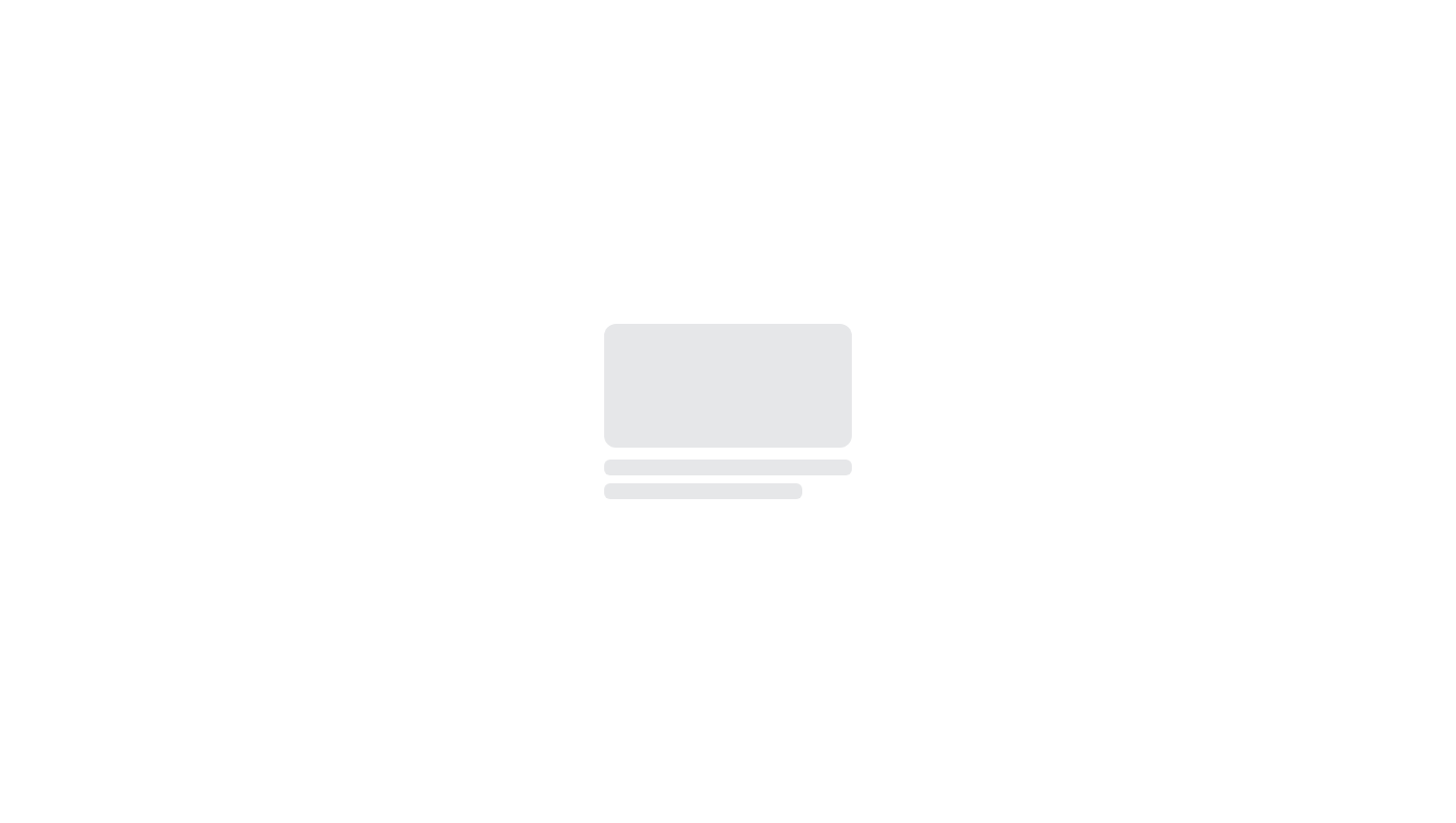 scroll, scrollTop: 0, scrollLeft: 0, axis: both 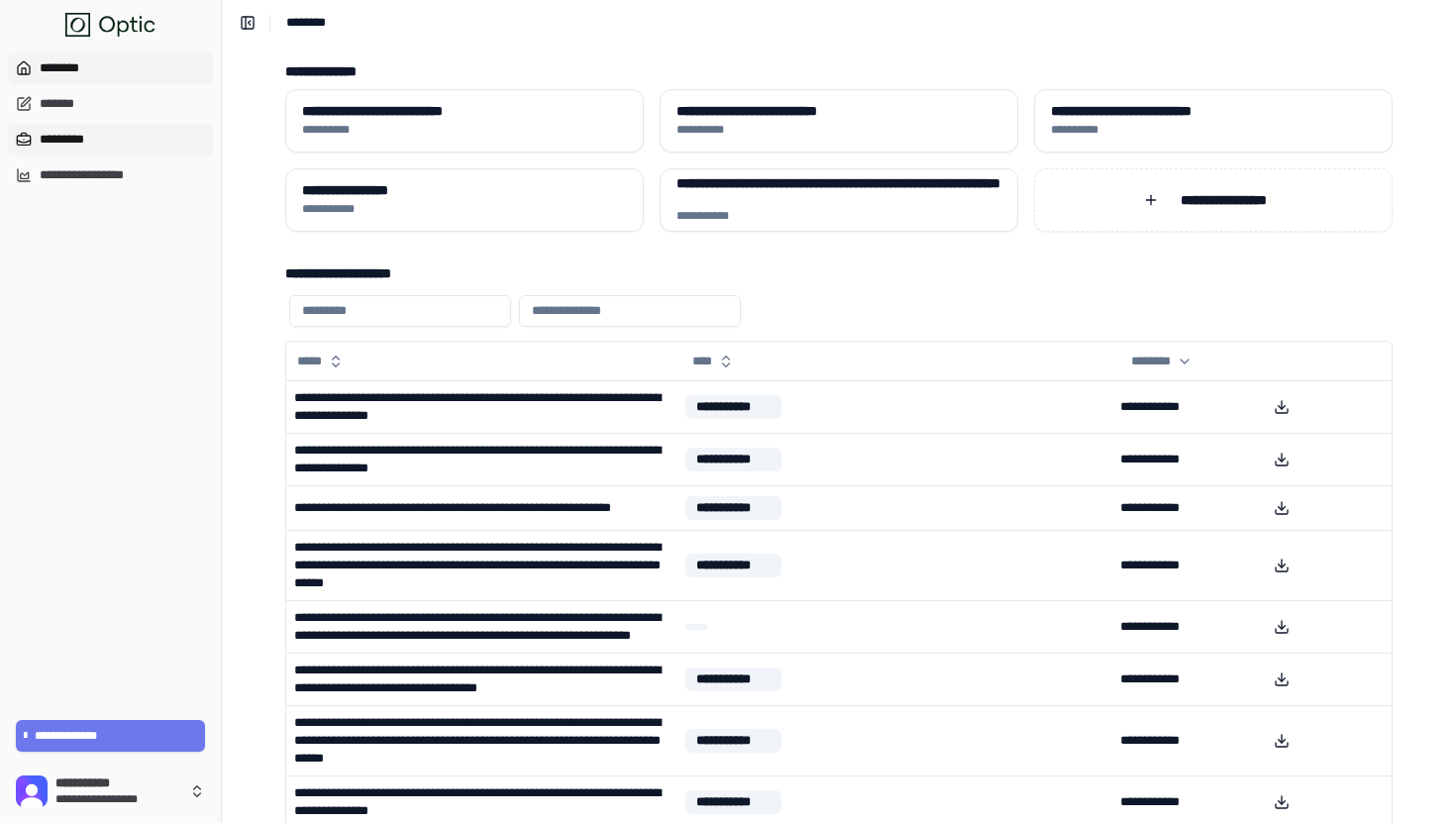 click on "*********" at bounding box center [110, 140] 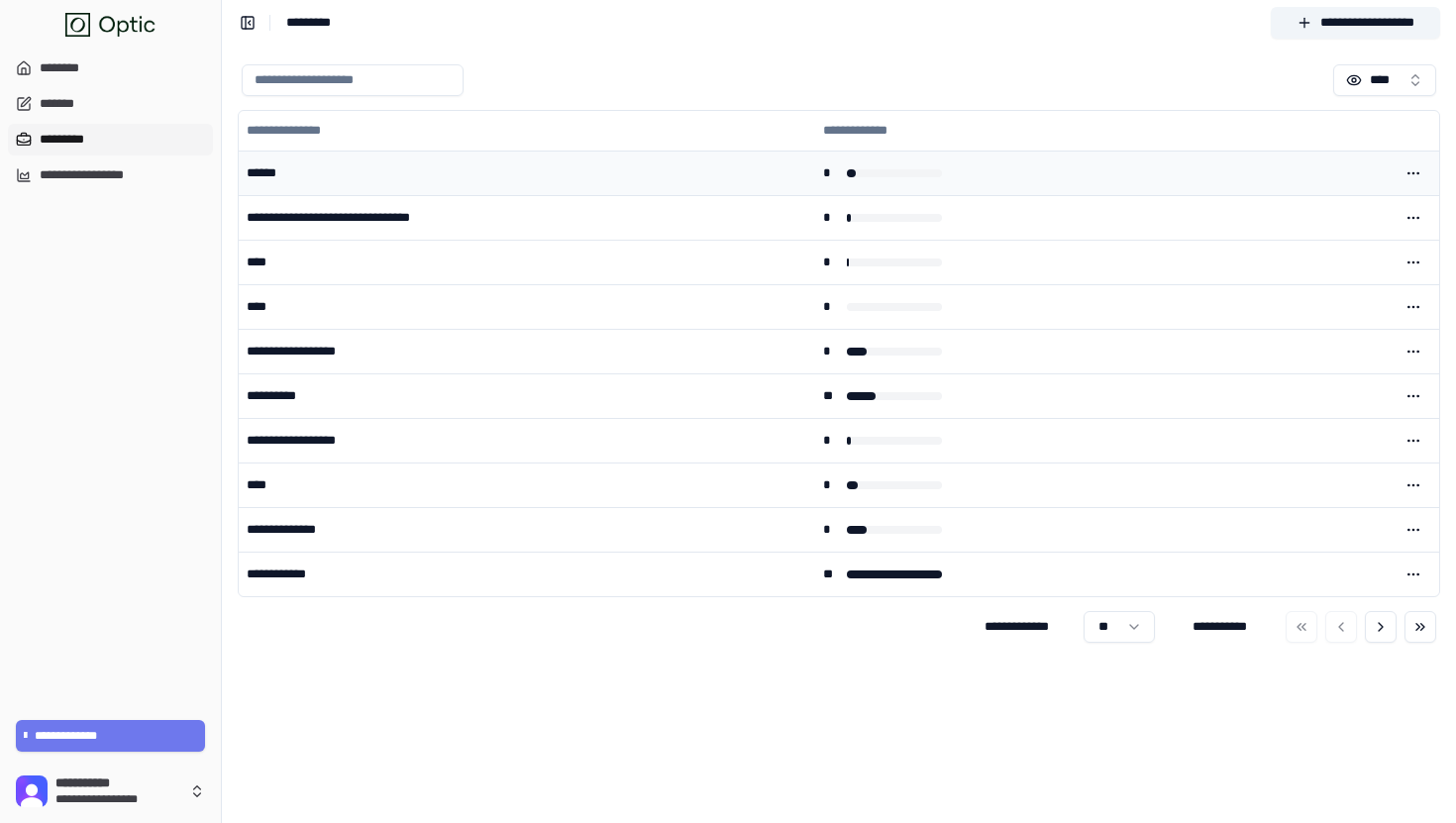 click on "******" at bounding box center [527, 172] 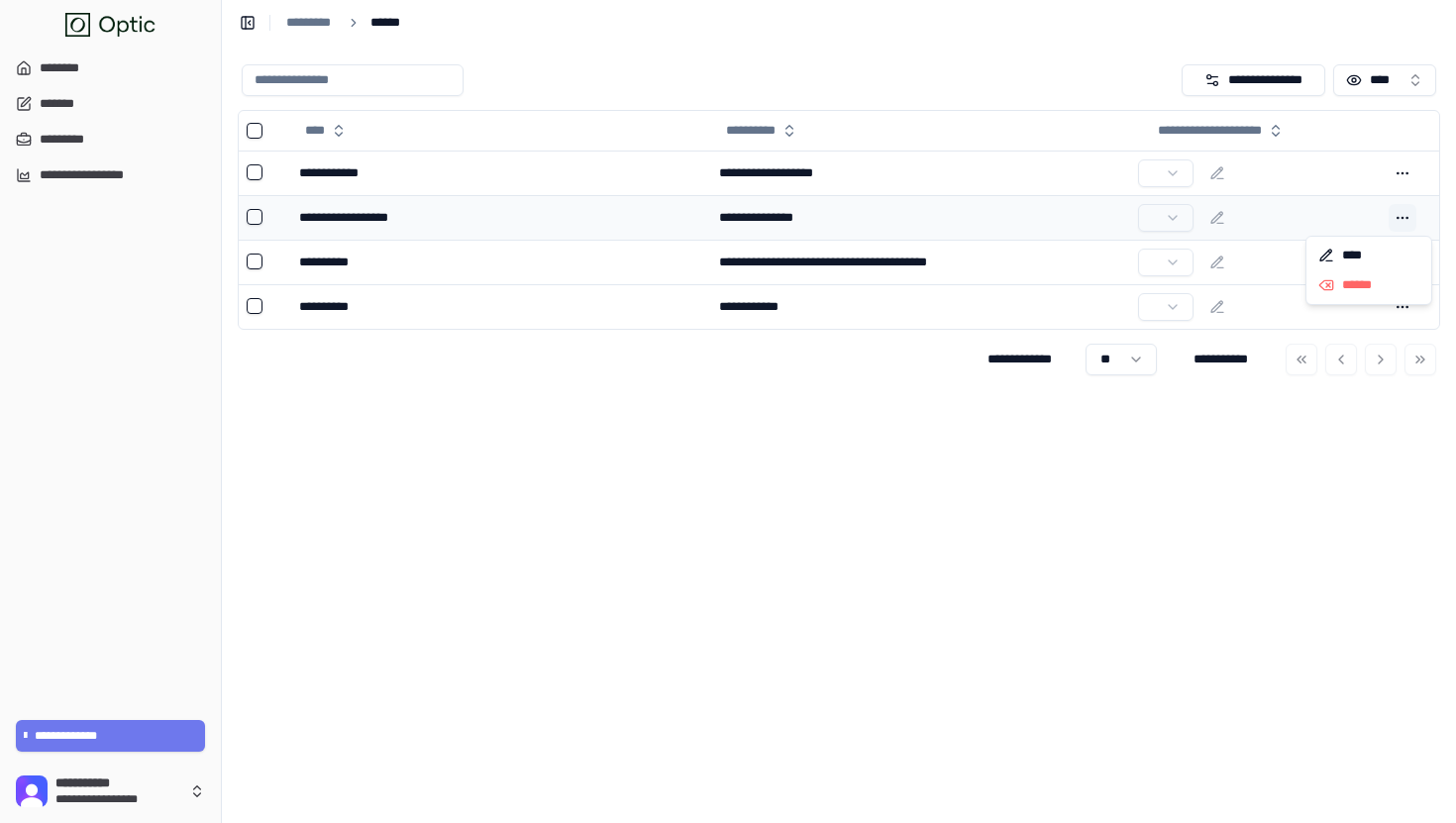 click at bounding box center (1403, 218) 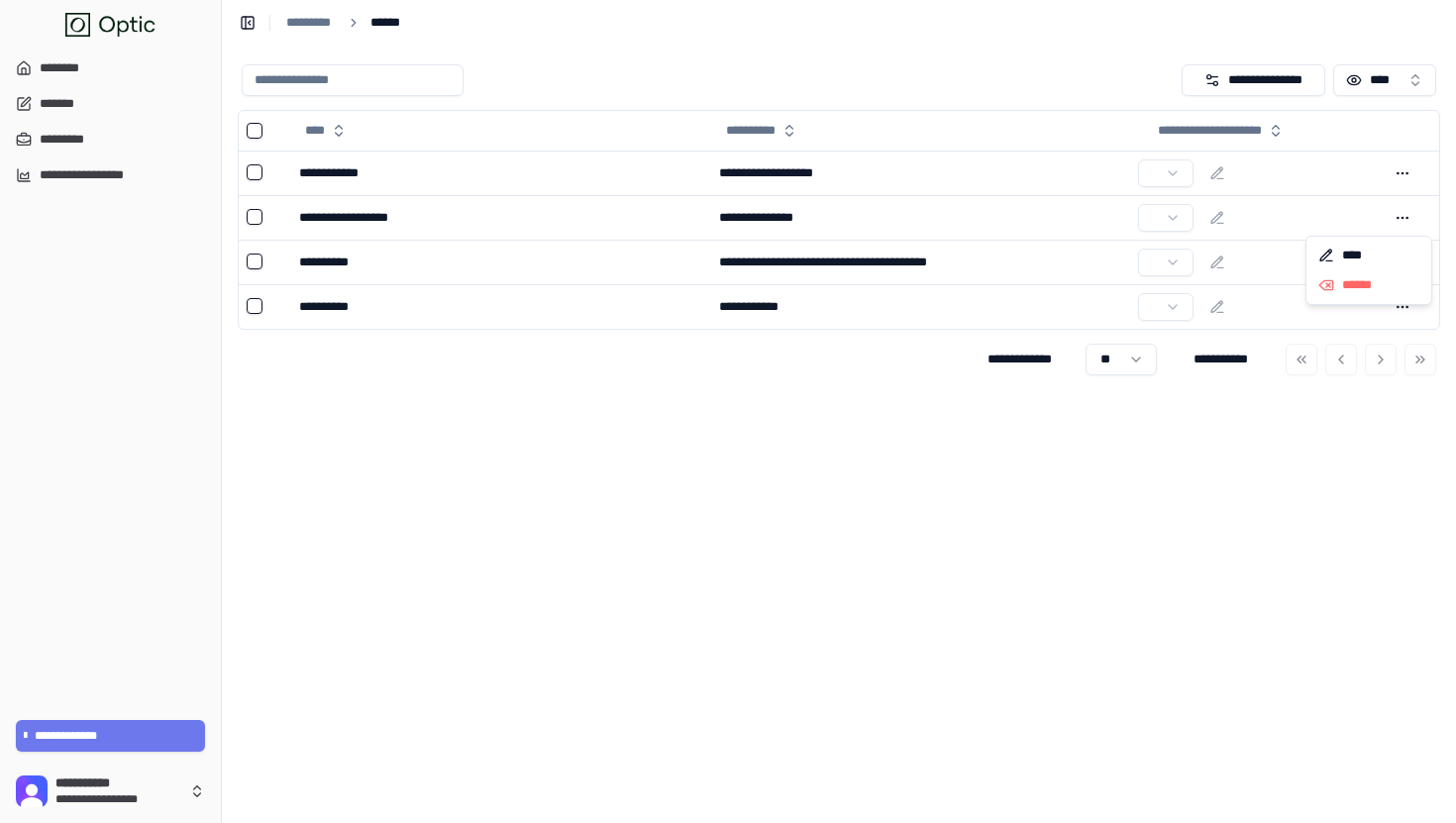 click on "**********" at bounding box center [839, 220] 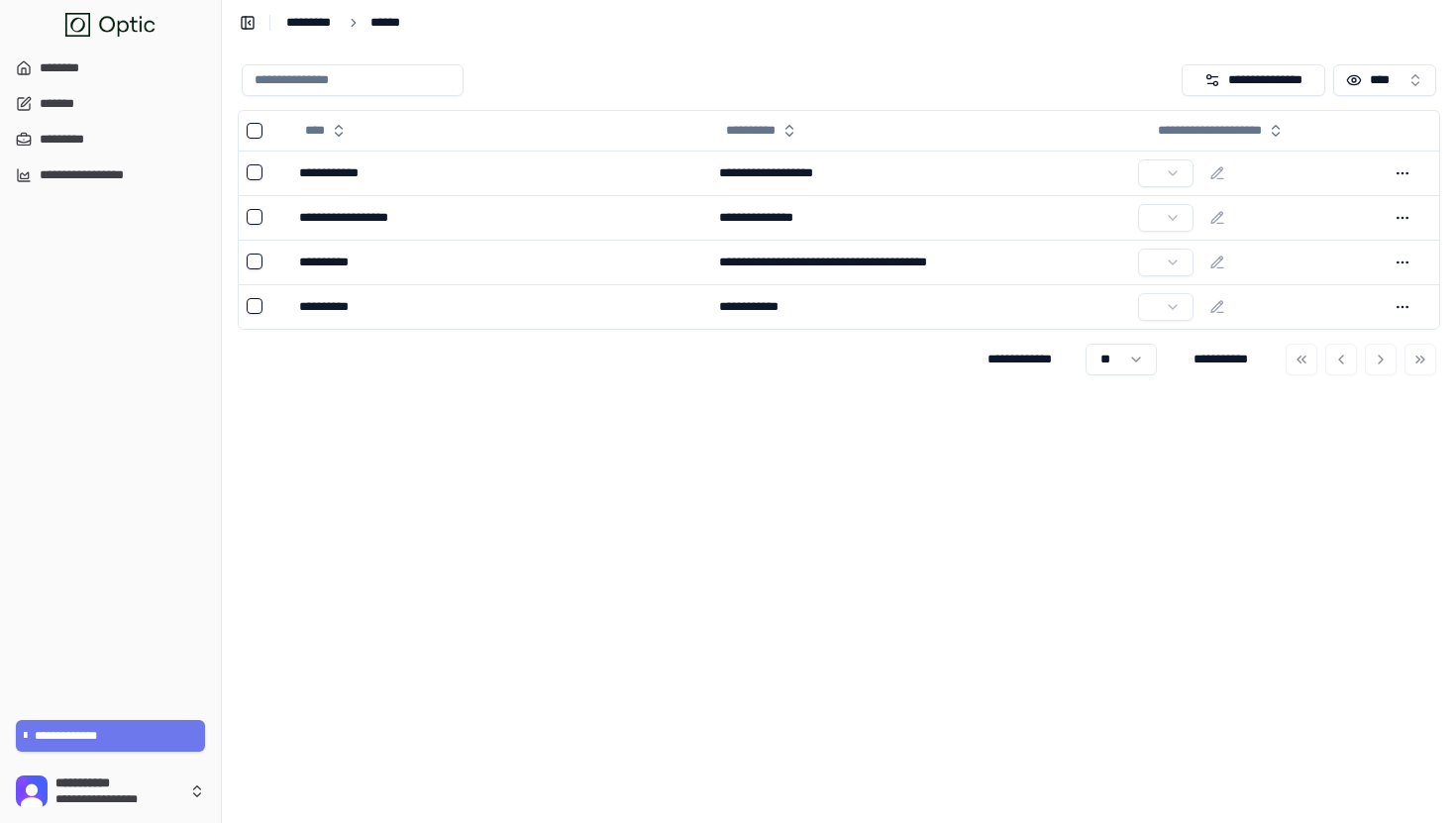 click on "*********" at bounding box center [311, 23] 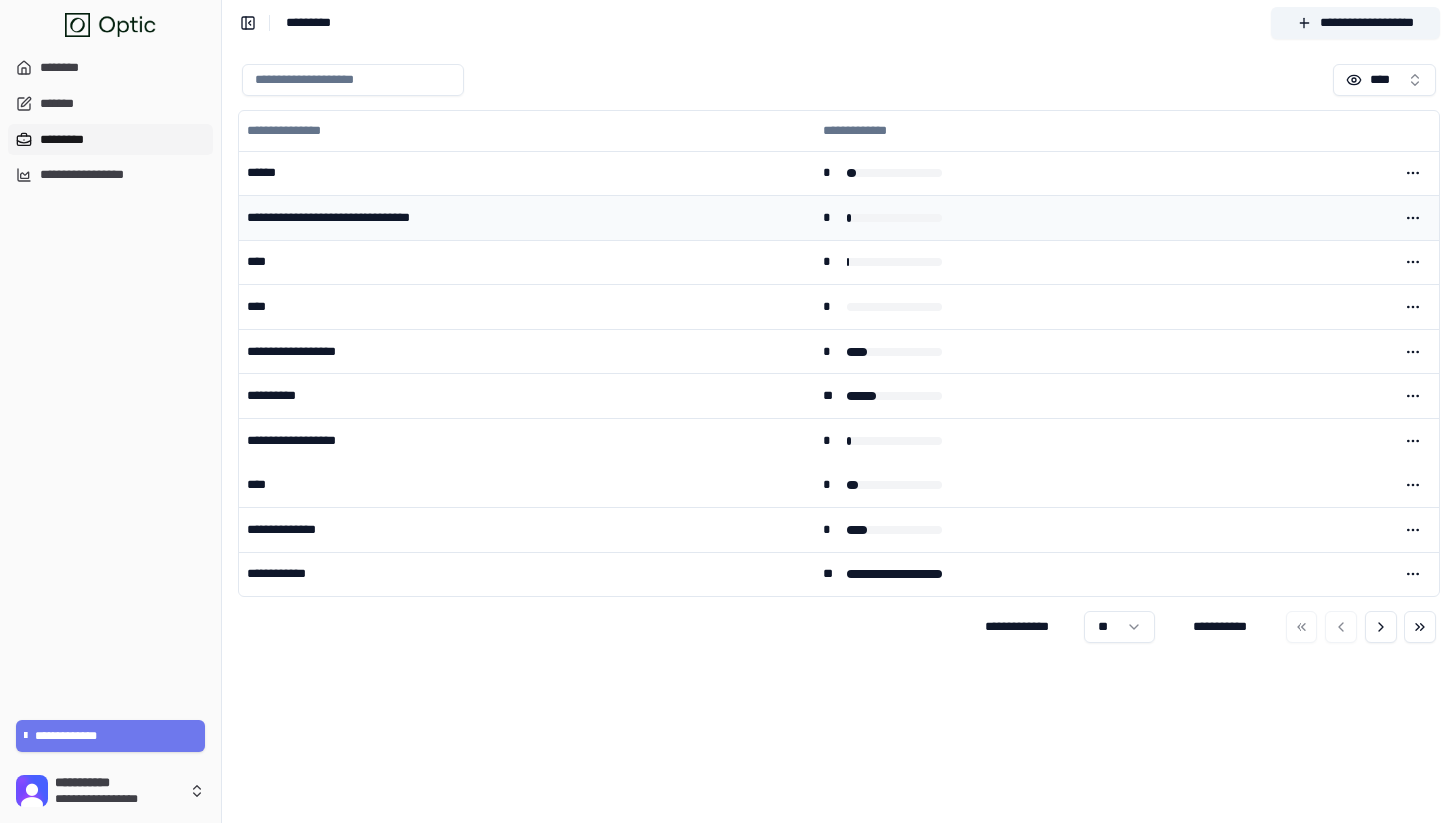 click on "**********" at bounding box center [527, 217] 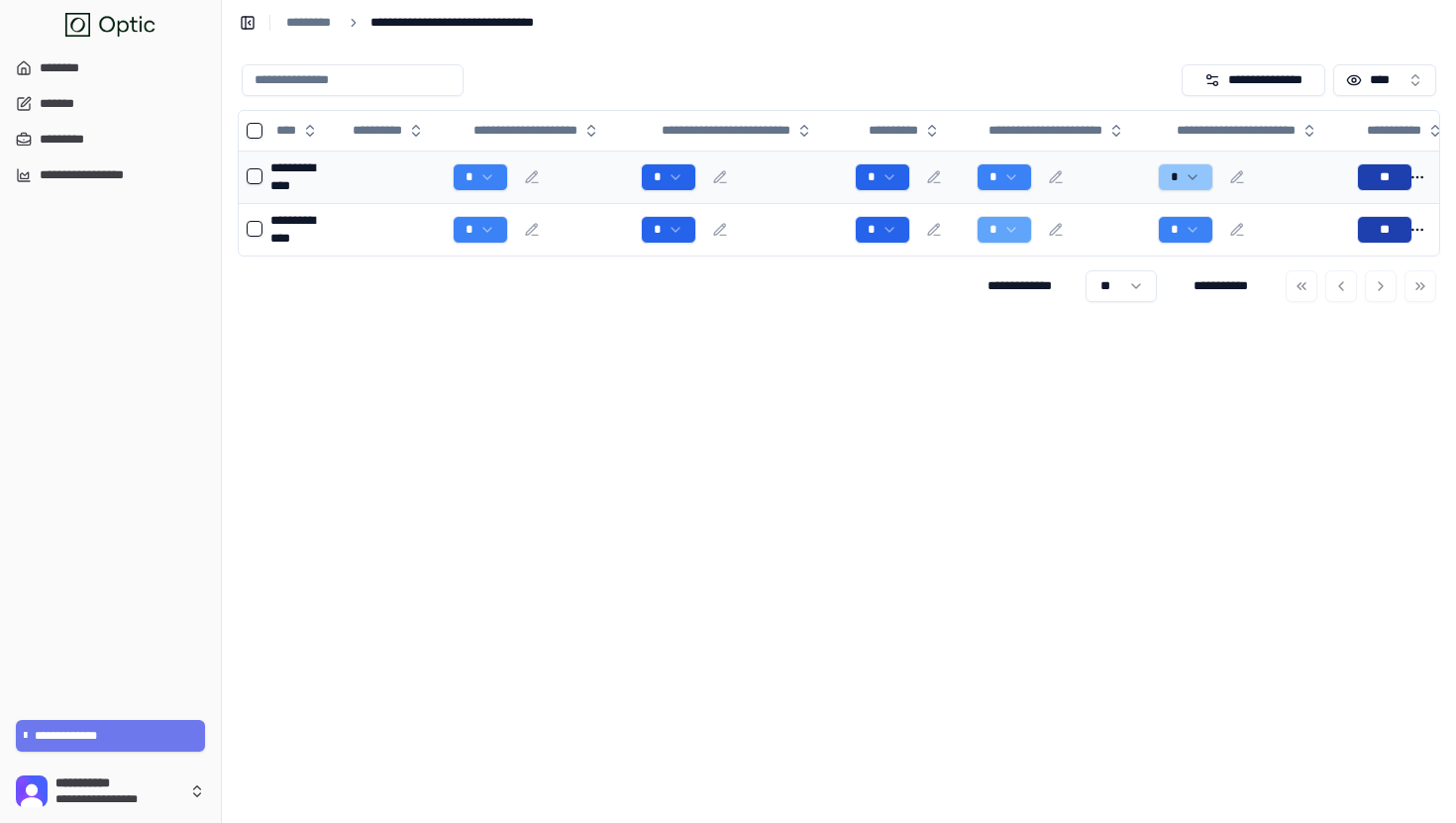 click on "*" at bounding box center (539, 177) 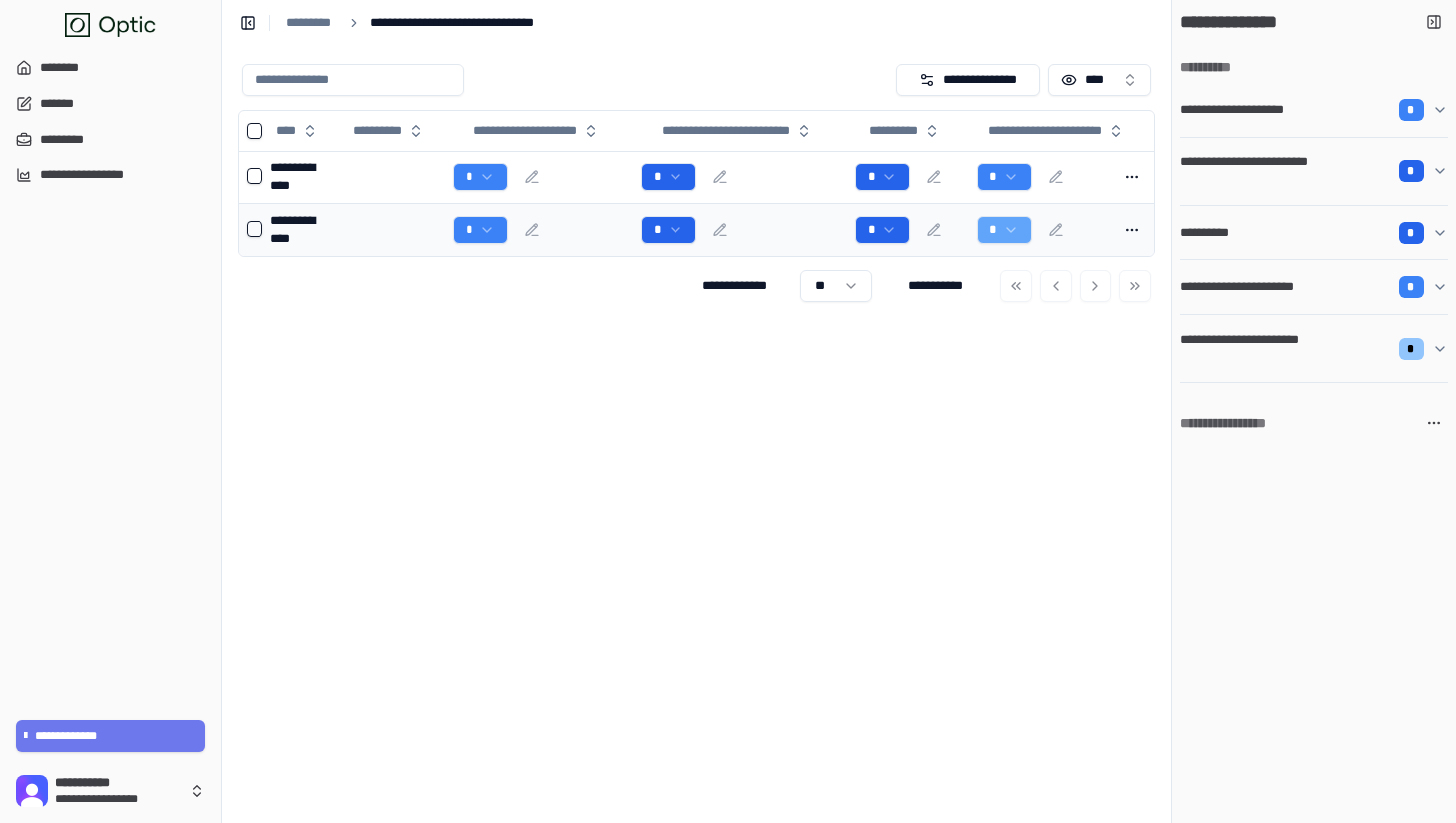 click on "*" at bounding box center (539, 230) 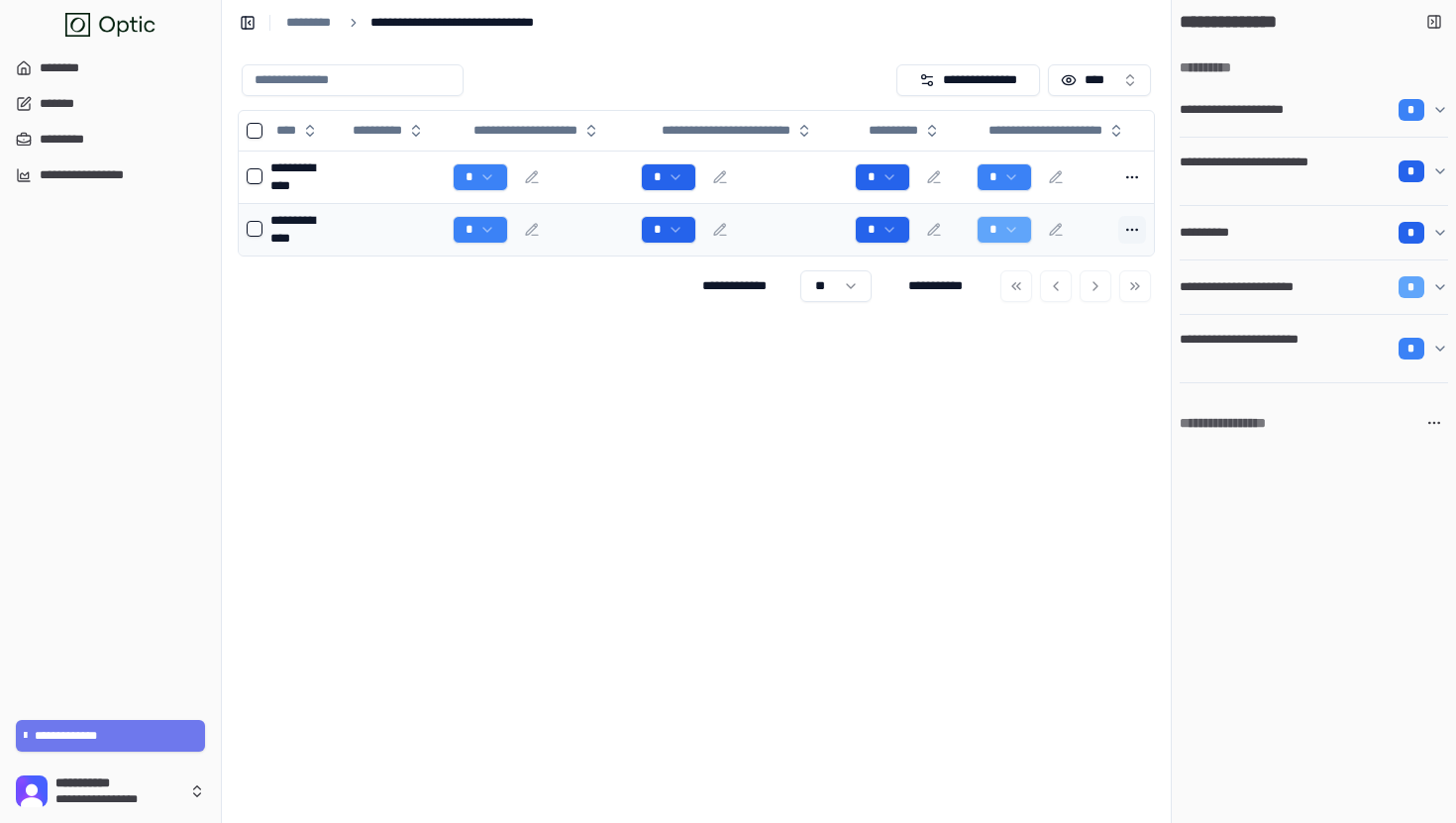 click at bounding box center (1132, 230) 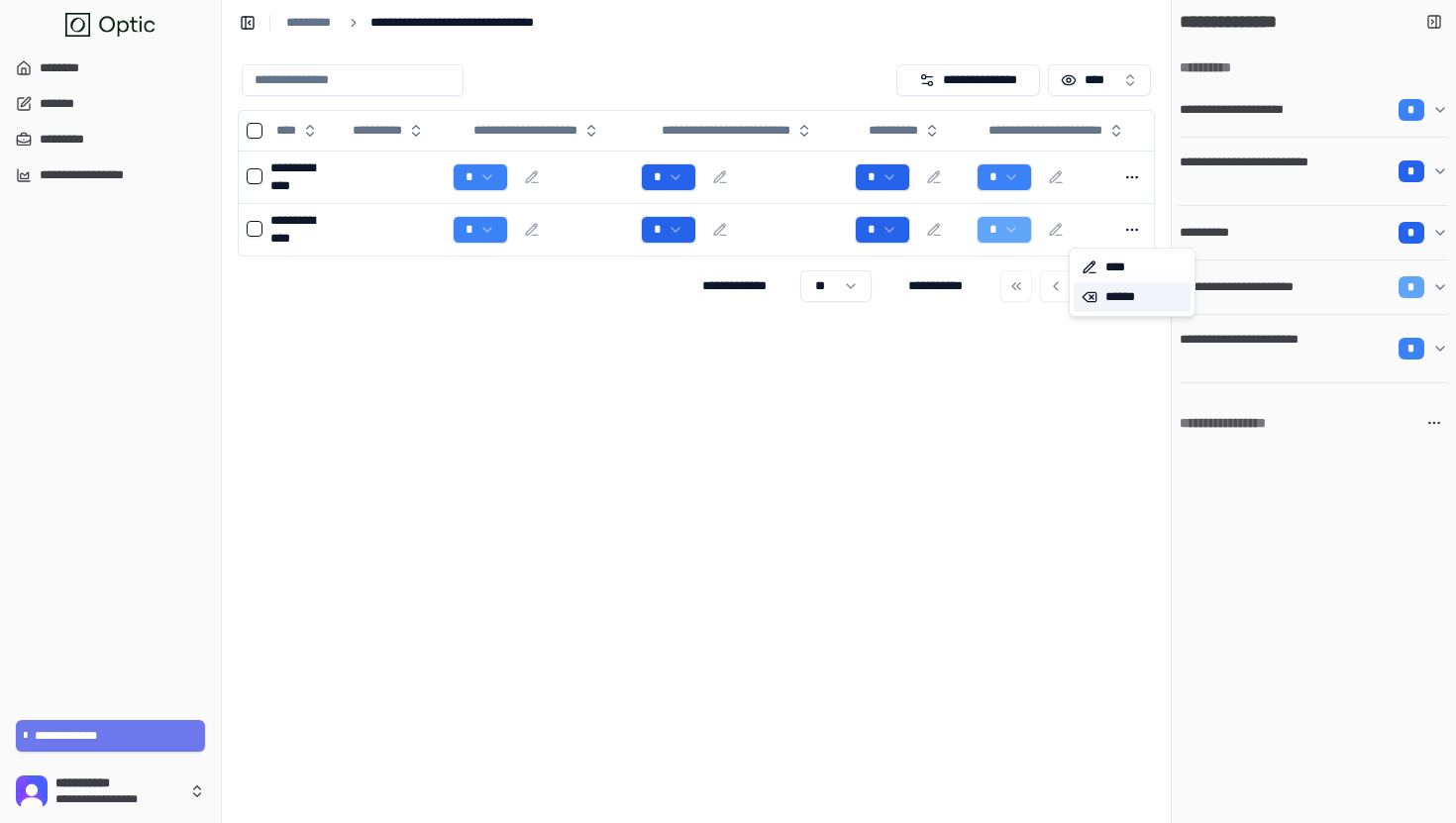 click on "******" at bounding box center [1132, 297] 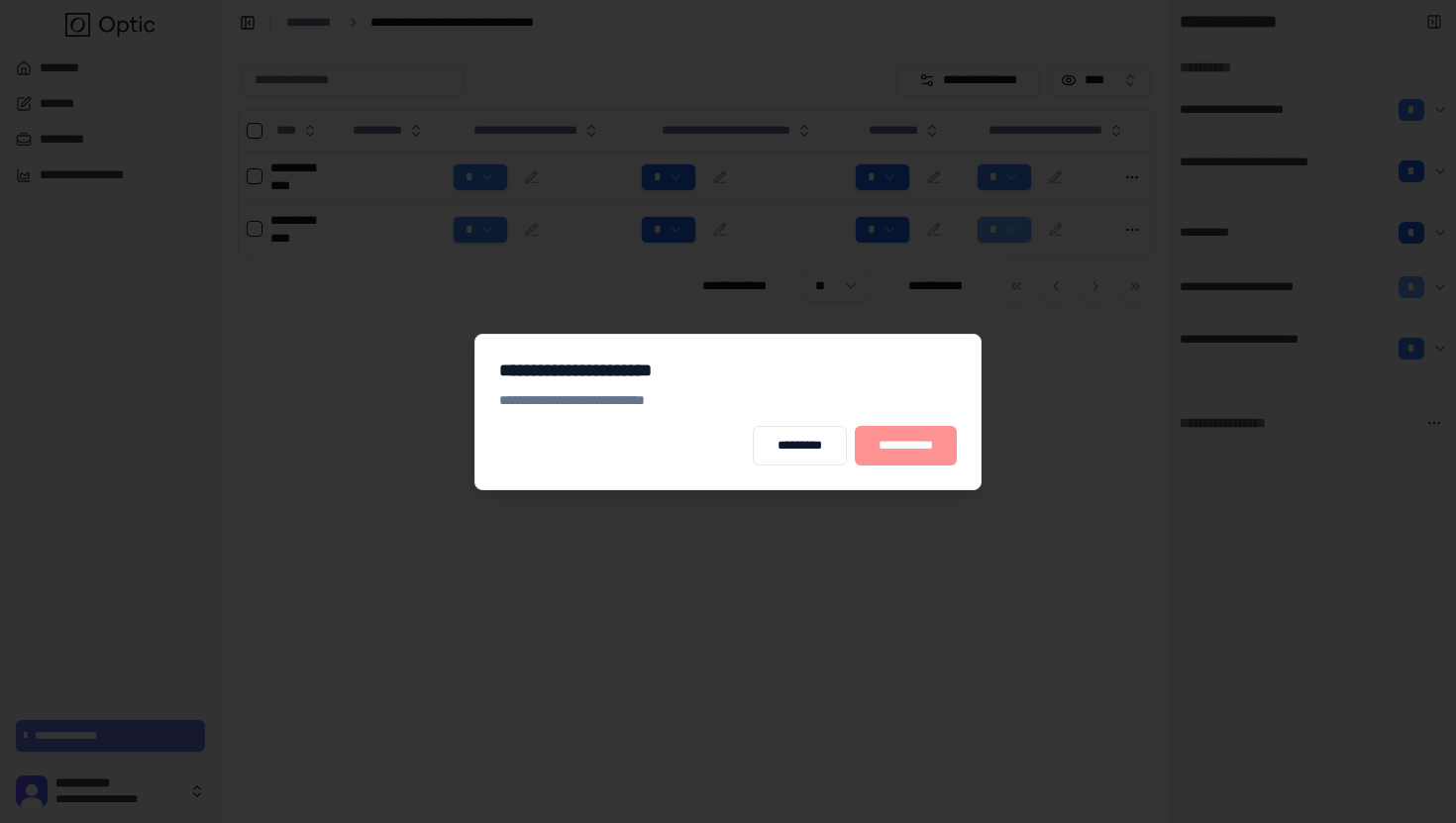 click on "**********" at bounding box center [905, 446] 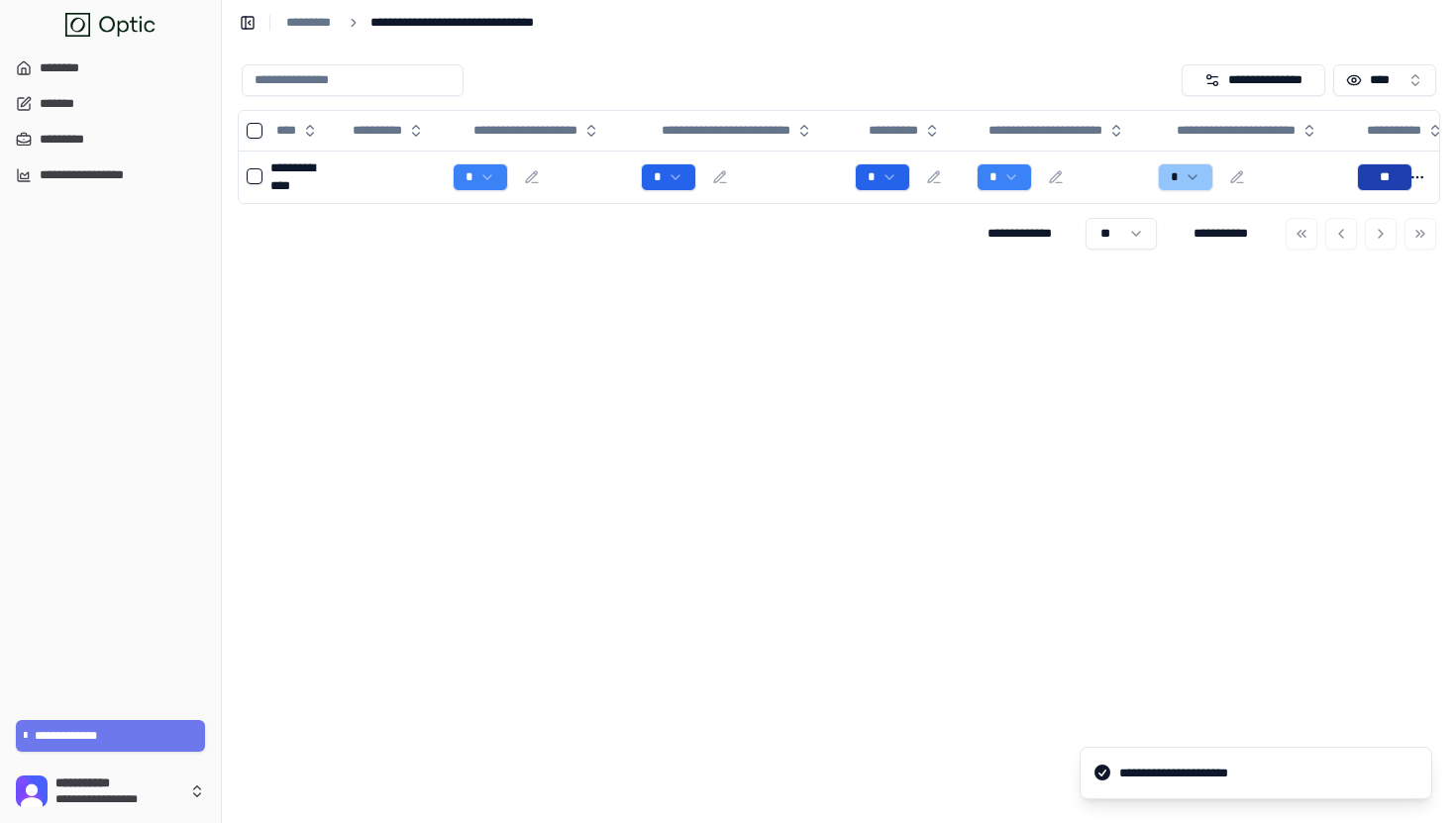click on "**********" at bounding box center (839, 434) 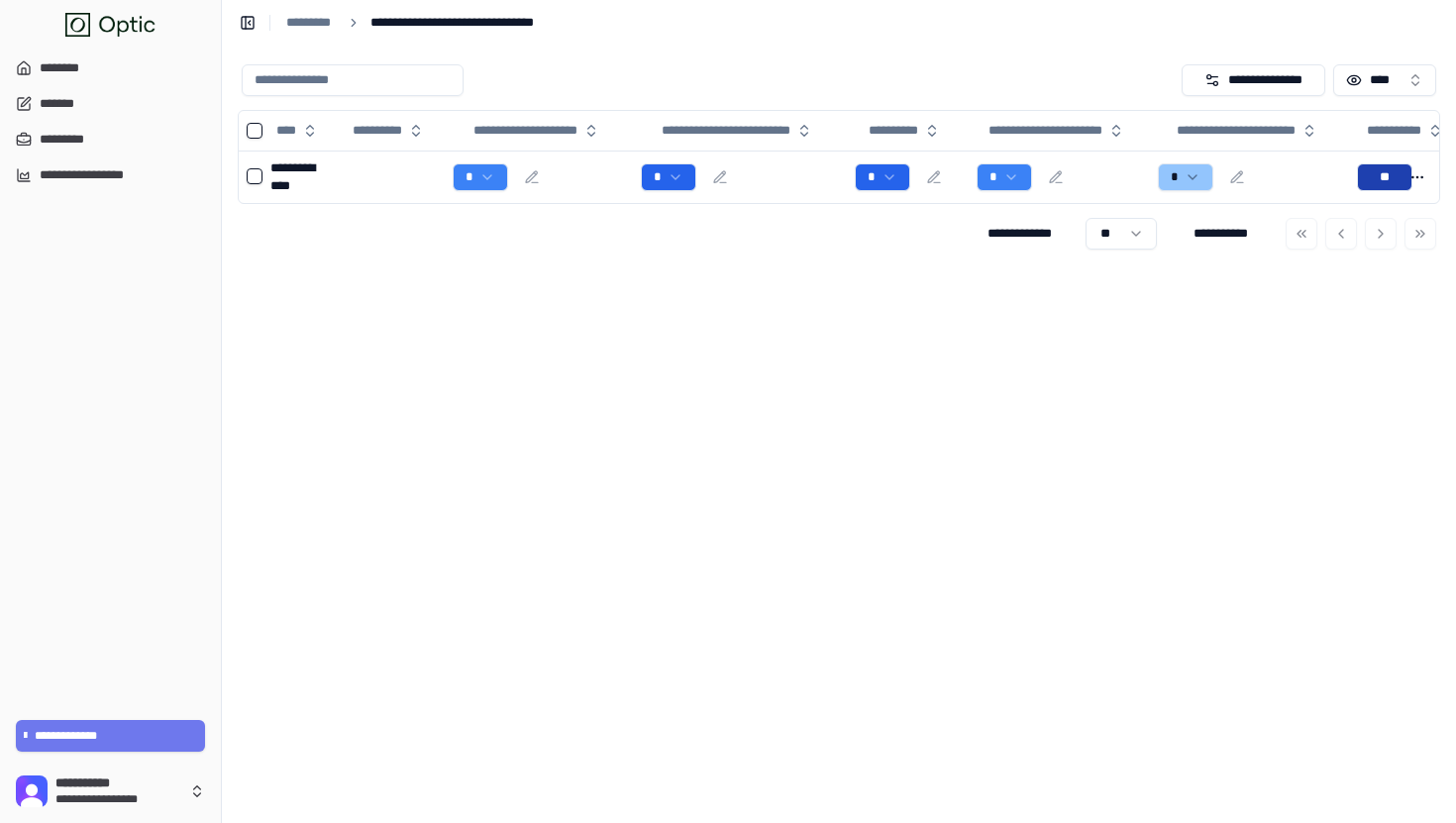 click on "**********" at bounding box center [839, 434] 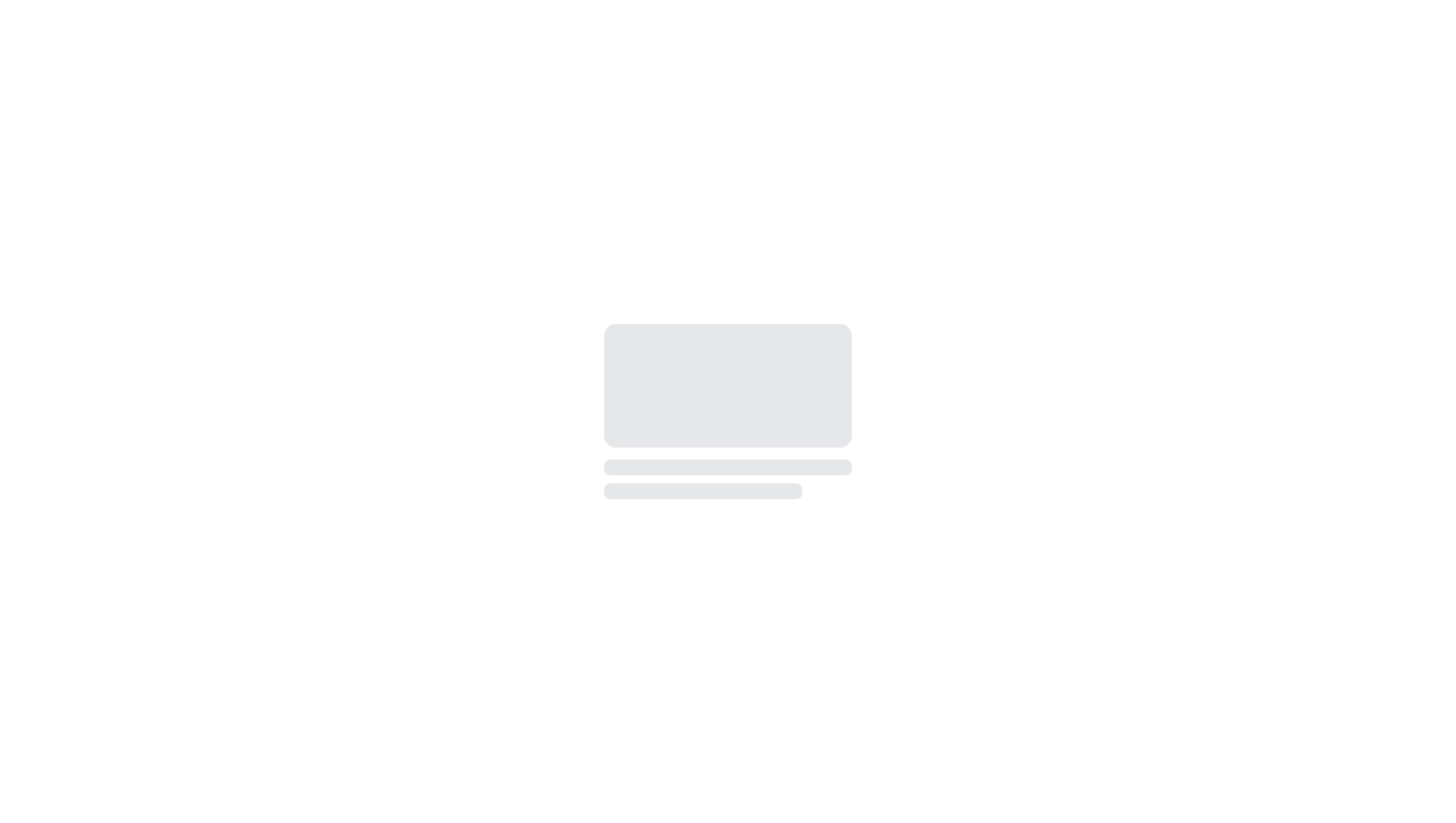 scroll, scrollTop: 0, scrollLeft: 0, axis: both 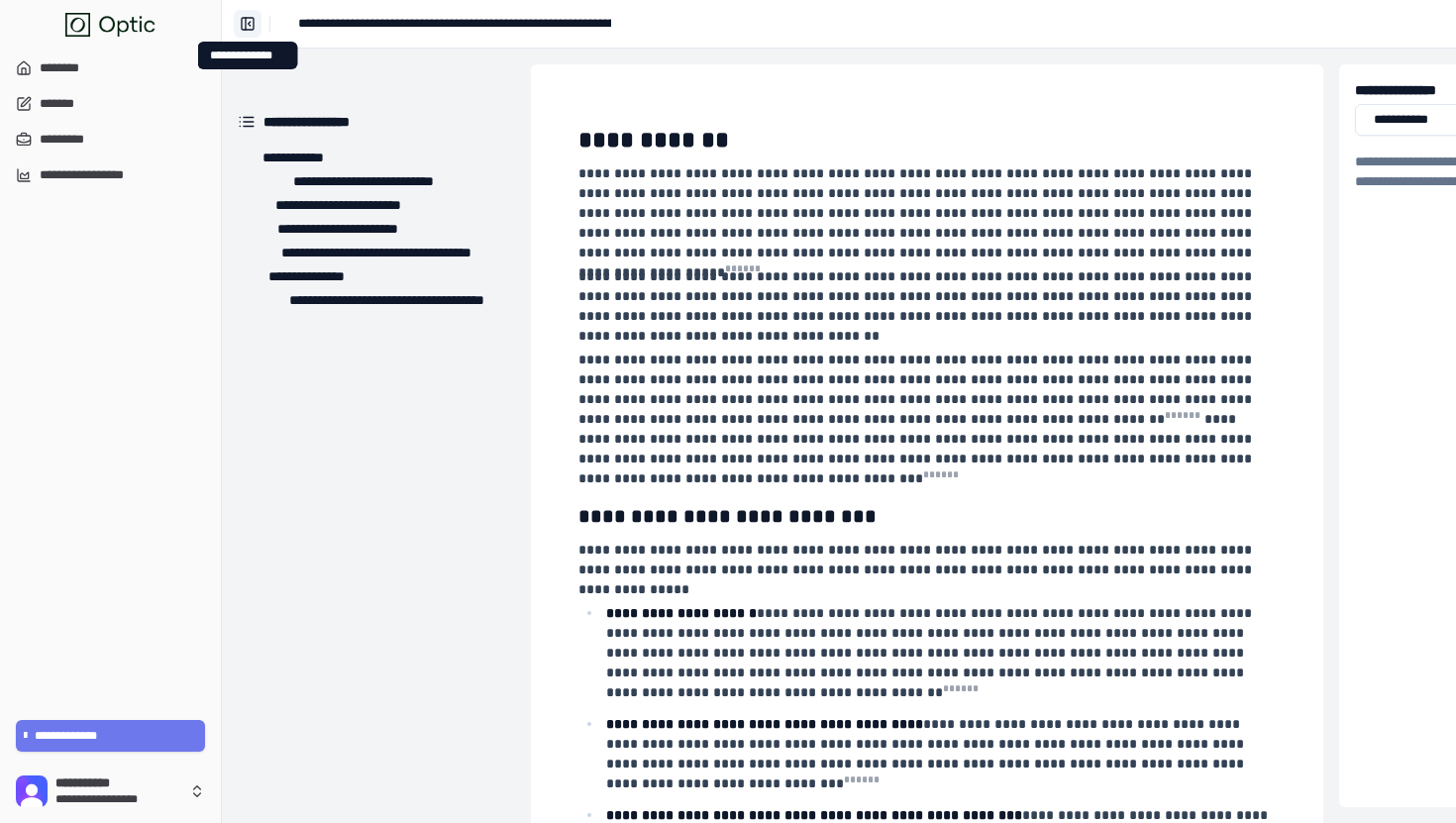 click on "**********" at bounding box center (248, 24) 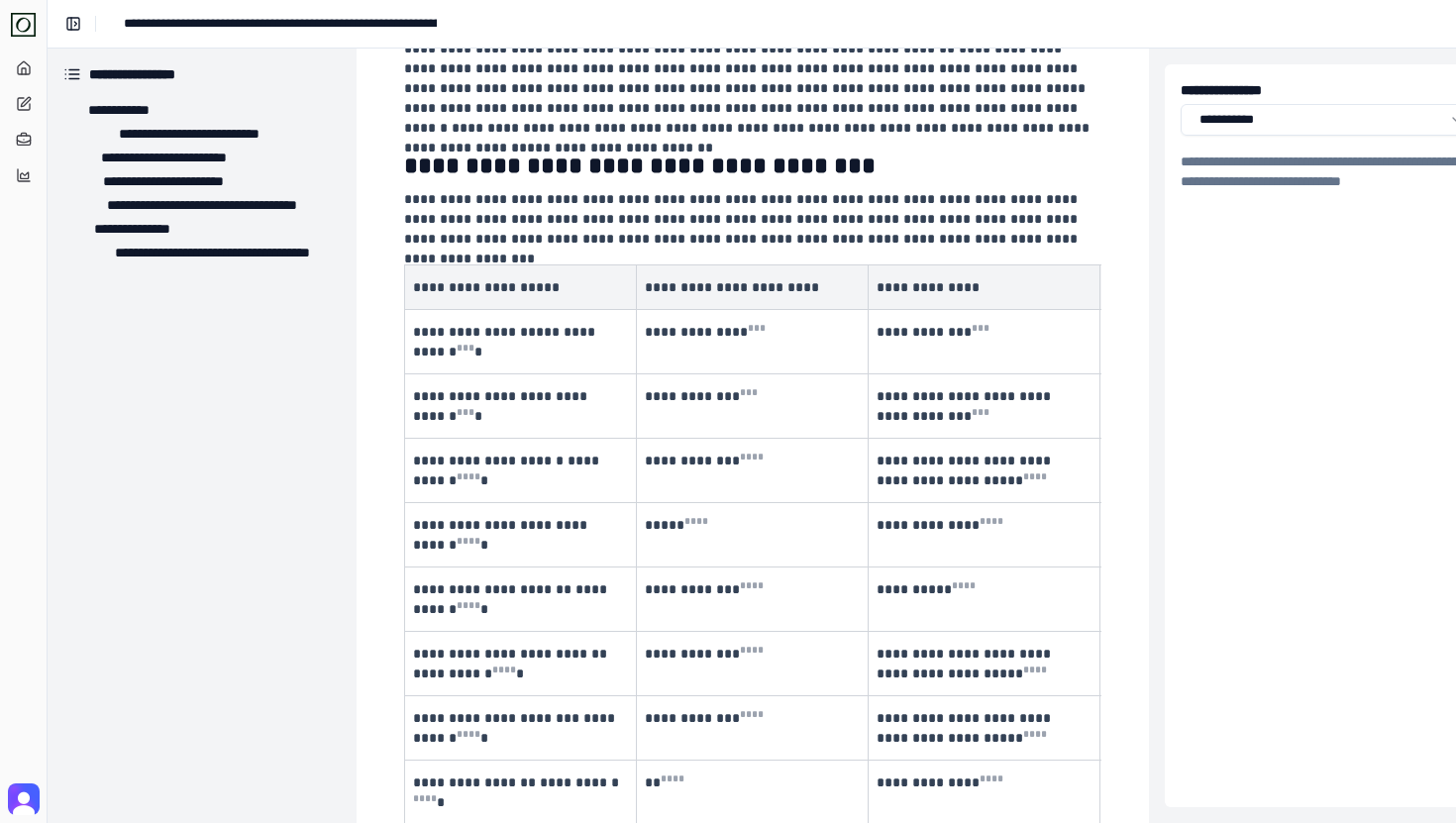 scroll, scrollTop: 2537, scrollLeft: 0, axis: vertical 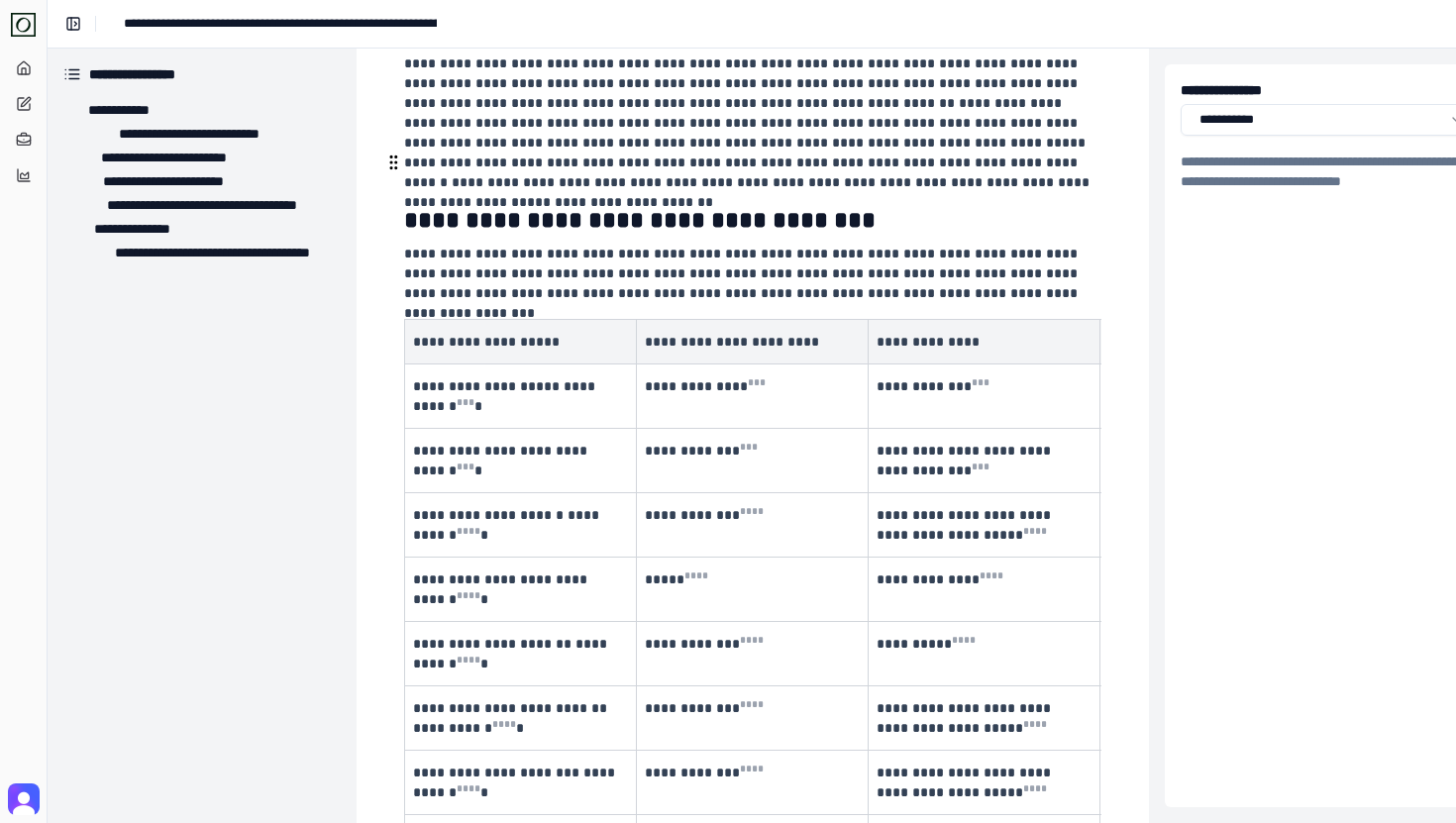 click on "**********" at bounding box center (751, 273) 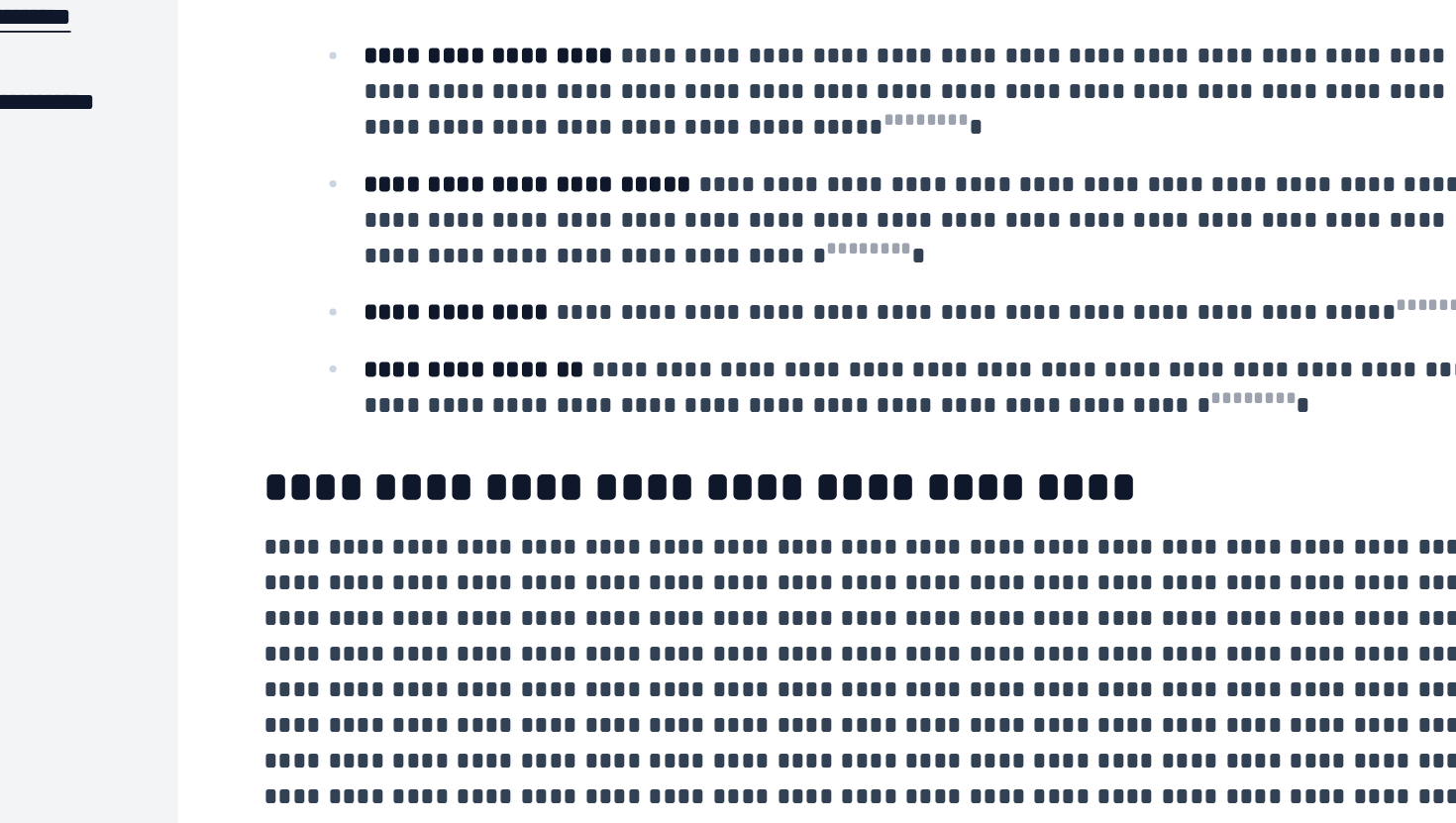 scroll, scrollTop: 4717, scrollLeft: 53, axis: both 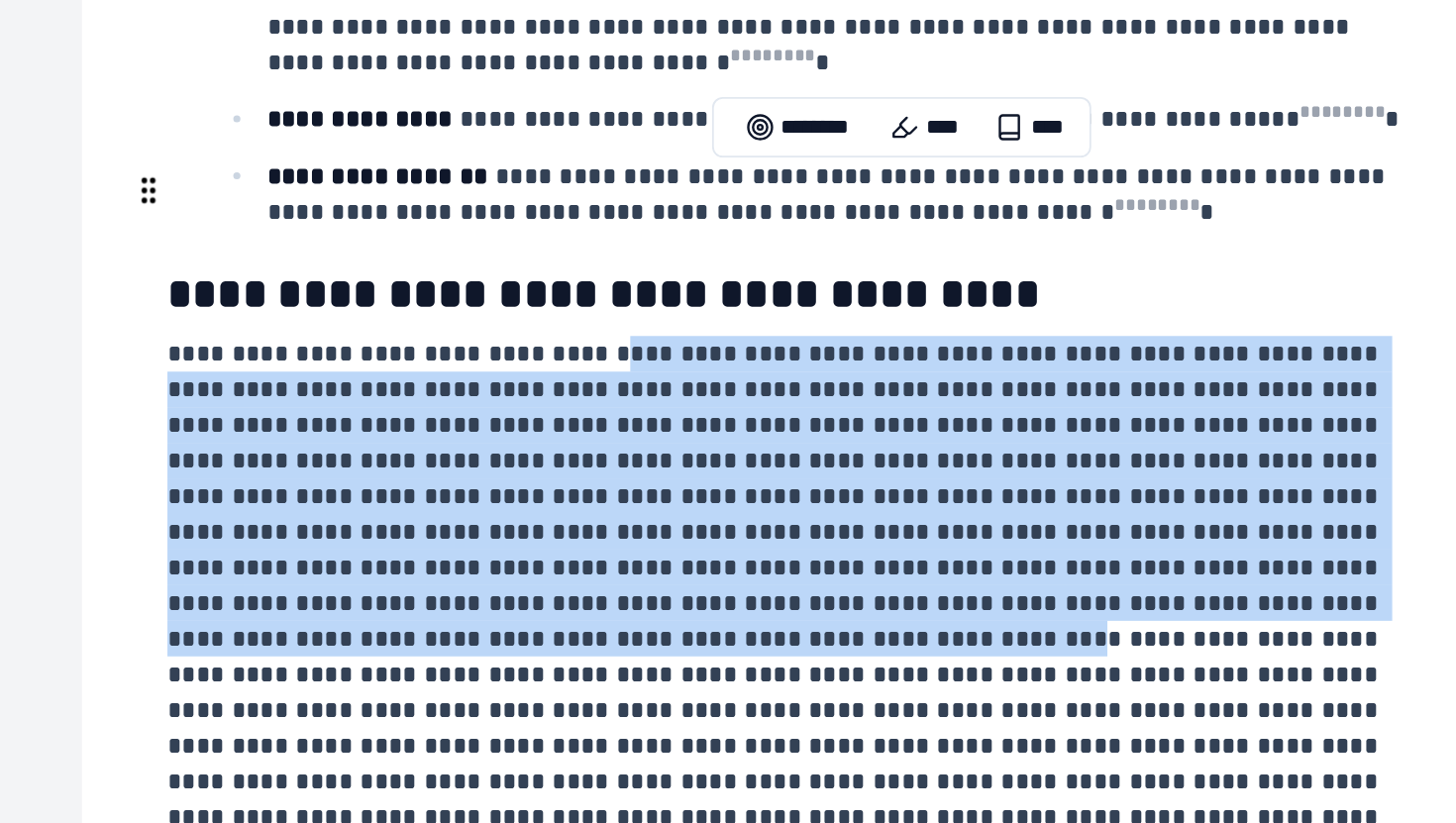 drag, startPoint x: 568, startPoint y: 413, endPoint x: 947, endPoint y: 557, distance: 405.434 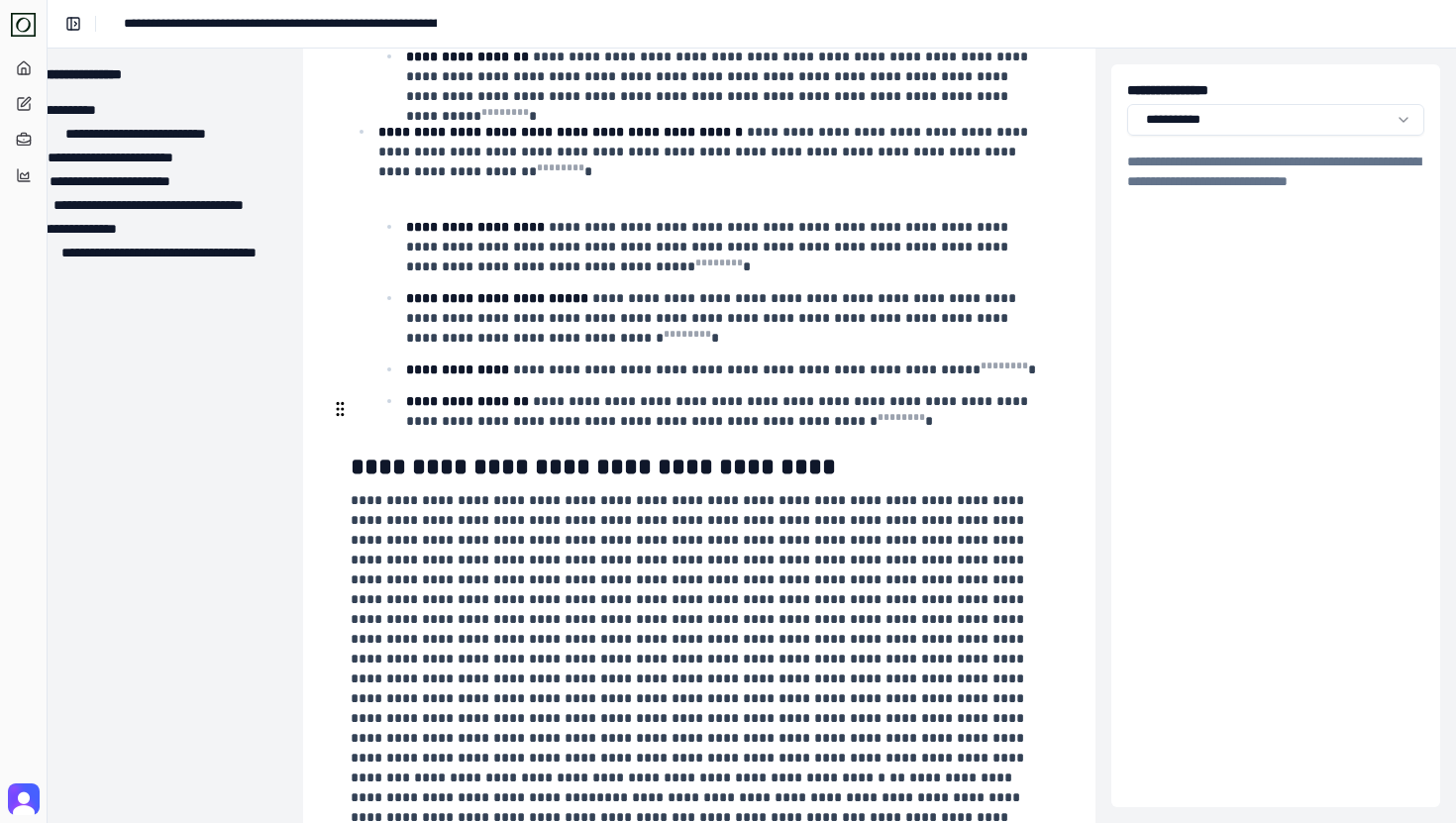 click on "**********" at bounding box center [697, 669] 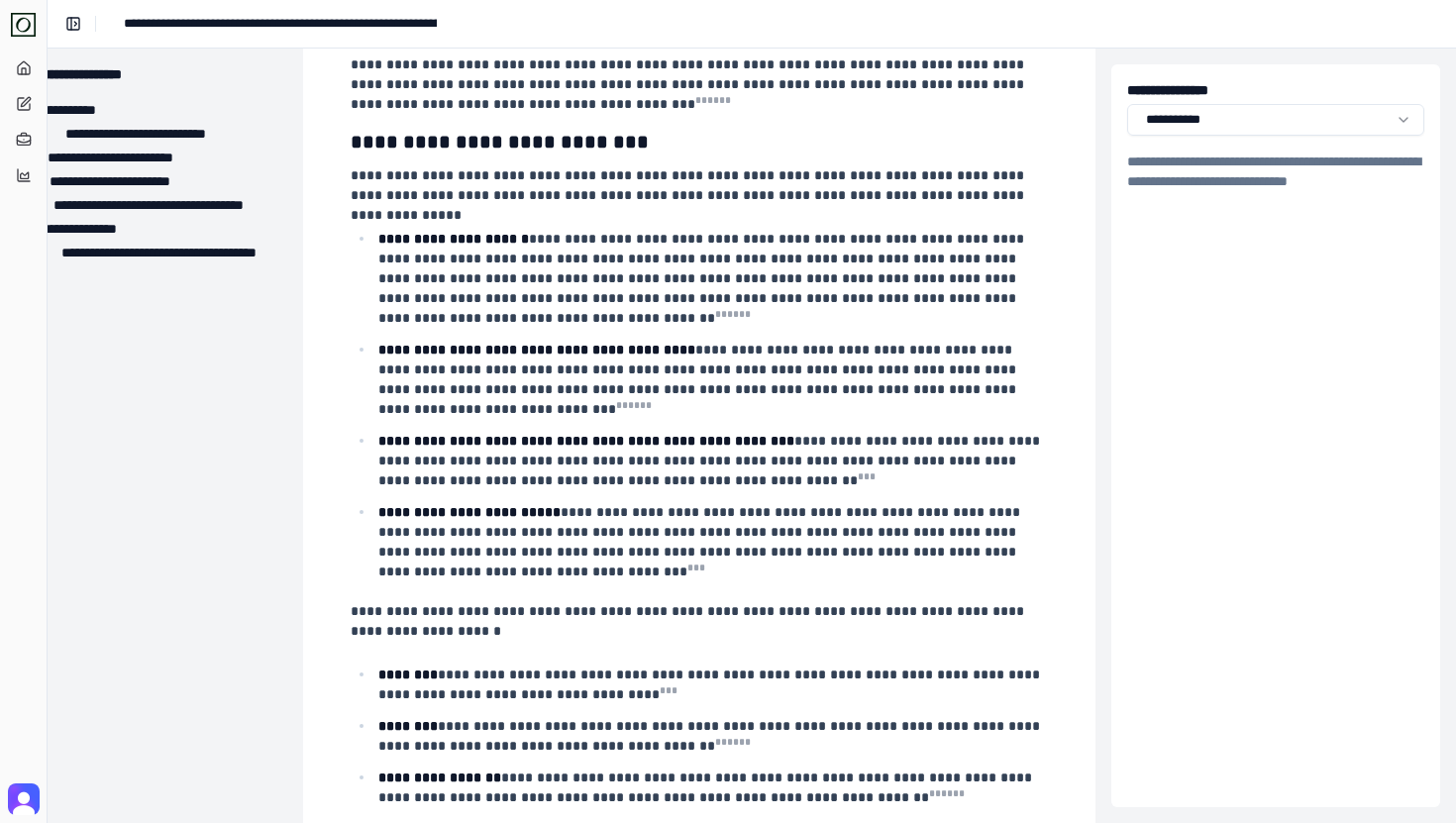 scroll, scrollTop: 0, scrollLeft: 53, axis: horizontal 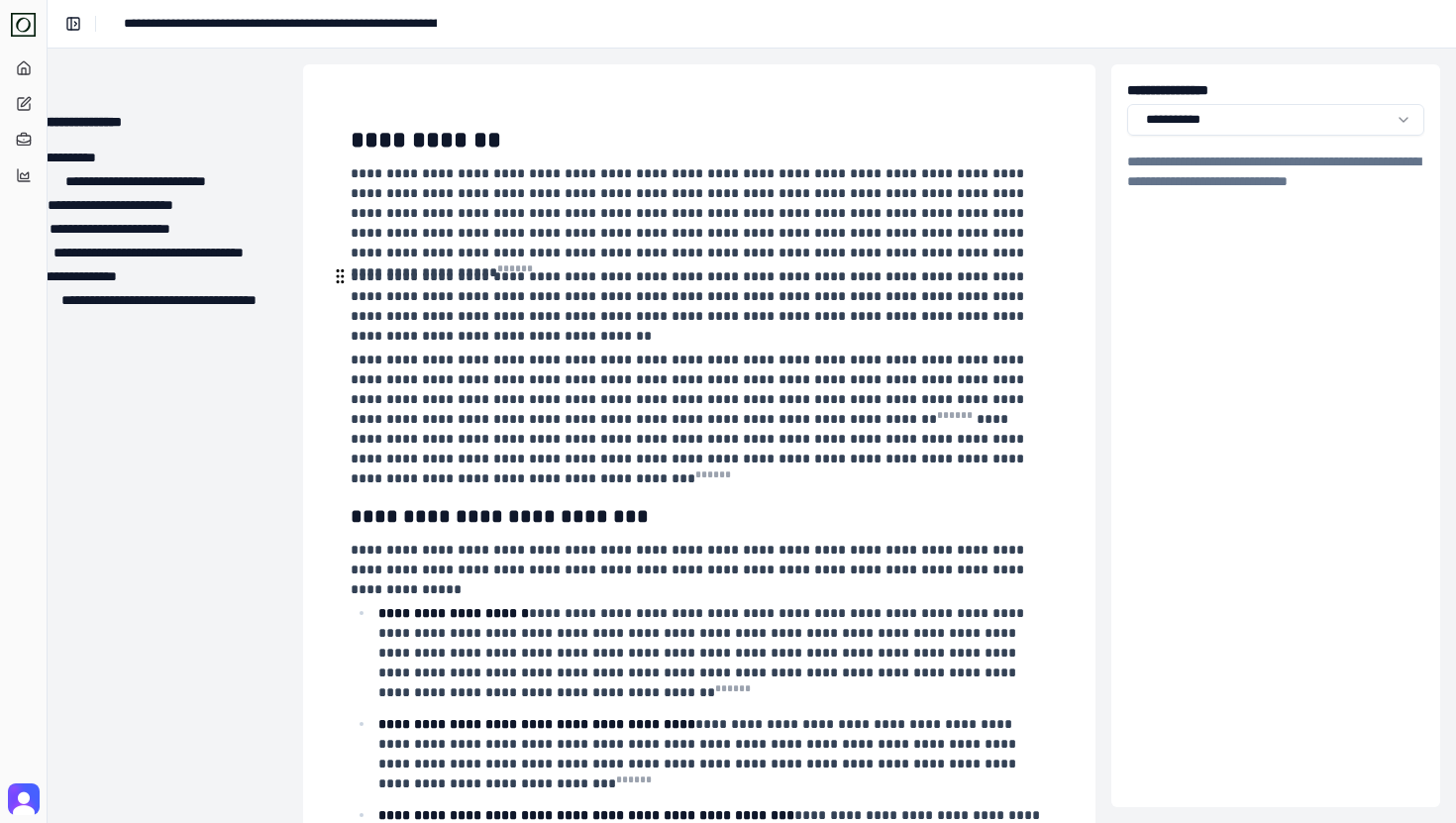 click on "**********" at bounding box center [697, 306] 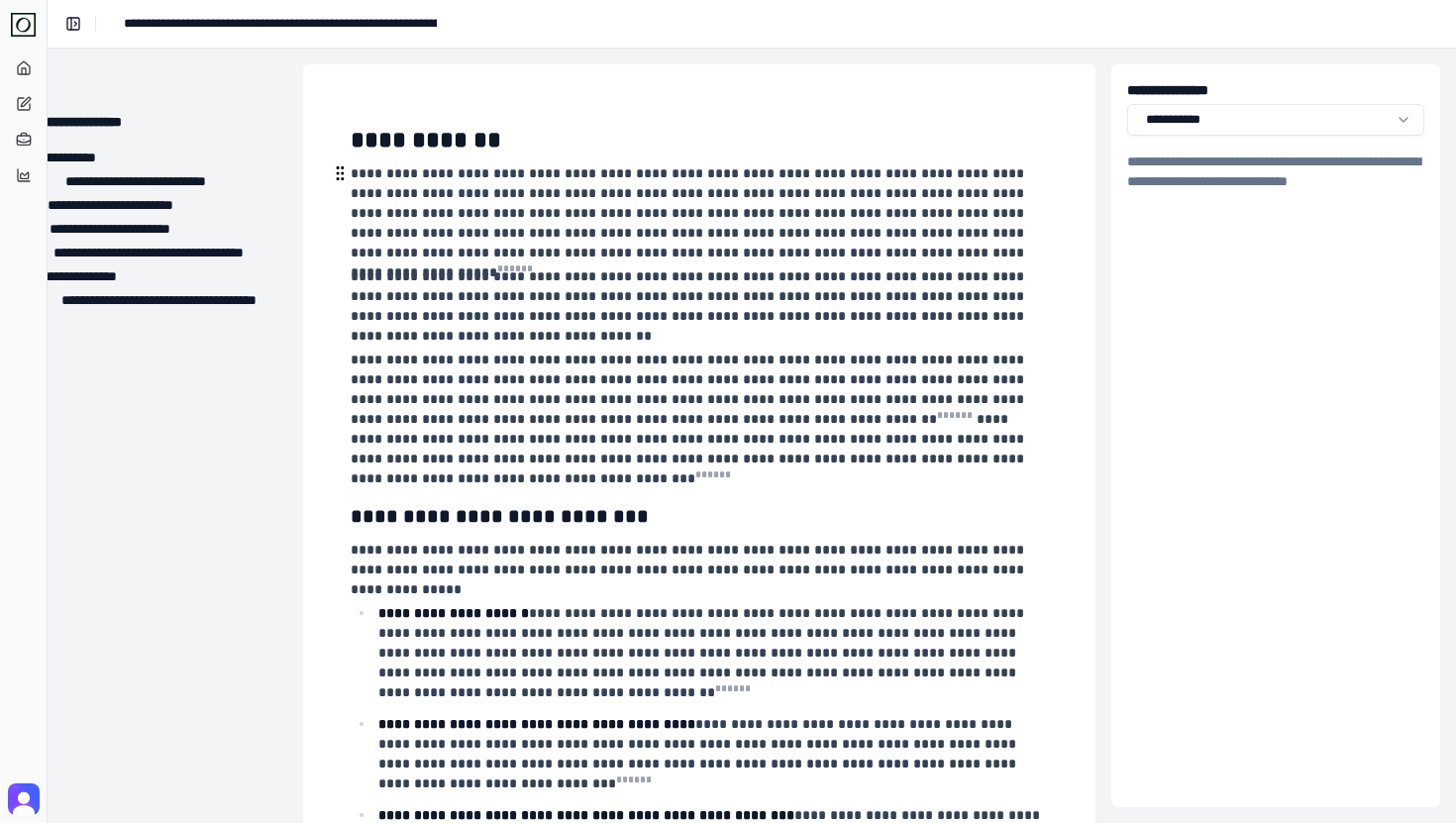 click on "**********" at bounding box center (699, 2839) 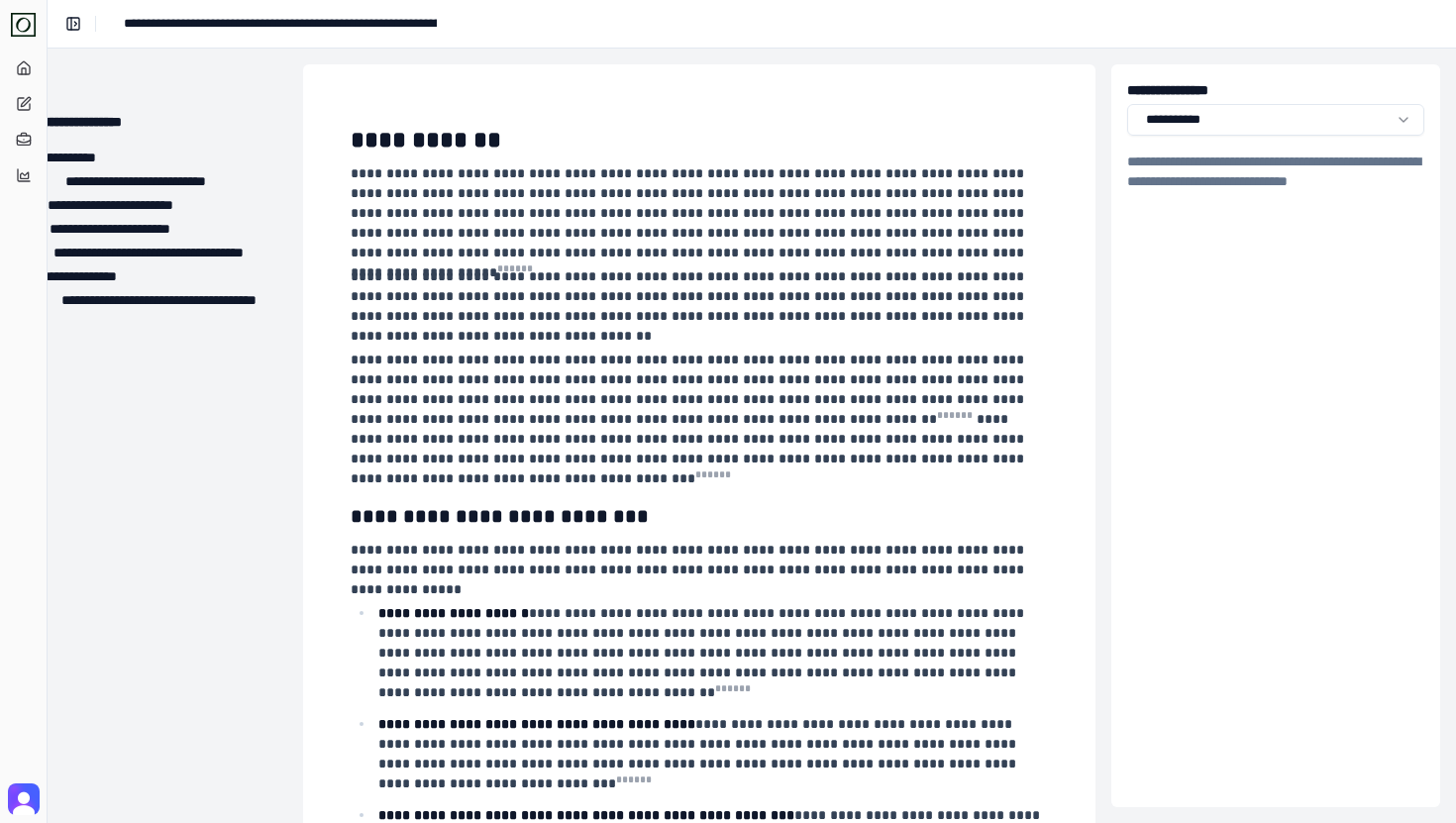 click on "**********" at bounding box center [699, 2839] 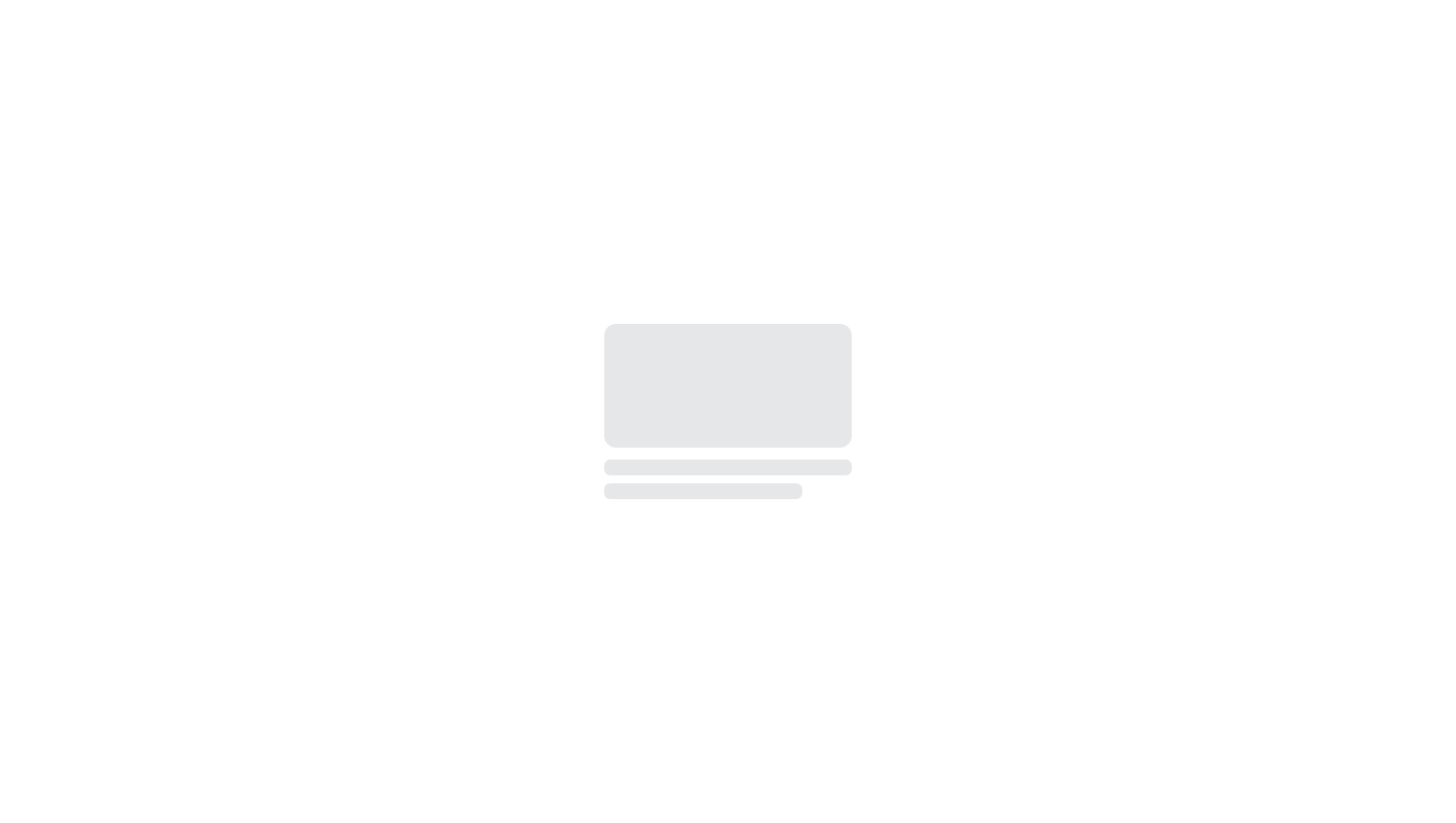 scroll, scrollTop: 0, scrollLeft: 0, axis: both 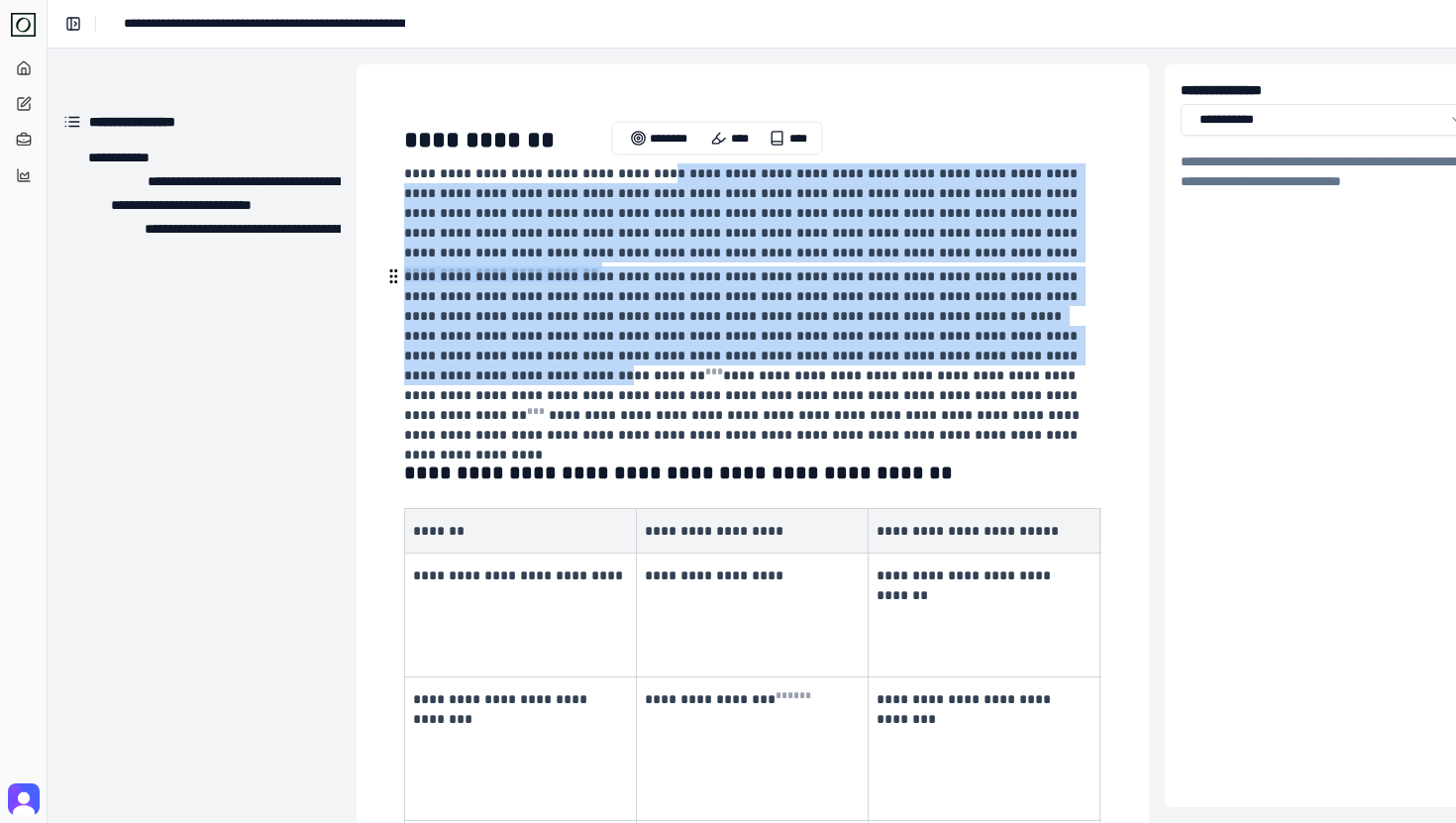 drag, startPoint x: 659, startPoint y: 171, endPoint x: 852, endPoint y: 359, distance: 269.43088 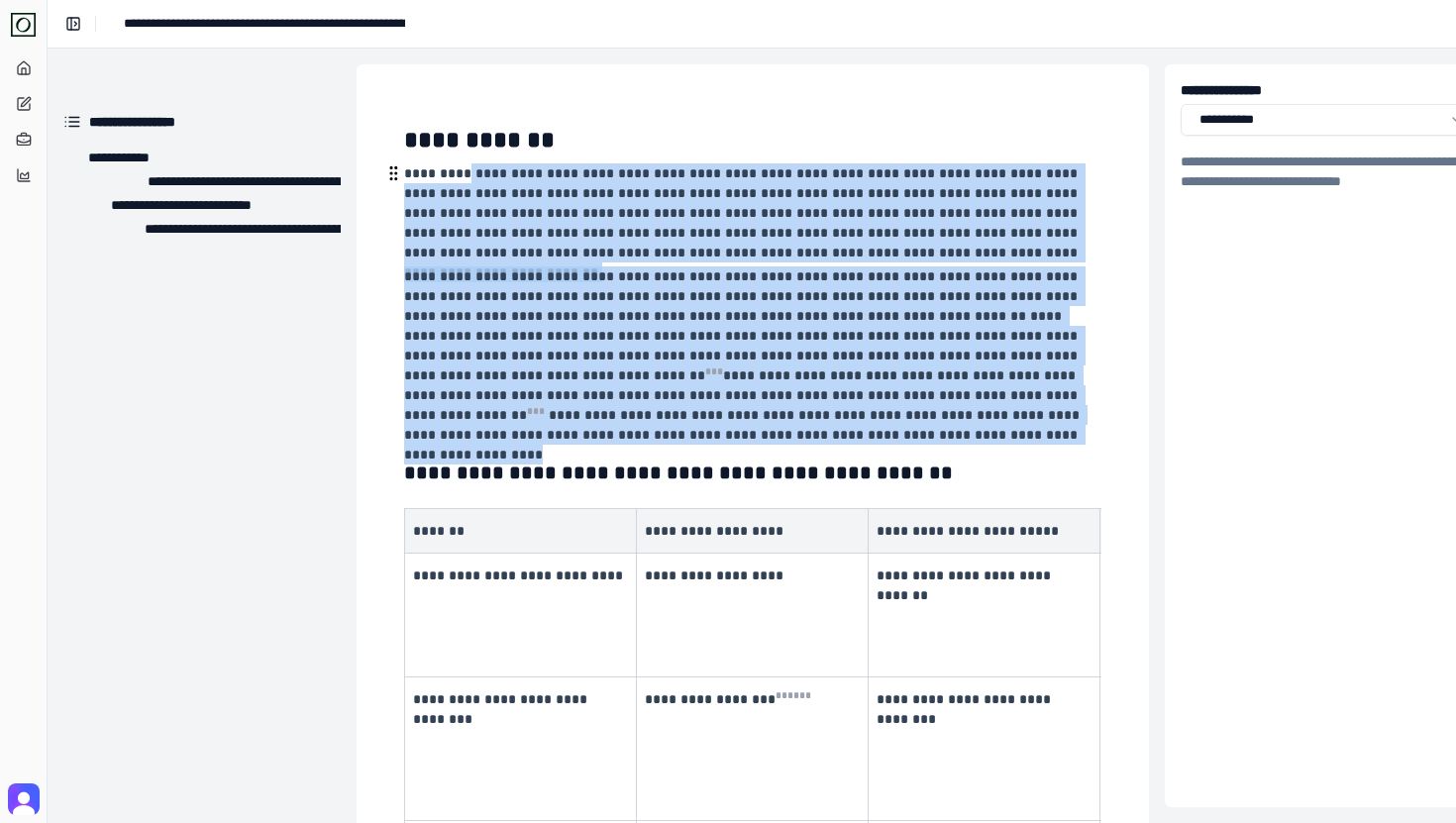 drag, startPoint x: 845, startPoint y: 426, endPoint x: 461, endPoint y: 175, distance: 458.75593 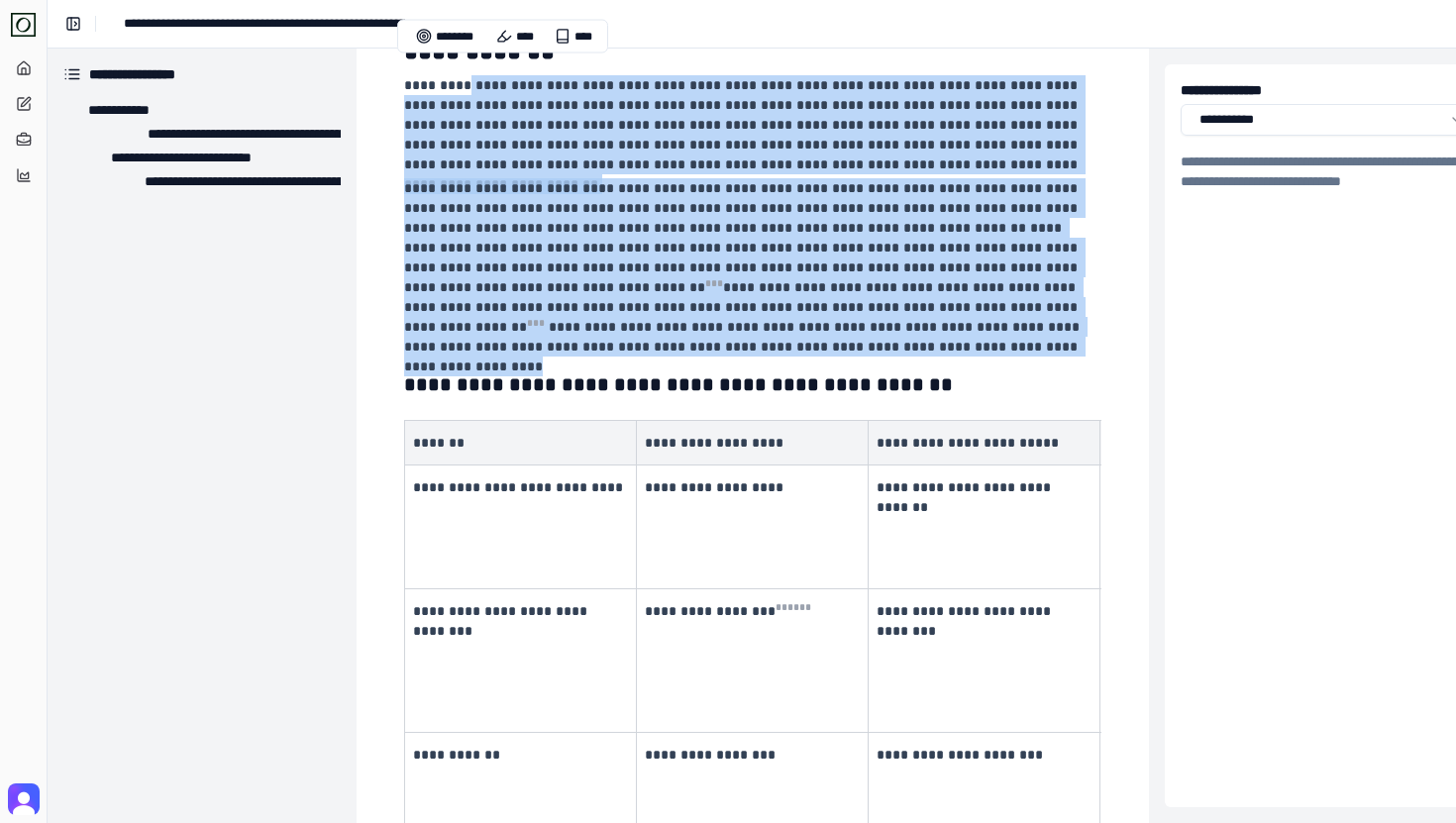 scroll, scrollTop: 306, scrollLeft: 0, axis: vertical 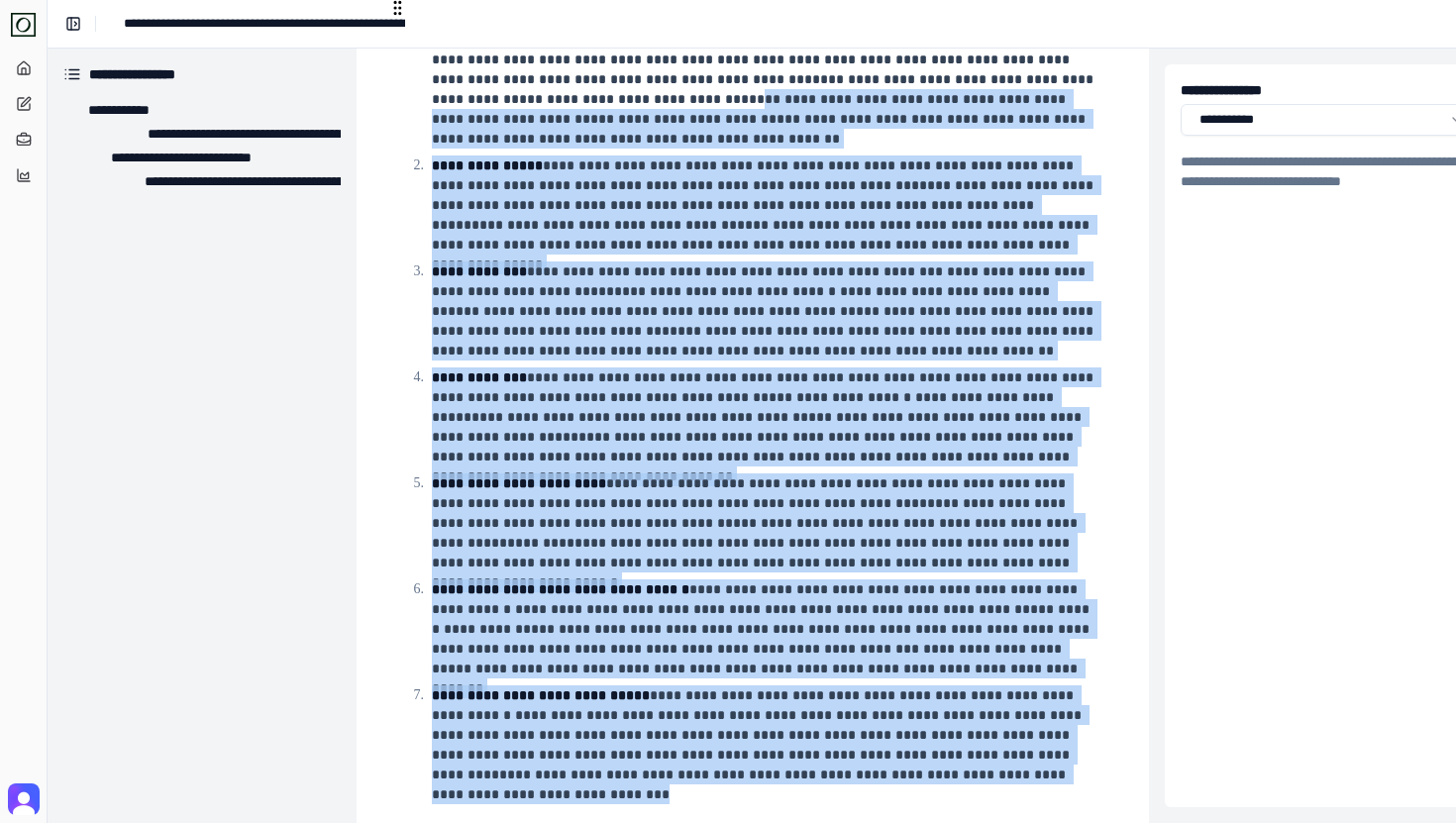 drag, startPoint x: 1038, startPoint y: 755, endPoint x: 552, endPoint y: 67, distance: 842.342 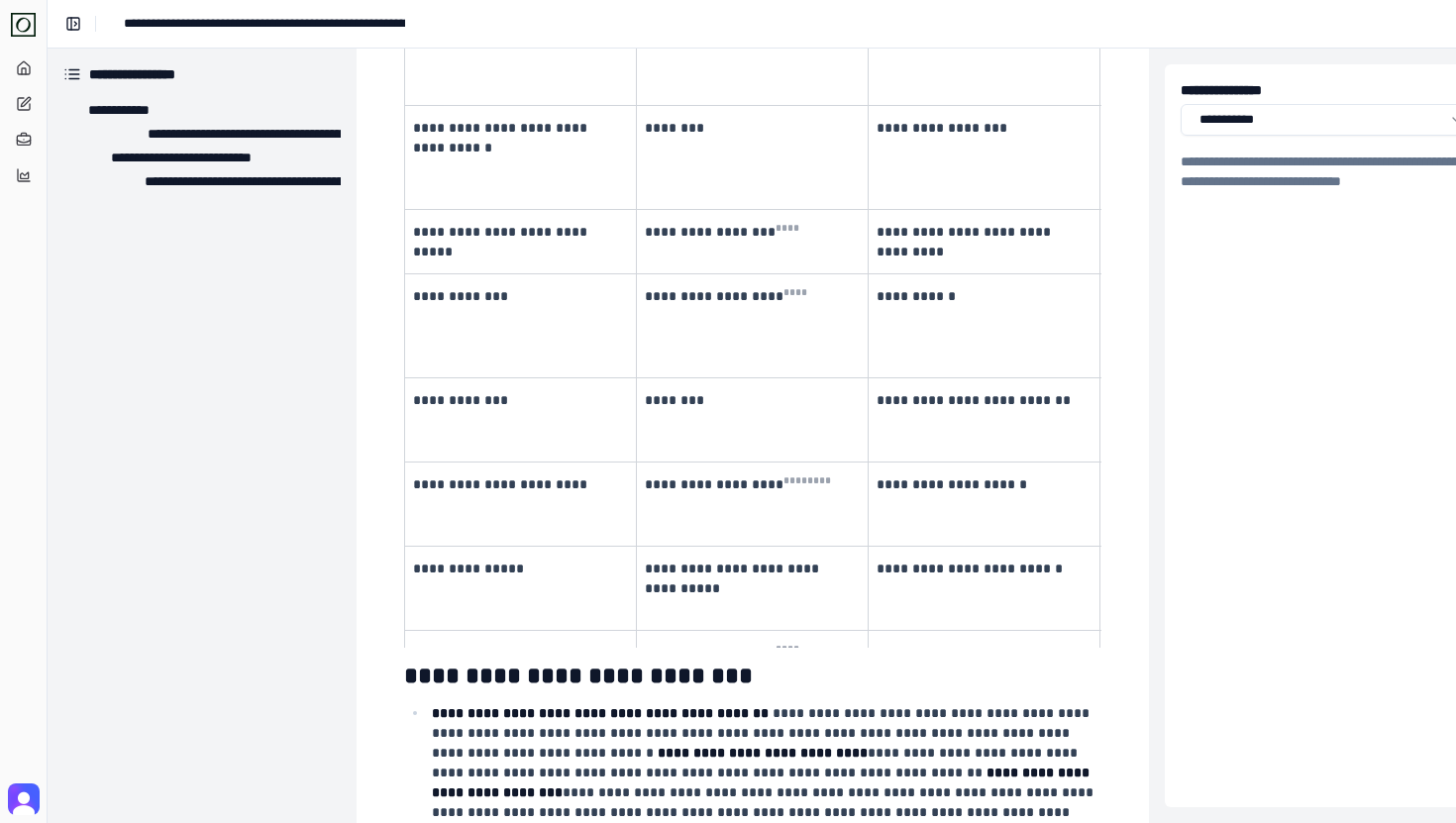 scroll, scrollTop: 0, scrollLeft: 0, axis: both 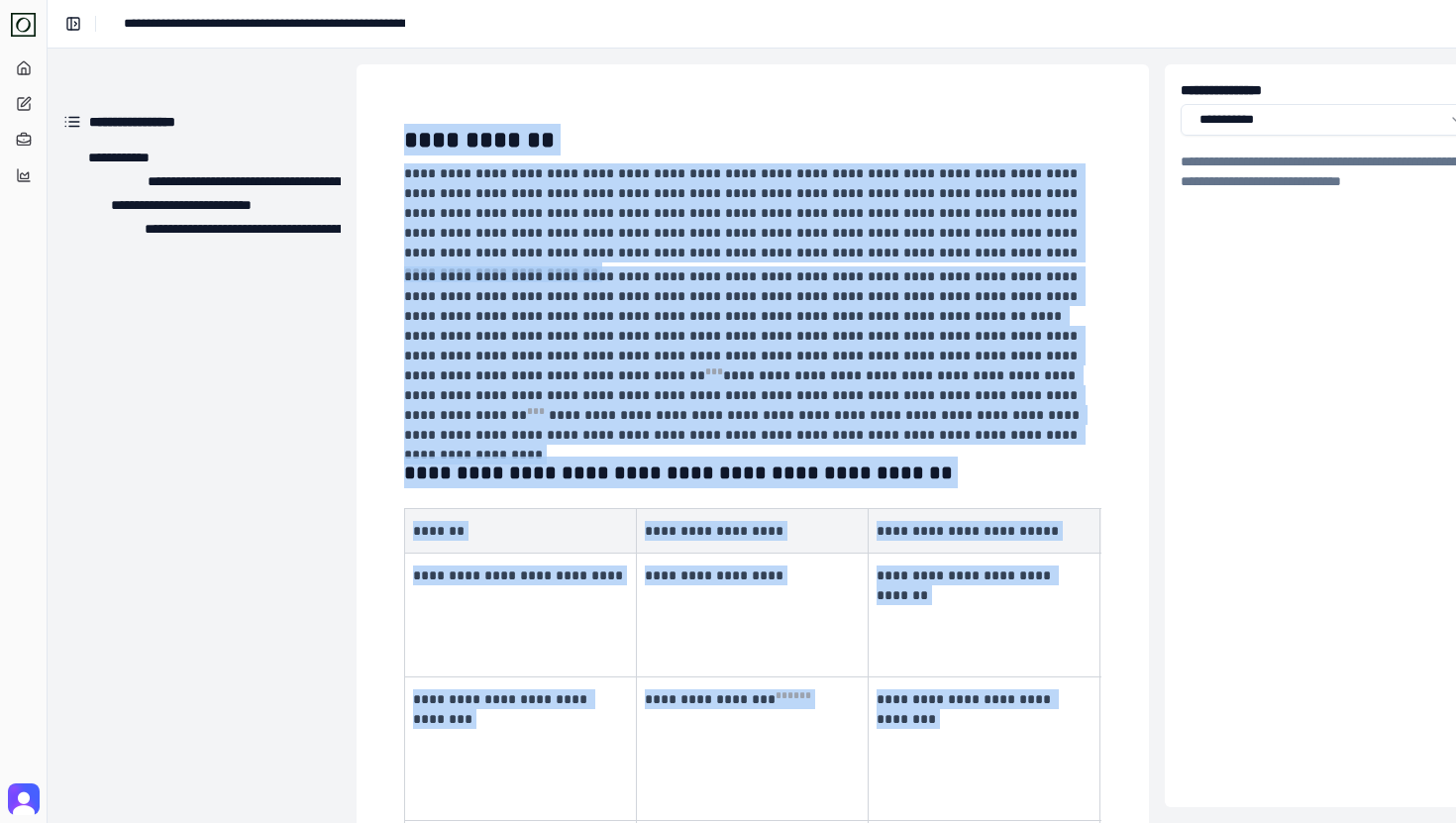 click on "**********" at bounding box center (753, 140) 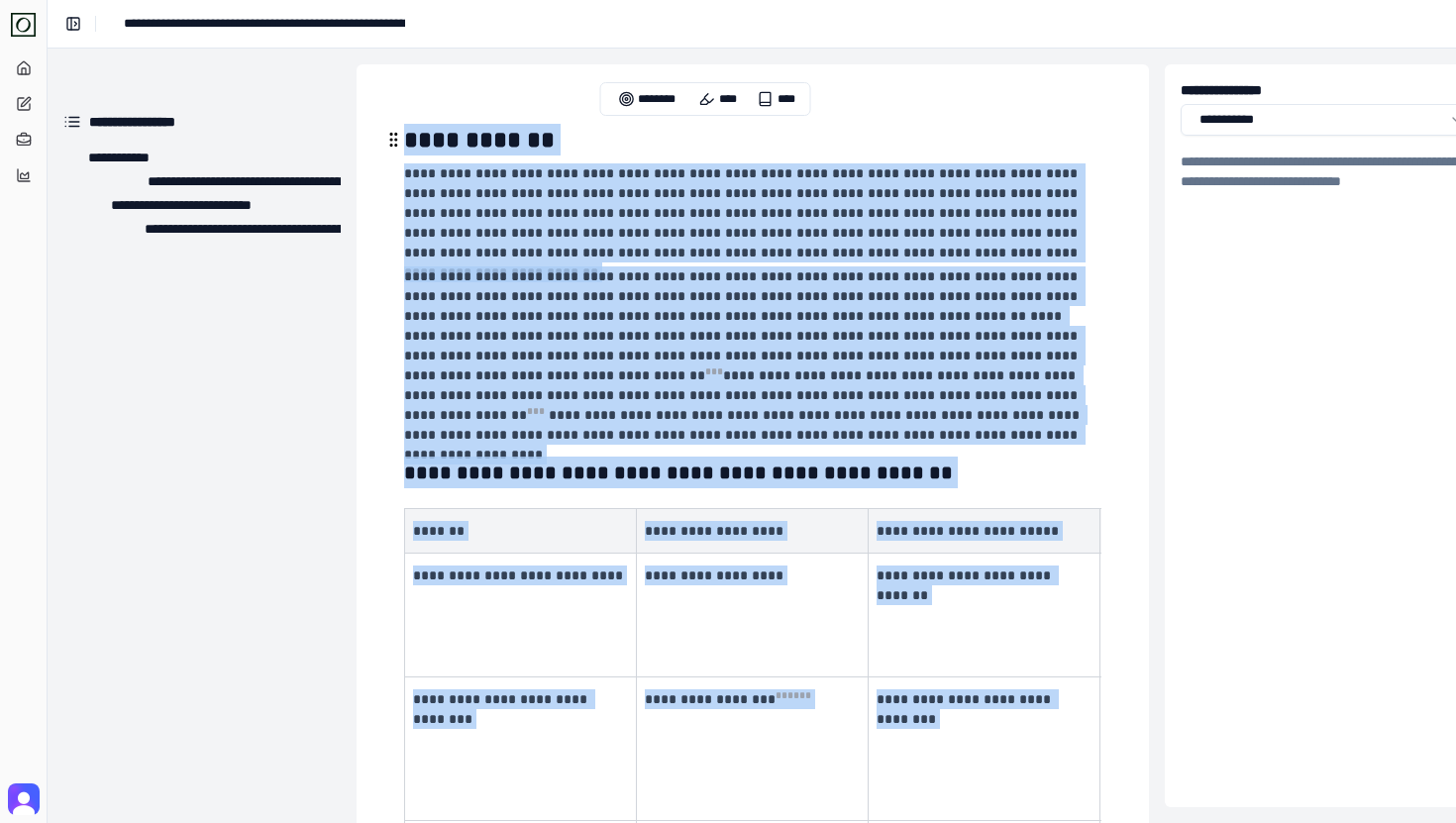copy on "**********" 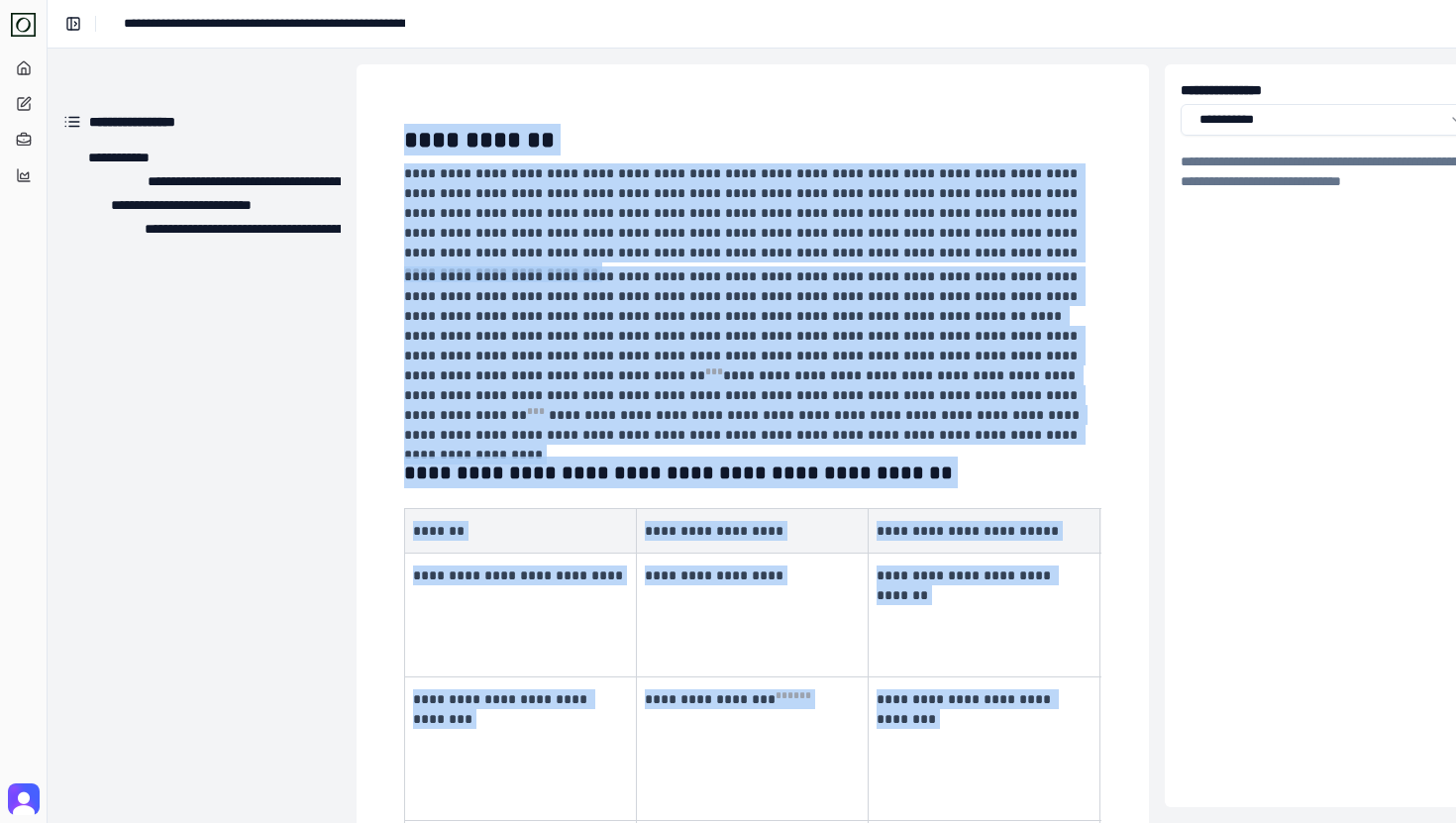 scroll, scrollTop: 349, scrollLeft: 0, axis: vertical 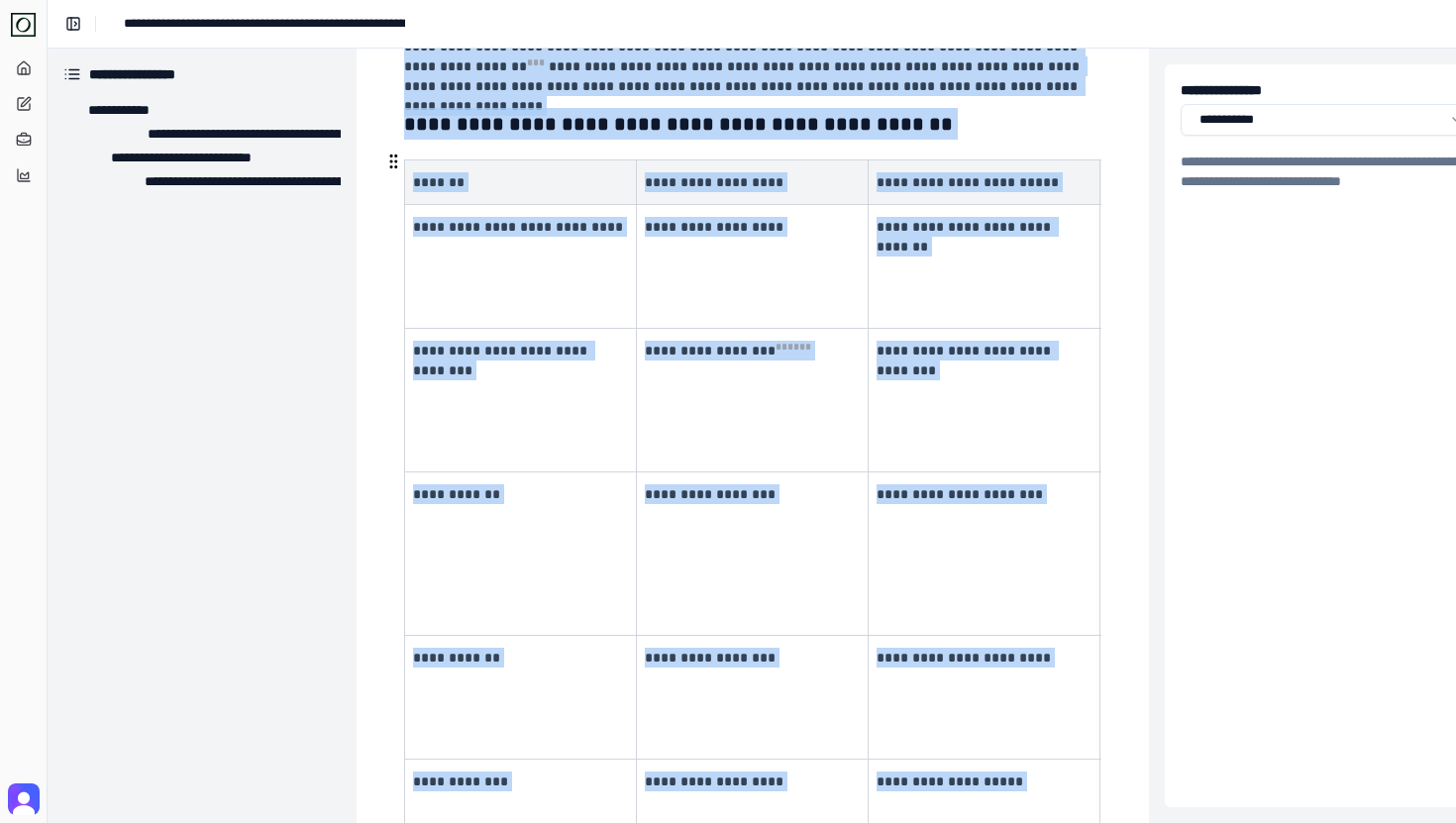 click on "**********" at bounding box center (521, 266) 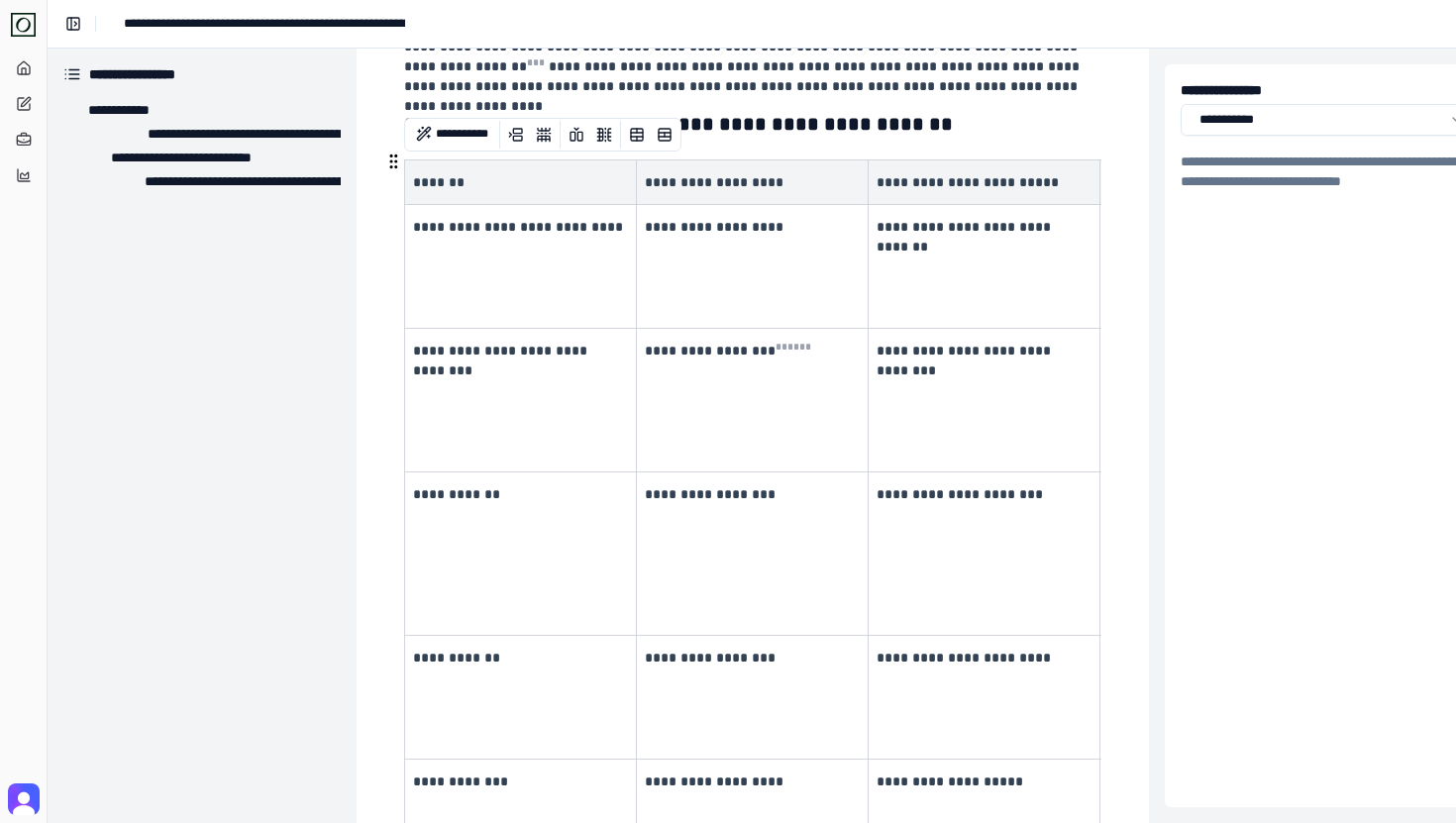 click on "**********" at bounding box center (518, 227) 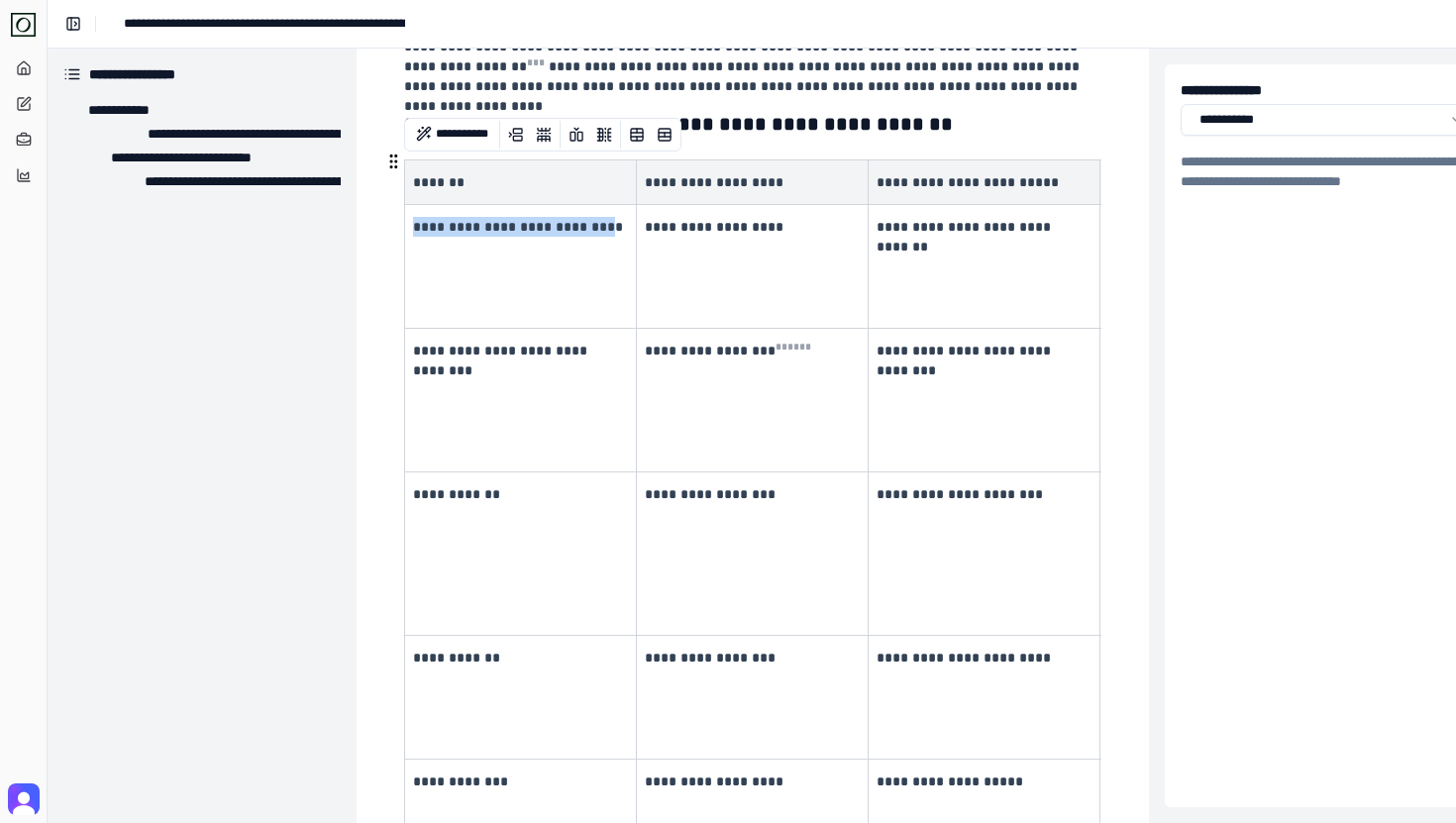 drag, startPoint x: 419, startPoint y: 220, endPoint x: 592, endPoint y: 229, distance: 173.23395 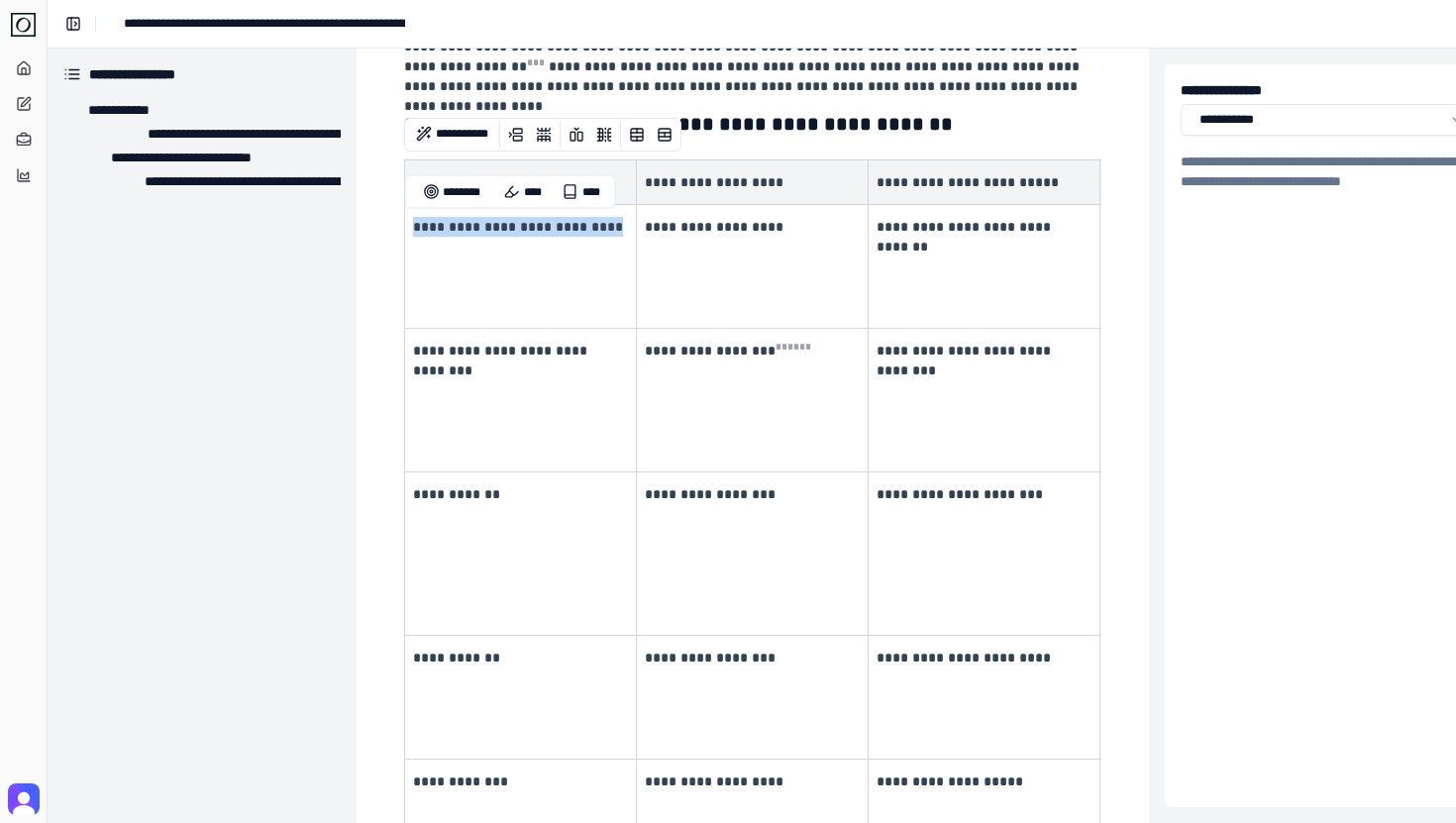 copy on "**********" 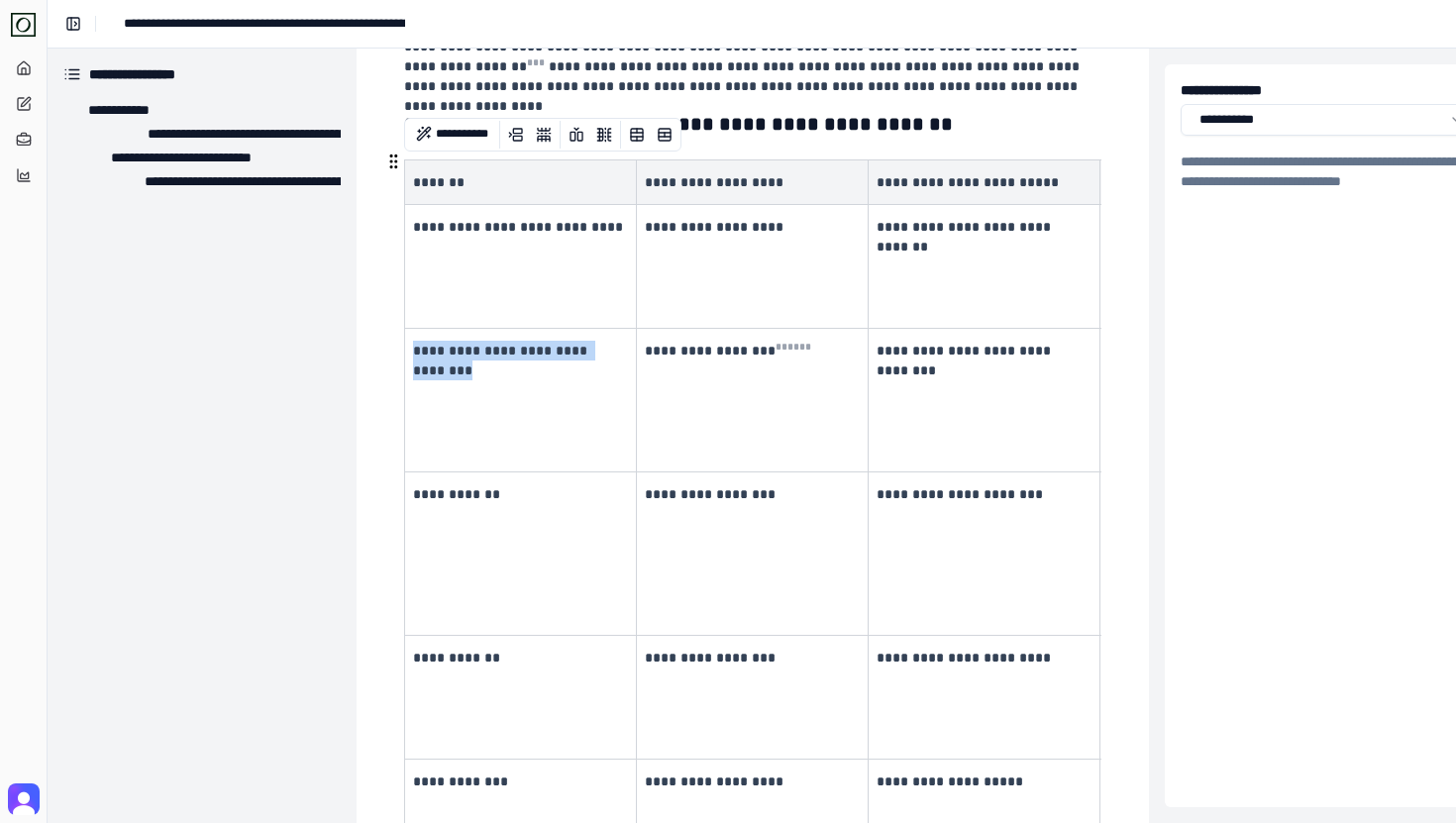 drag, startPoint x: 474, startPoint y: 360, endPoint x: 414, endPoint y: 336, distance: 64.622 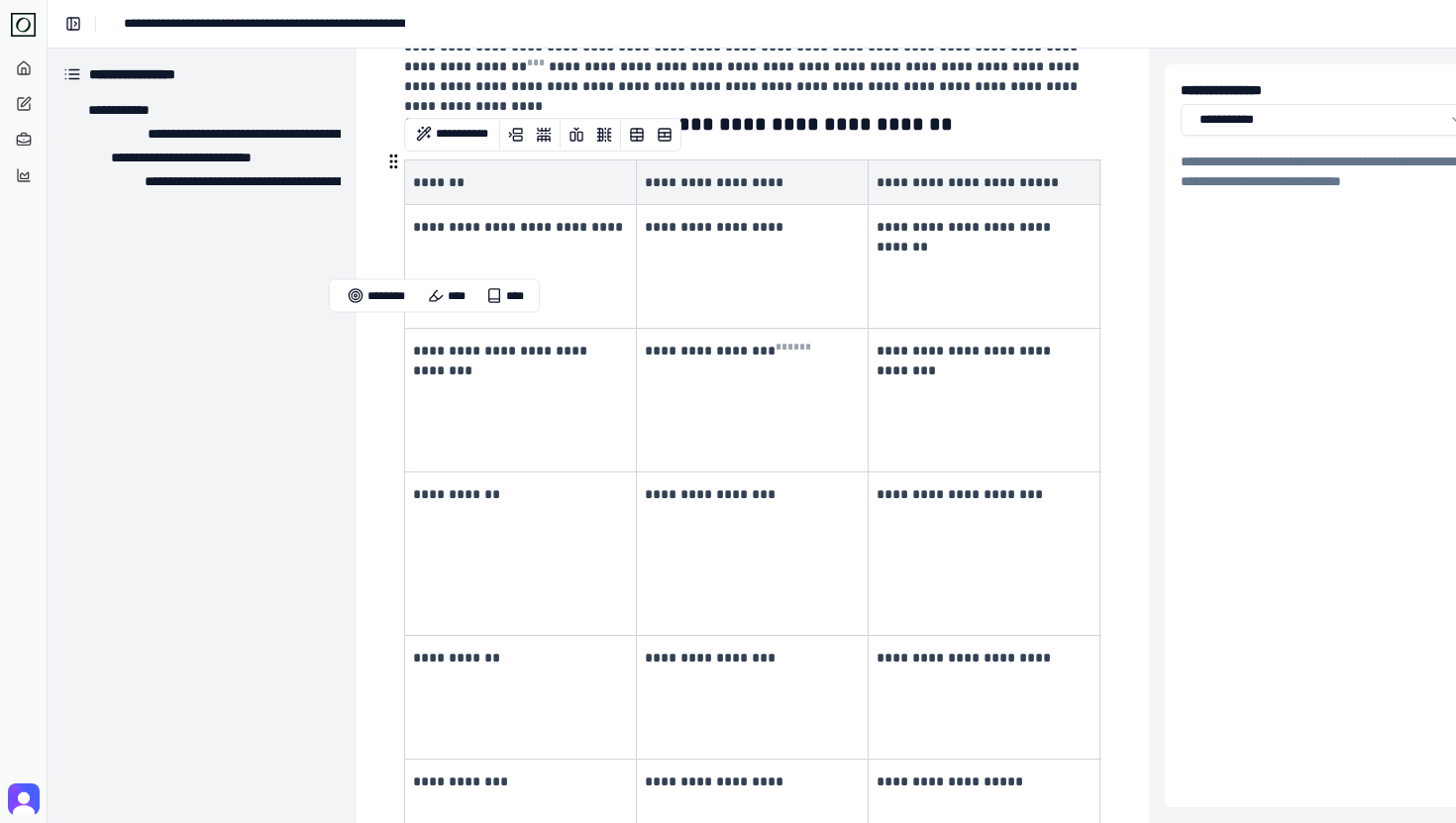click on "**********" at bounding box center (518, 494) 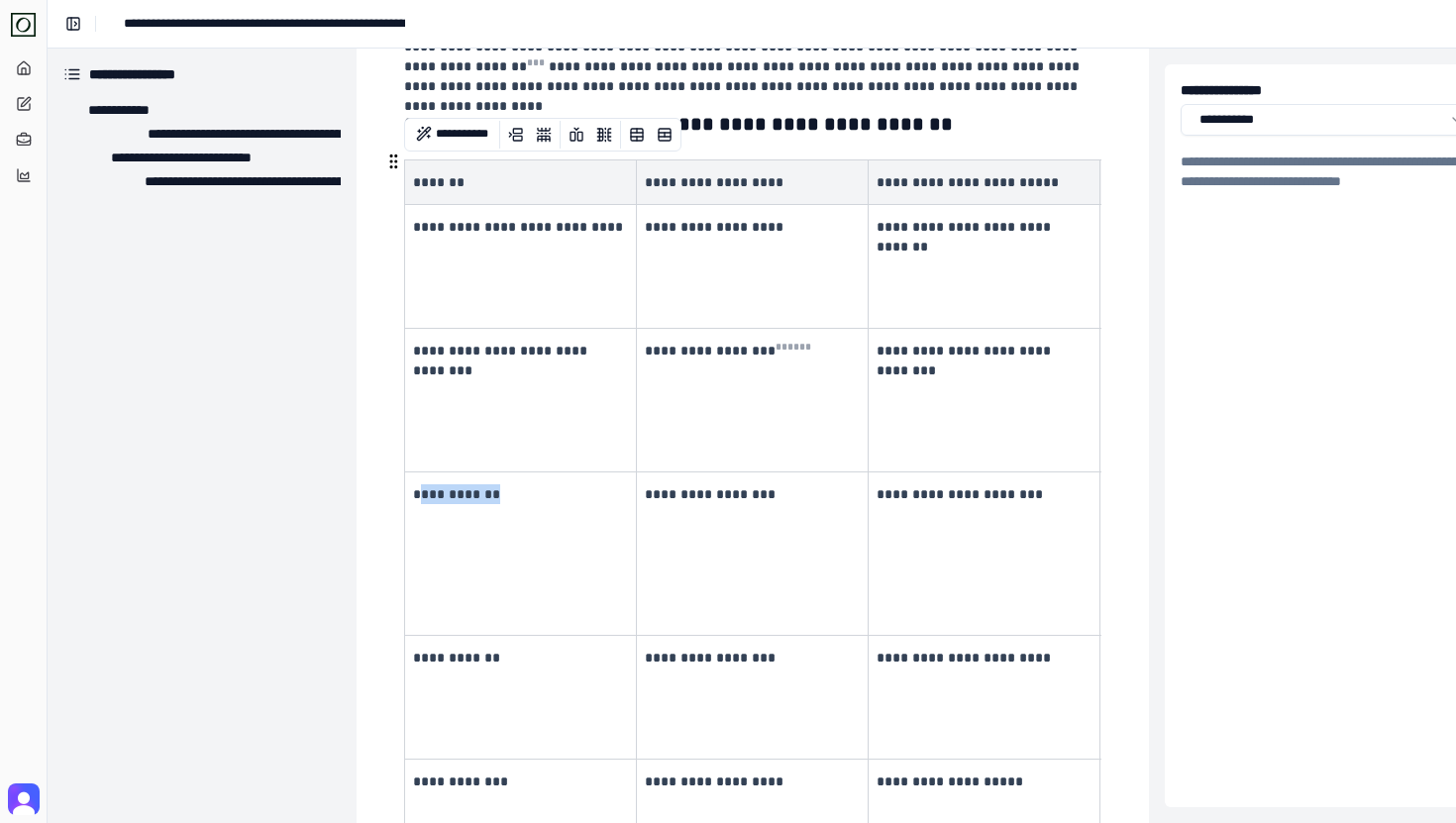drag, startPoint x: 502, startPoint y: 460, endPoint x: 417, endPoint y: 460, distance: 85 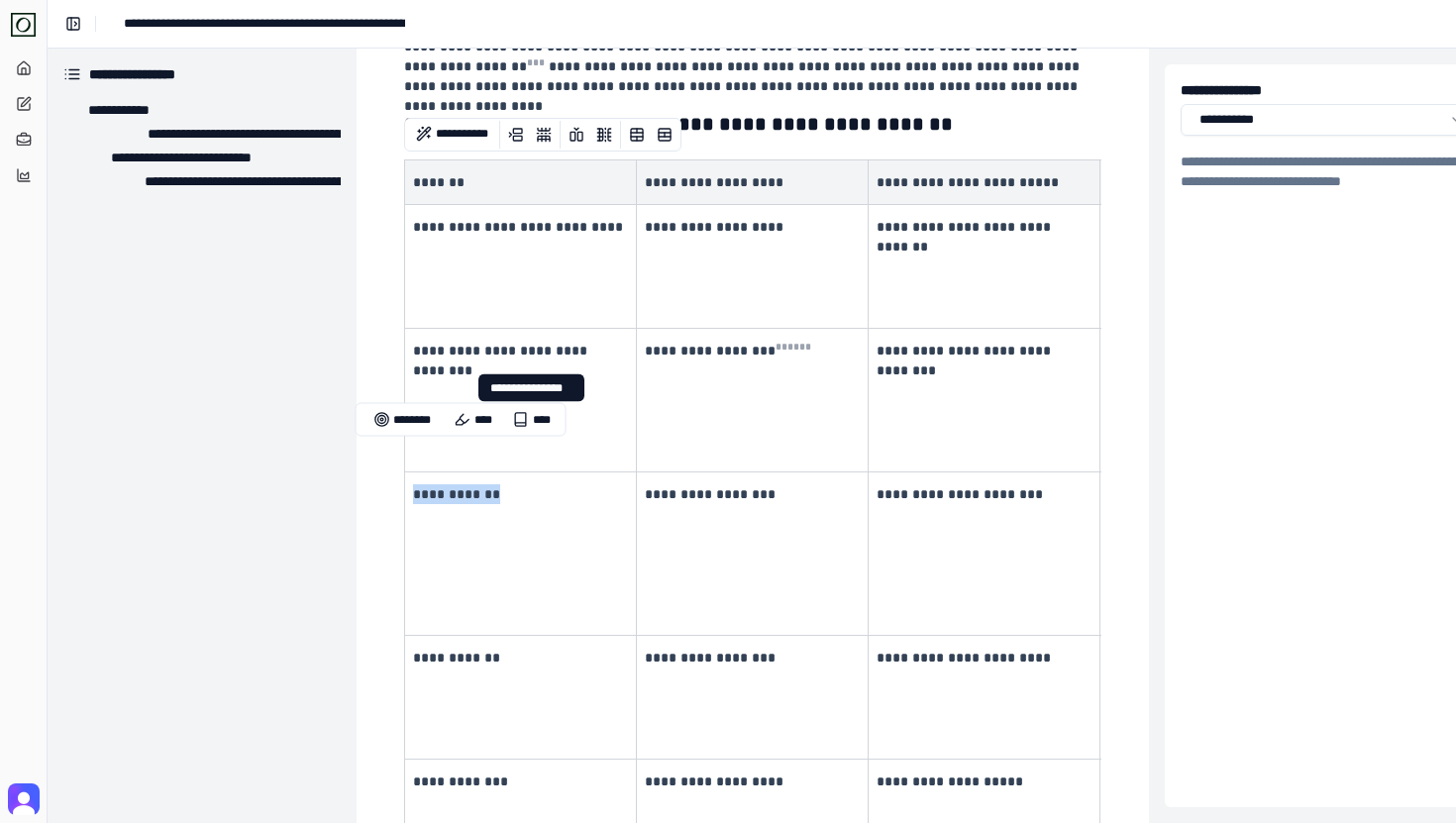 copy on "**********" 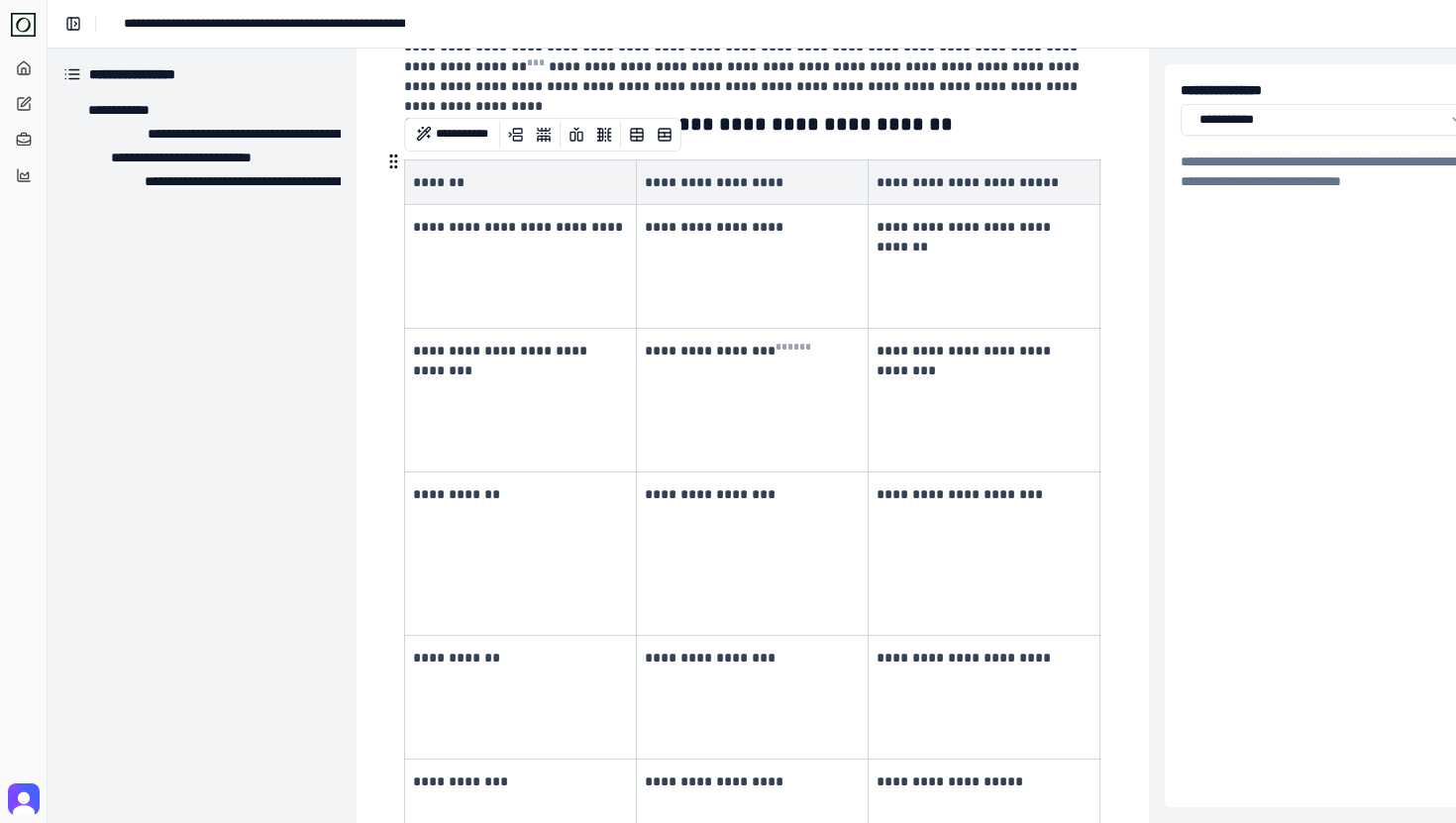 click on "**********" at bounding box center [518, 658] 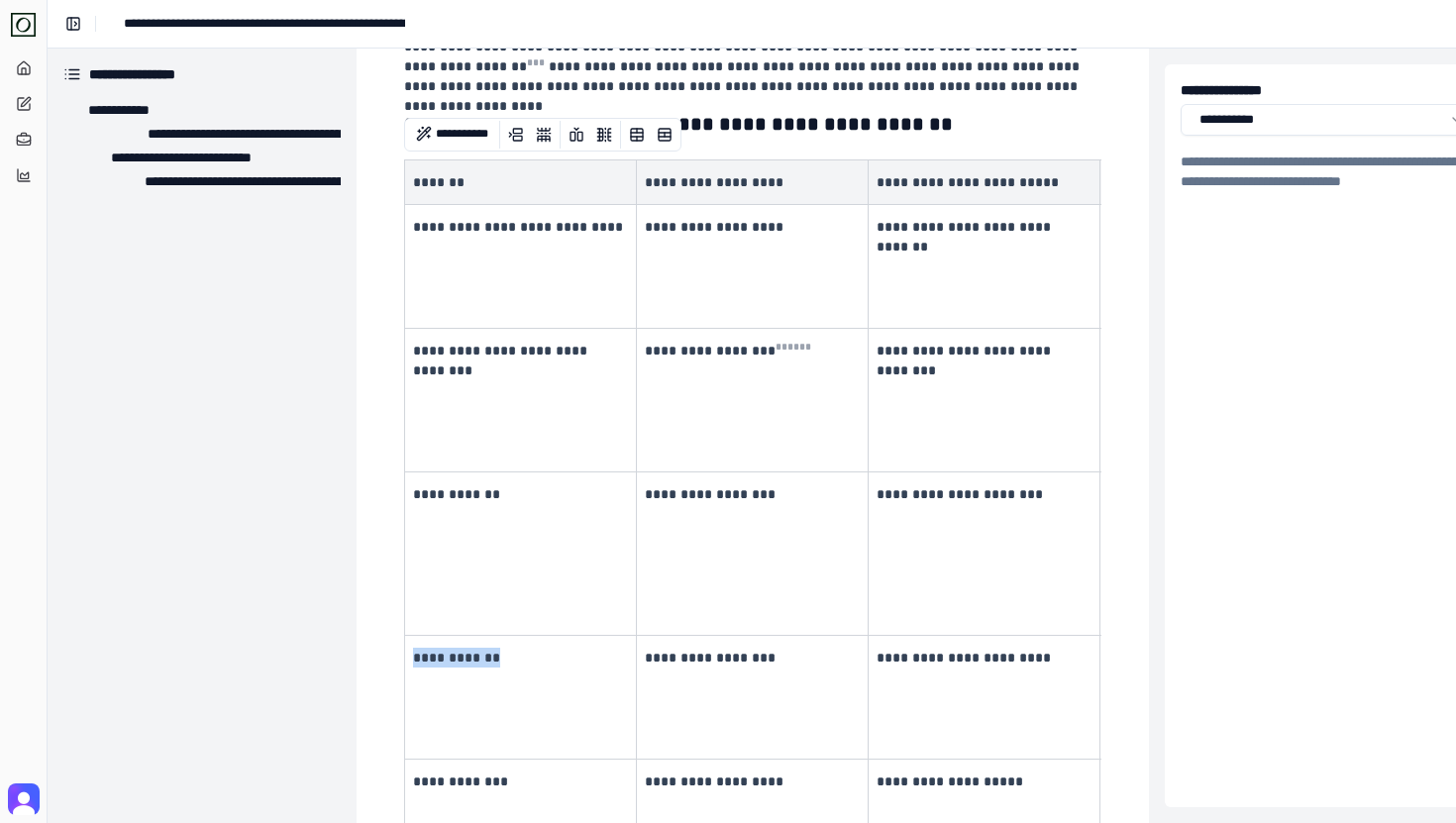 copy on "**********" 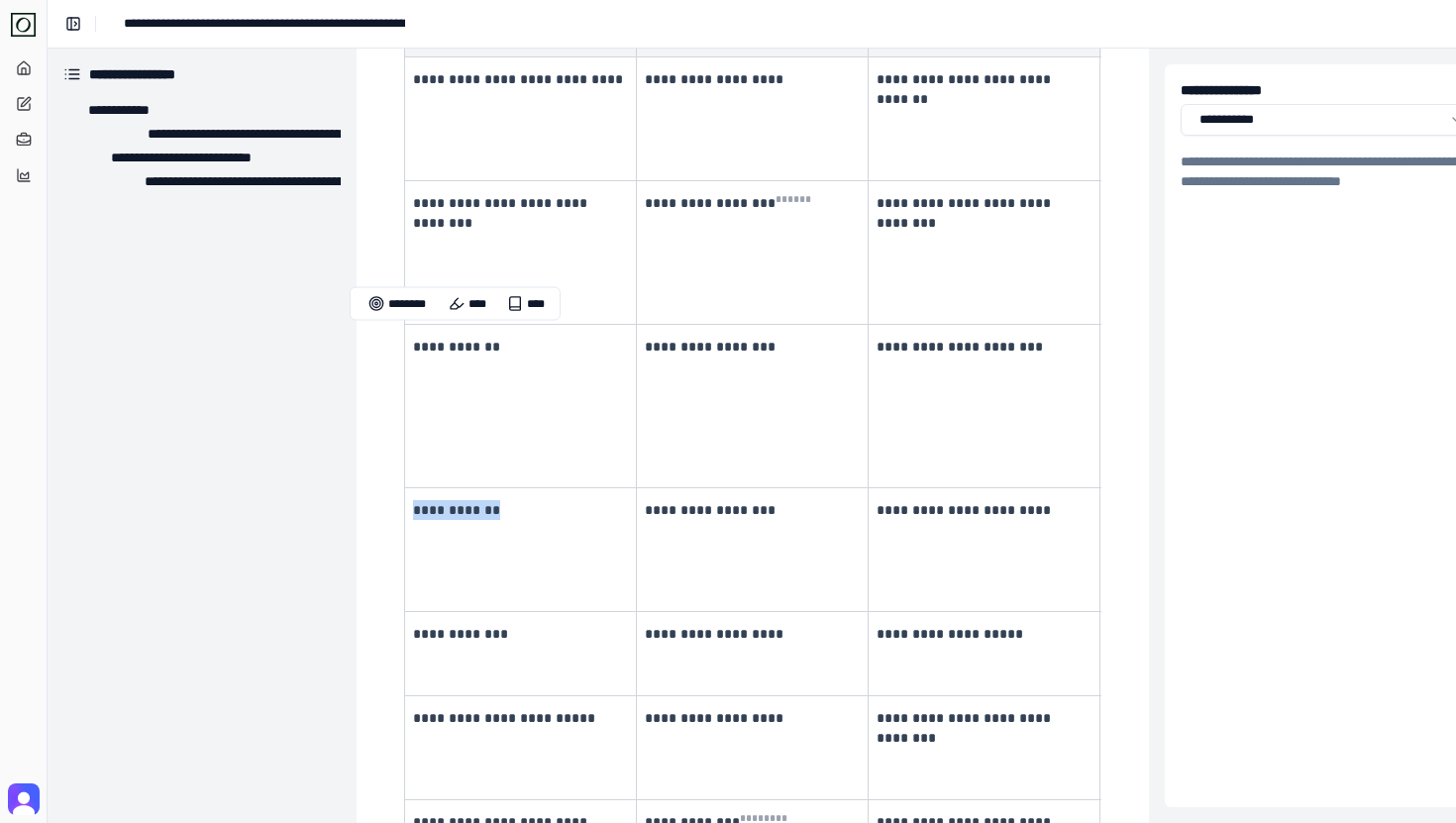 scroll, scrollTop: 588, scrollLeft: 0, axis: vertical 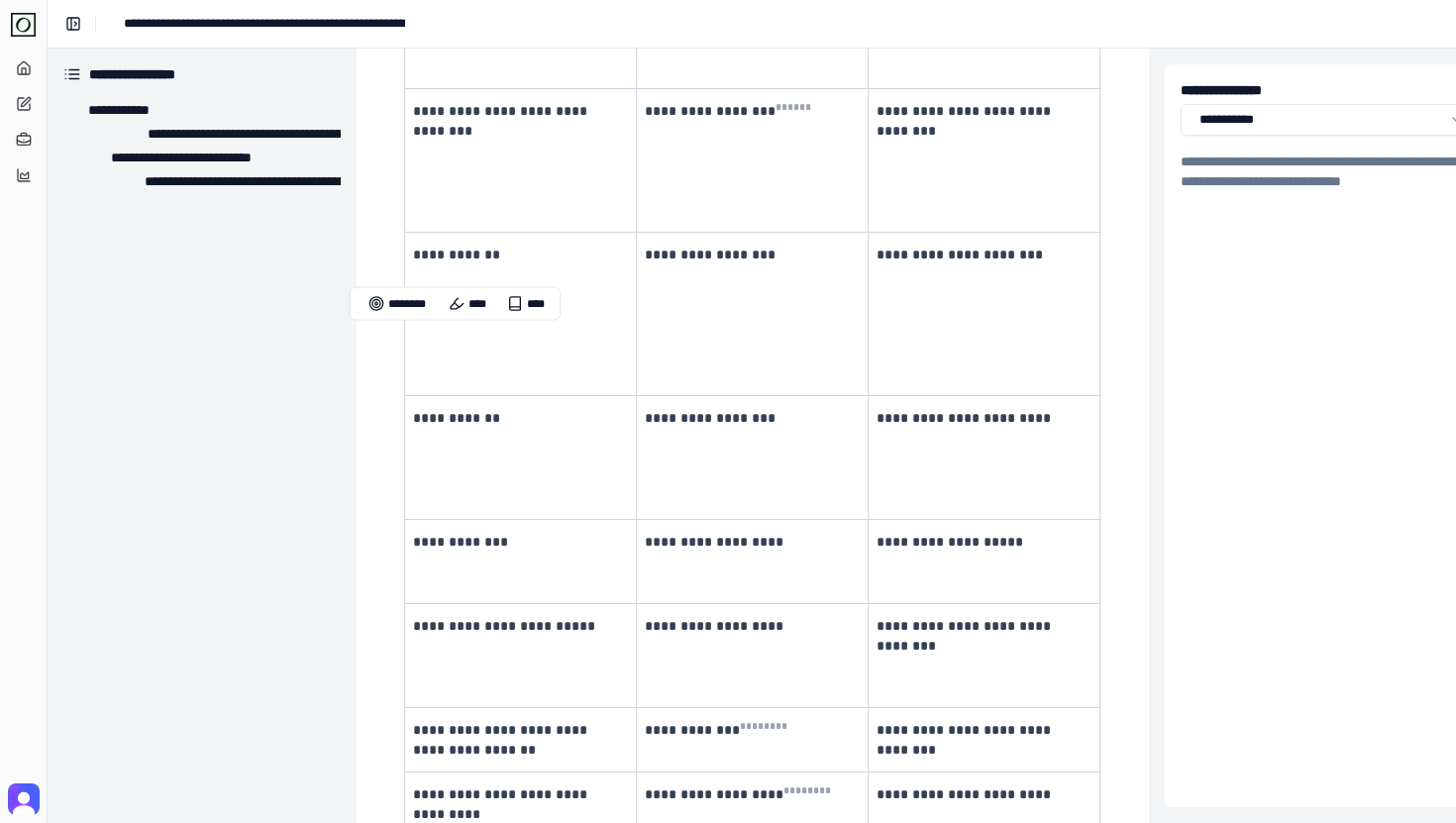 click on "**********" at bounding box center (518, 542) 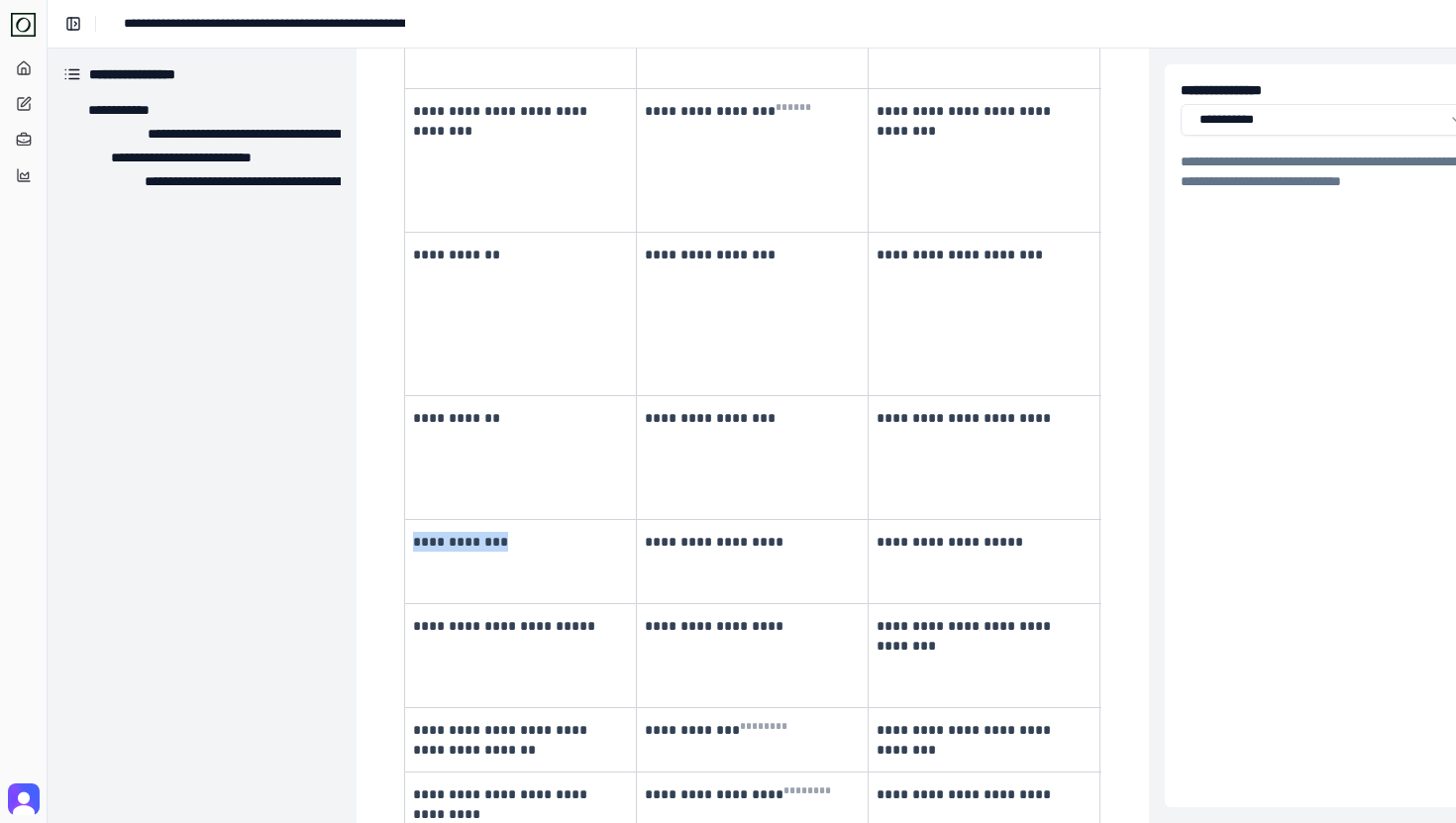 copy on "**********" 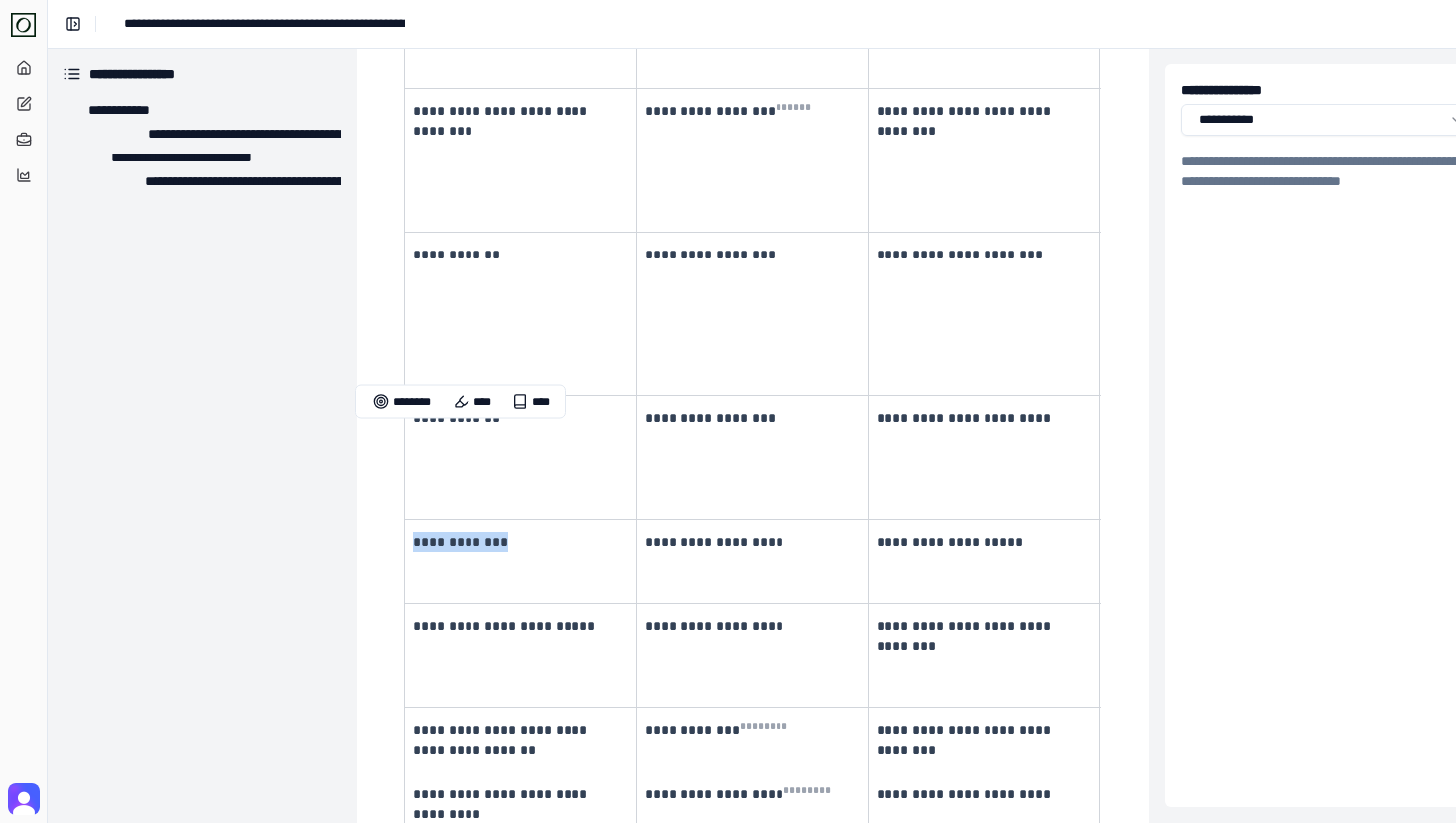 scroll, scrollTop: 666, scrollLeft: 0, axis: vertical 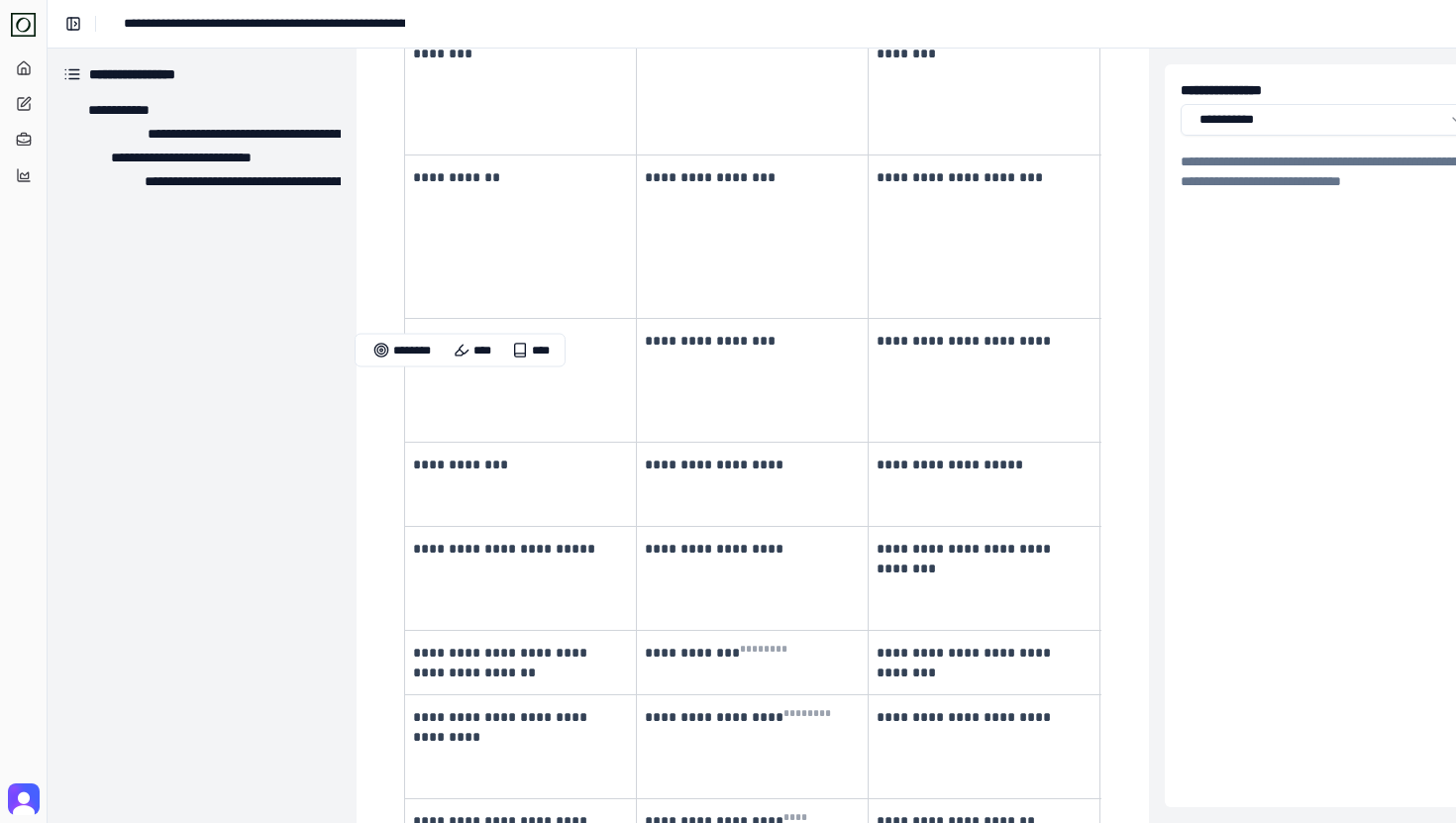 click on "**********" at bounding box center [518, 549] 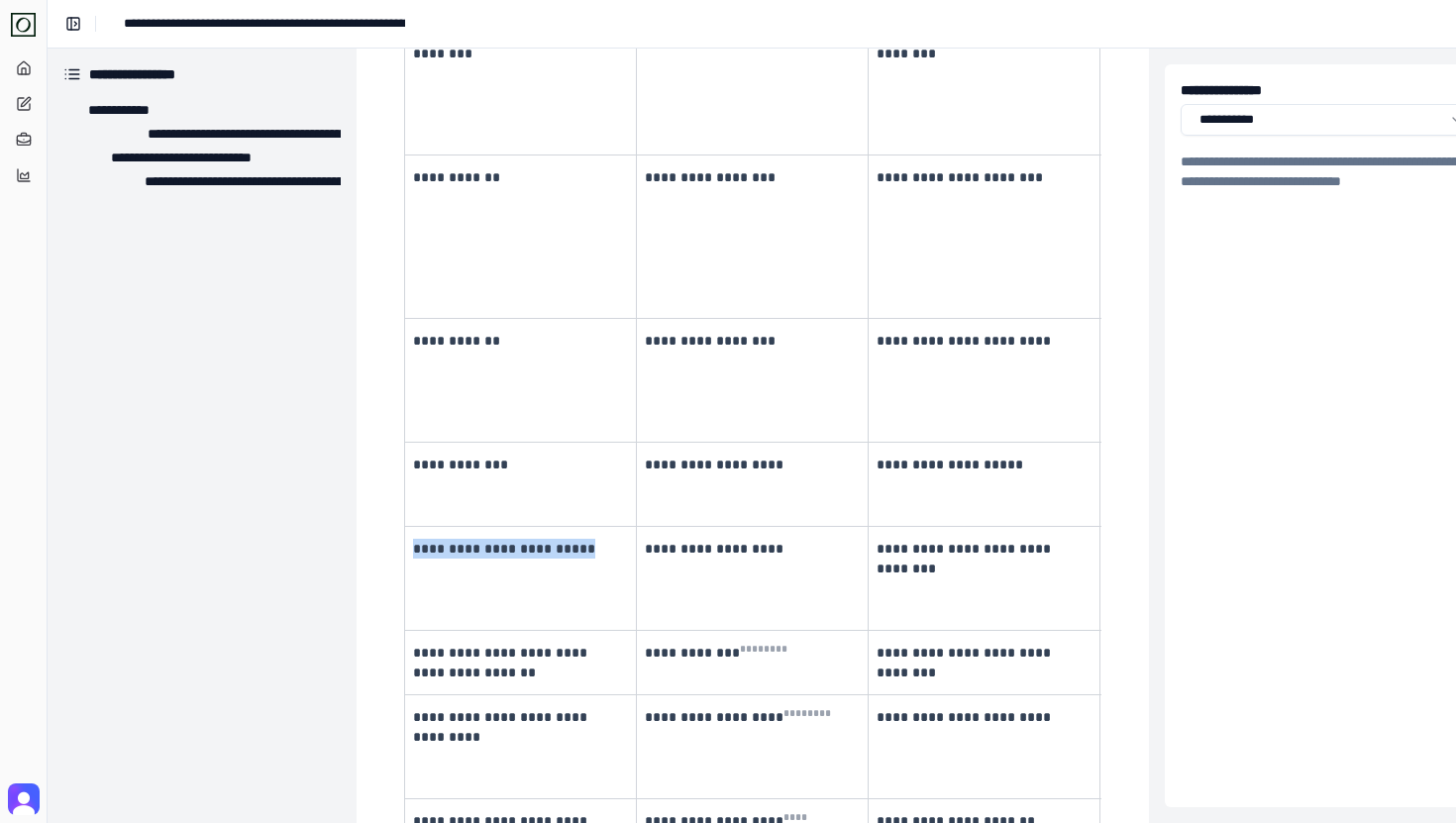 copy on "**********" 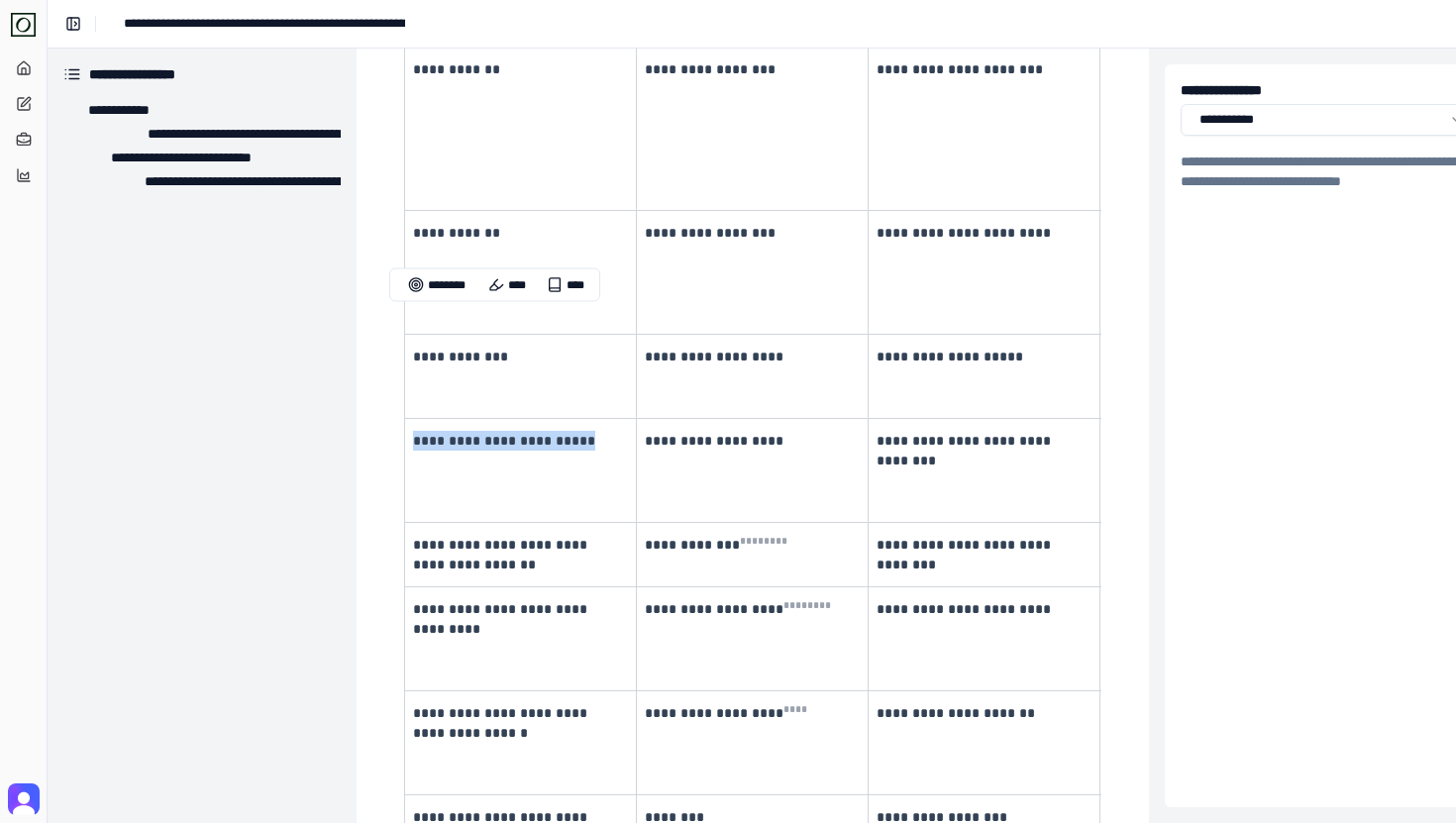 scroll, scrollTop: 858, scrollLeft: 0, axis: vertical 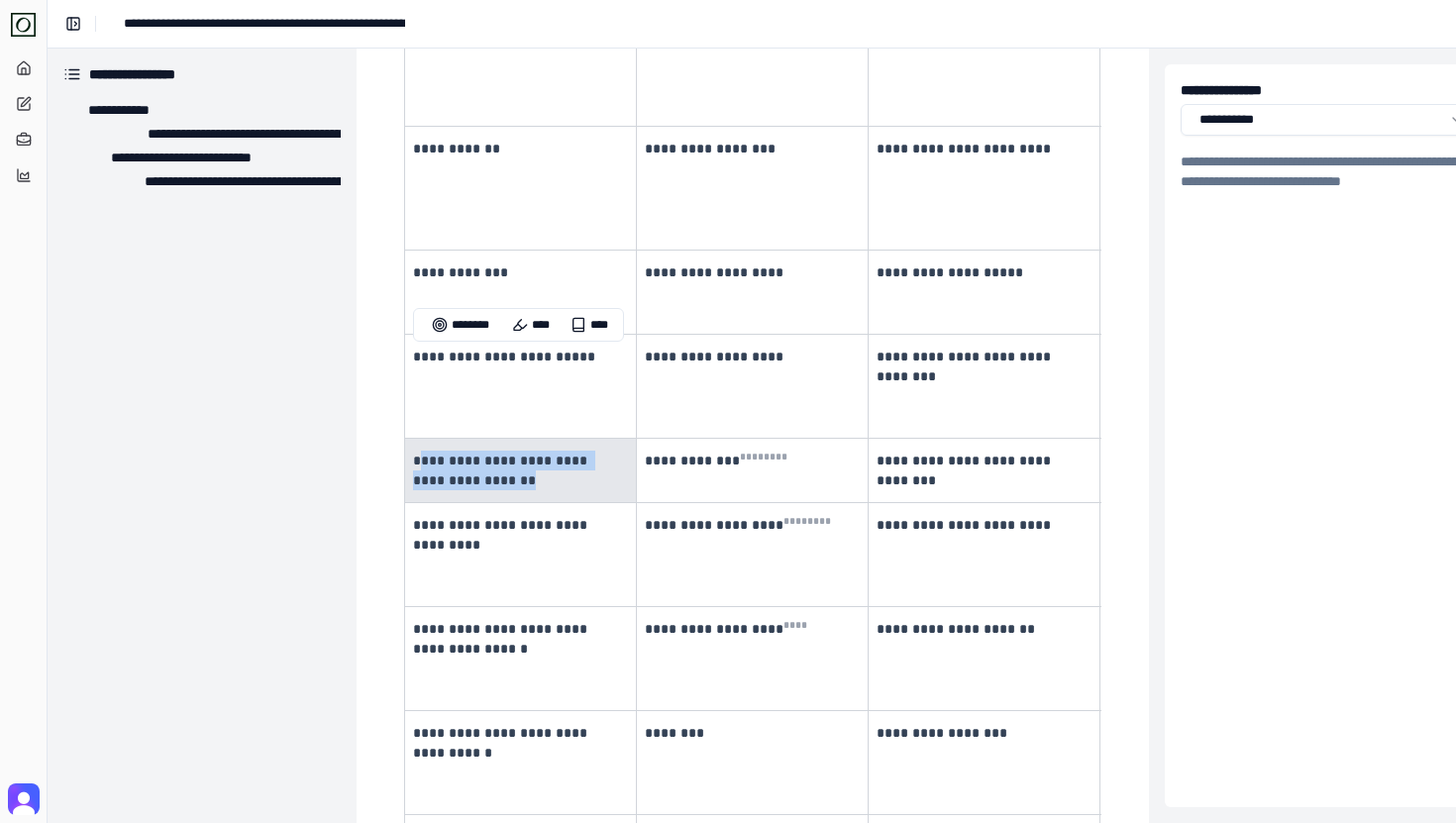 drag, startPoint x: 560, startPoint y: 384, endPoint x: 417, endPoint y: 367, distance: 144 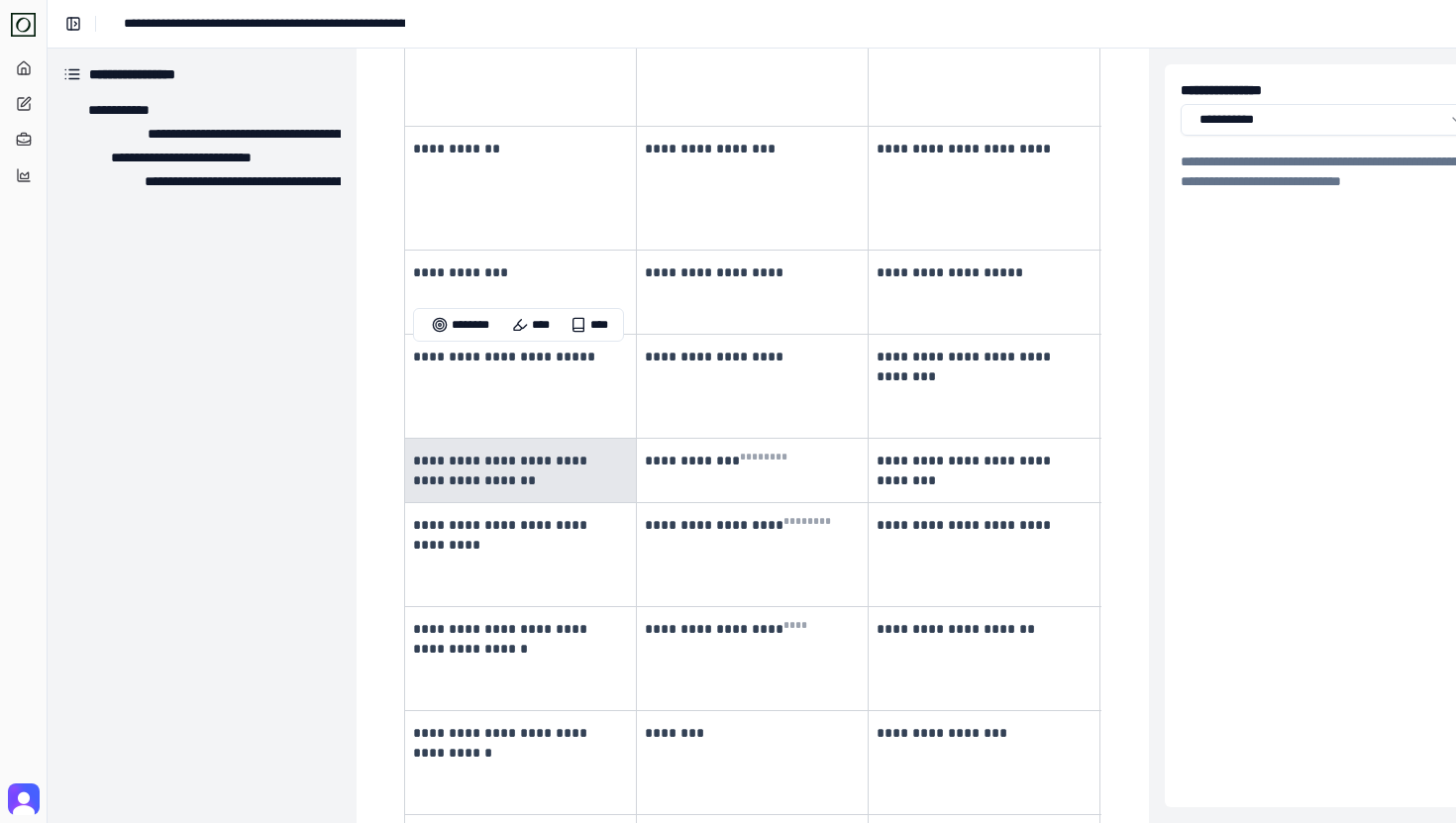 click on "**********" at bounding box center [518, 470] 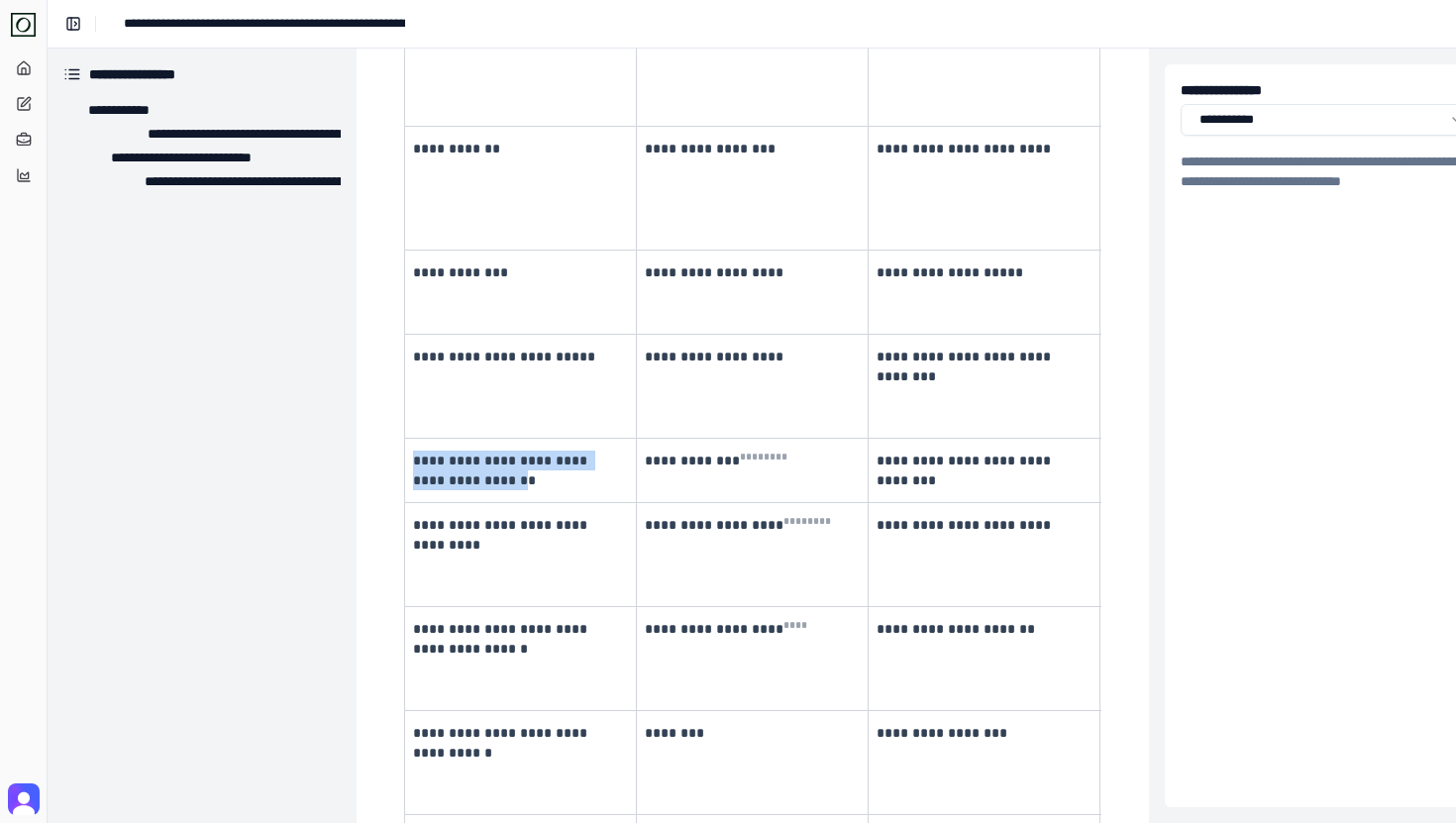 drag, startPoint x: 417, startPoint y: 367, endPoint x: 526, endPoint y: 381, distance: 109.8954 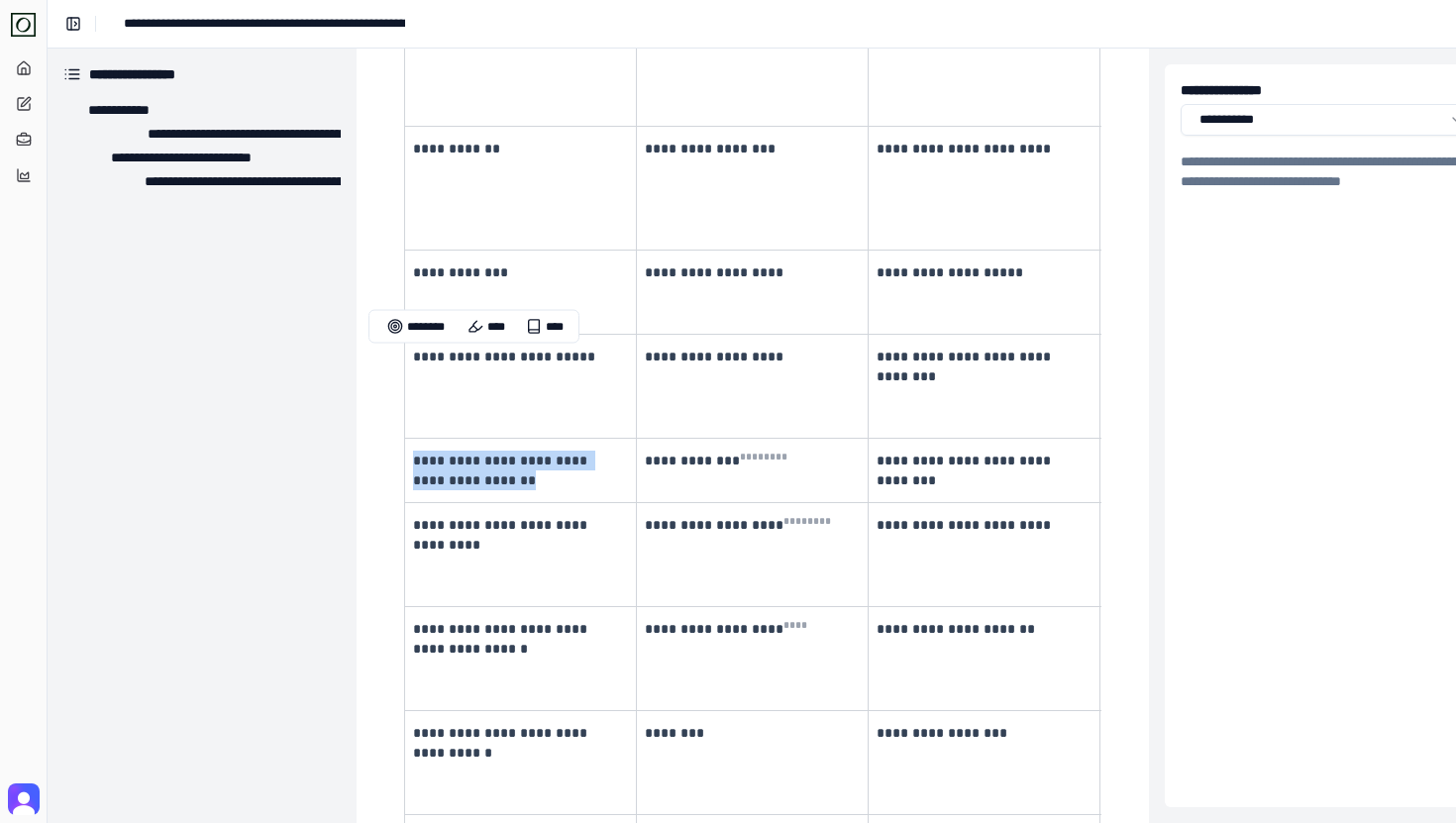 copy on "**********" 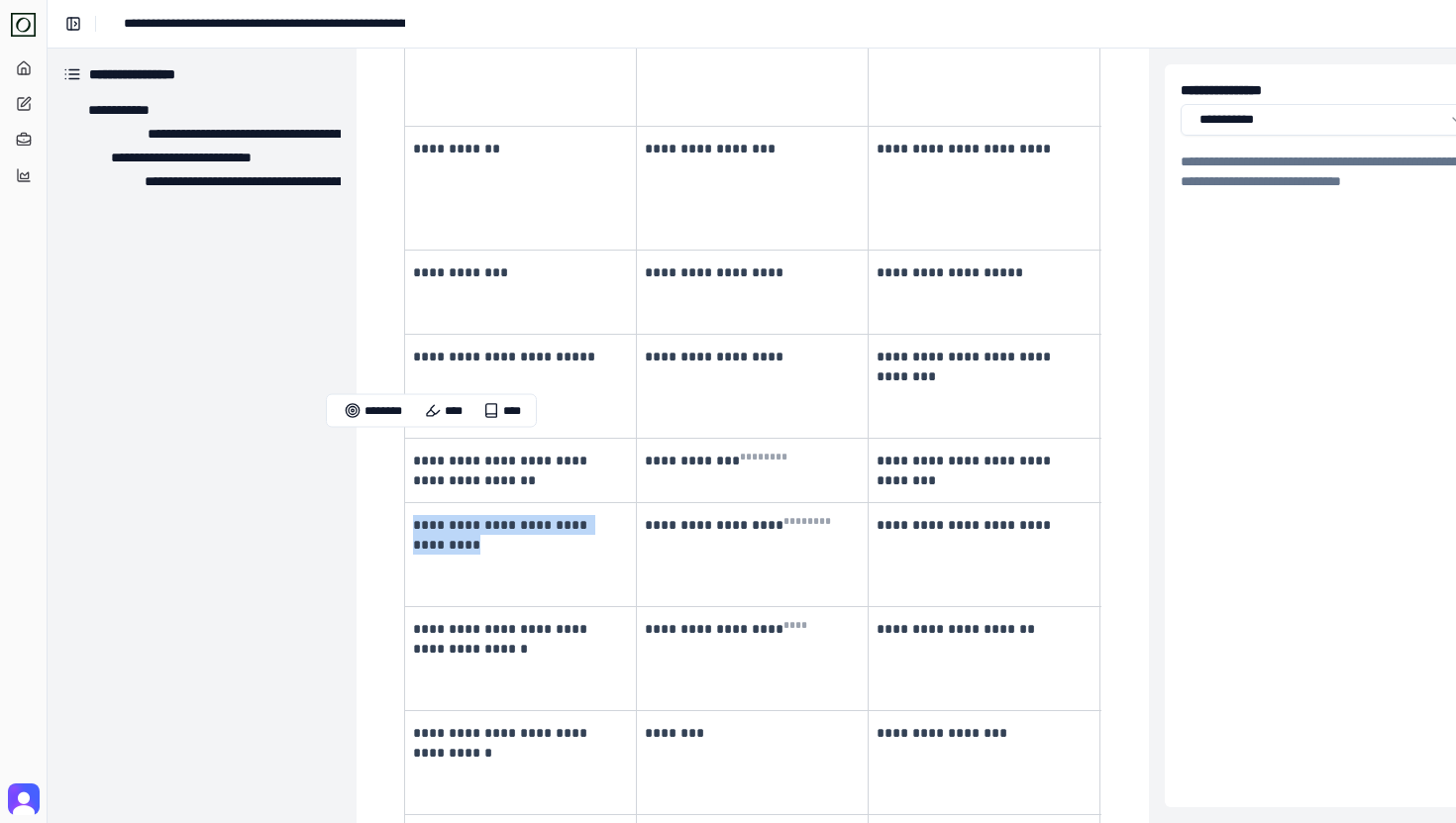 drag, startPoint x: 452, startPoint y: 463, endPoint x: 415, endPoint y: 449, distance: 39.56008 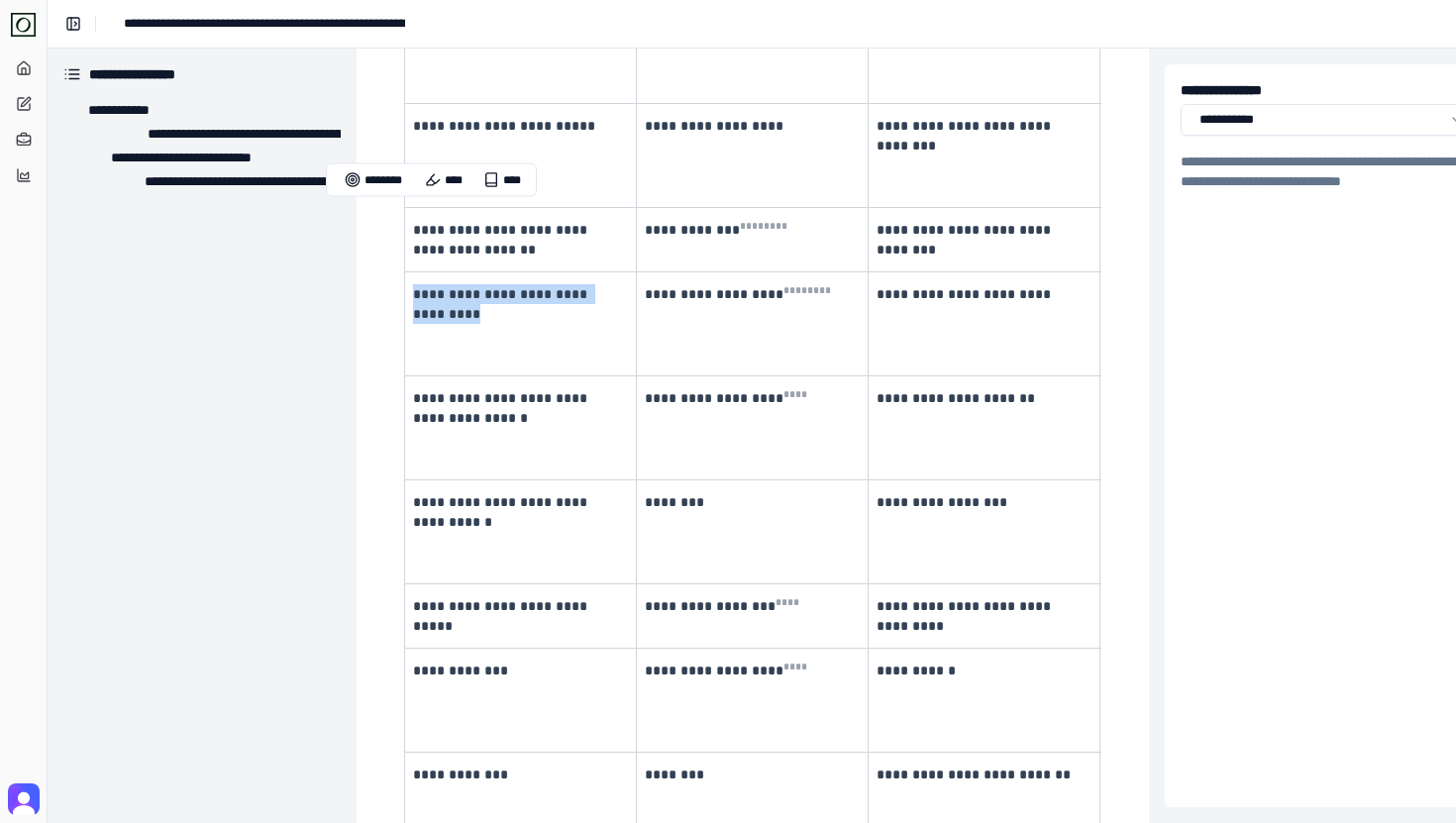scroll, scrollTop: 1266, scrollLeft: 0, axis: vertical 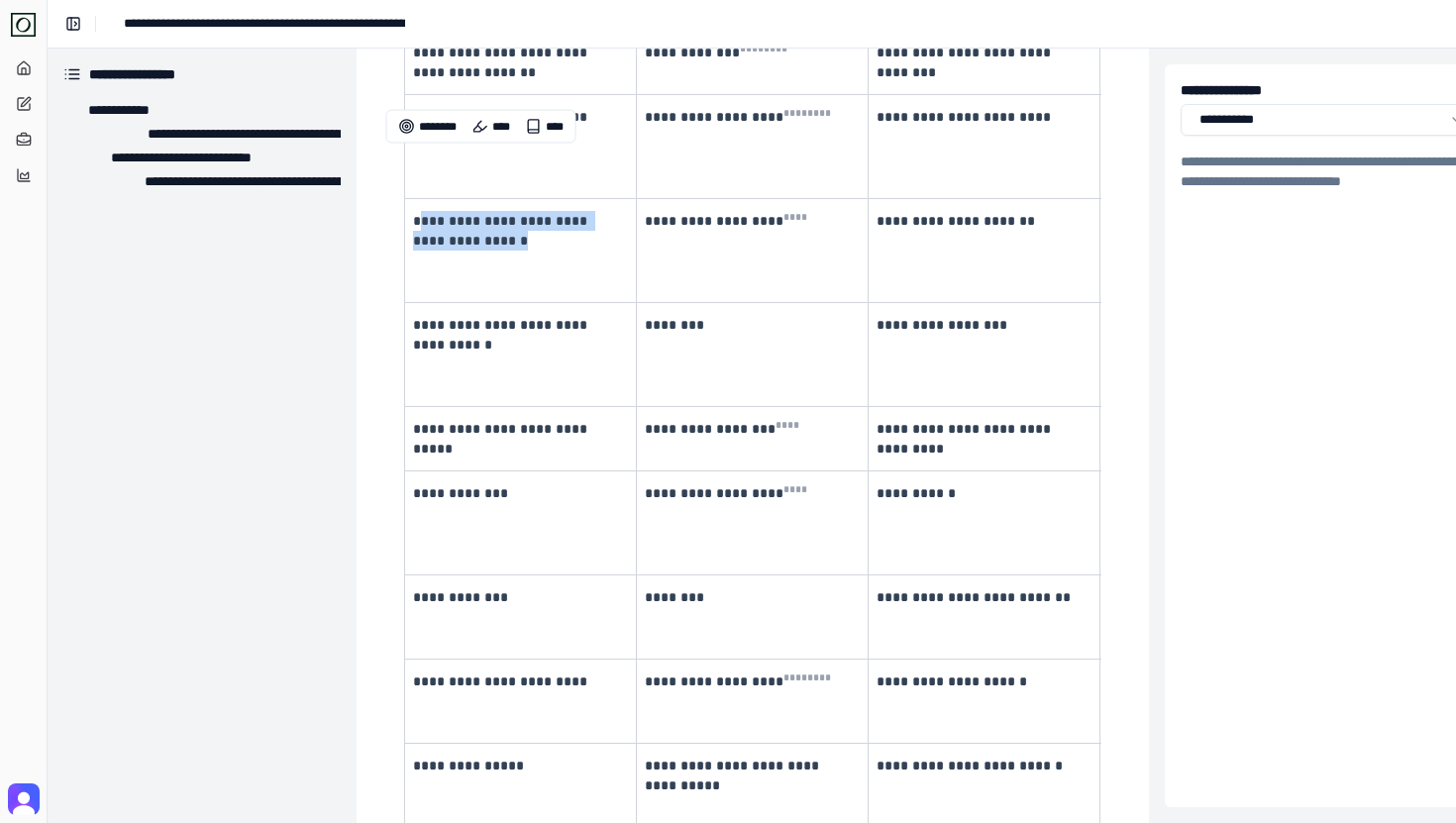 drag, startPoint x: 568, startPoint y: 188, endPoint x: 420, endPoint y: 165, distance: 149.7765 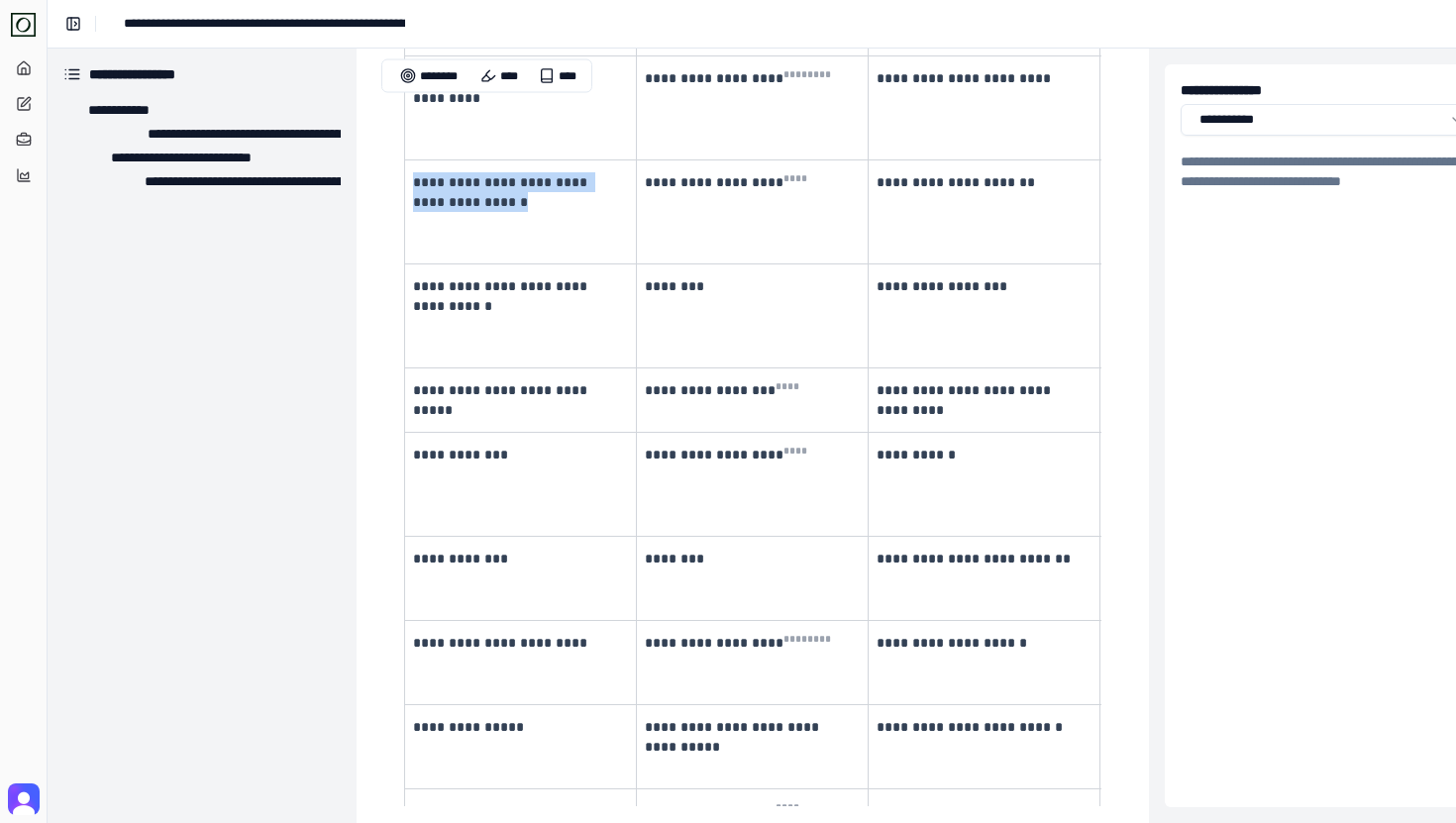 scroll, scrollTop: 1316, scrollLeft: 0, axis: vertical 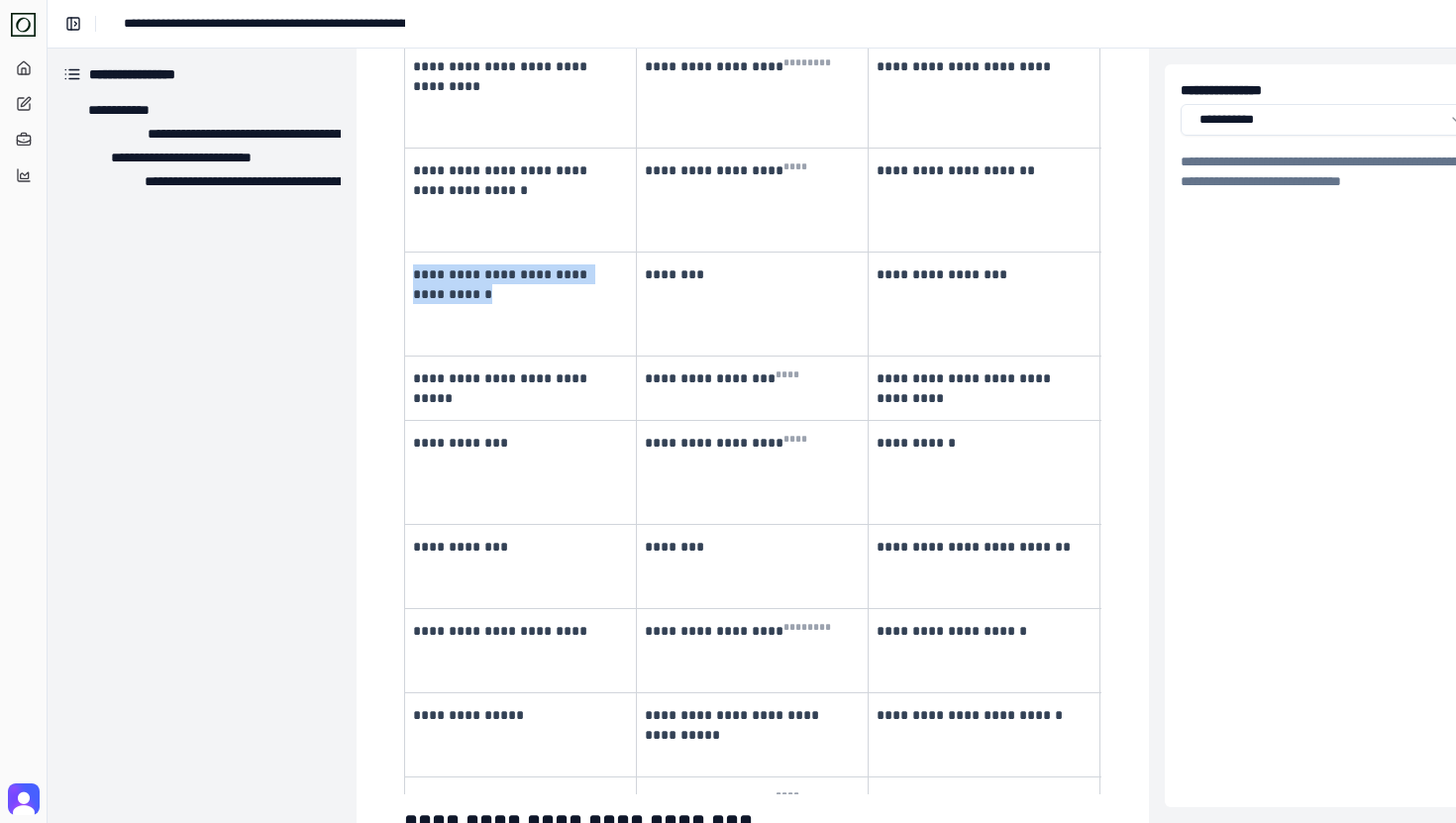 drag, startPoint x: 468, startPoint y: 218, endPoint x: 414, endPoint y: 201, distance: 56.61272 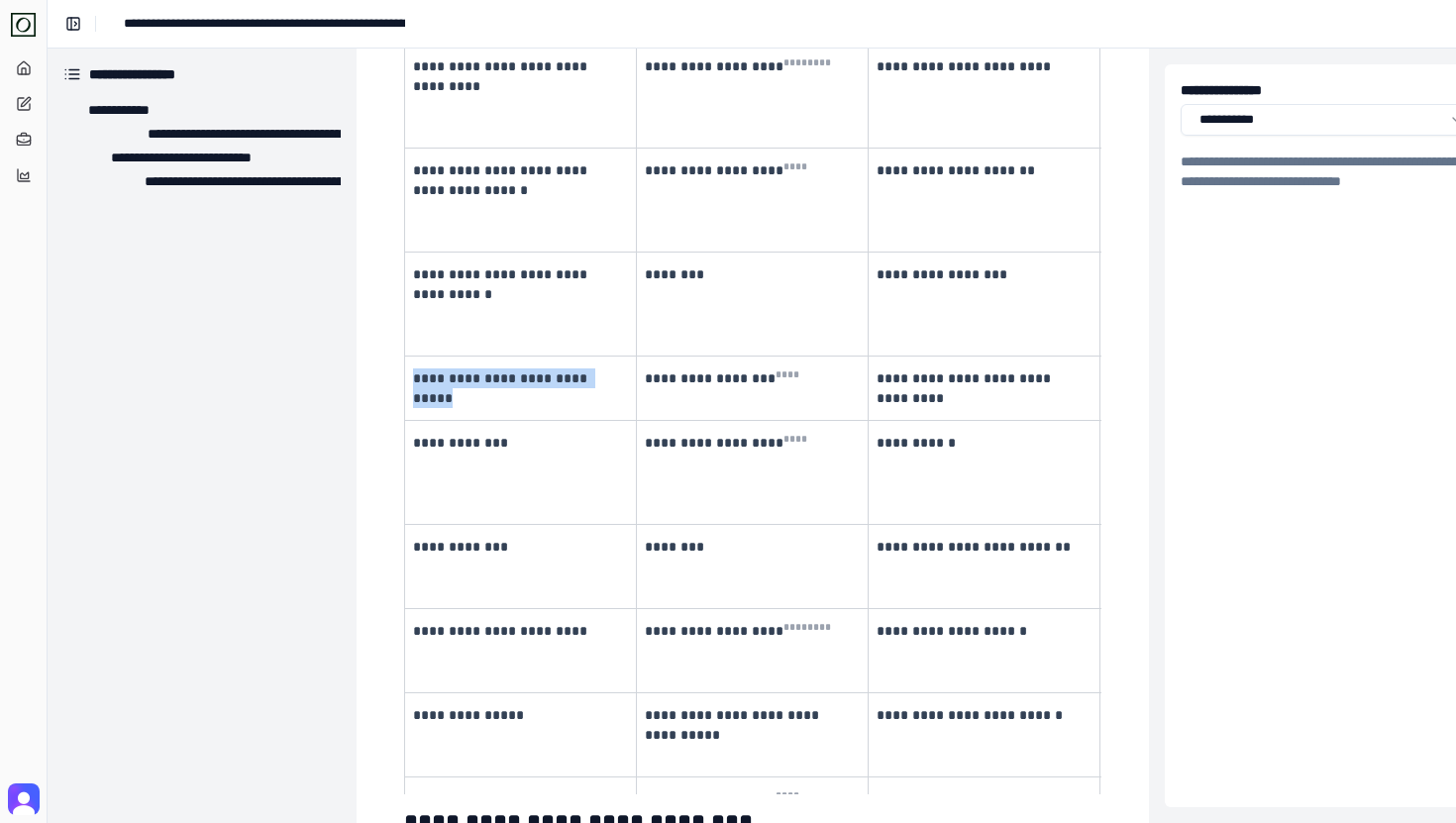 drag, startPoint x: 482, startPoint y: 317, endPoint x: 415, endPoint y: 298, distance: 69.64194 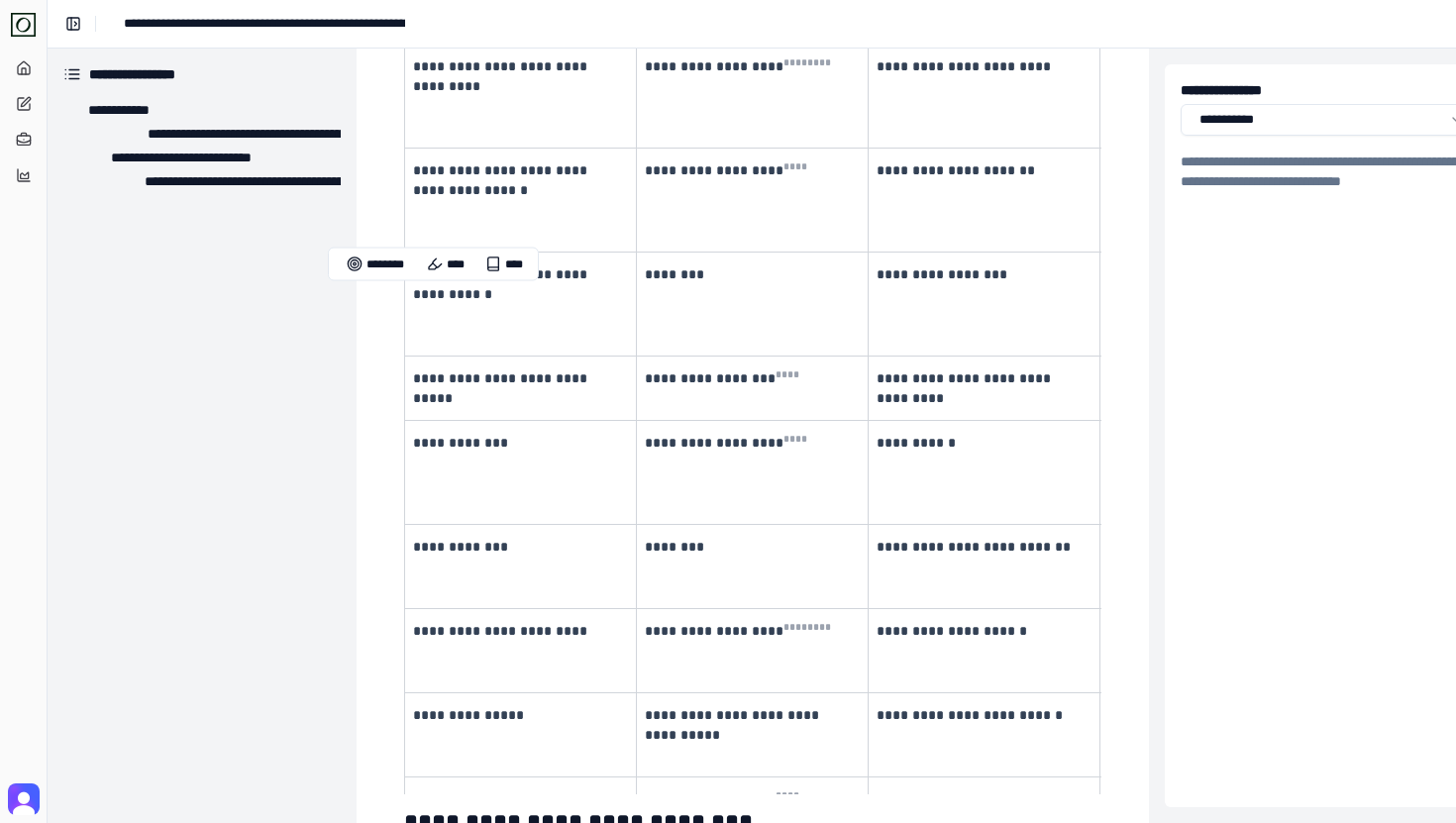 click on "**********" at bounding box center [518, 443] 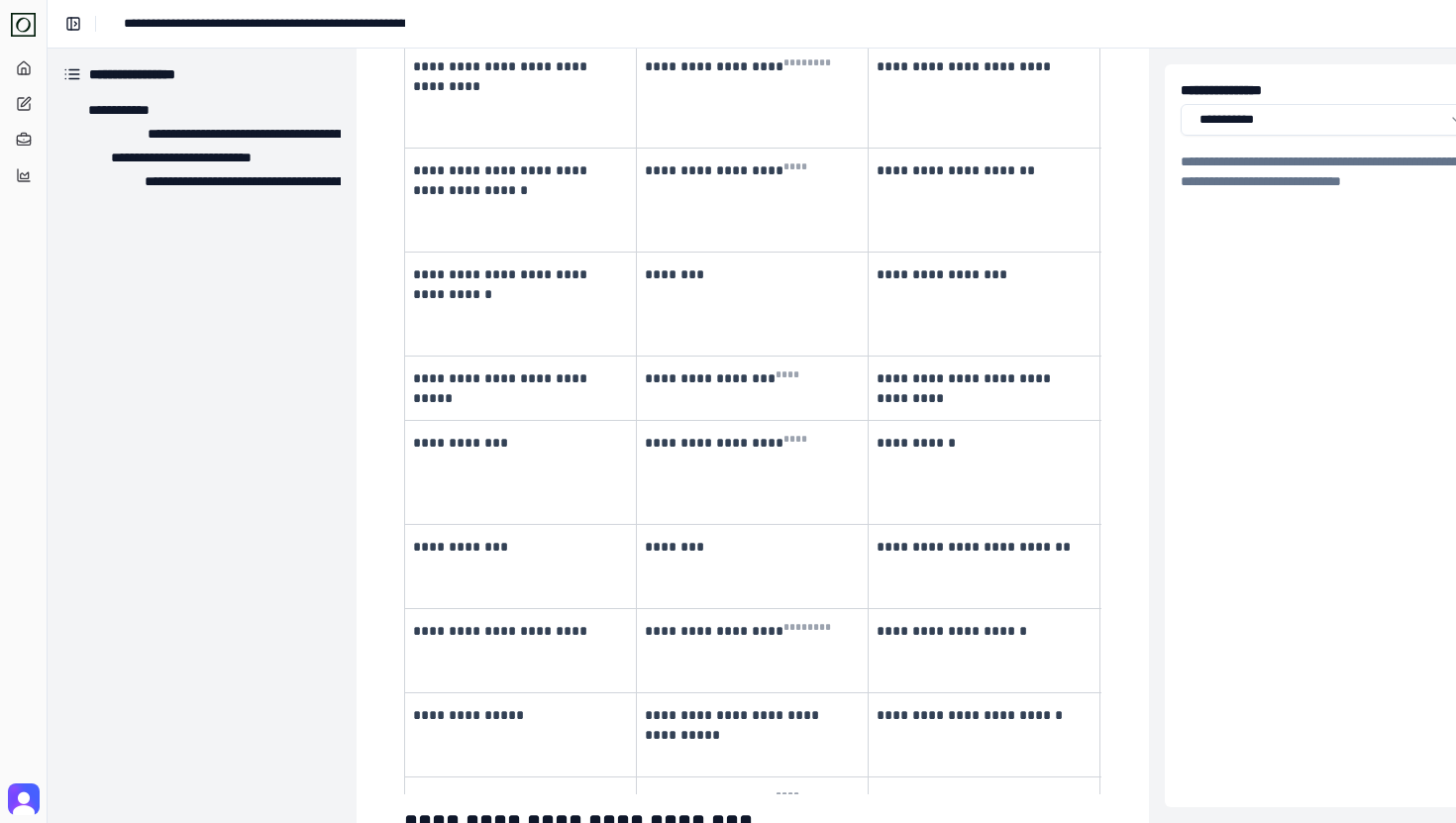 click on "**********" at bounding box center [518, 443] 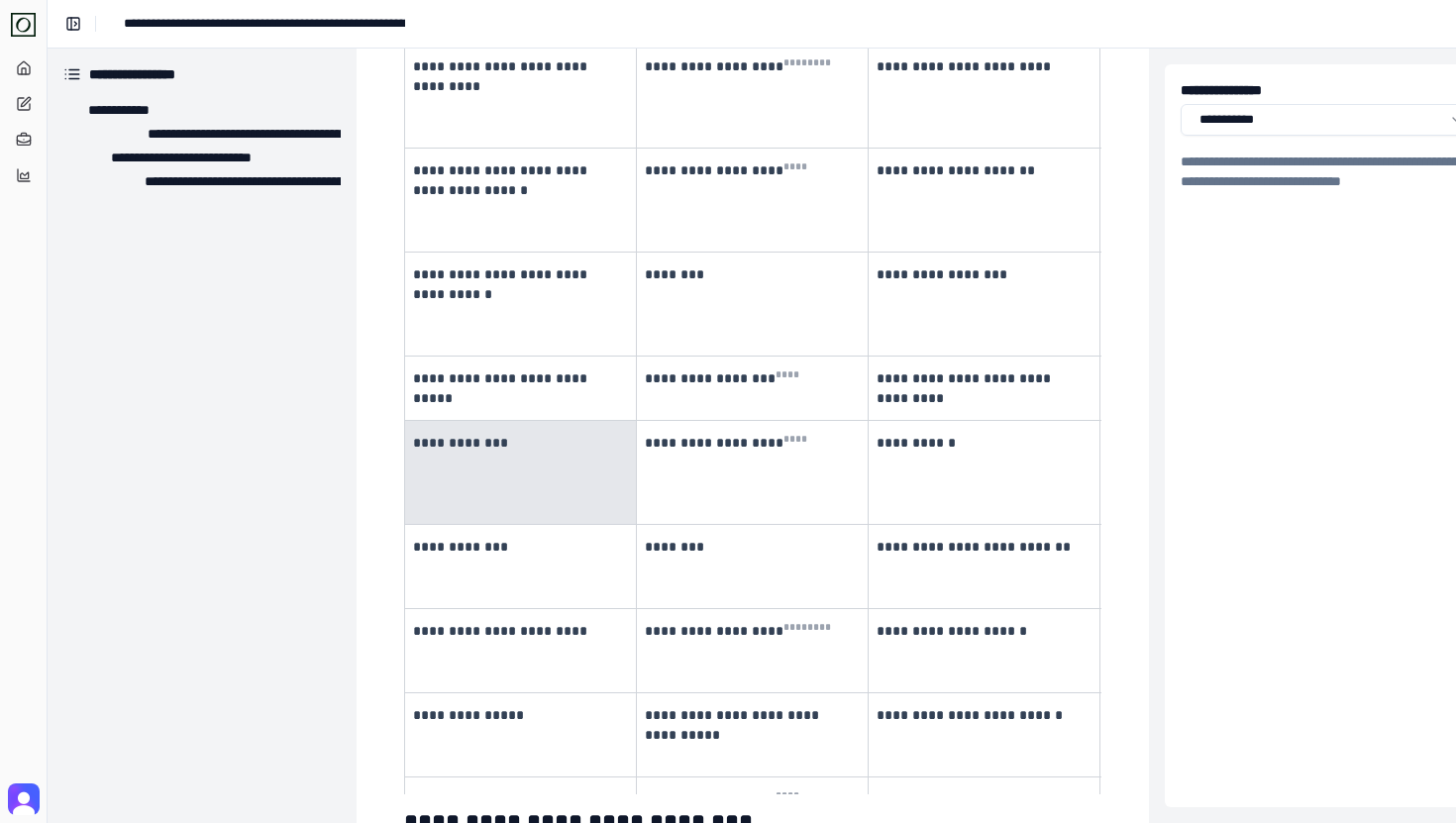 click on "**********" at bounding box center [518, 443] 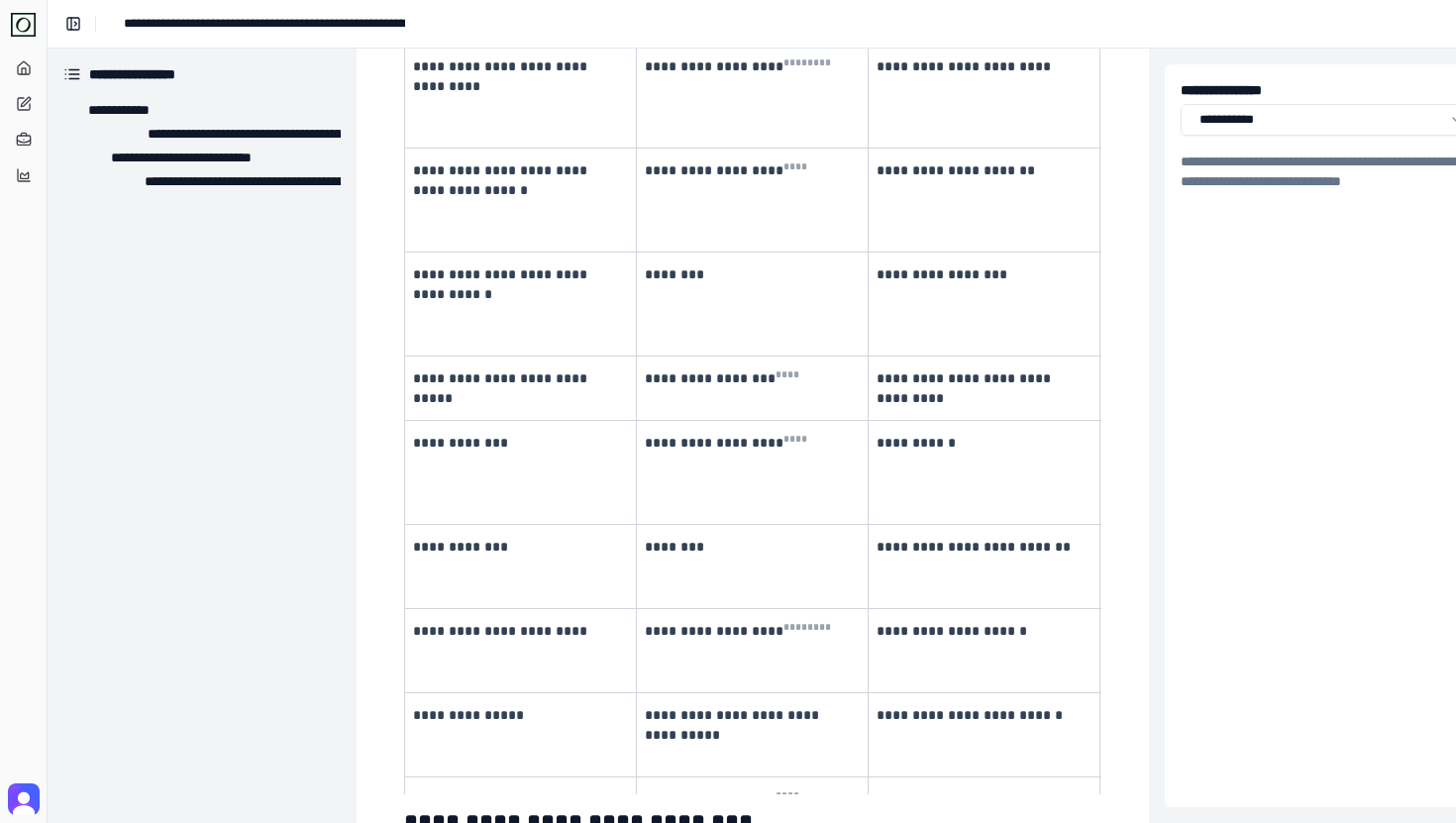 click on "**********" at bounding box center (518, 443) 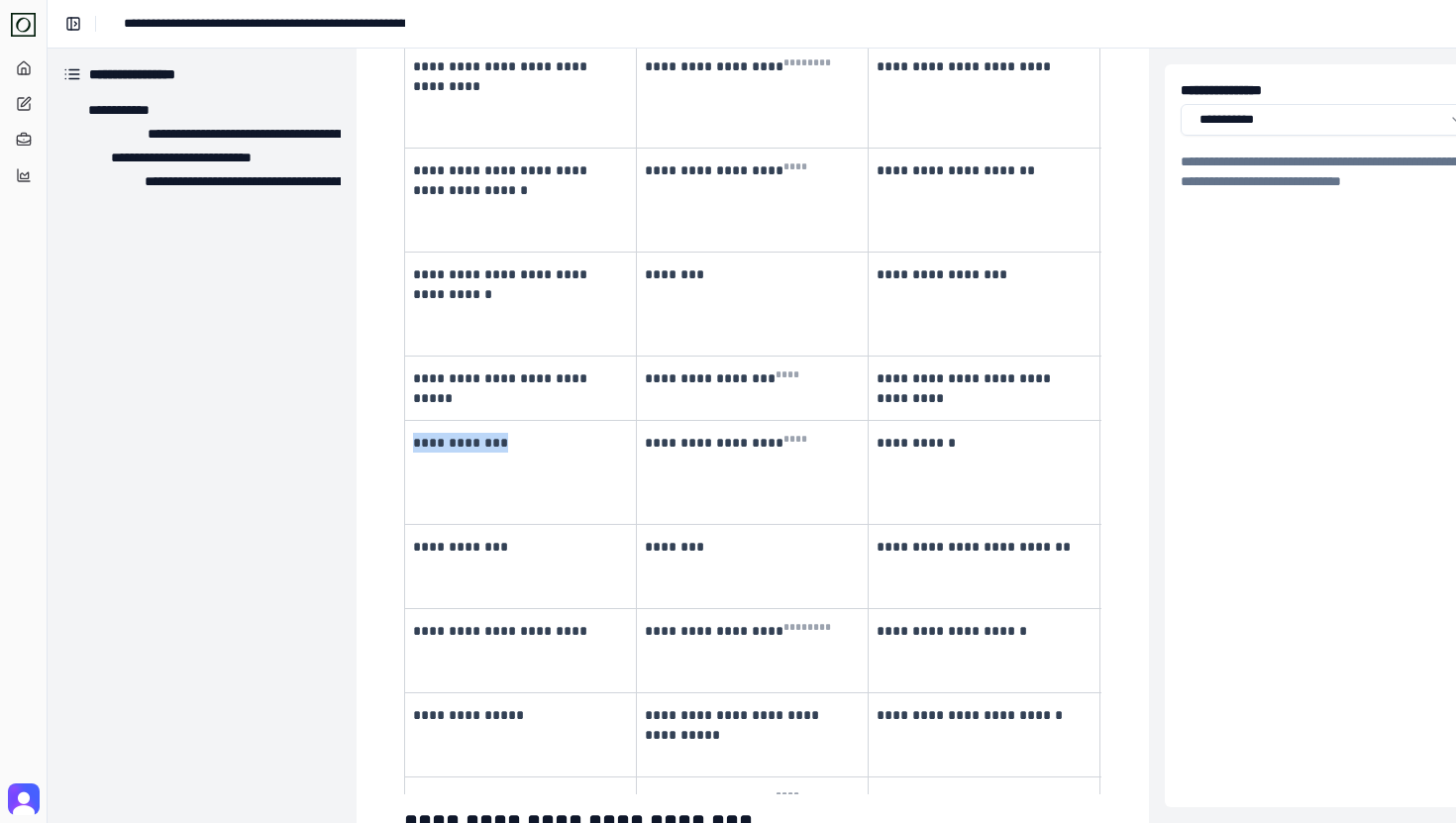 drag, startPoint x: 422, startPoint y: 363, endPoint x: 474, endPoint y: 363, distance: 52 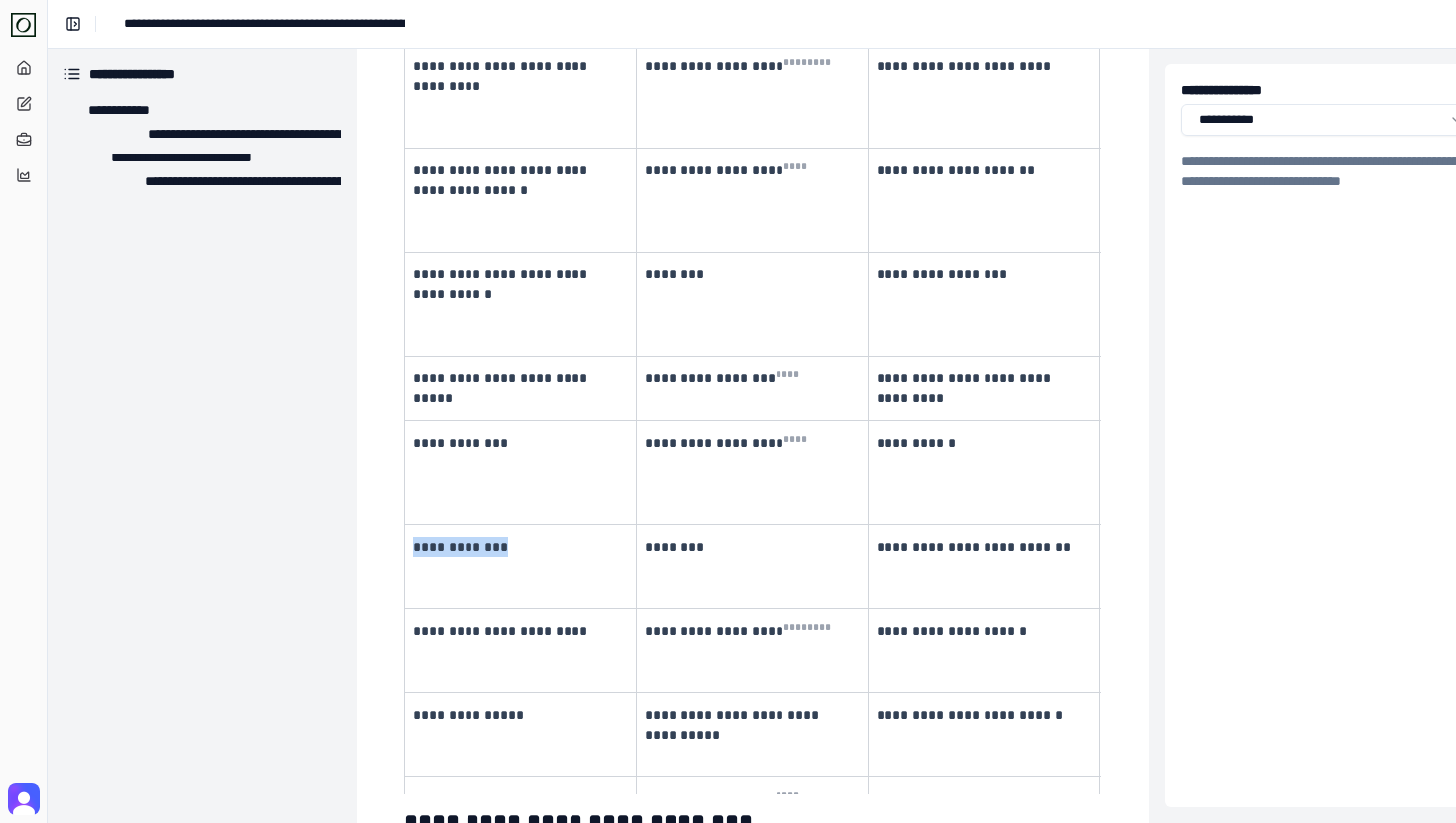 drag, startPoint x: 508, startPoint y: 466, endPoint x: 414, endPoint y: 465, distance: 94.005319 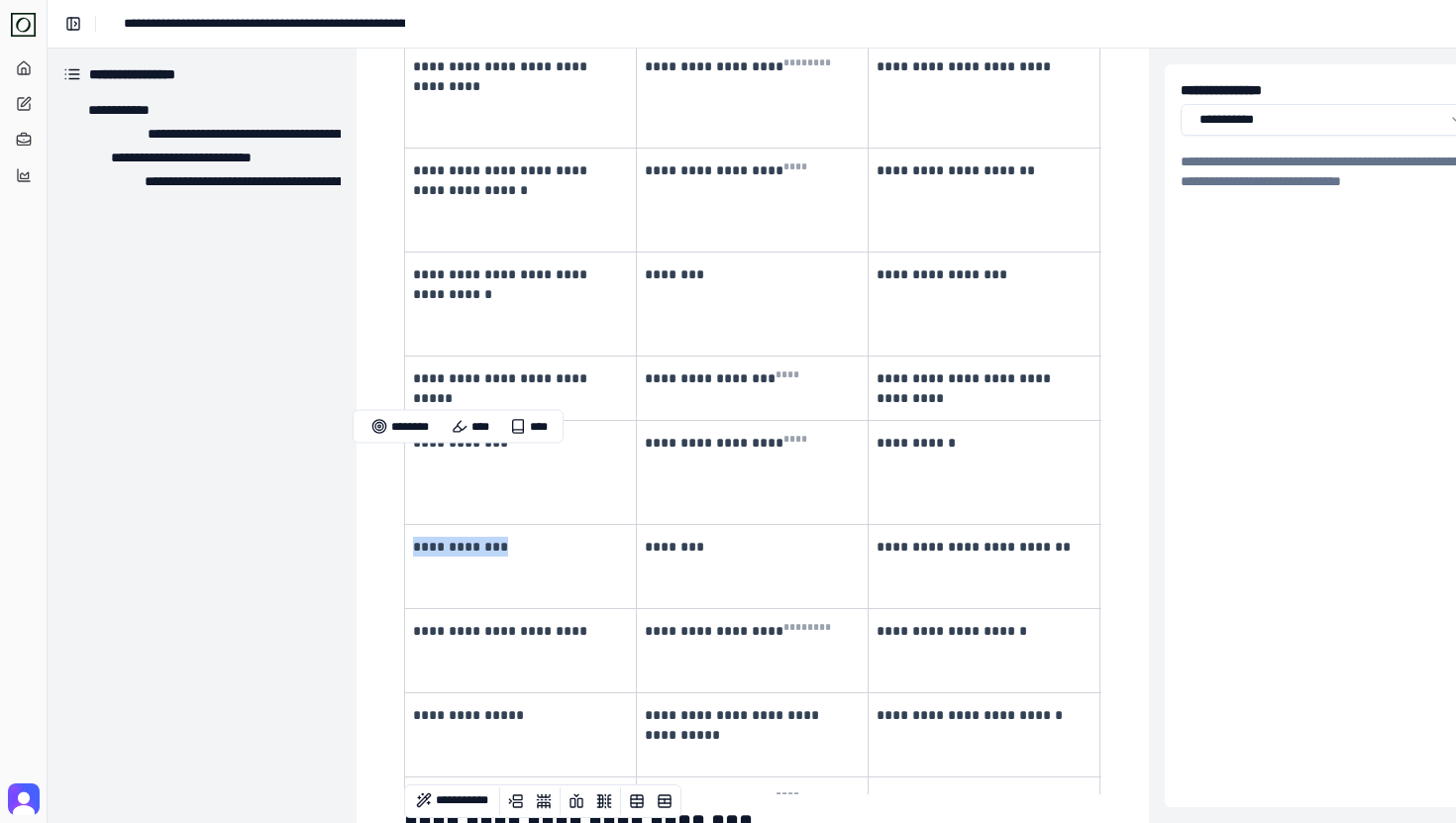 scroll, scrollTop: 1470, scrollLeft: 0, axis: vertical 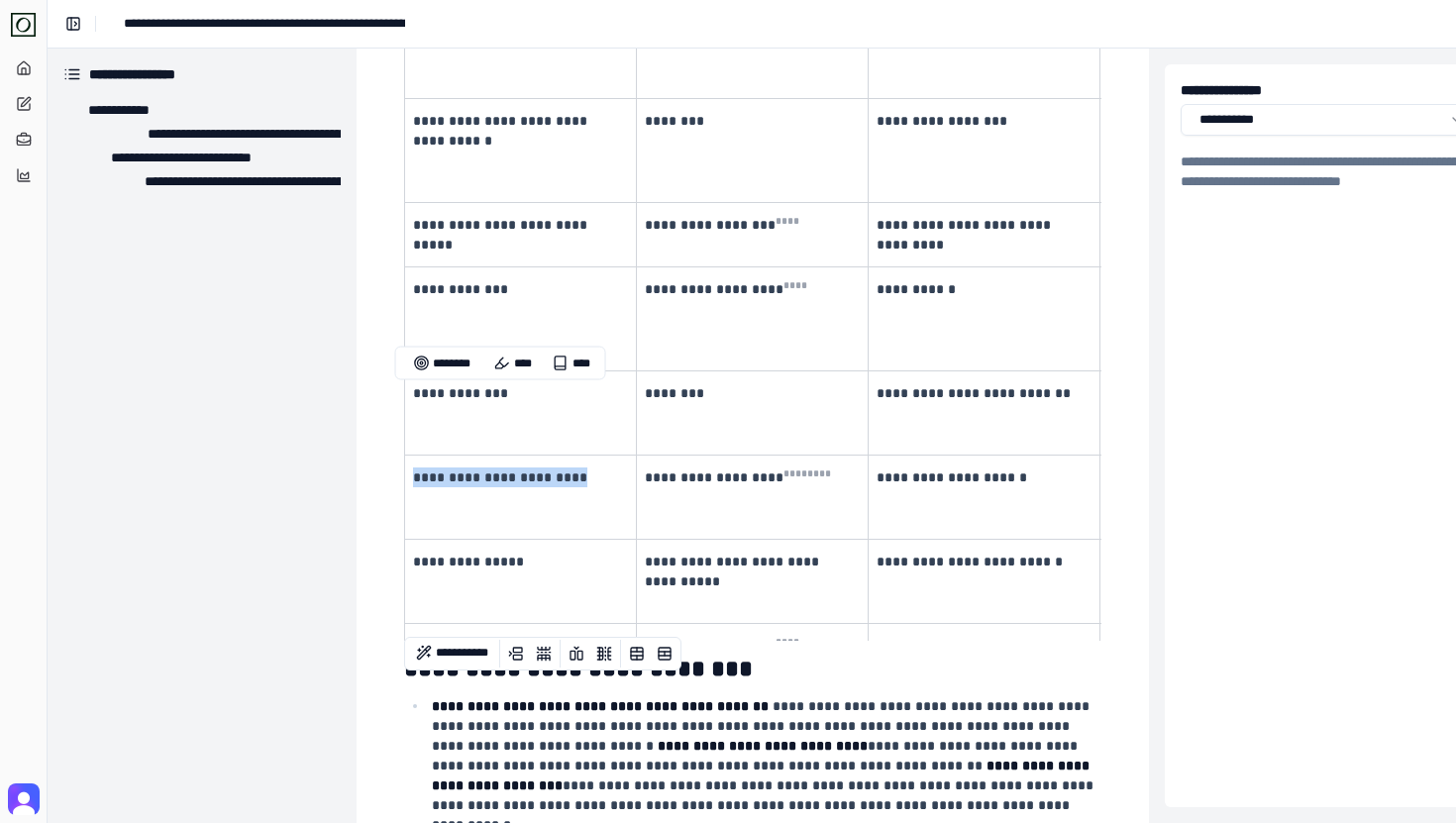 drag, startPoint x: 585, startPoint y: 399, endPoint x: 414, endPoint y: 397, distance: 171.0117 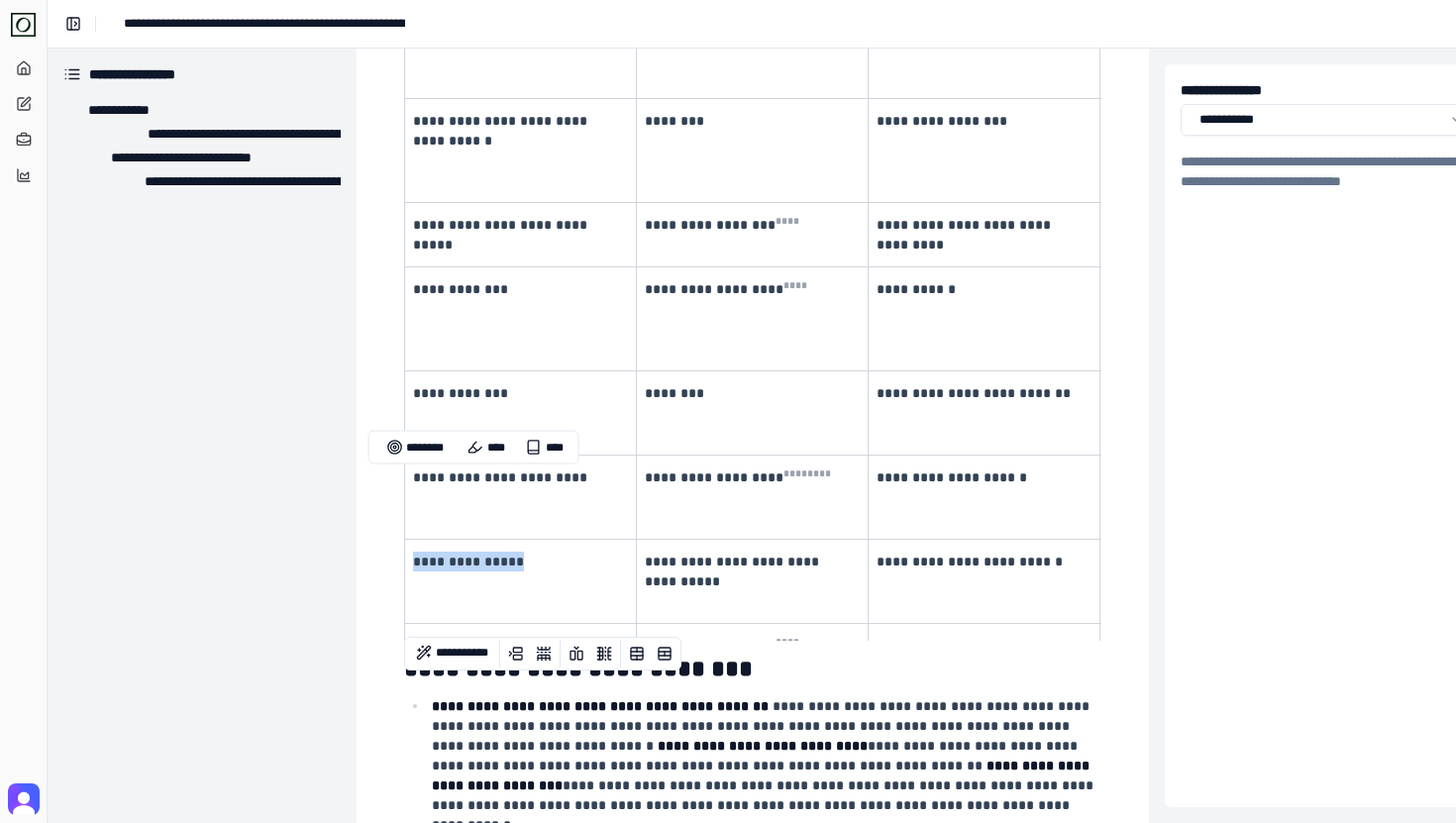 drag, startPoint x: 532, startPoint y: 494, endPoint x: 412, endPoint y: 485, distance: 120.33703 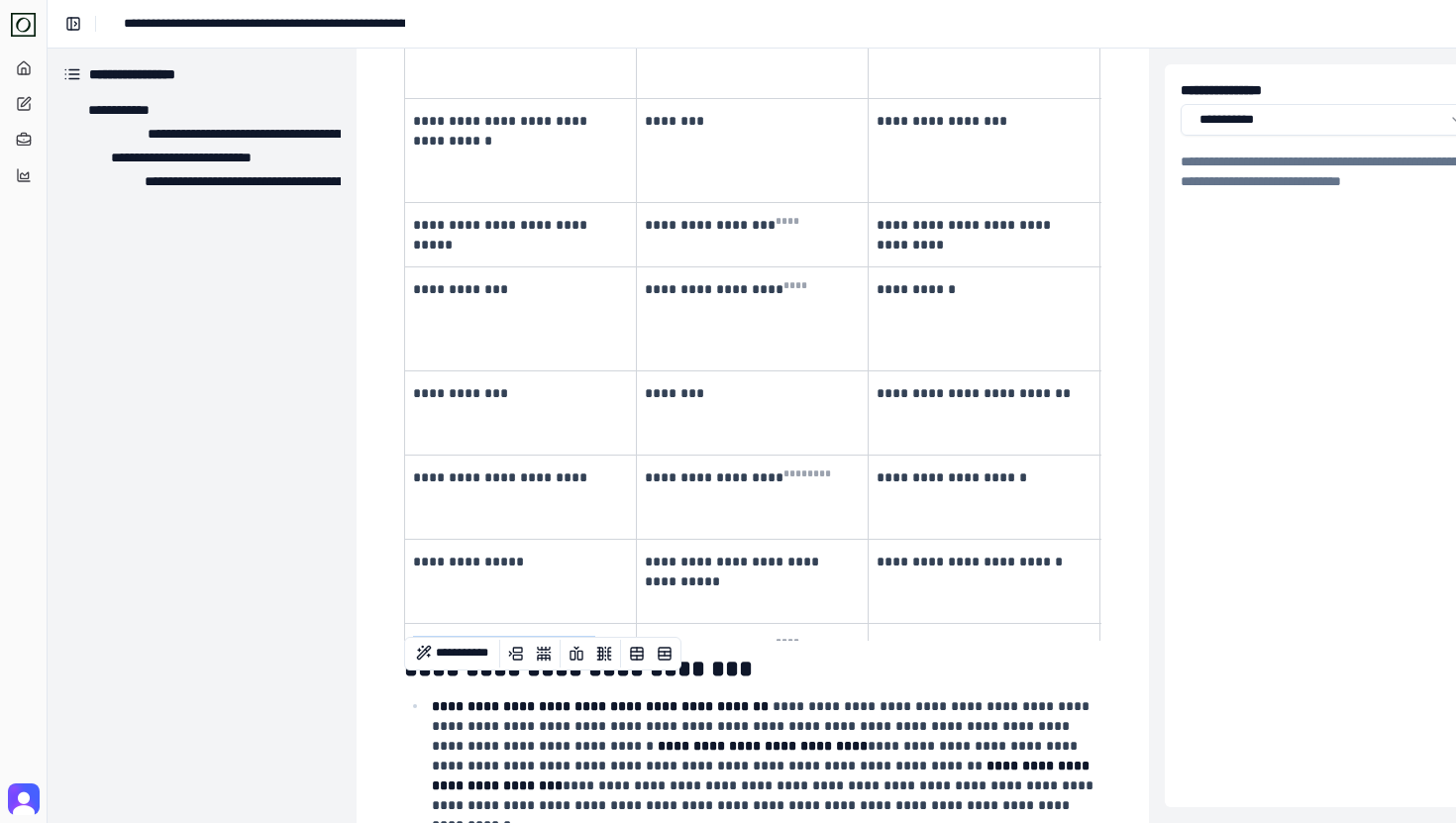 drag, startPoint x: 497, startPoint y: 589, endPoint x: 413, endPoint y: 568, distance: 86.585218 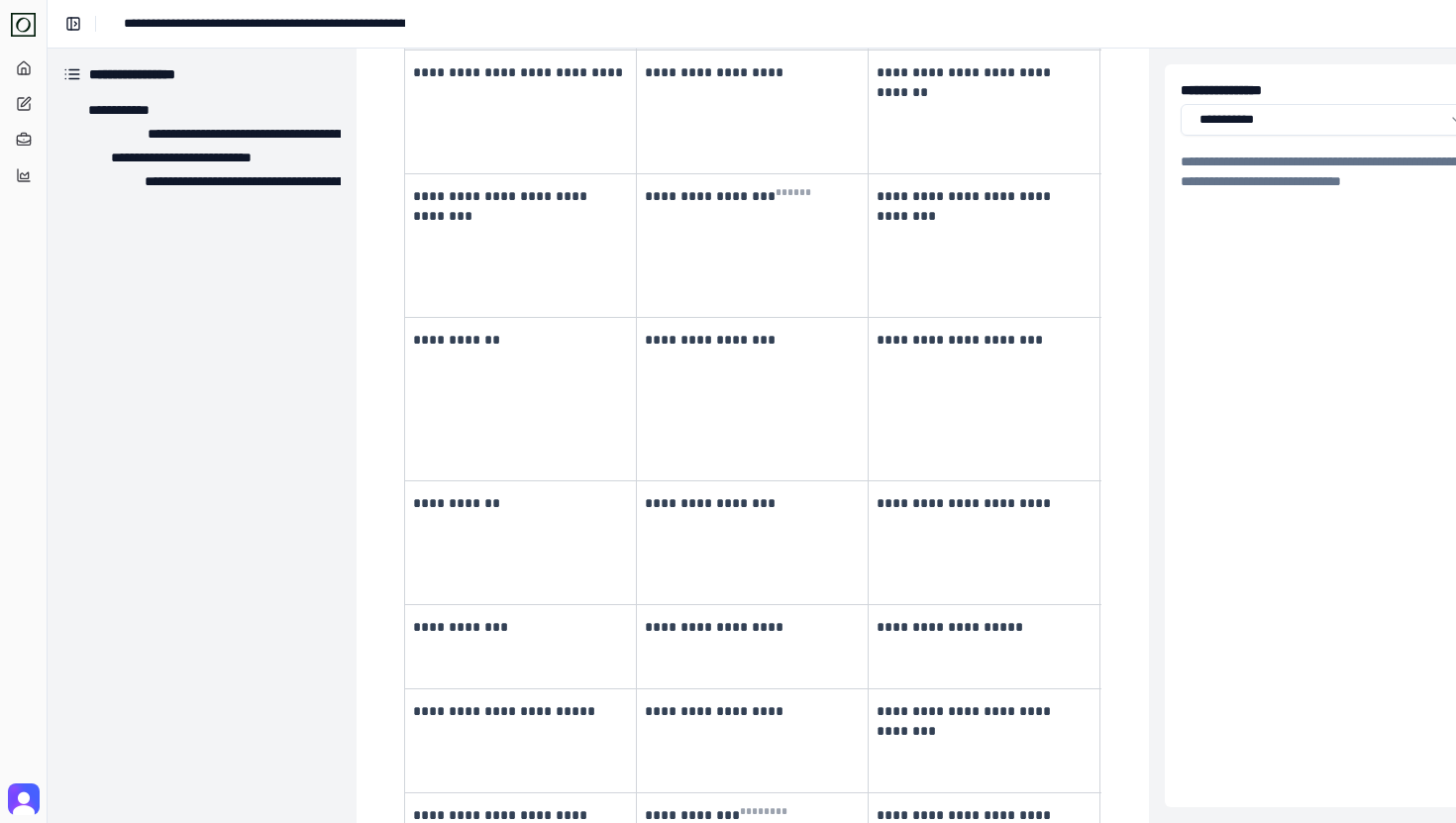 scroll, scrollTop: 0, scrollLeft: 0, axis: both 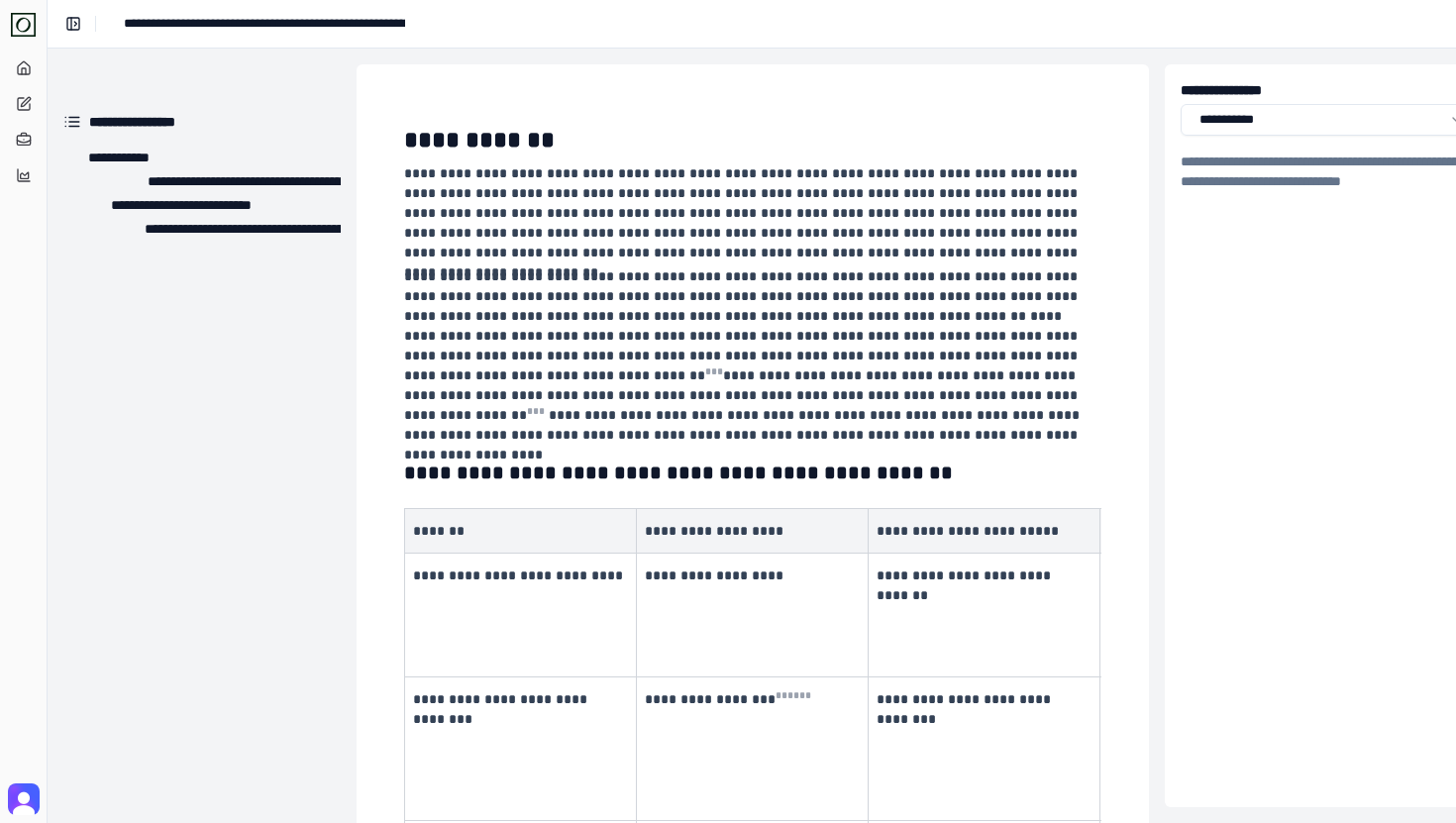 click on "**********" at bounding box center (751, 213) 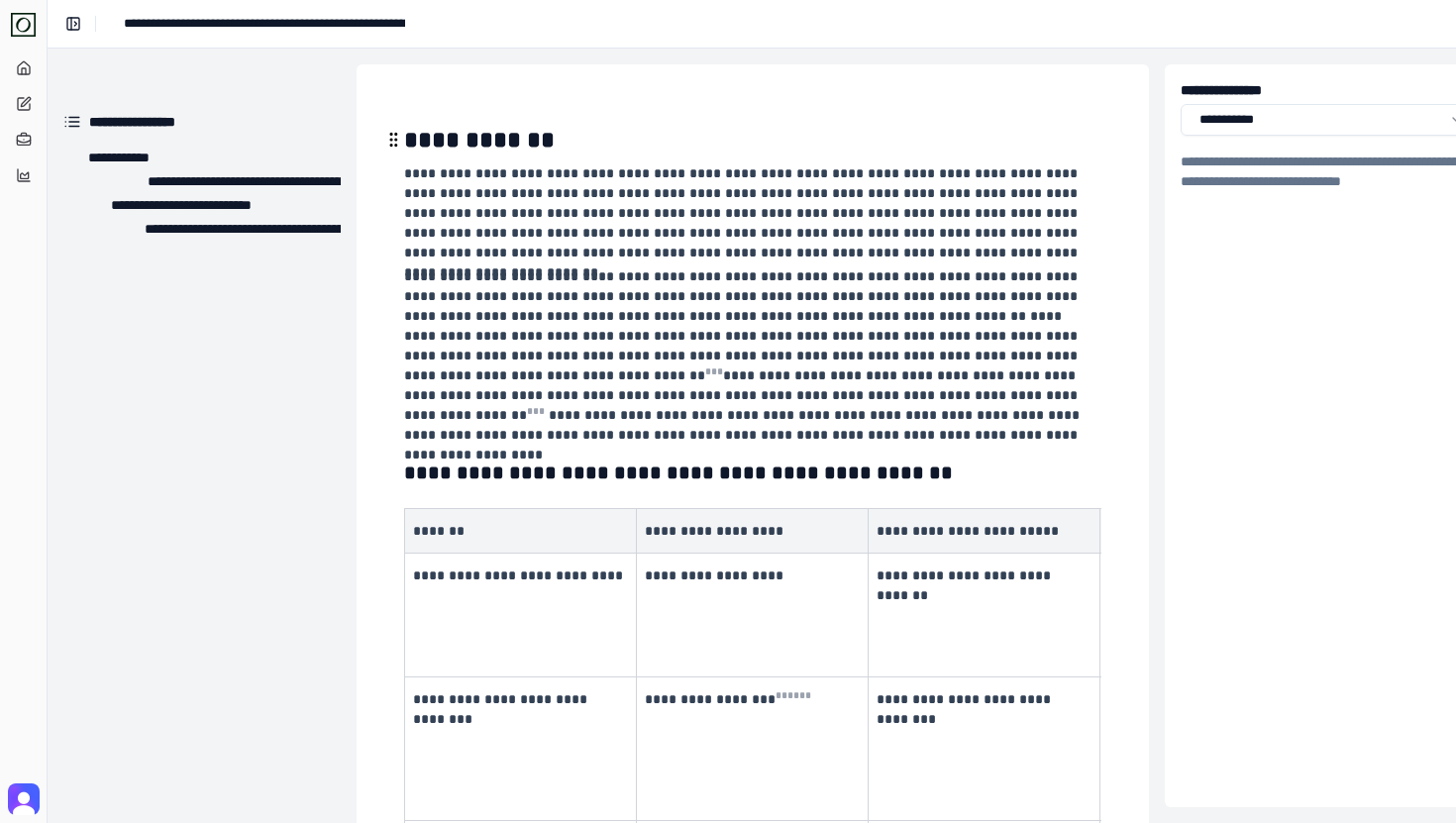 click on "**********" at bounding box center (753, 140) 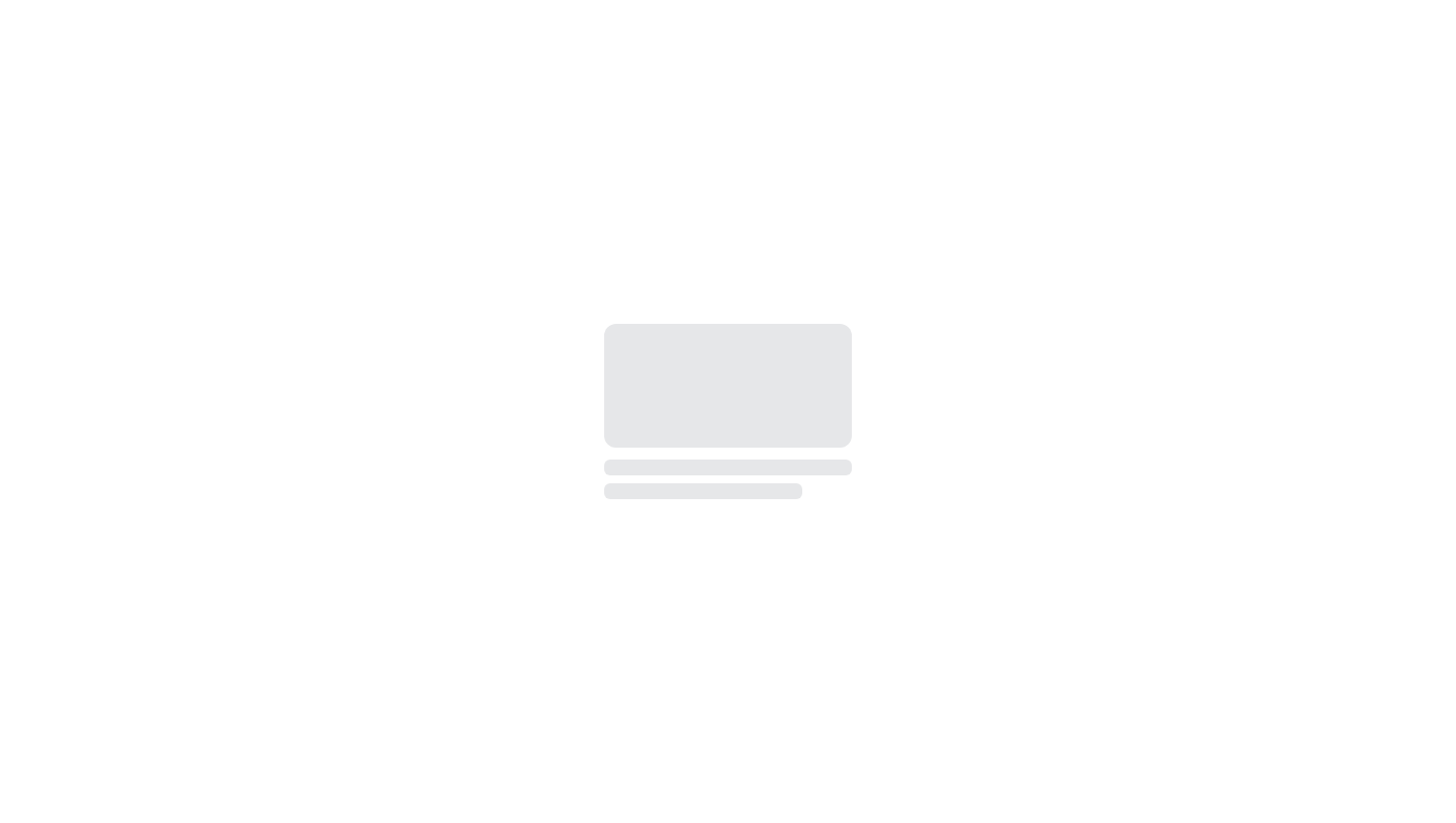 scroll, scrollTop: 0, scrollLeft: 0, axis: both 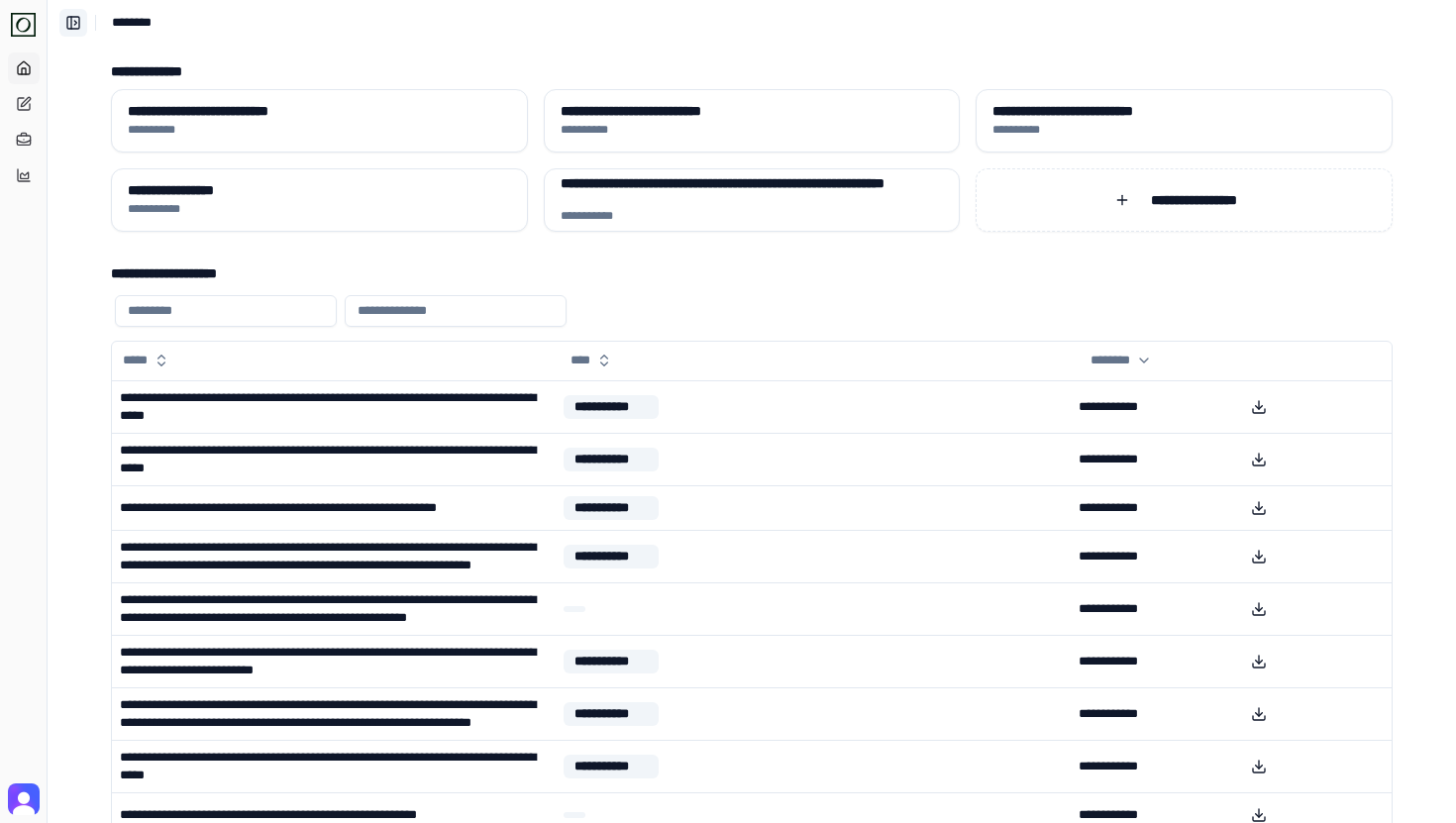 click on "**********" at bounding box center (73, 23) 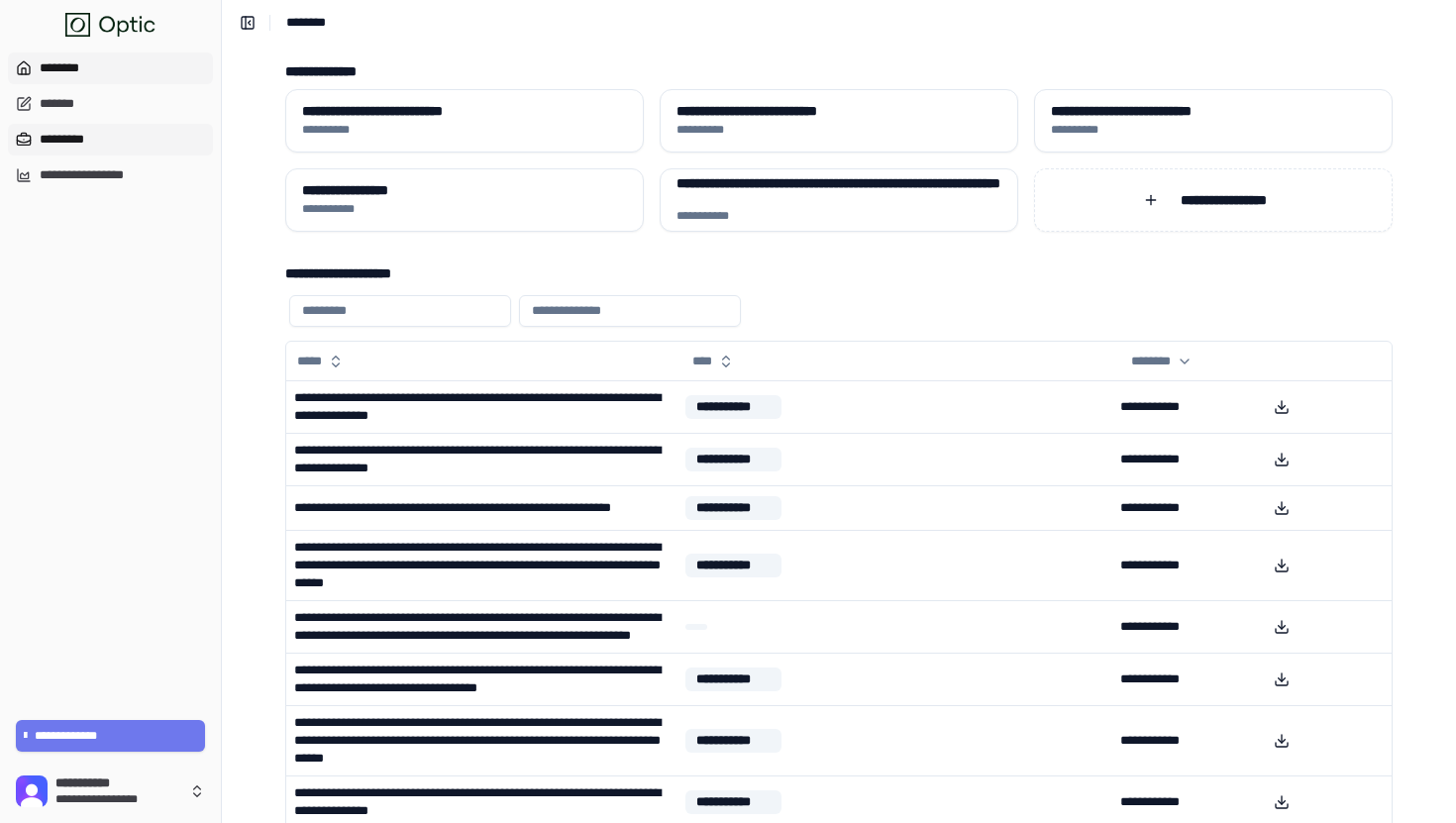 click on "*********" at bounding box center (110, 140) 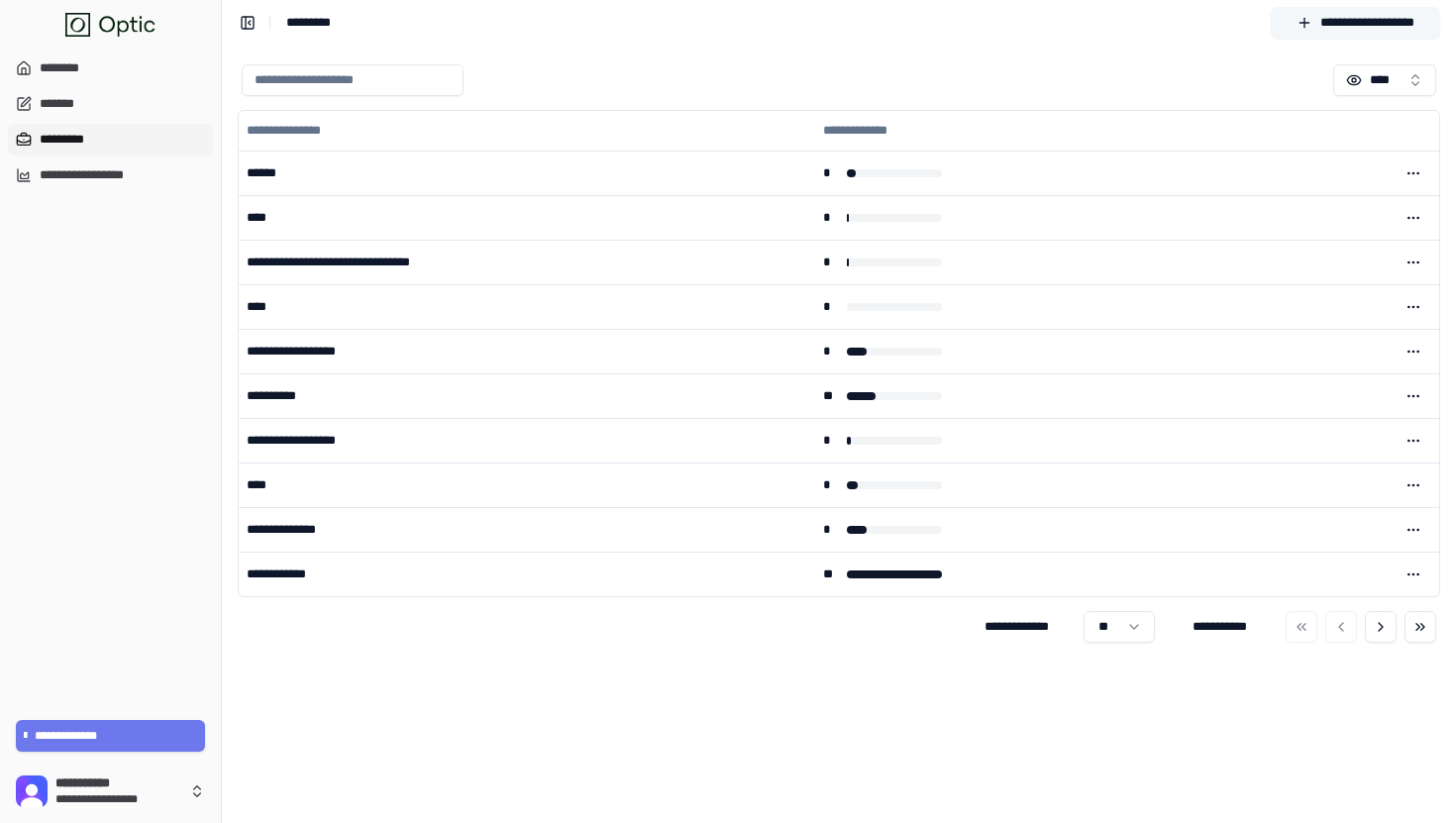 click on "**********" at bounding box center (1355, 23) 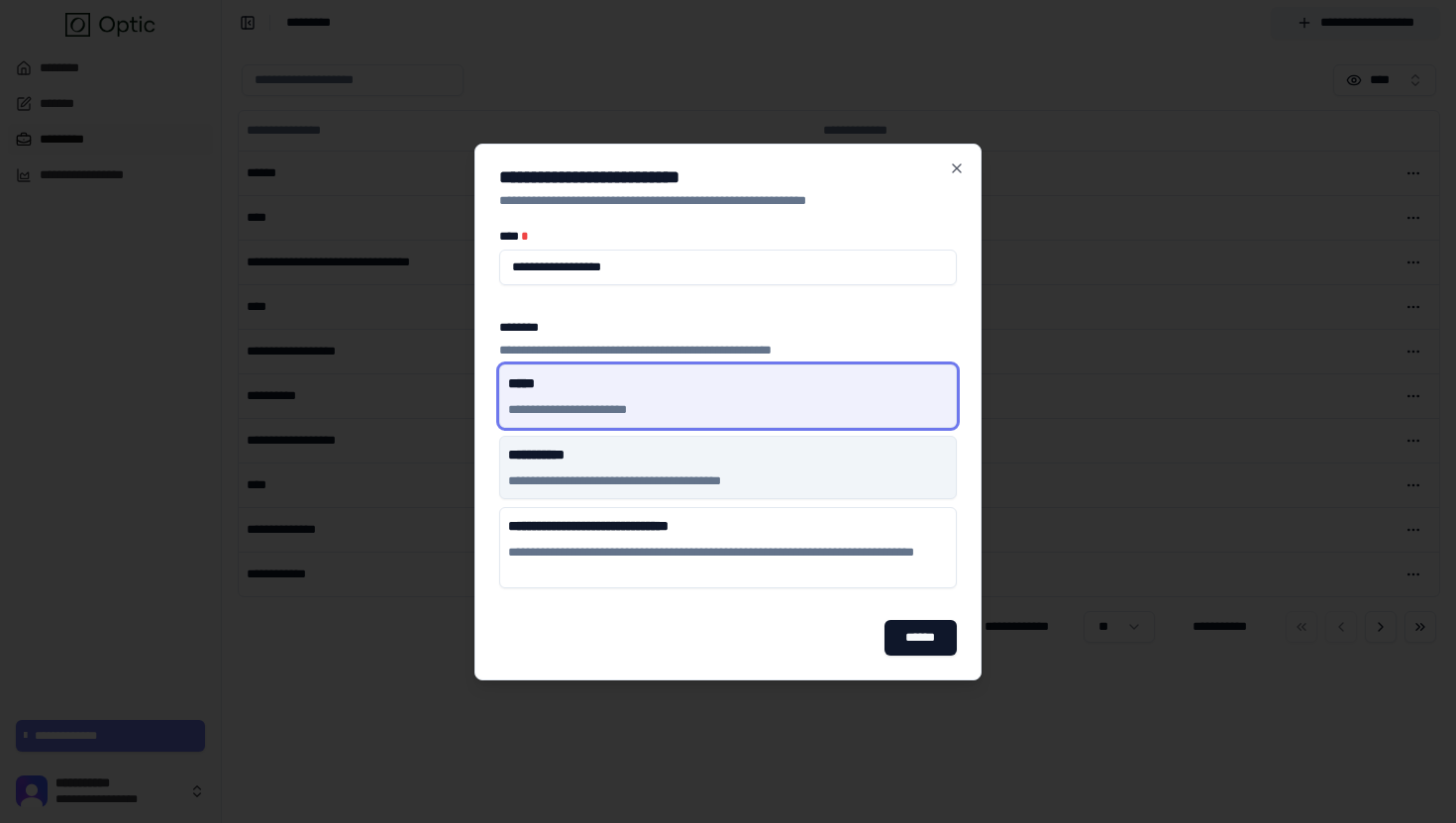 type on "**********" 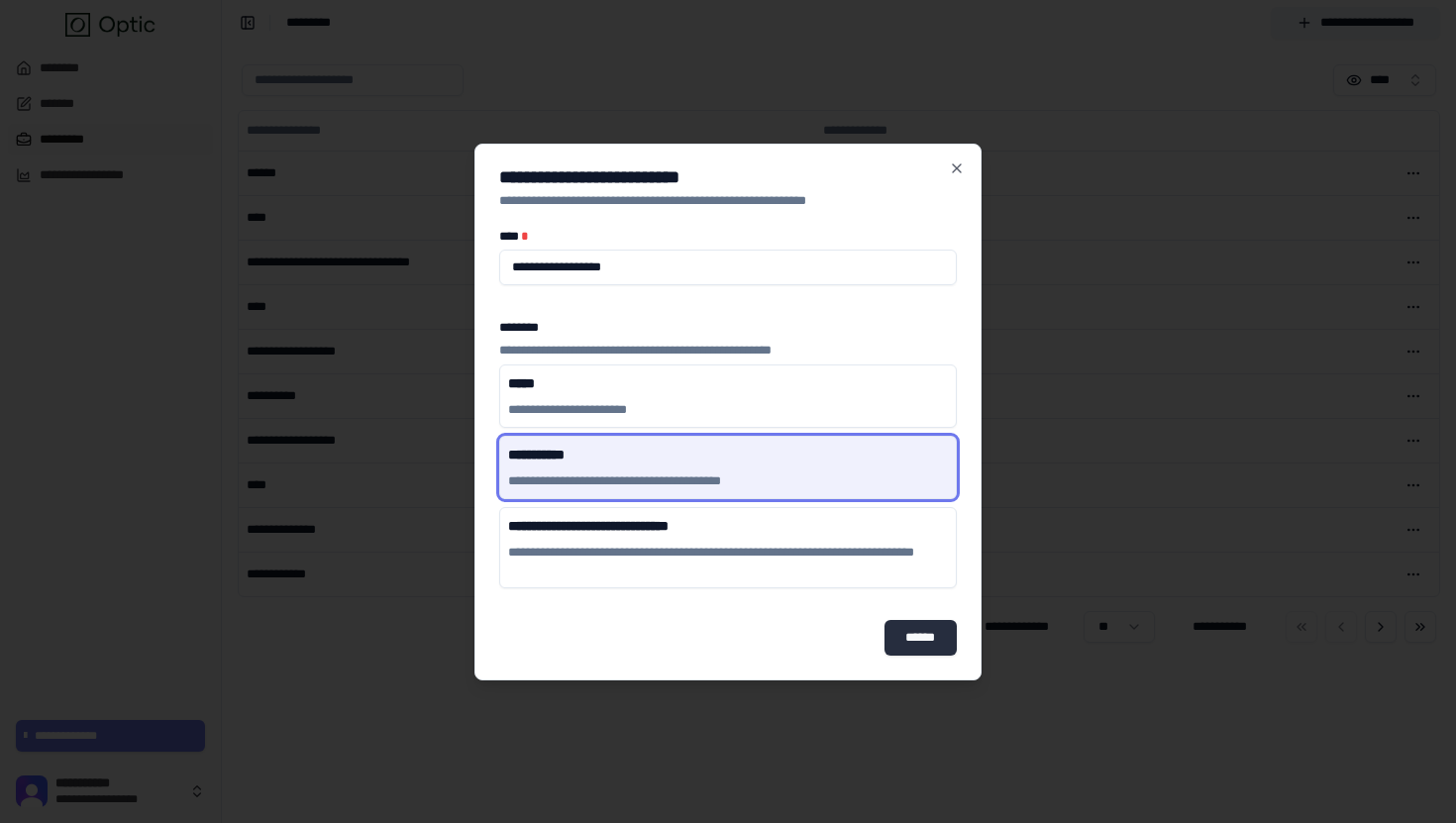 click on "******" at bounding box center (920, 638) 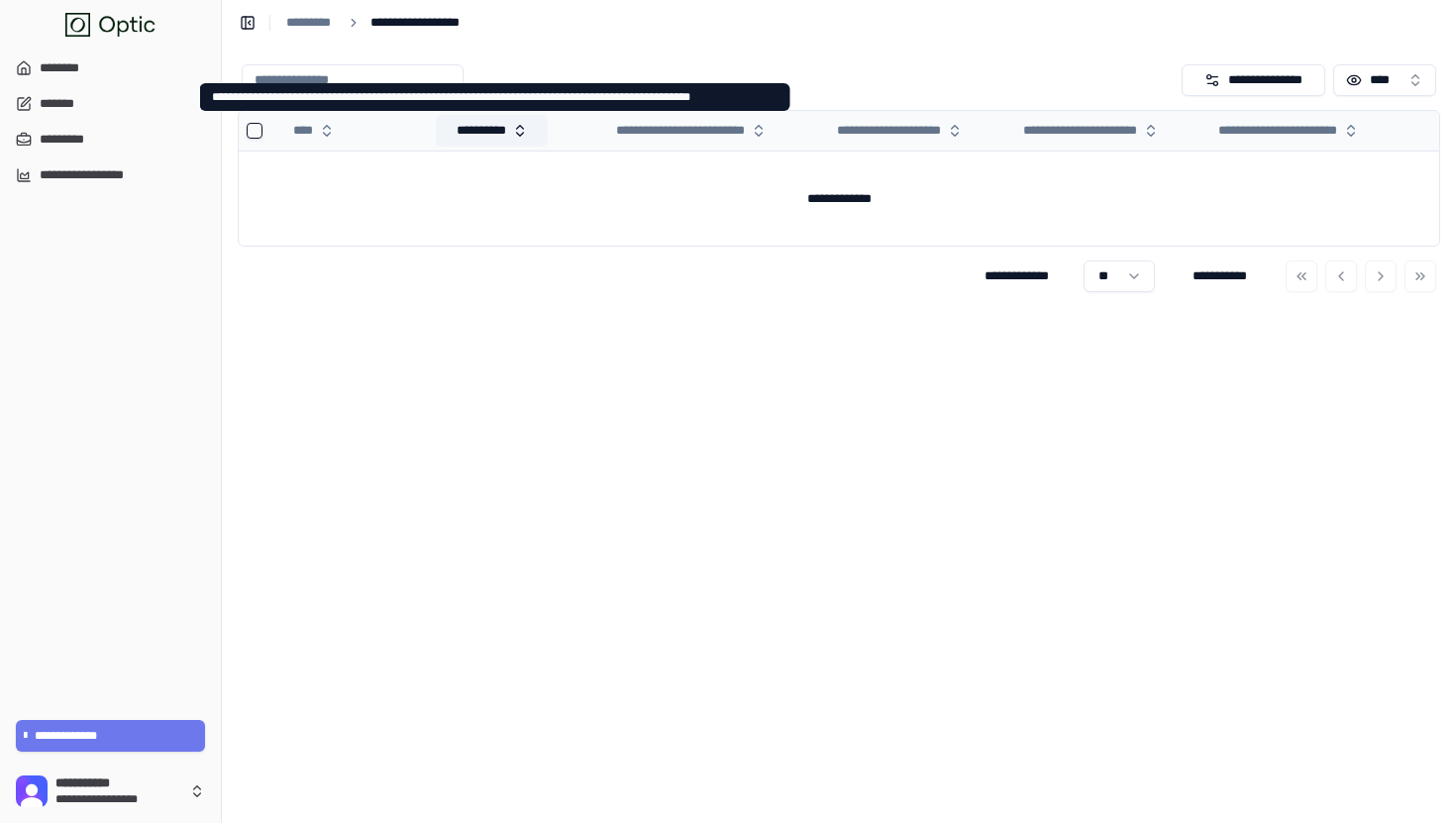 click on "**********" at bounding box center [491, 131] 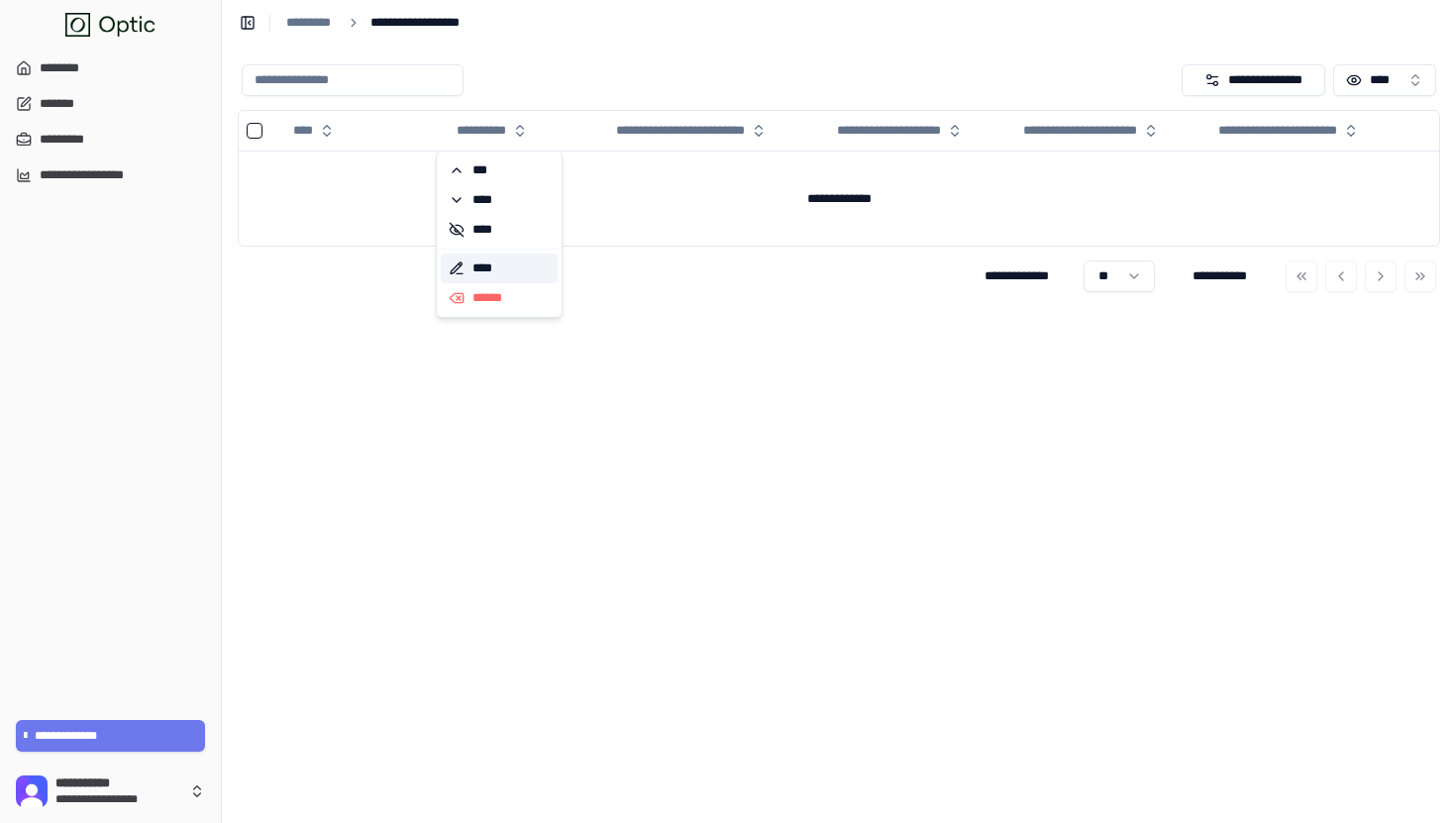 click on "****" at bounding box center (499, 268) 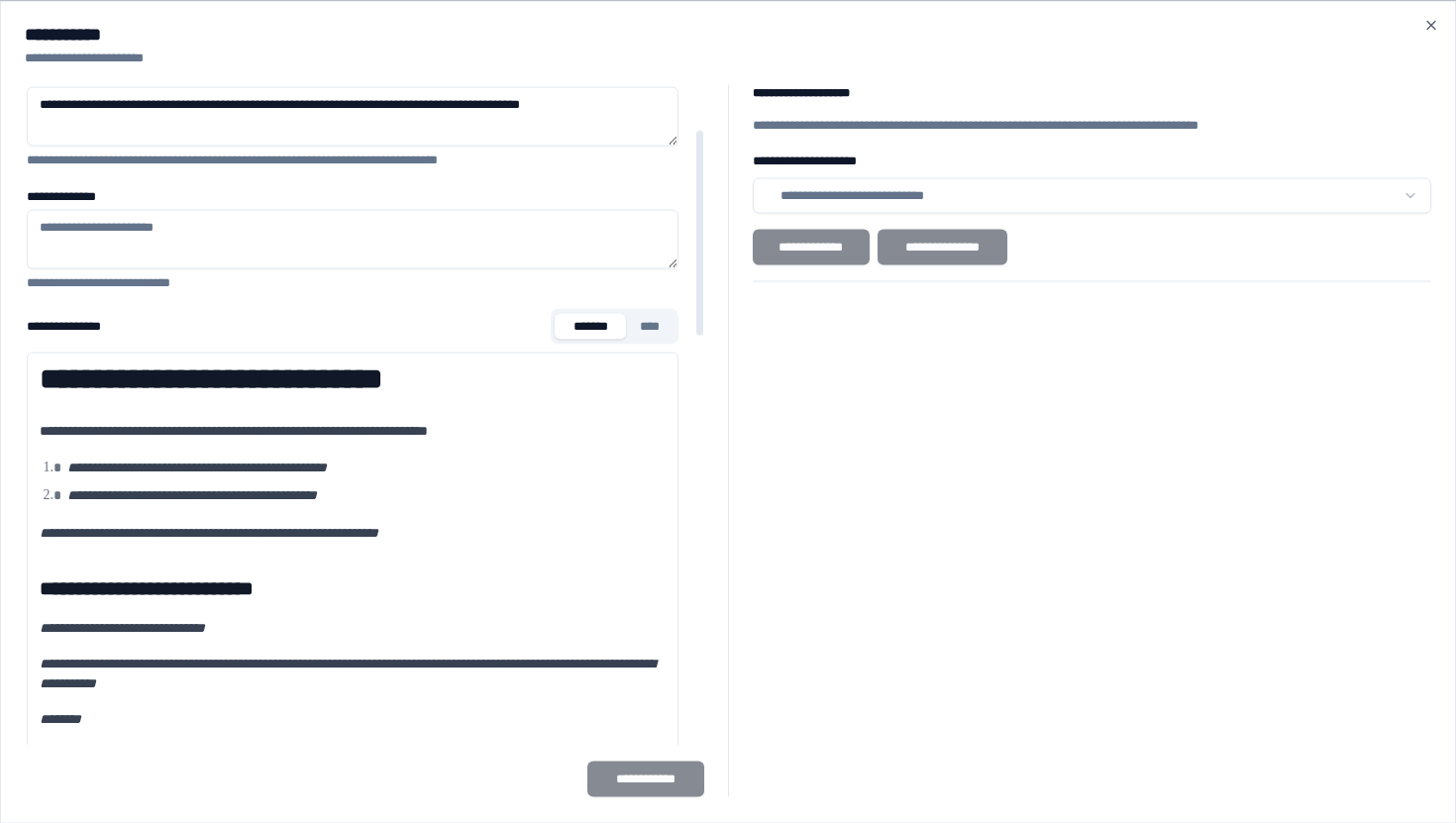 scroll, scrollTop: 154, scrollLeft: 0, axis: vertical 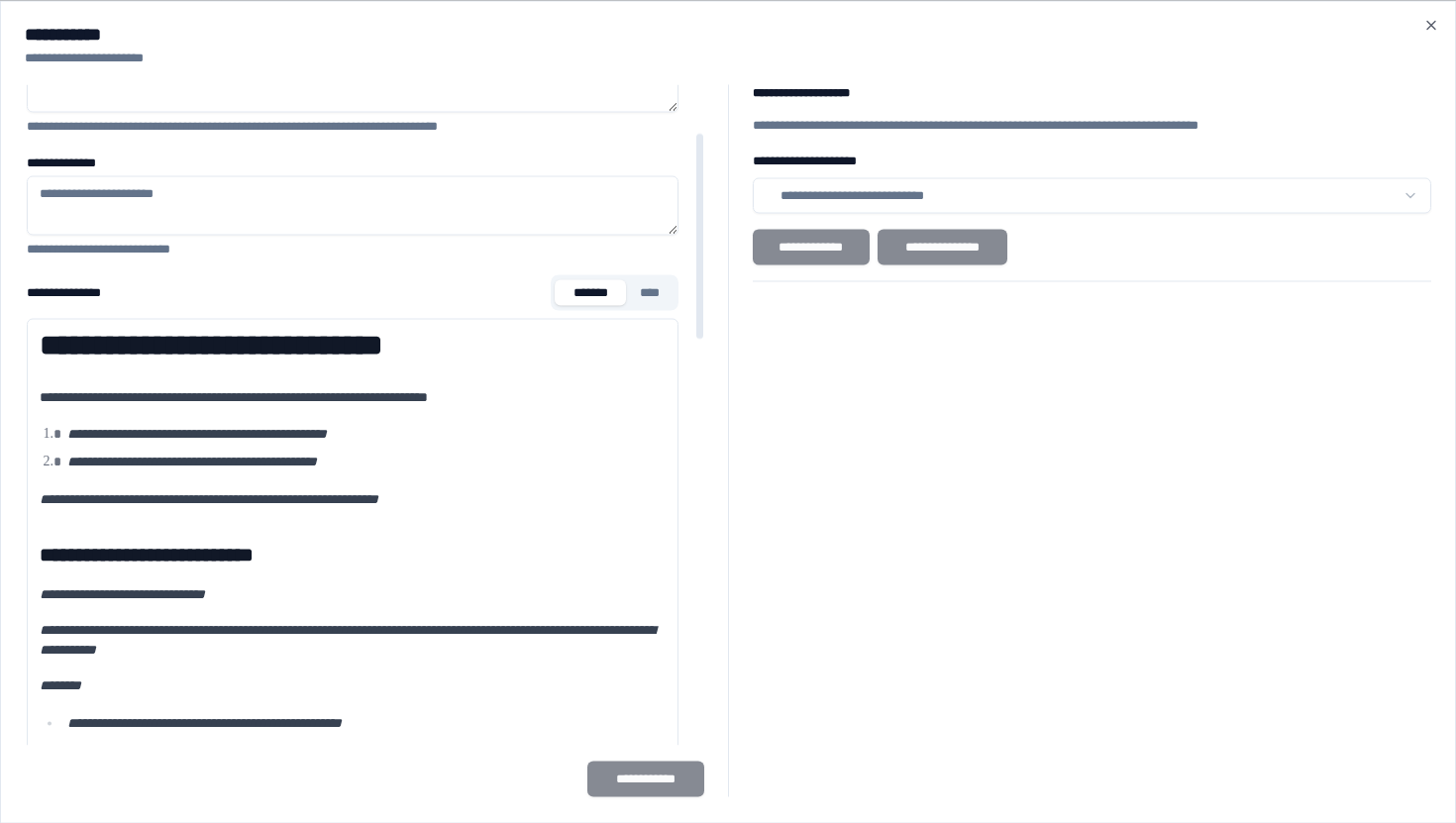 drag, startPoint x: 184, startPoint y: 427, endPoint x: 394, endPoint y: 457, distance: 212.13203 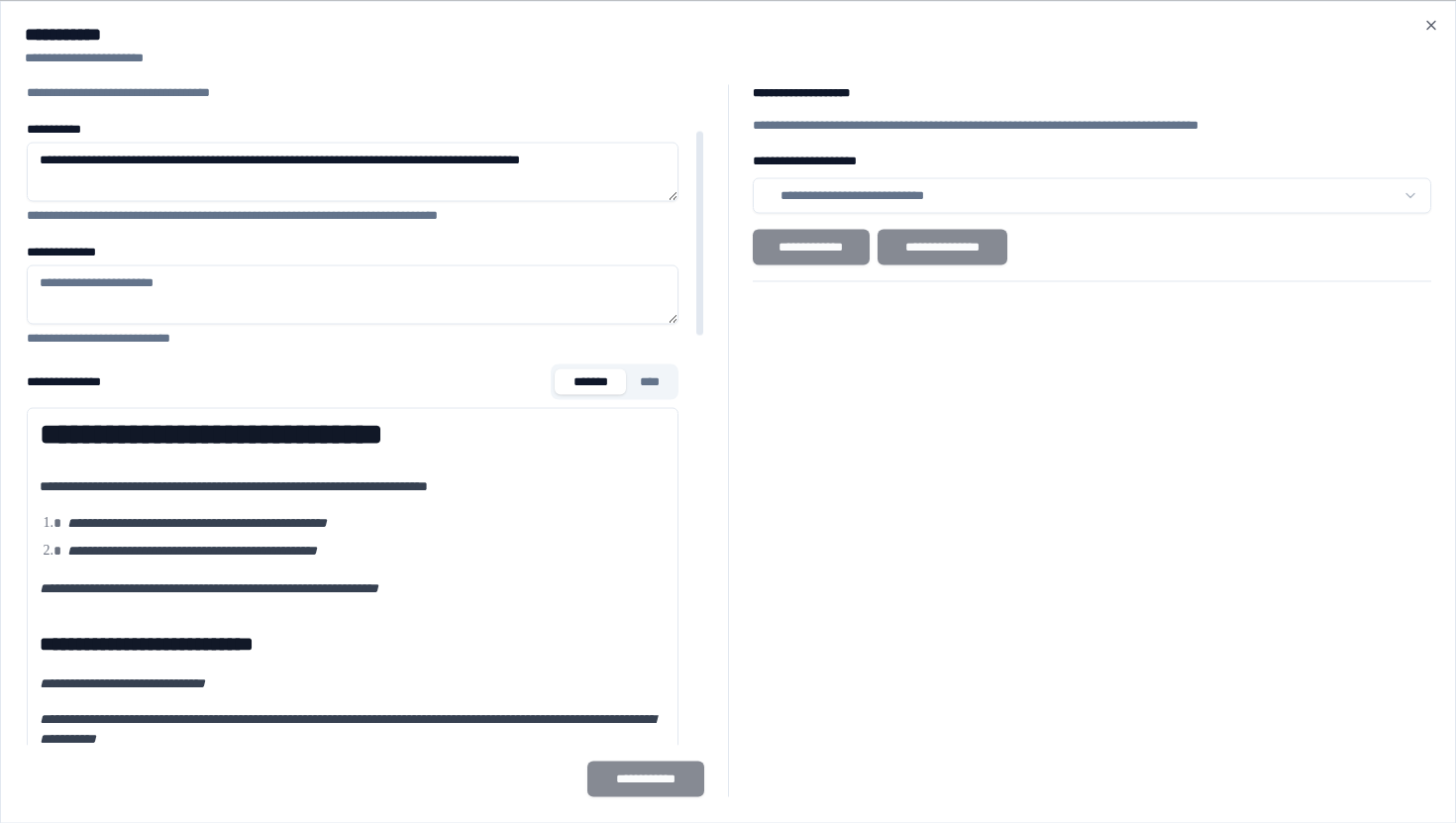 scroll, scrollTop: 0, scrollLeft: 0, axis: both 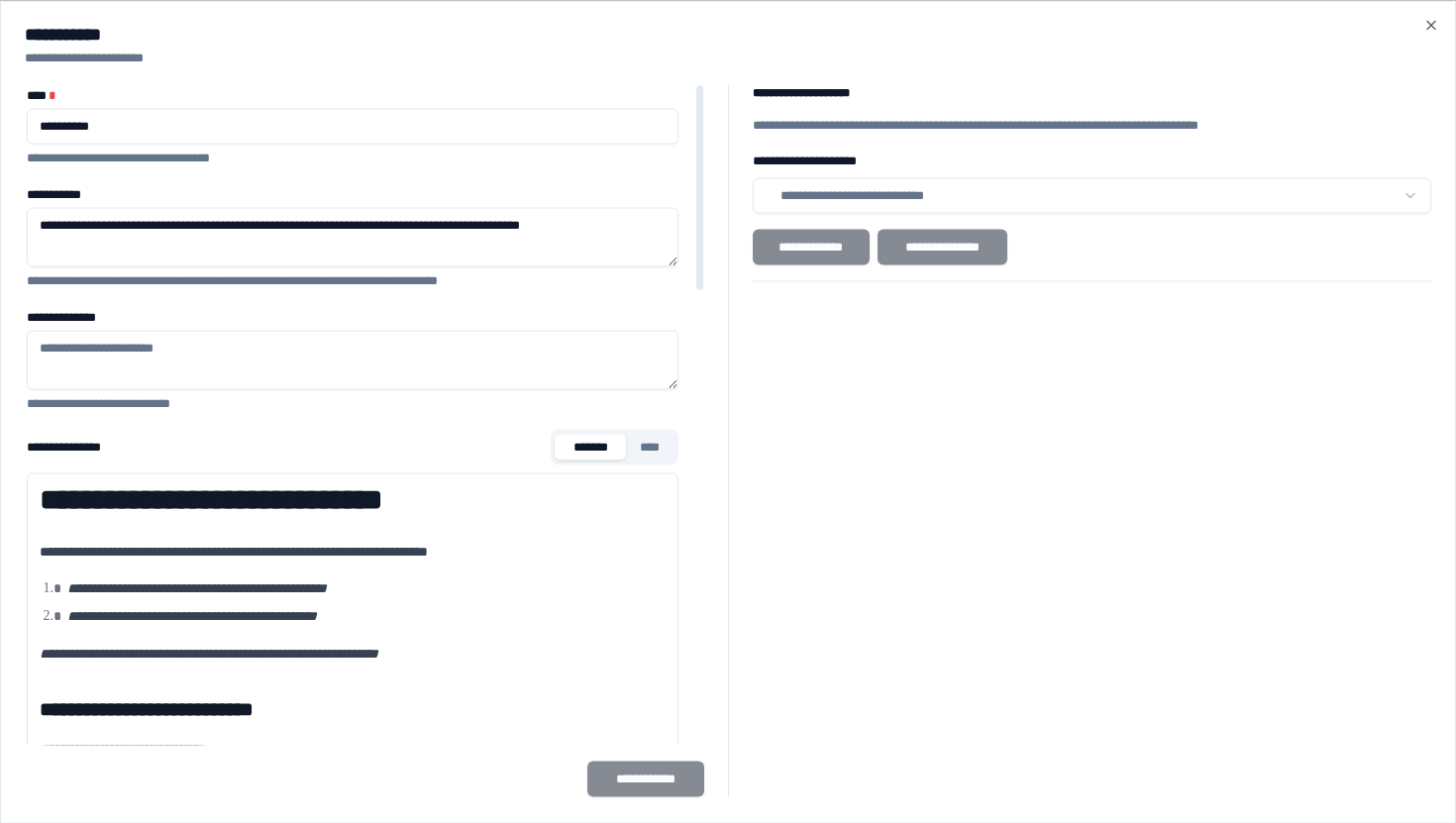 click on "****" at bounding box center [650, 447] 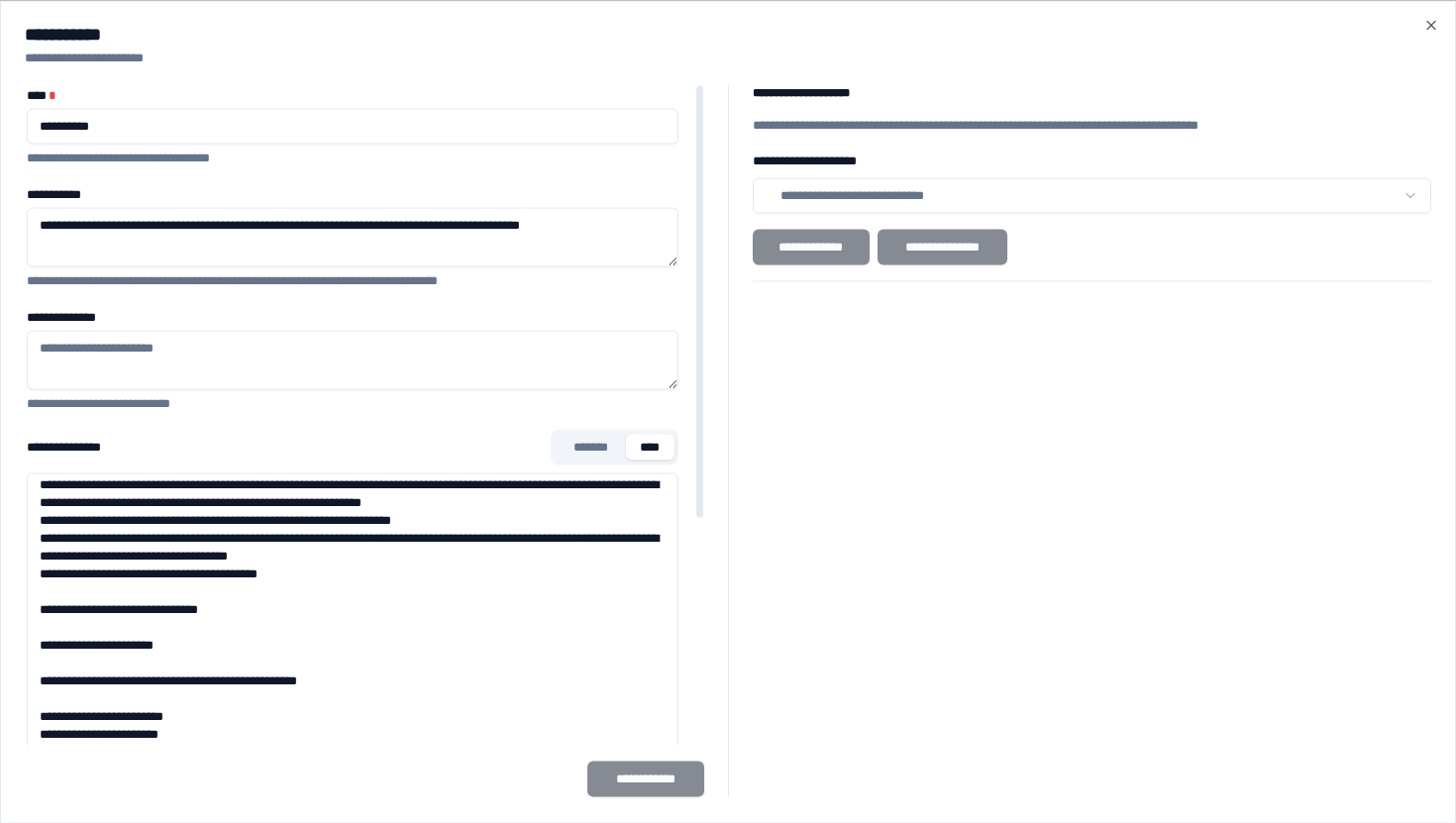 scroll, scrollTop: 850, scrollLeft: 0, axis: vertical 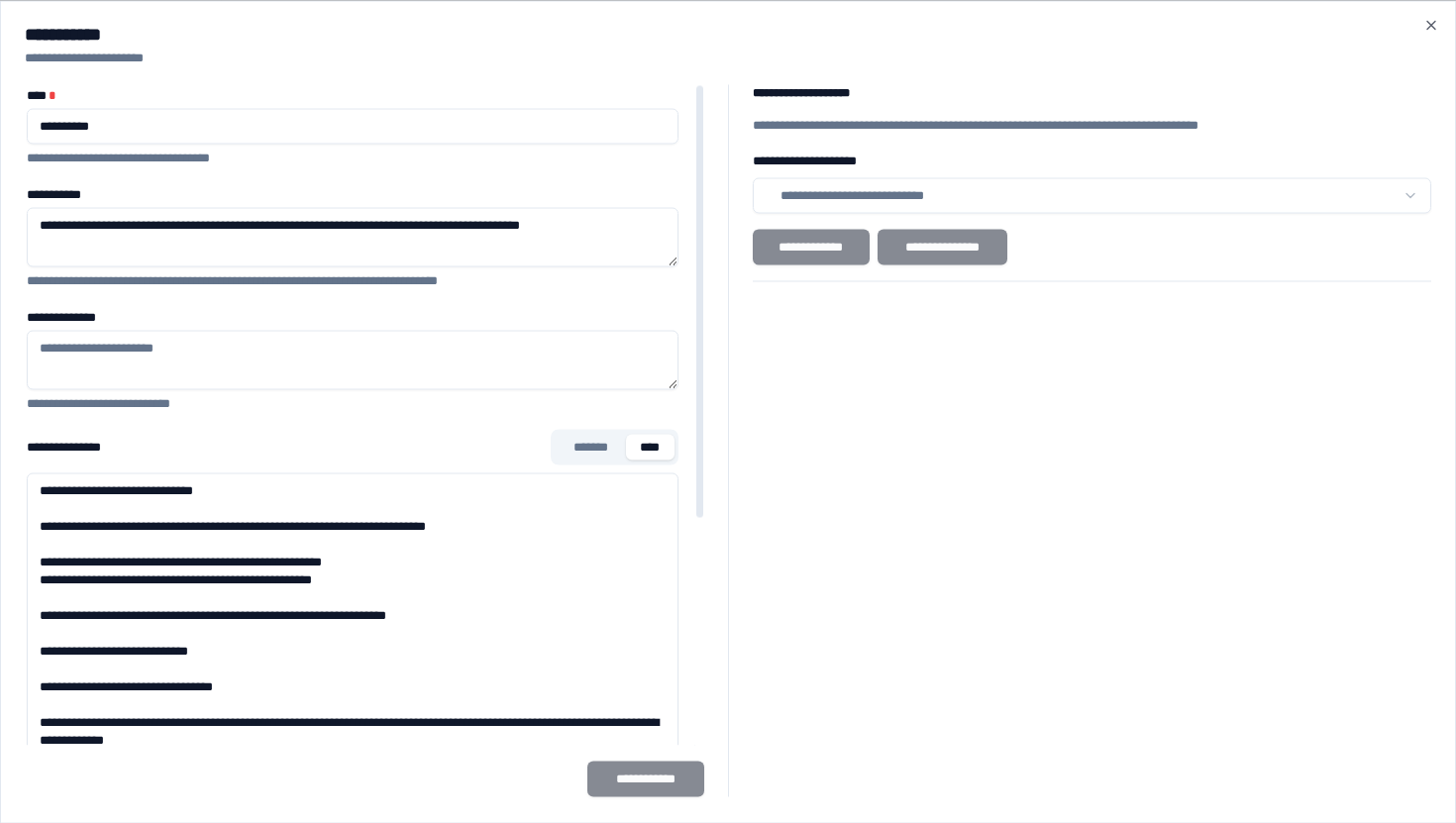 click on "**********" at bounding box center (353, 770) 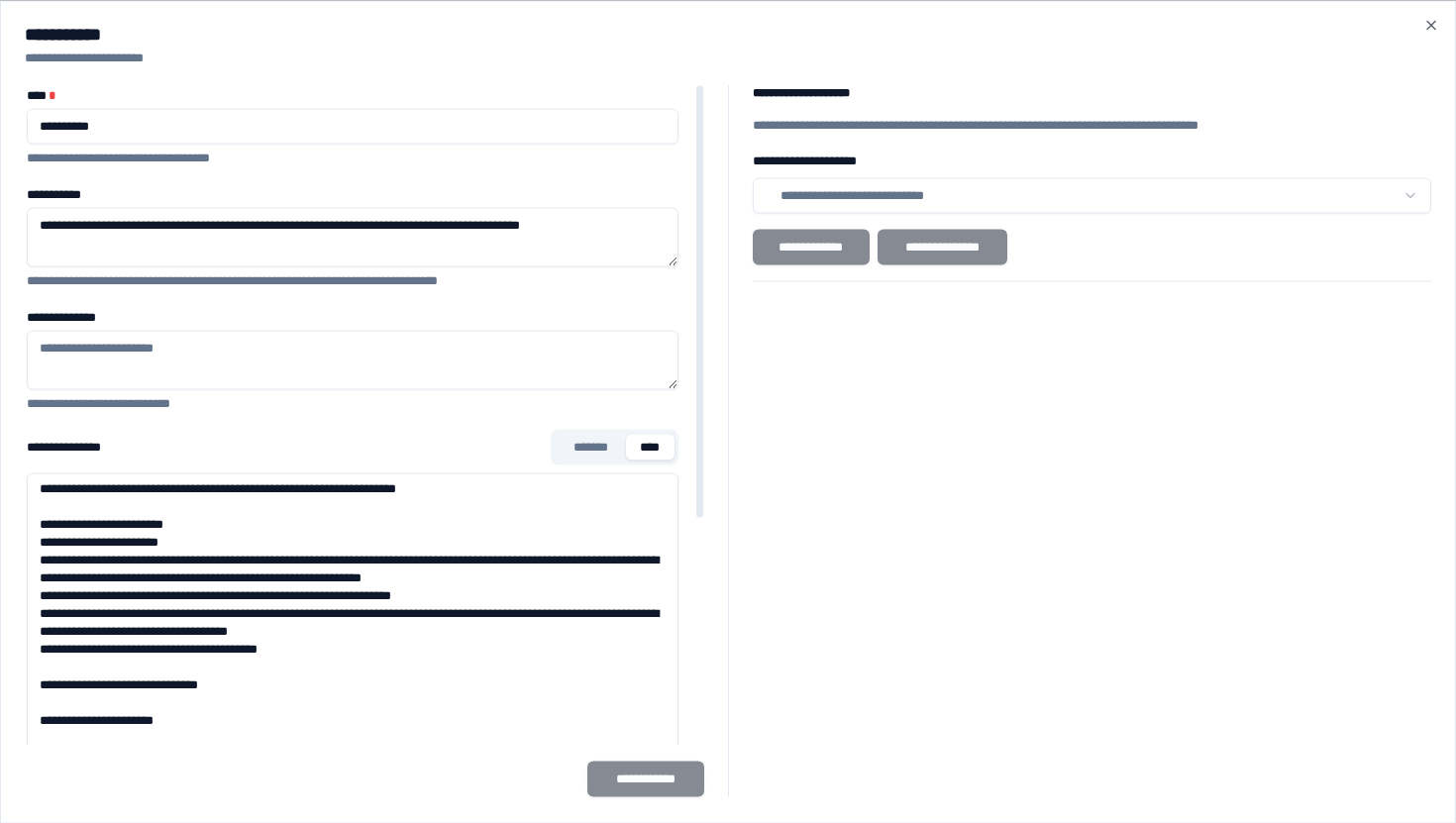 scroll, scrollTop: 502, scrollLeft: 0, axis: vertical 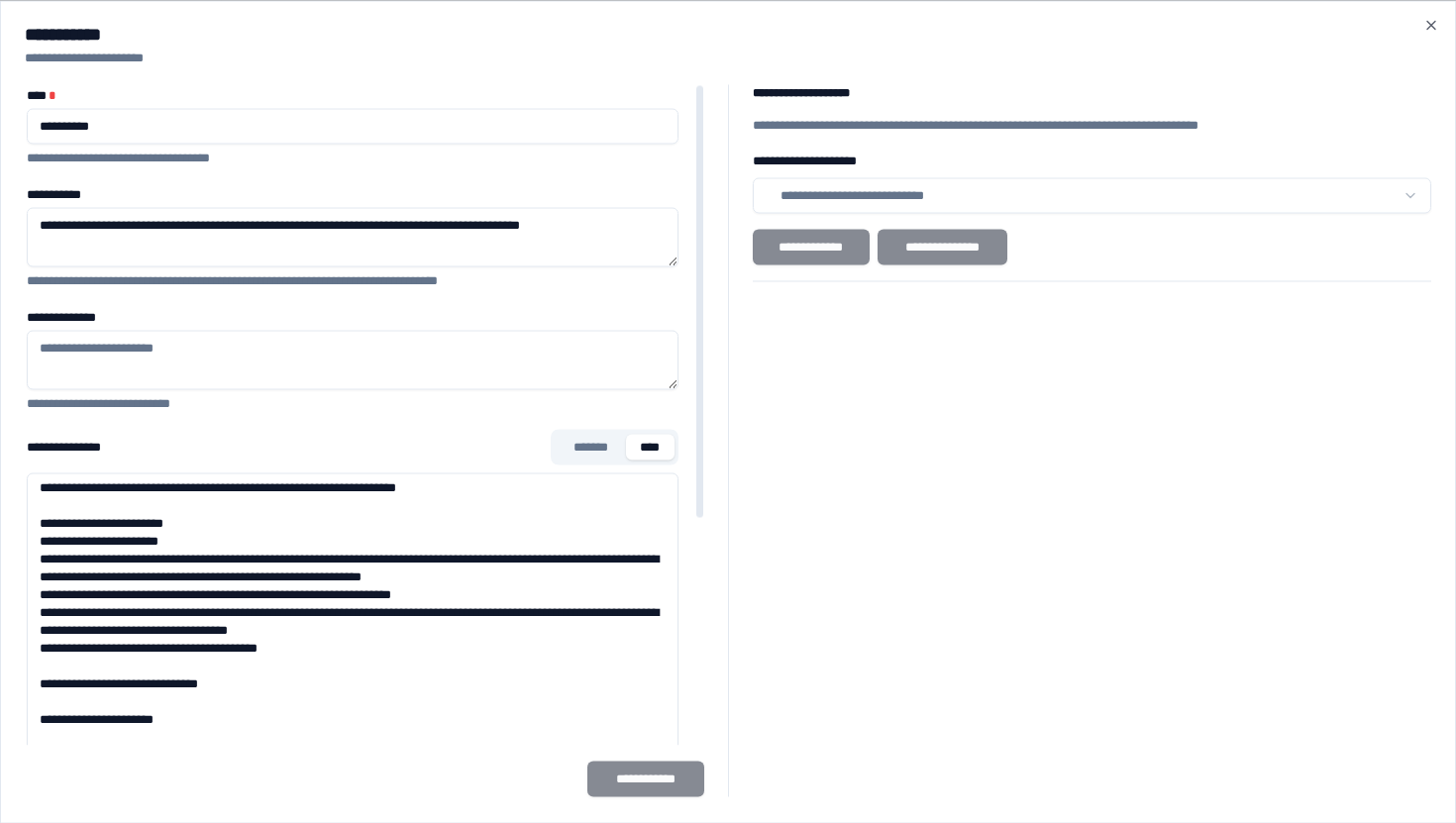 drag, startPoint x: 309, startPoint y: 566, endPoint x: 370, endPoint y: 608, distance: 74.06079 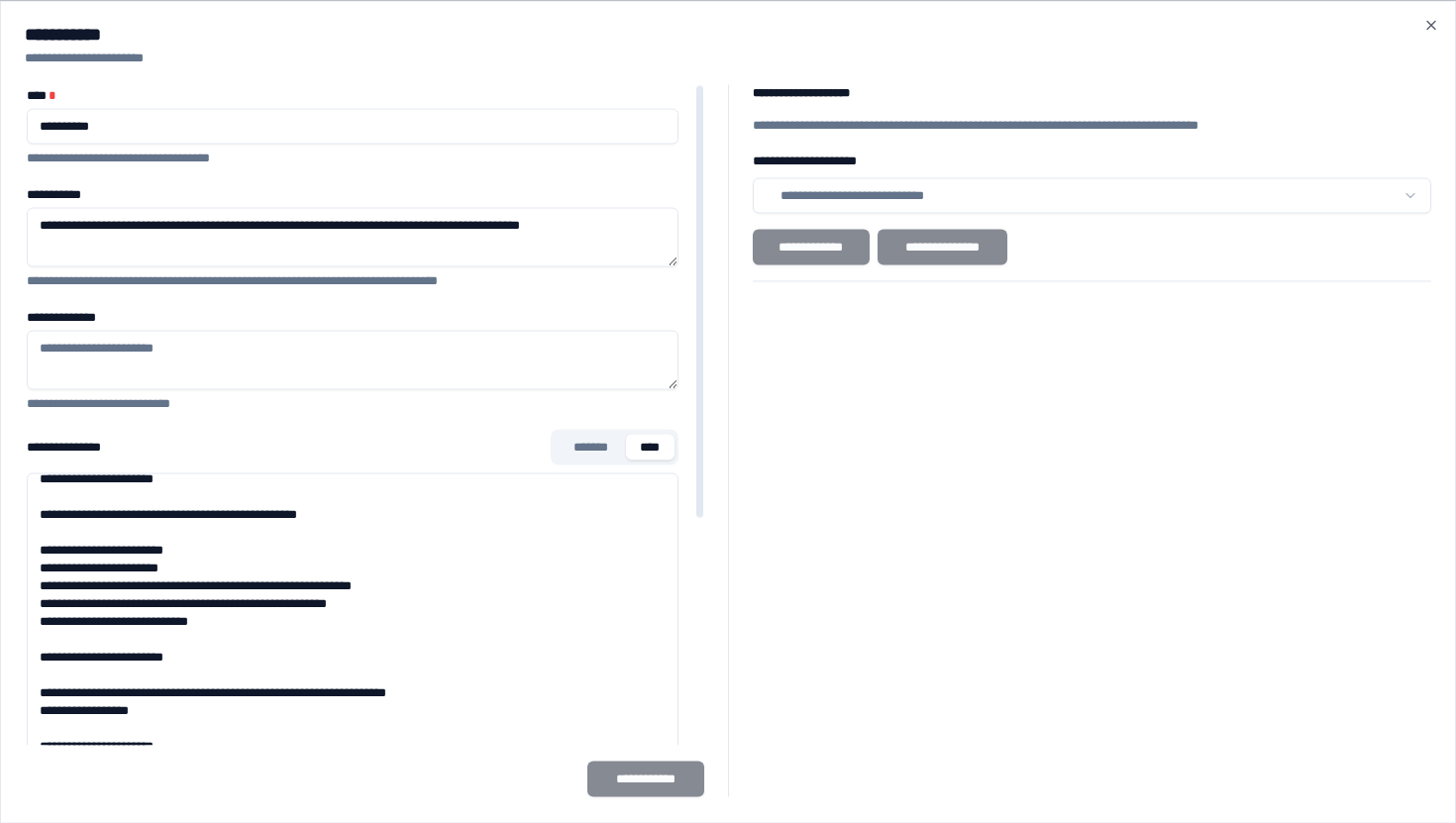 scroll, scrollTop: 850, scrollLeft: 0, axis: vertical 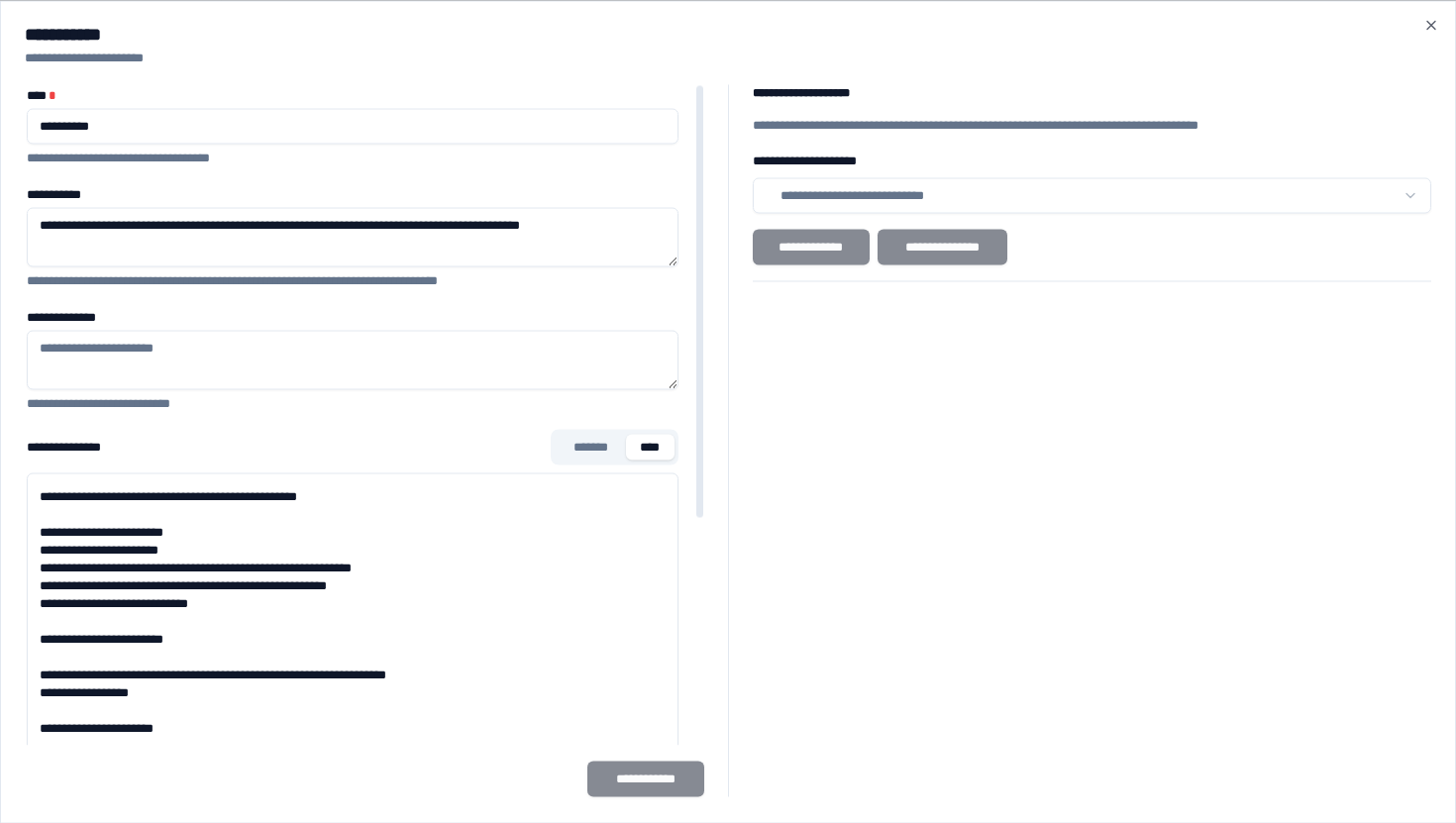 click on "**********" at bounding box center [353, 770] 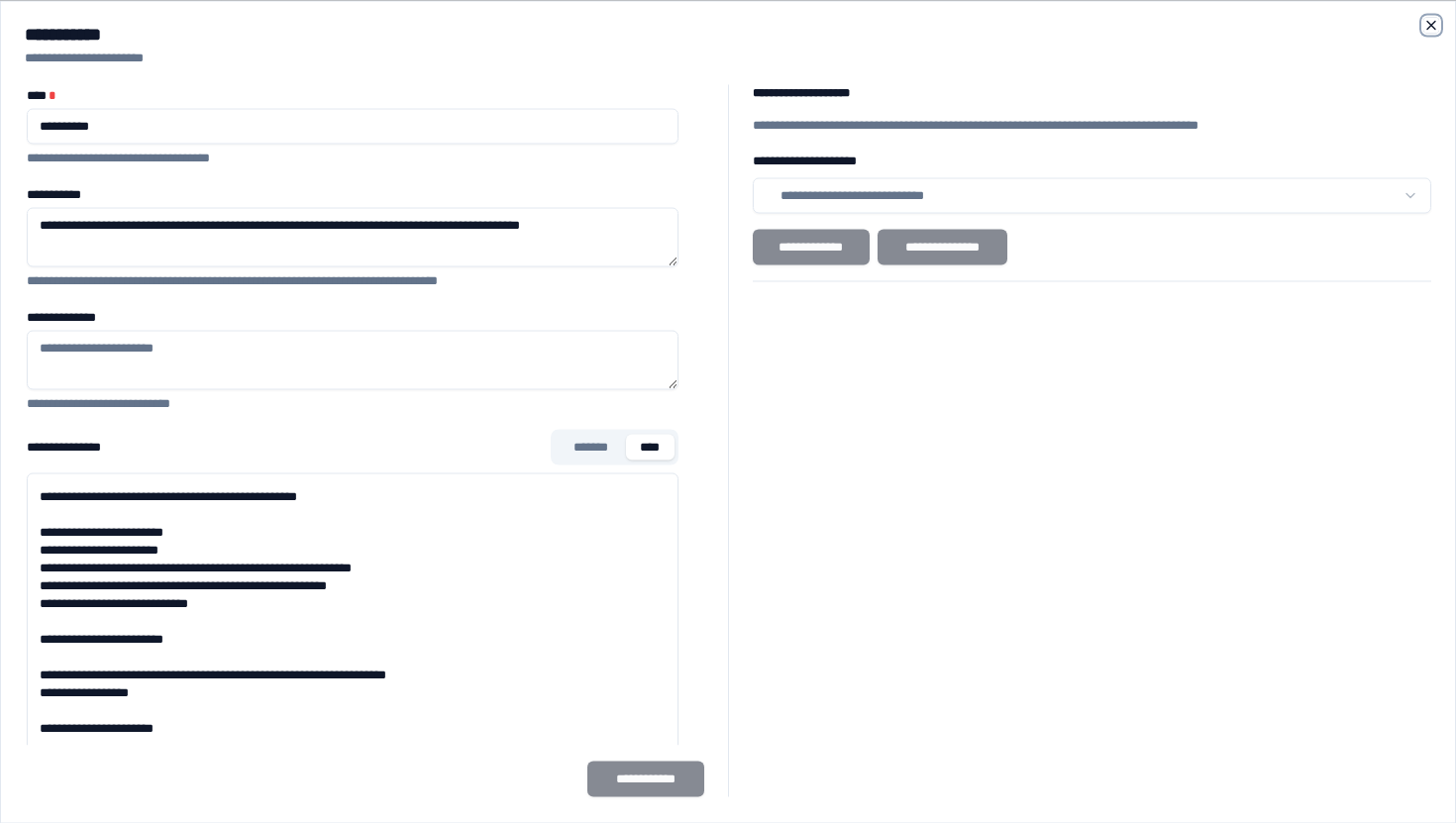 click 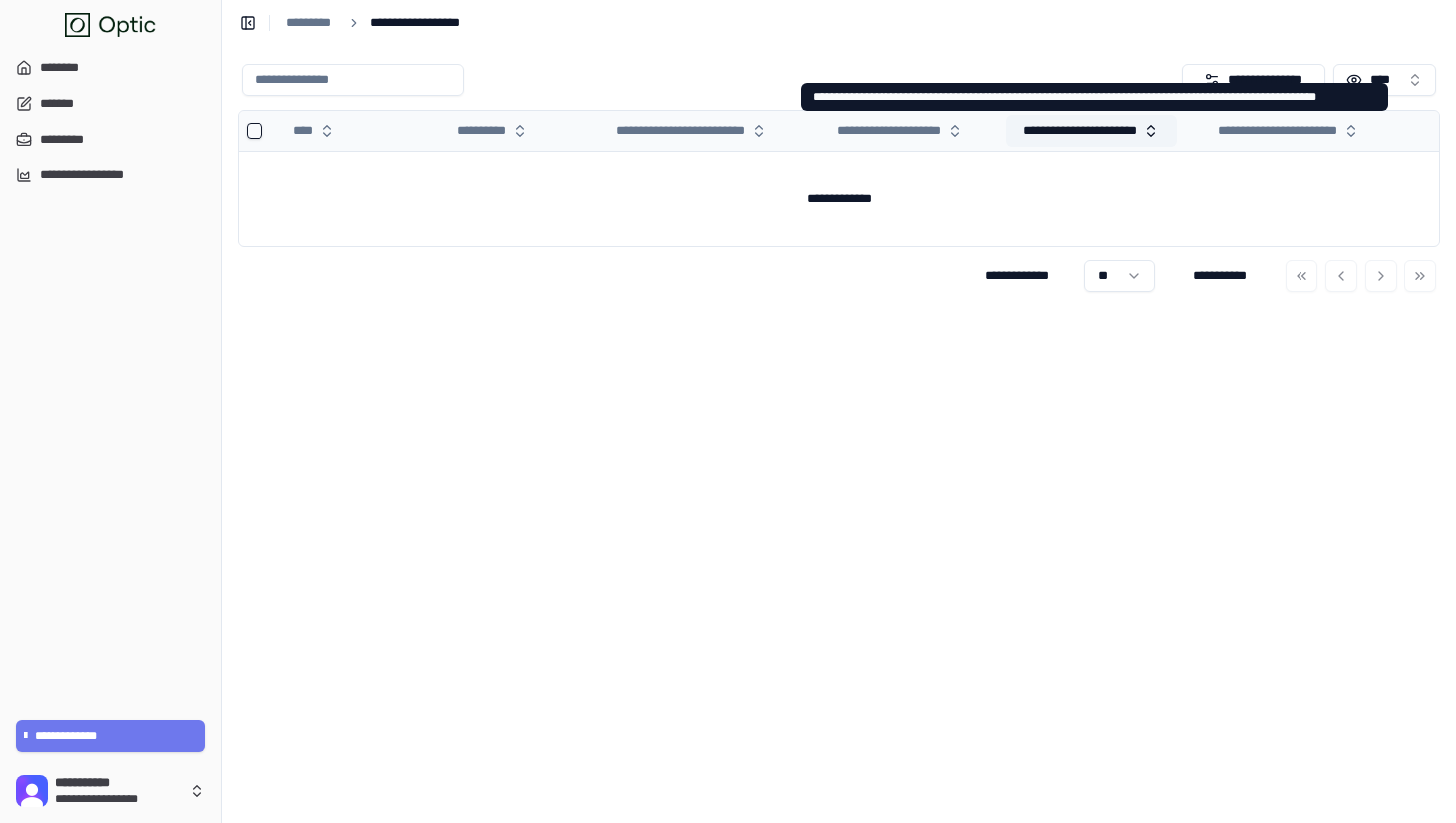 click on "**********" at bounding box center [1092, 131] 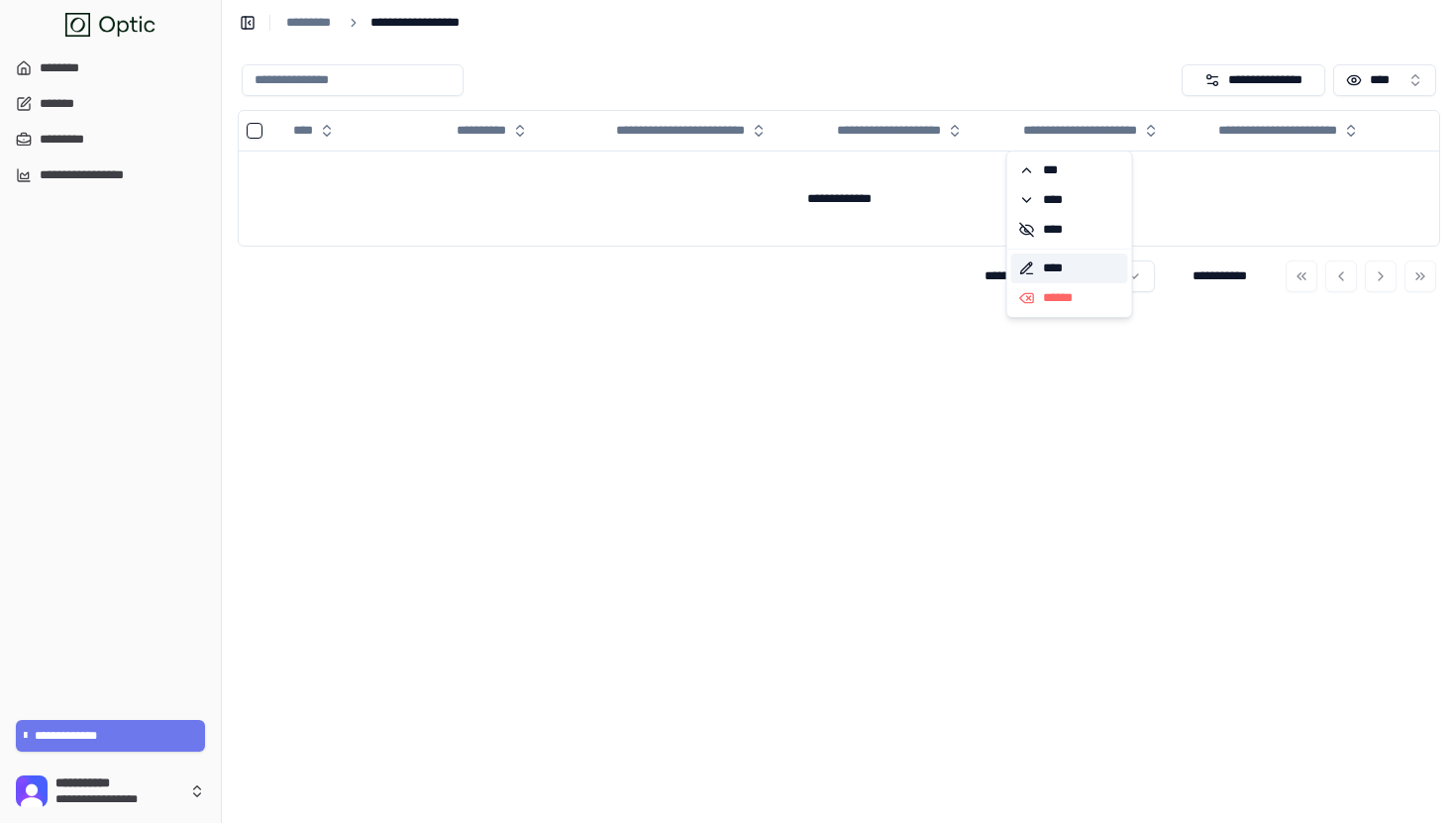 click on "****" at bounding box center (1070, 268) 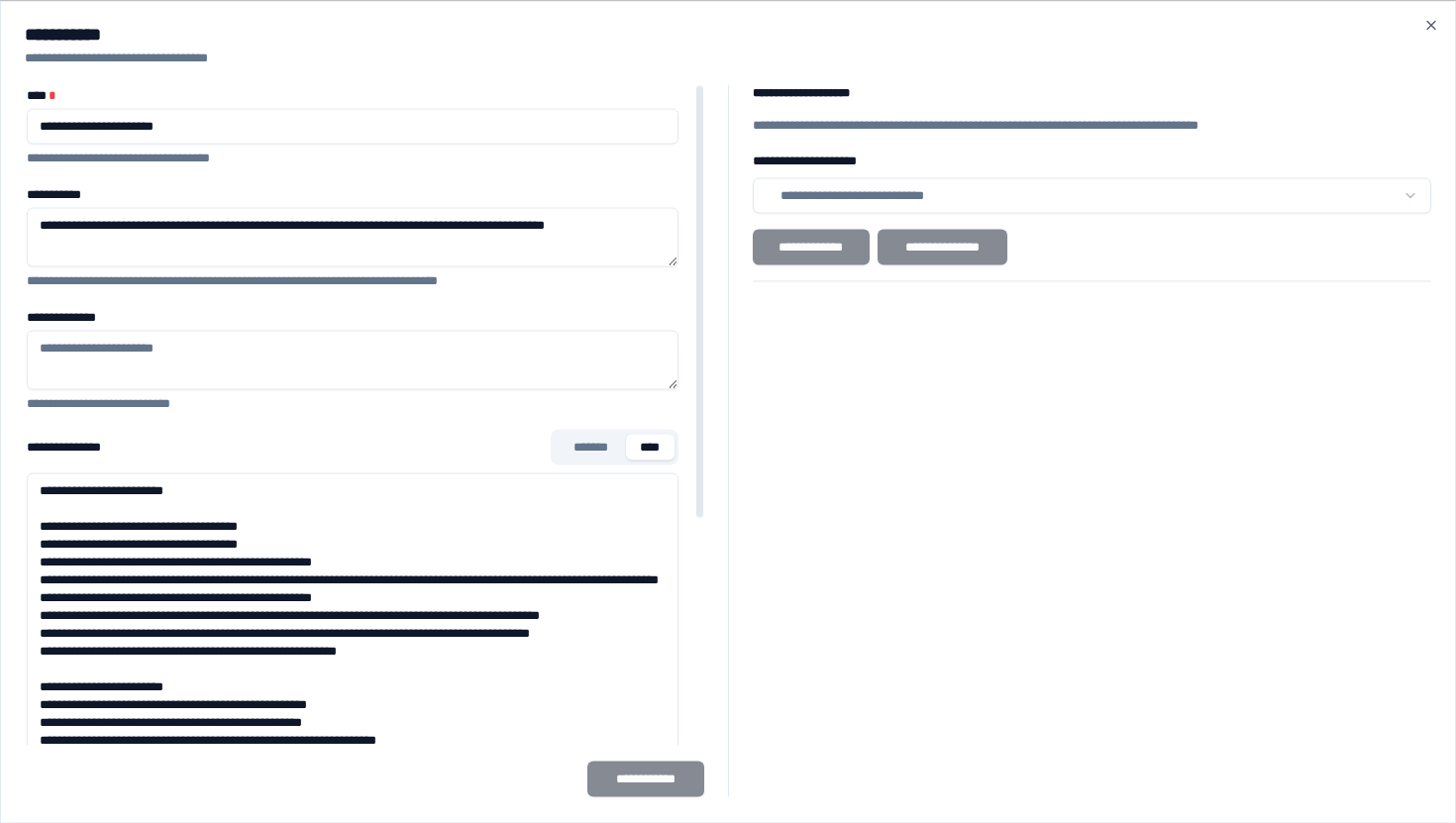 click on "****" at bounding box center [650, 447] 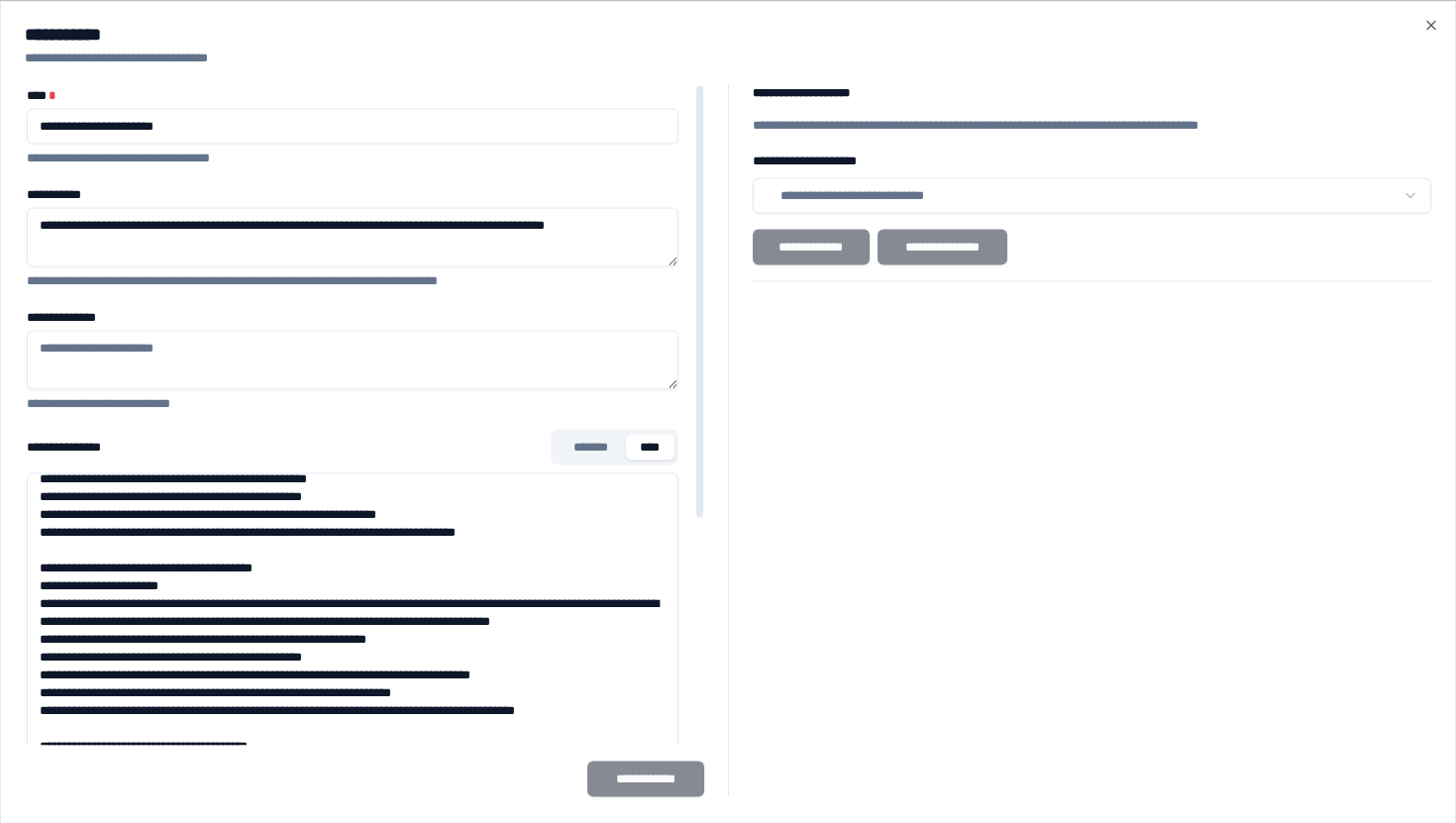 scroll, scrollTop: 493, scrollLeft: 0, axis: vertical 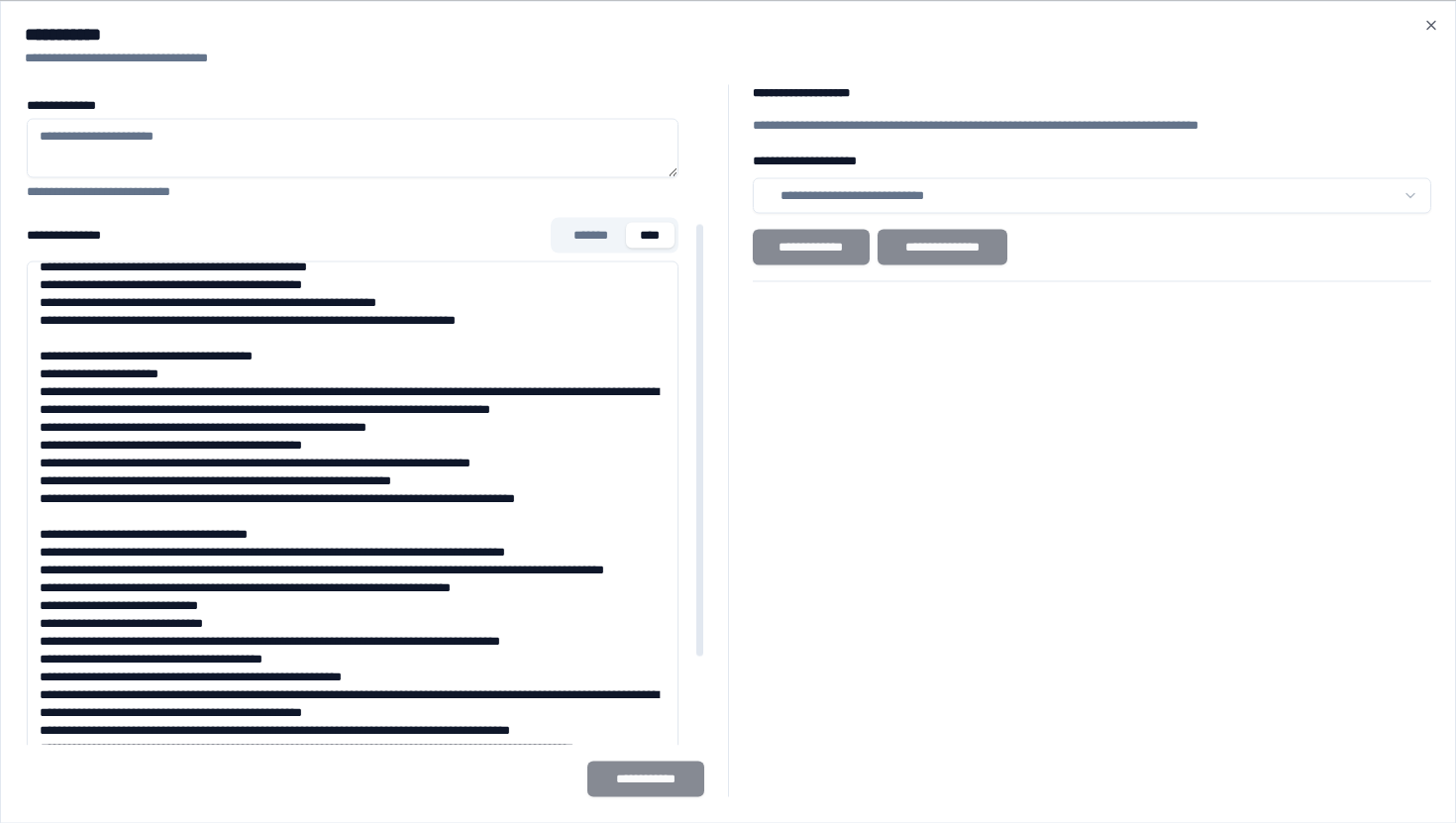 drag, startPoint x: 349, startPoint y: 412, endPoint x: 403, endPoint y: 446, distance: 63.81222 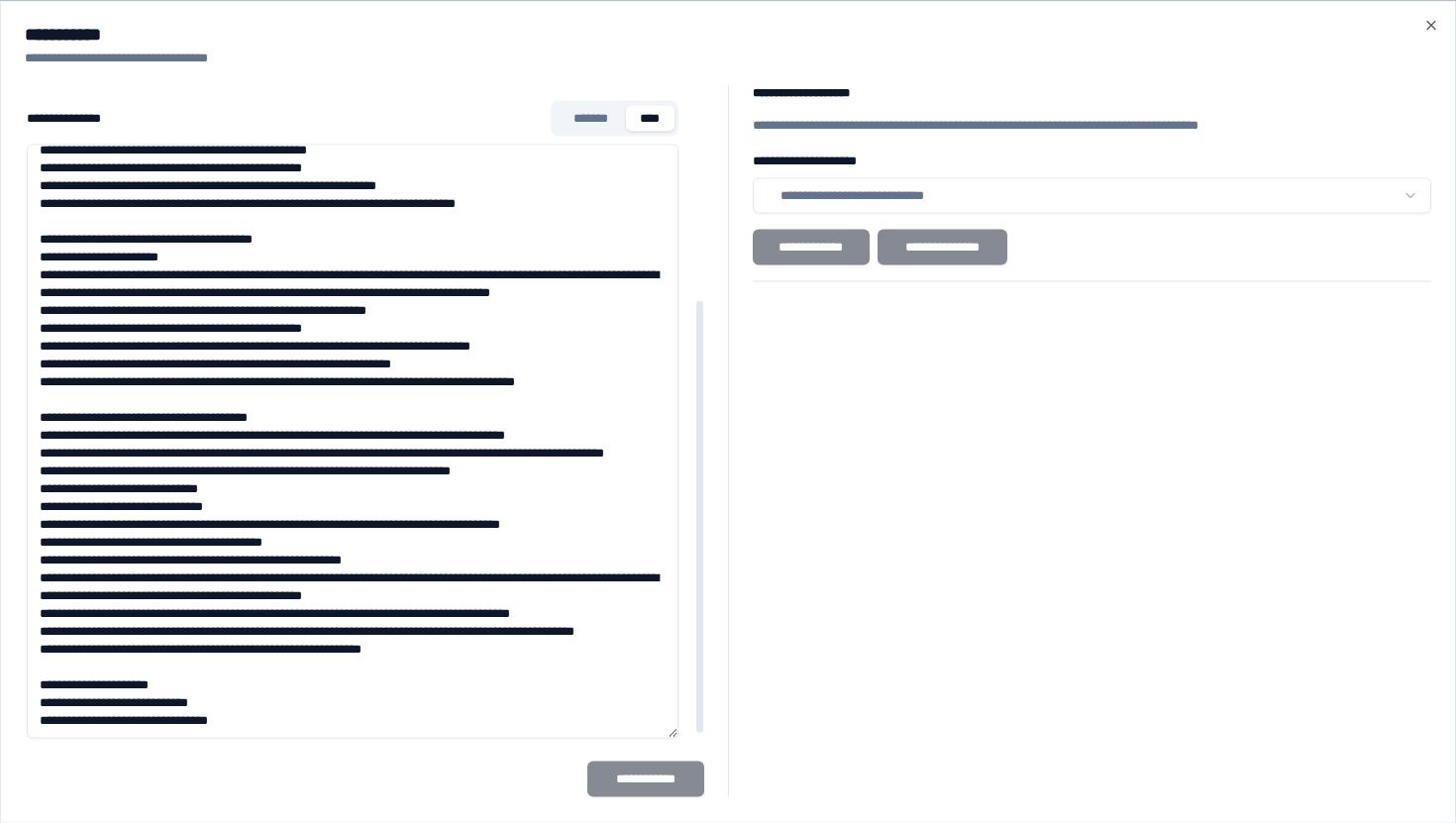 scroll, scrollTop: 346, scrollLeft: 0, axis: vertical 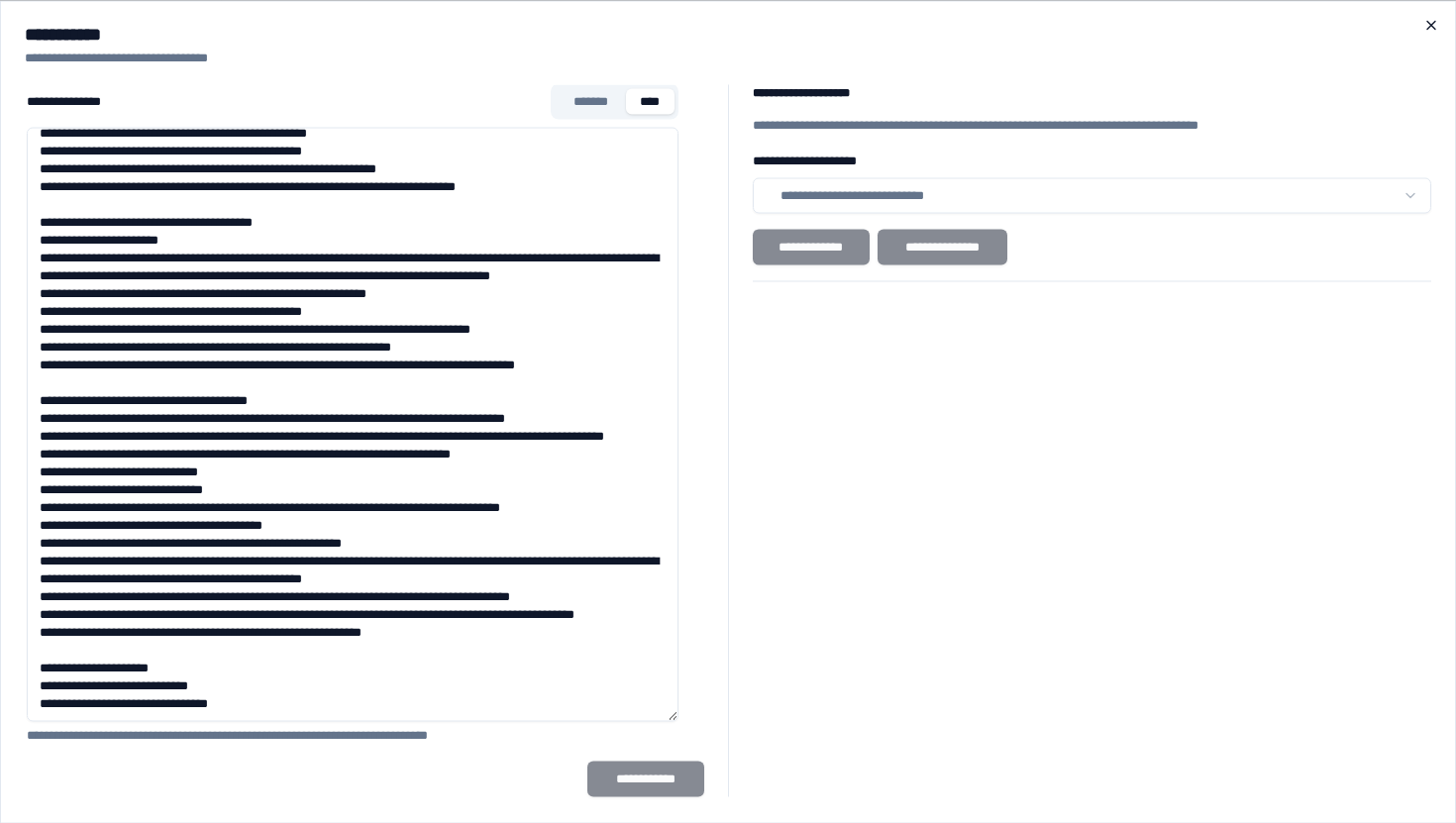 click 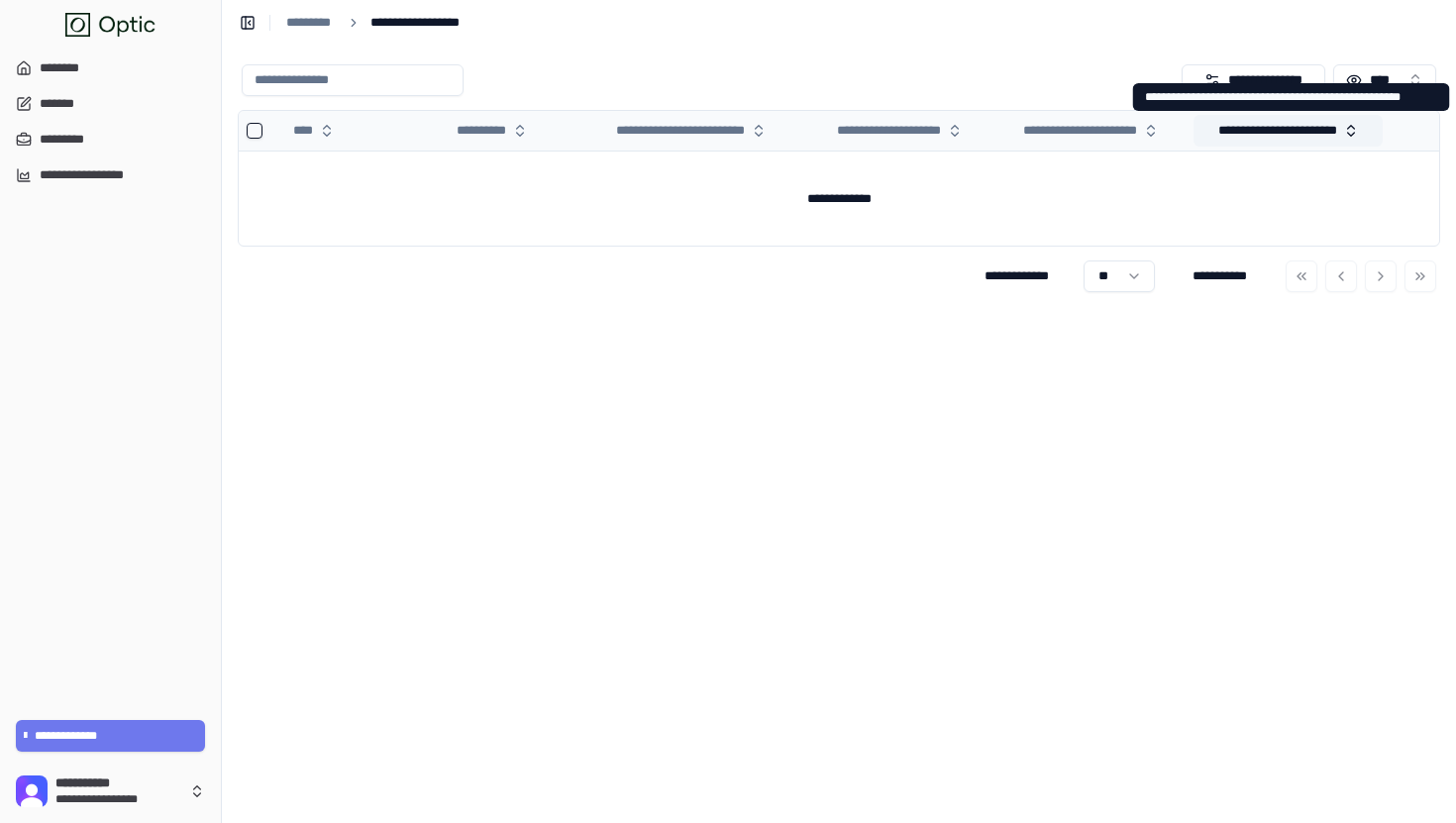 click on "**********" at bounding box center (1288, 131) 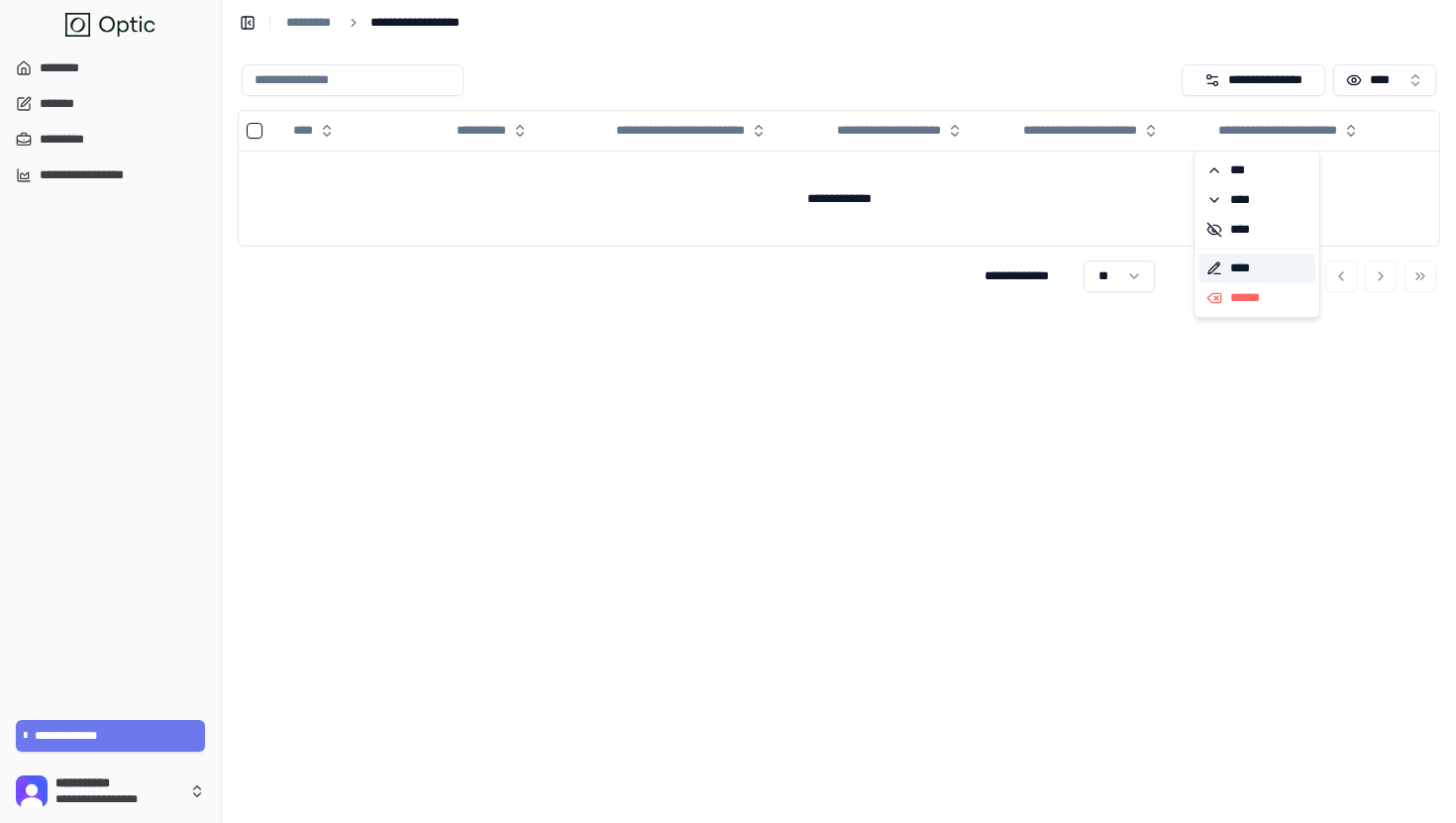 click on "****" at bounding box center [1257, 268] 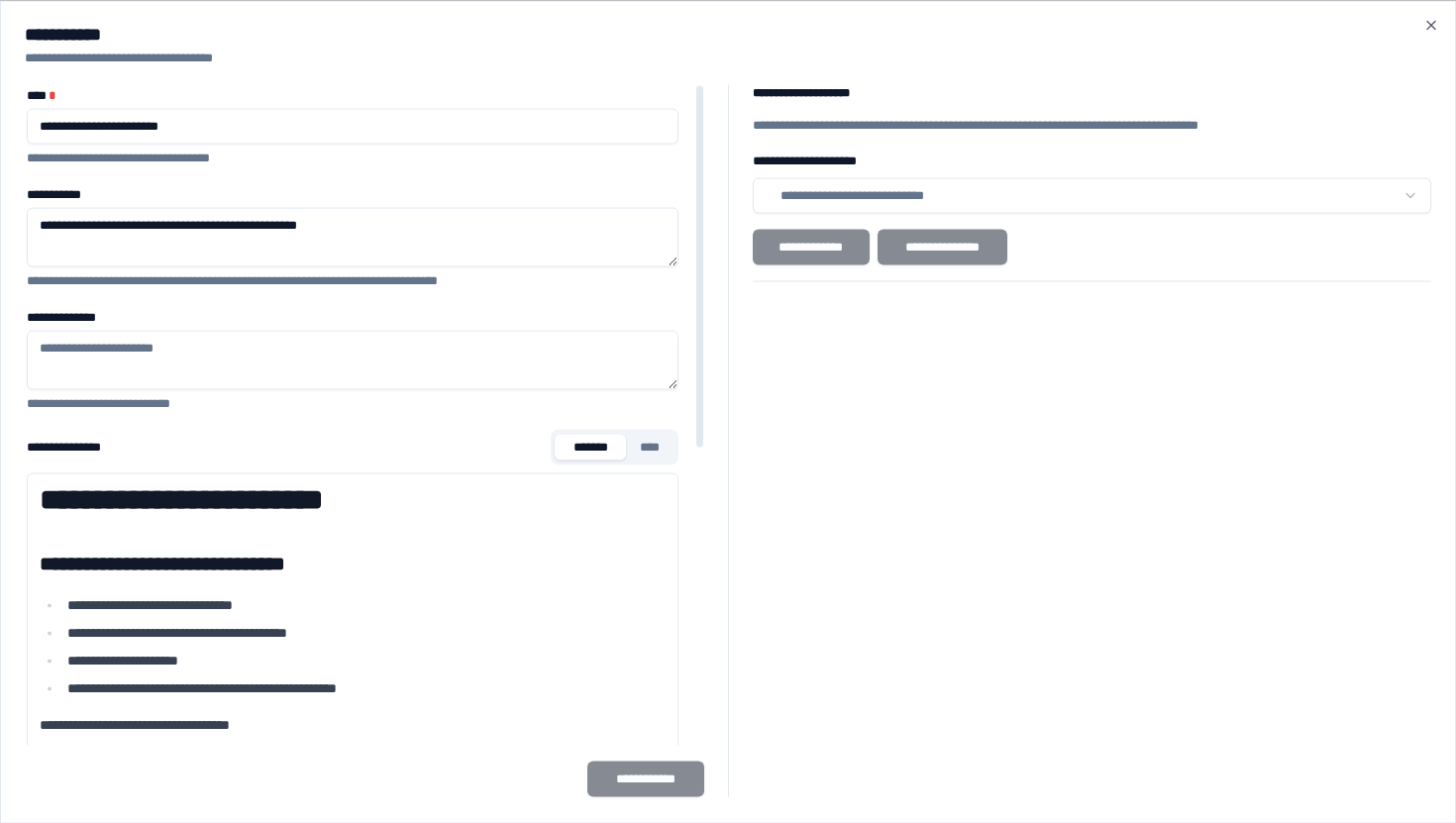 scroll, scrollTop: 29, scrollLeft: 0, axis: vertical 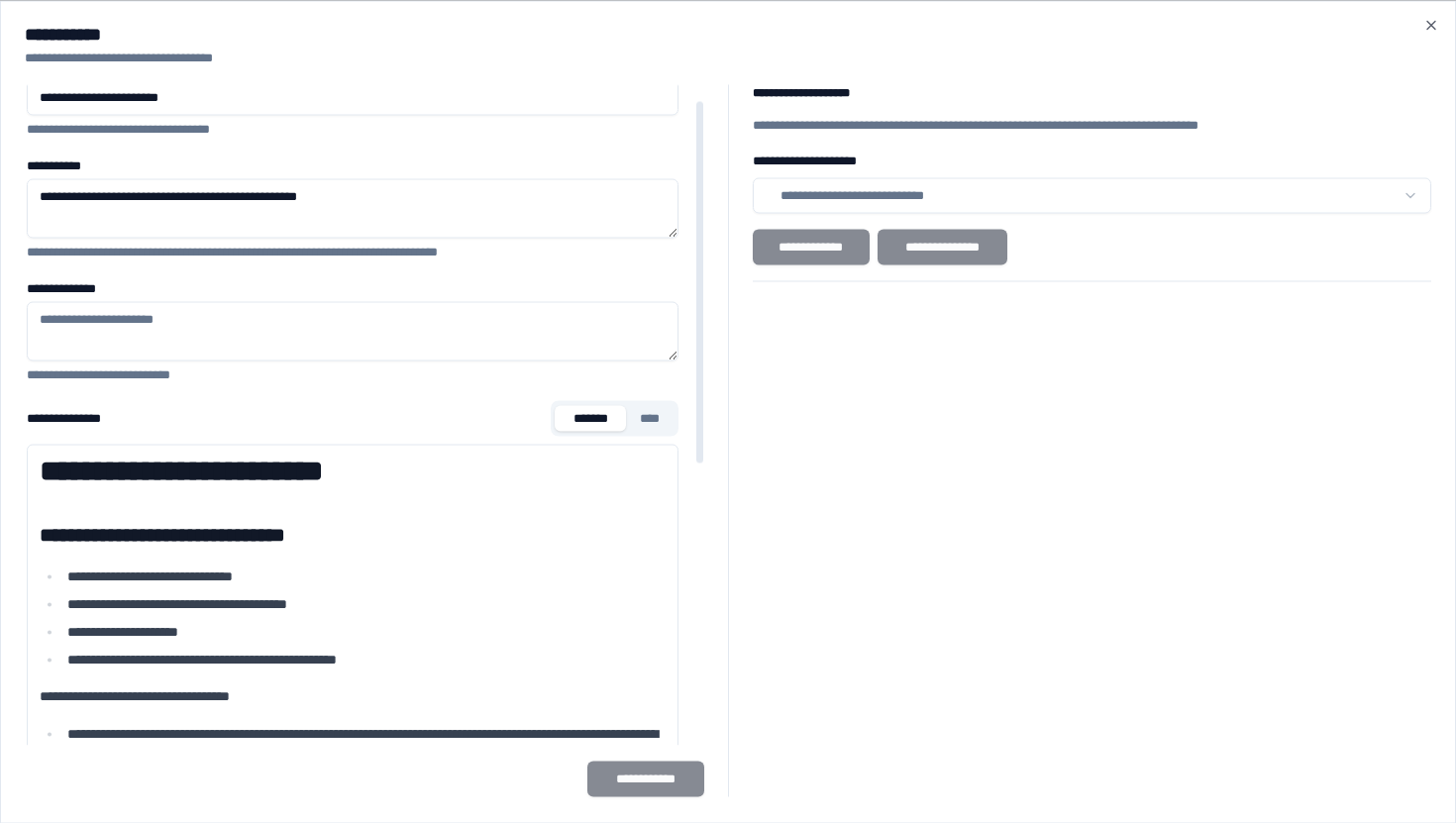 click on "****" at bounding box center [650, 418] 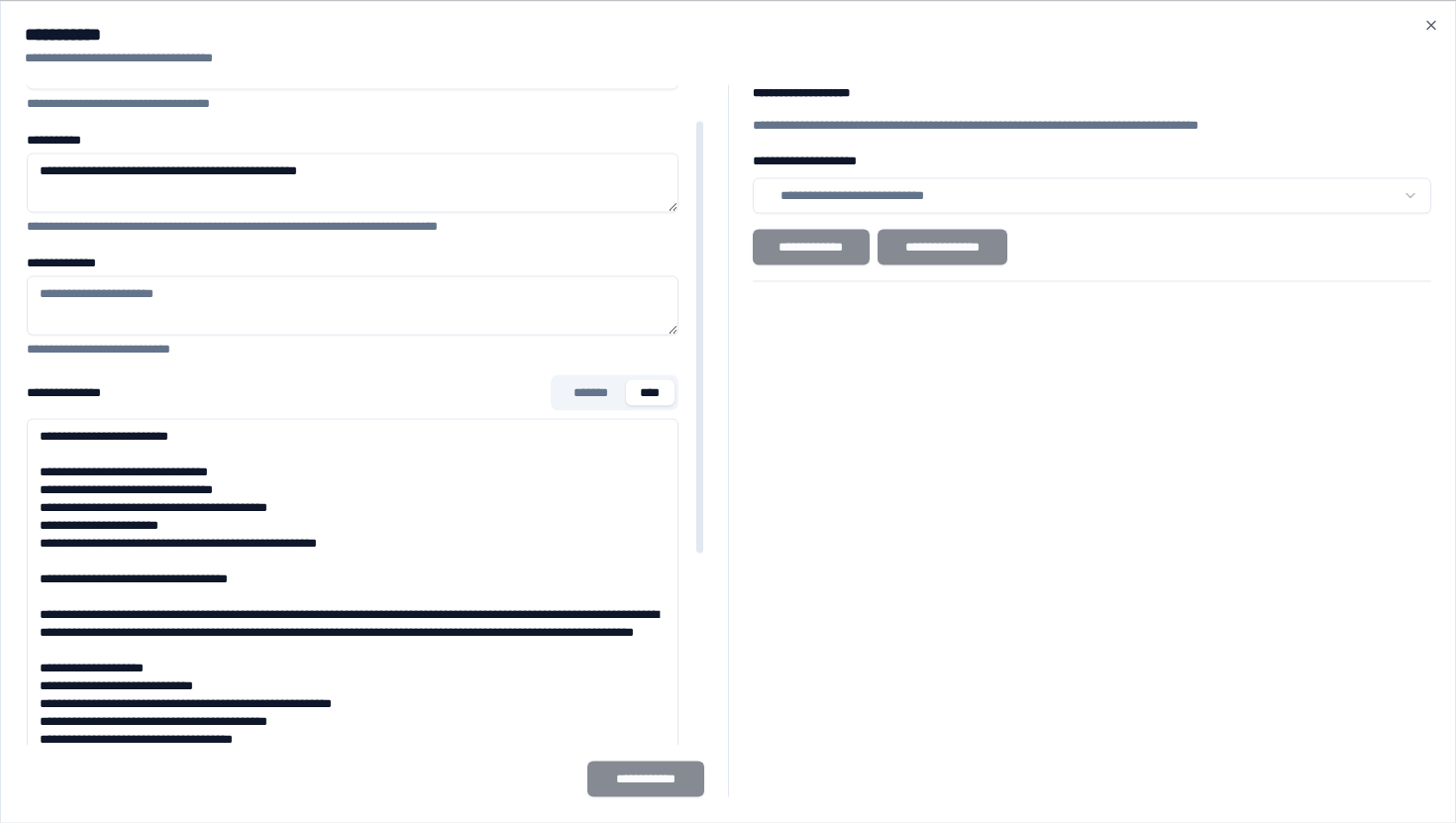 scroll, scrollTop: 73, scrollLeft: 0, axis: vertical 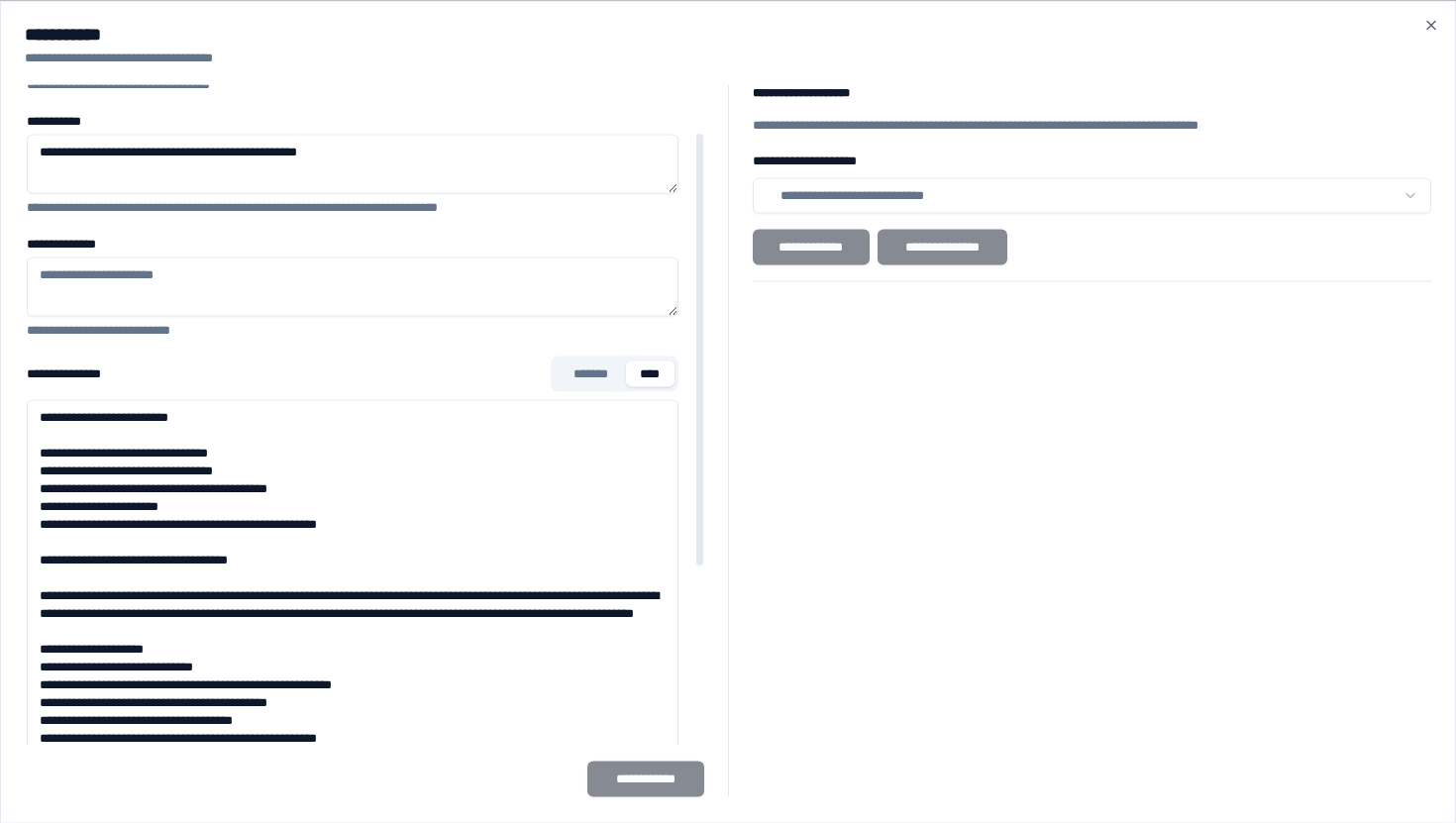 drag, startPoint x: 182, startPoint y: 479, endPoint x: 247, endPoint y: 518, distance: 75.802375 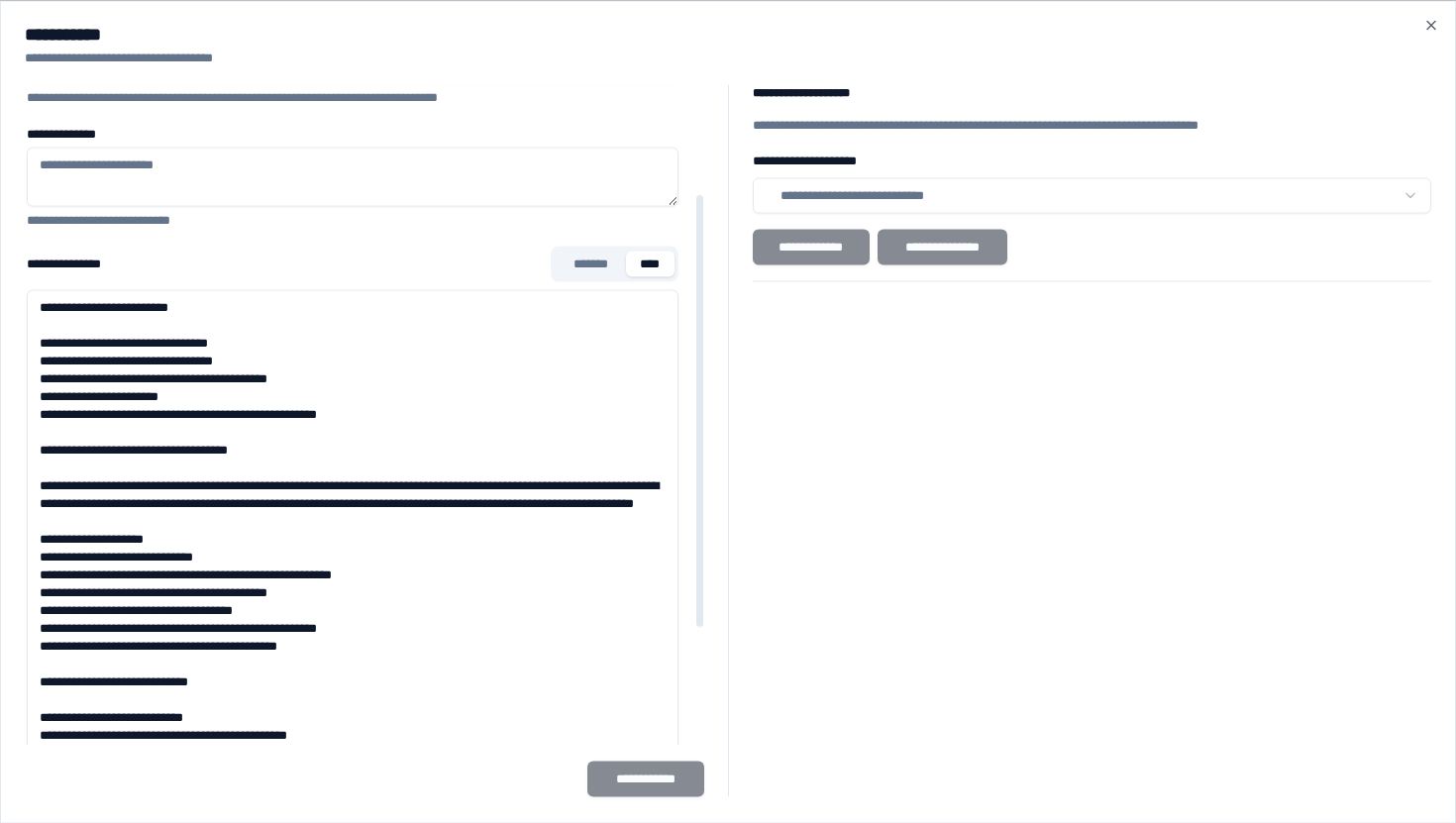 scroll, scrollTop: 197, scrollLeft: 0, axis: vertical 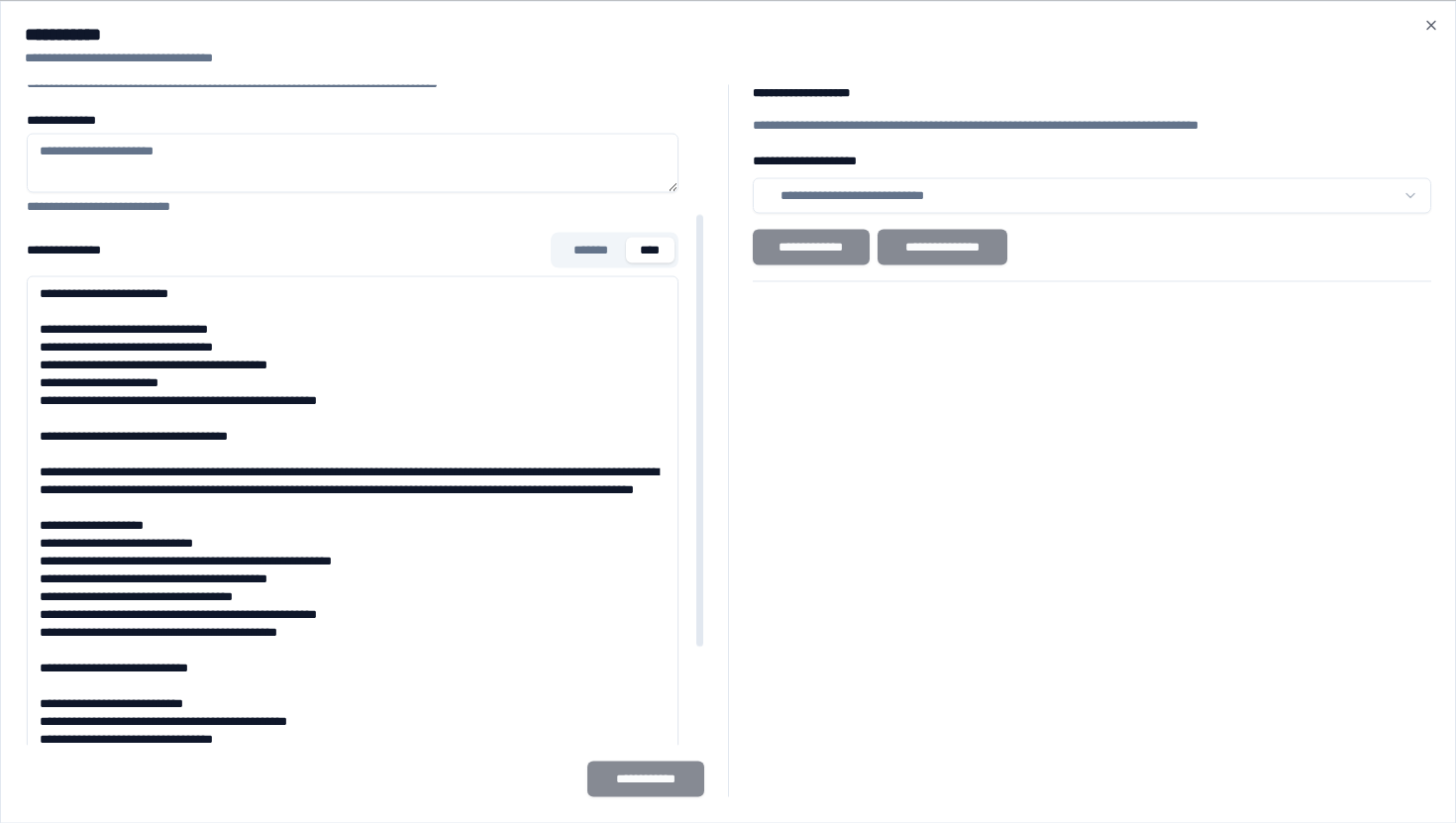 drag, startPoint x: 283, startPoint y: 621, endPoint x: 185, endPoint y: 522, distance: 139.30183 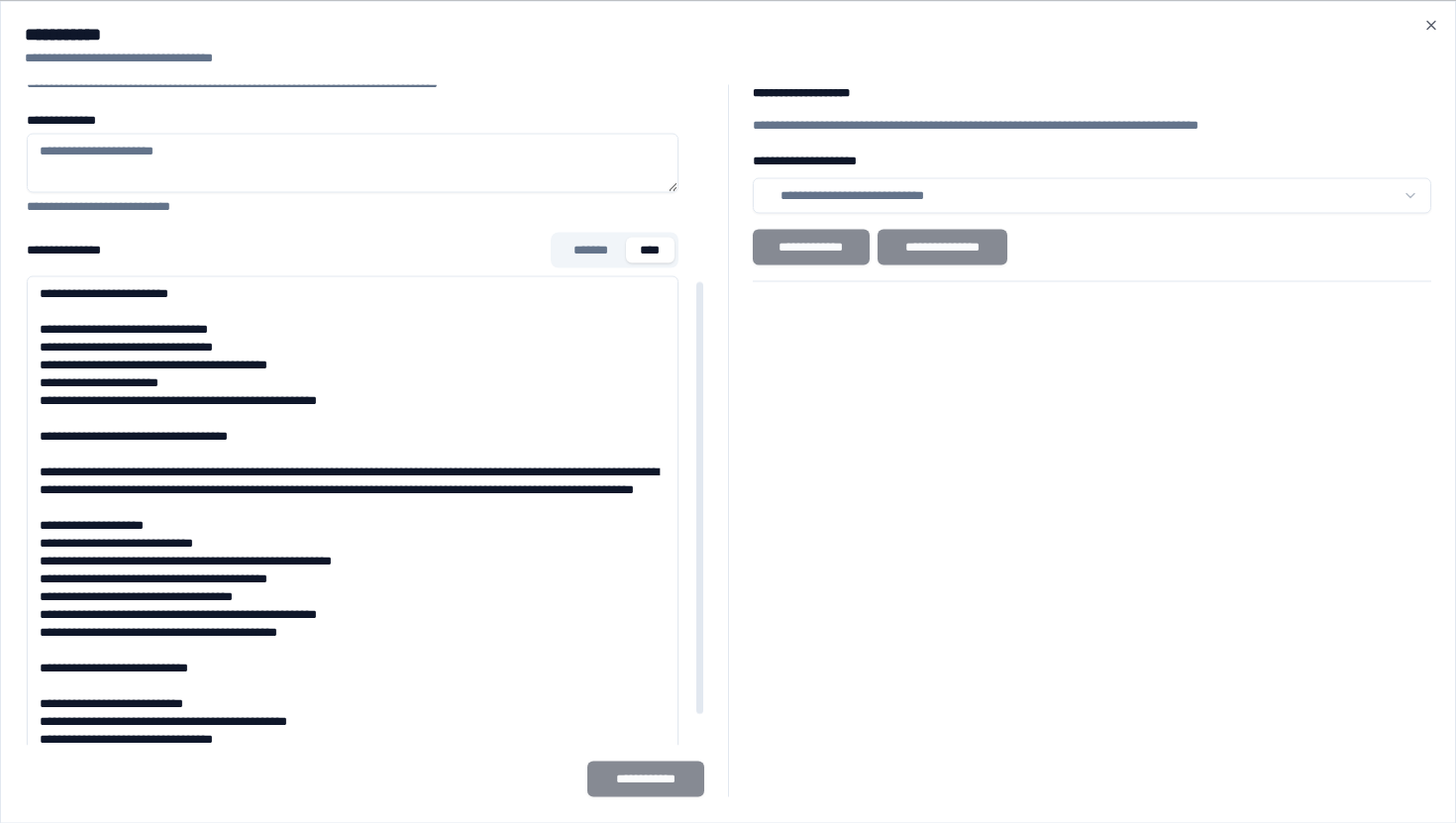 scroll, scrollTop: 346, scrollLeft: 0, axis: vertical 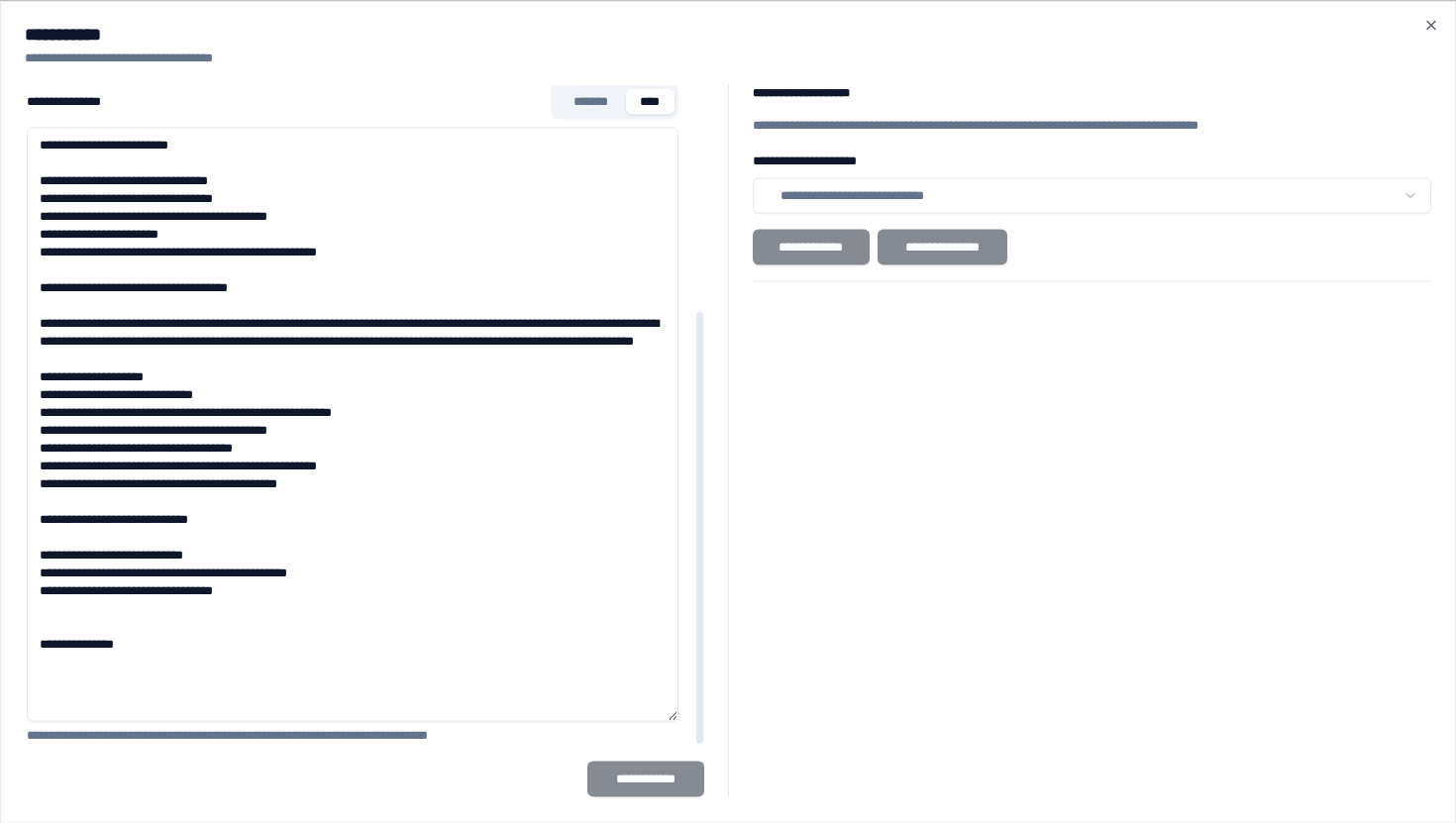 click on "**********" at bounding box center (353, 424) 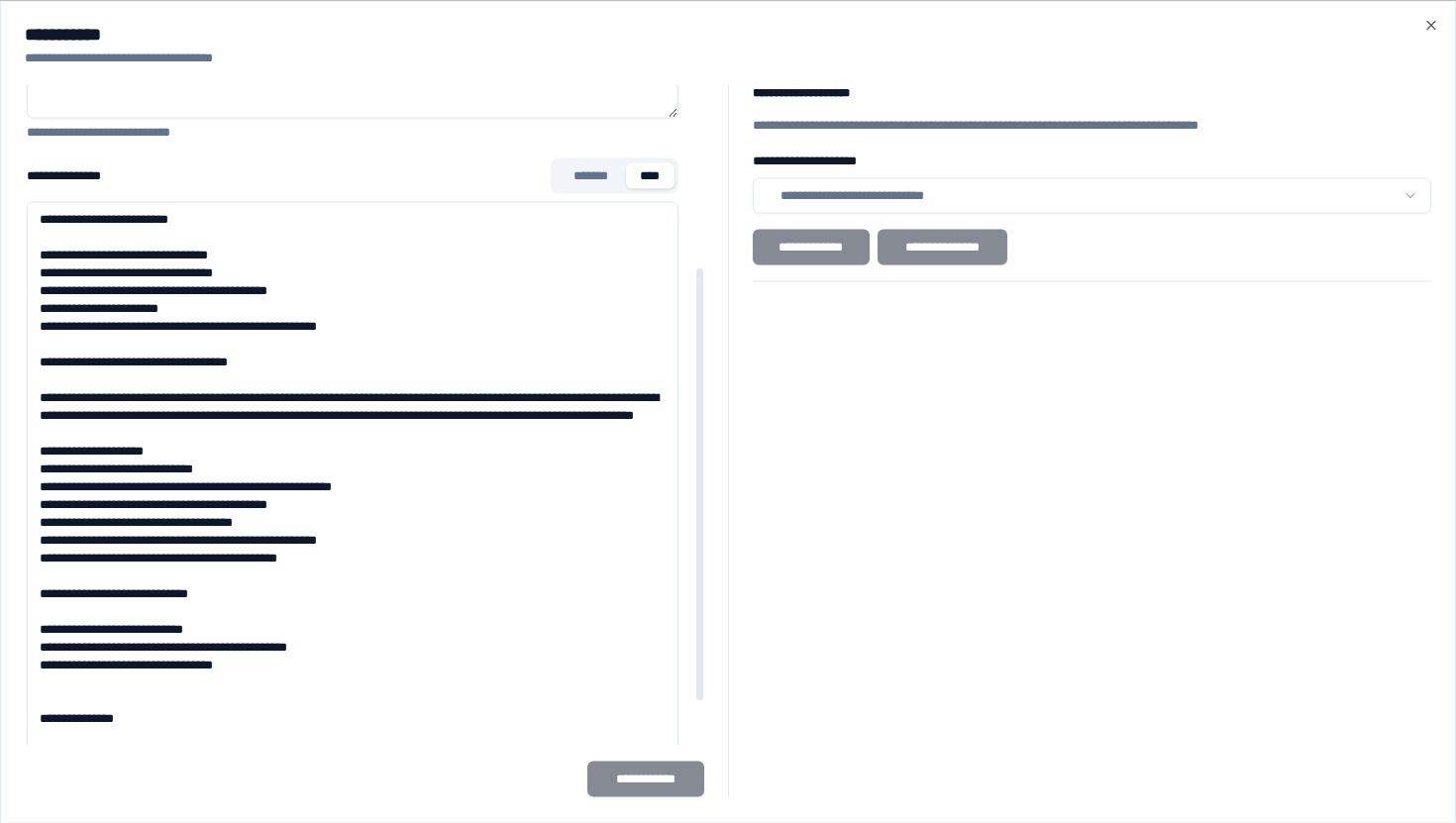 scroll, scrollTop: 0, scrollLeft: 0, axis: both 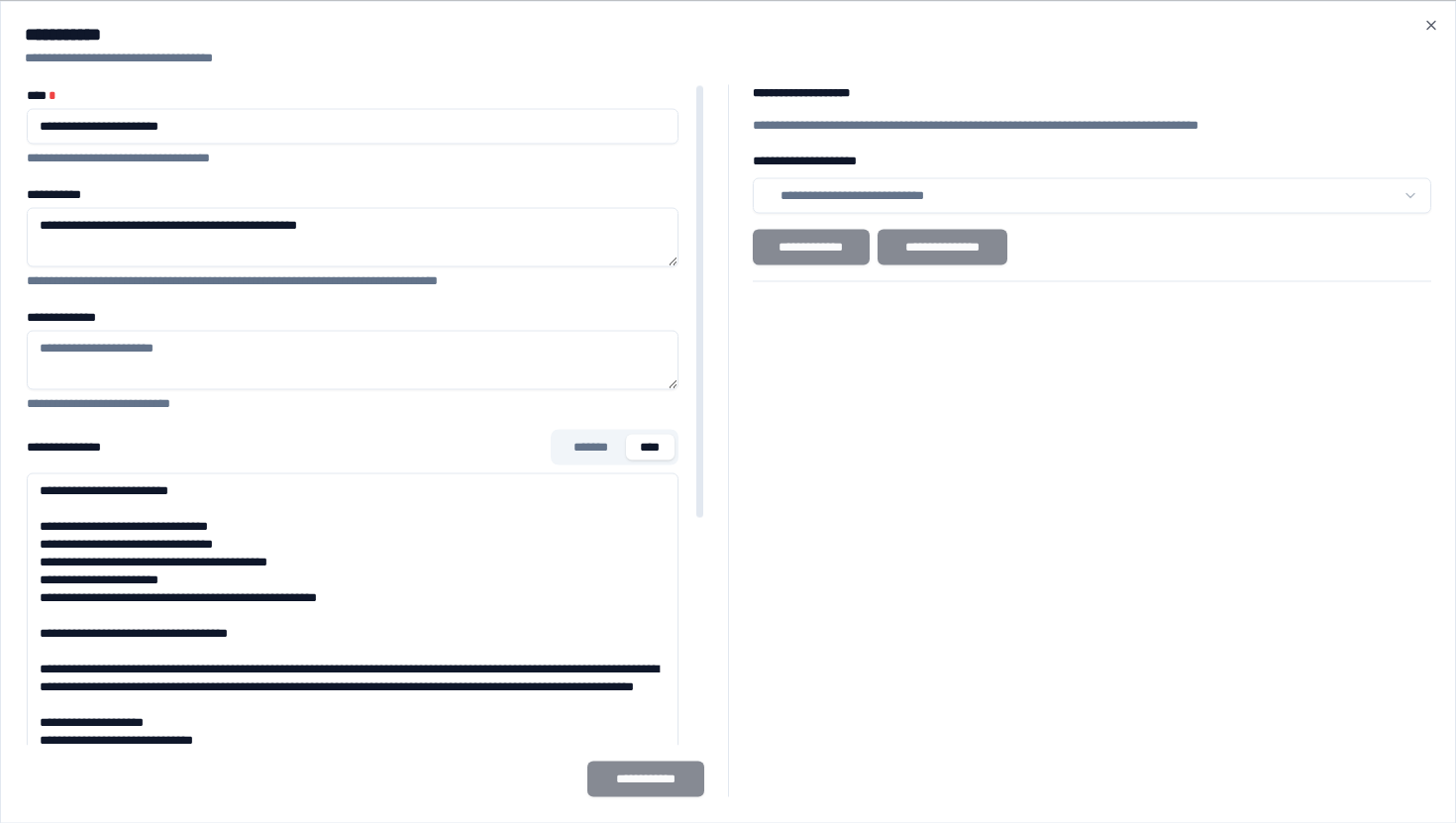 click on "**********" at bounding box center [353, 770] 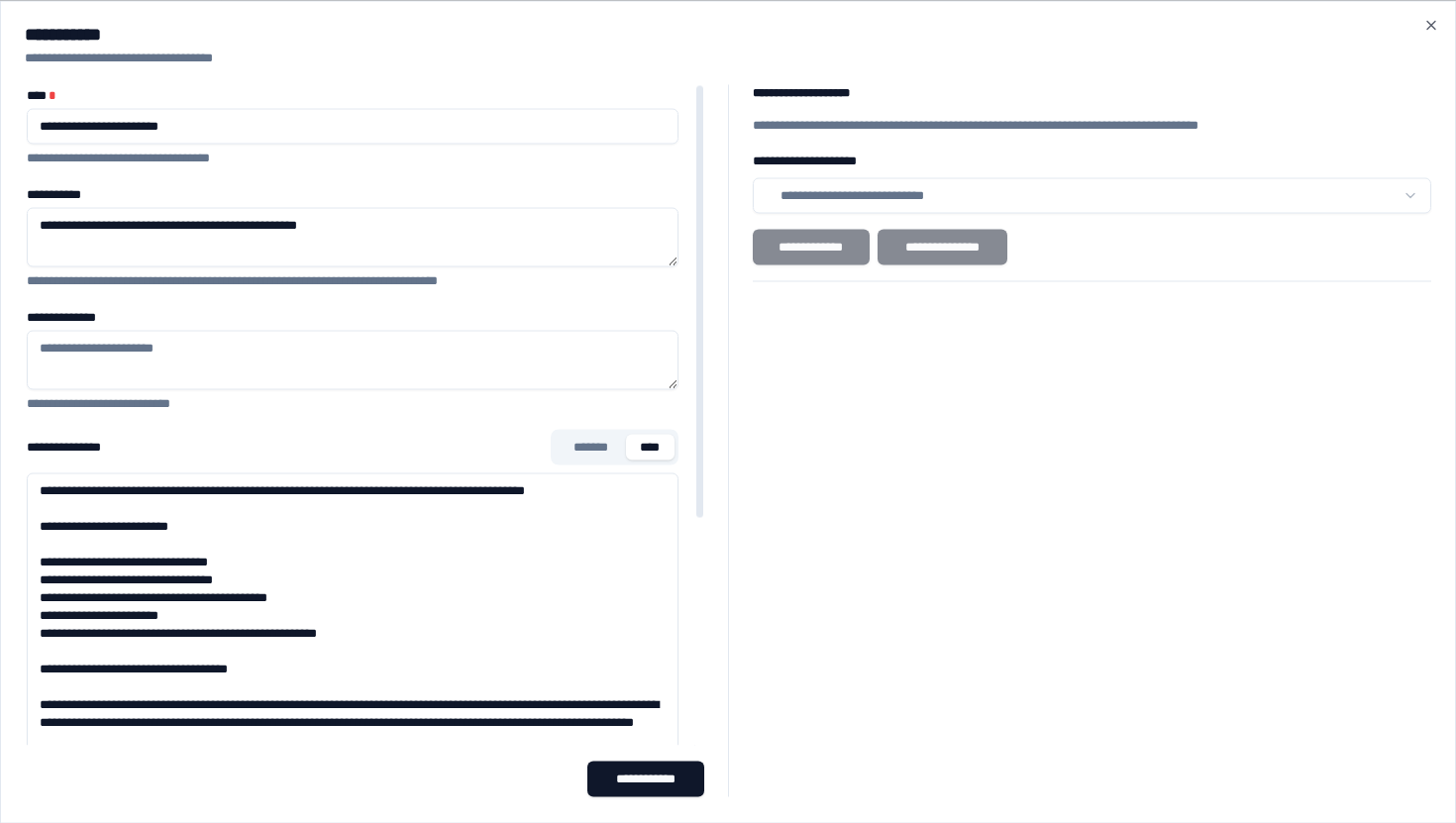 paste on "**********" 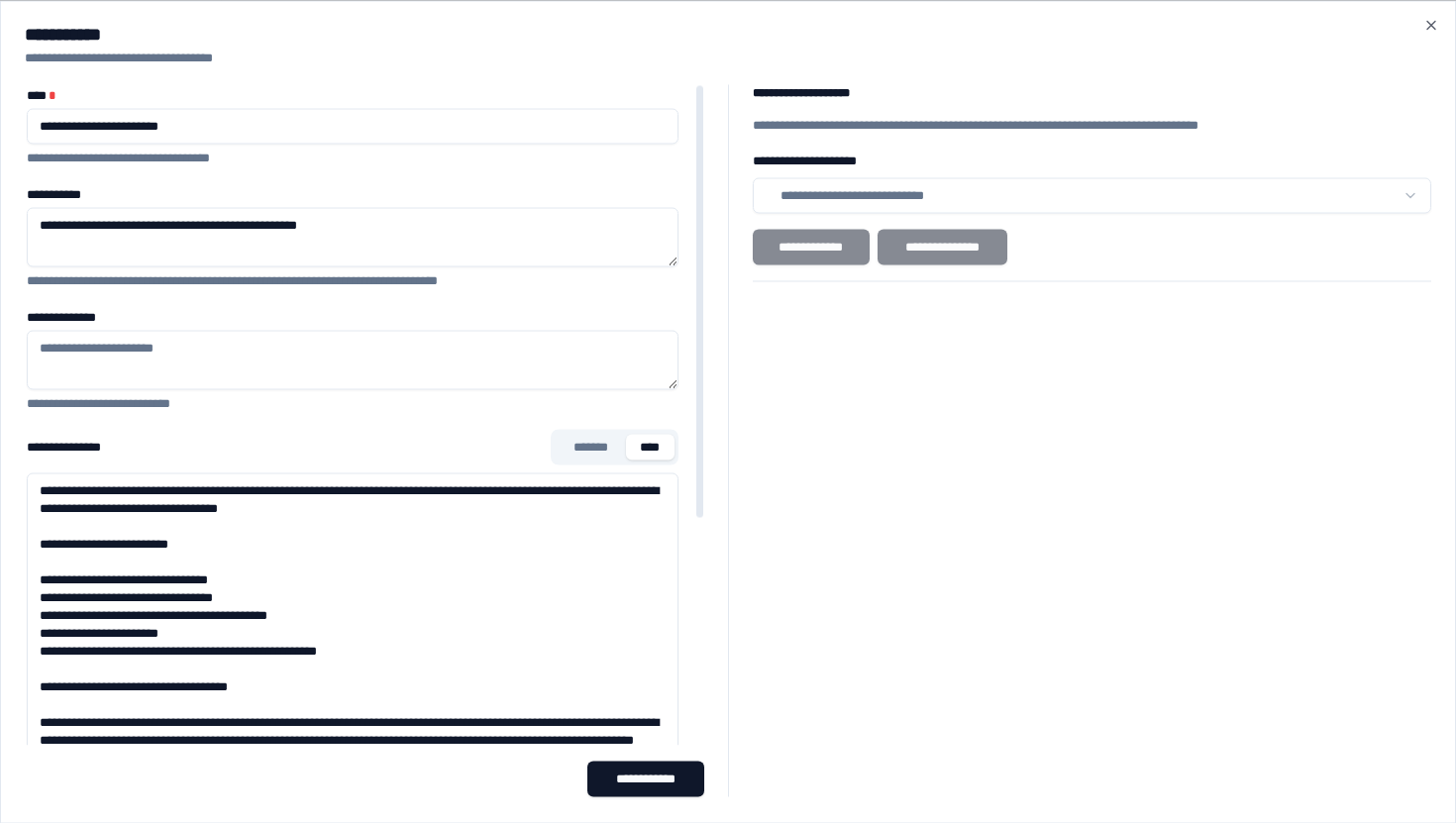 click on "**********" at bounding box center (353, 770) 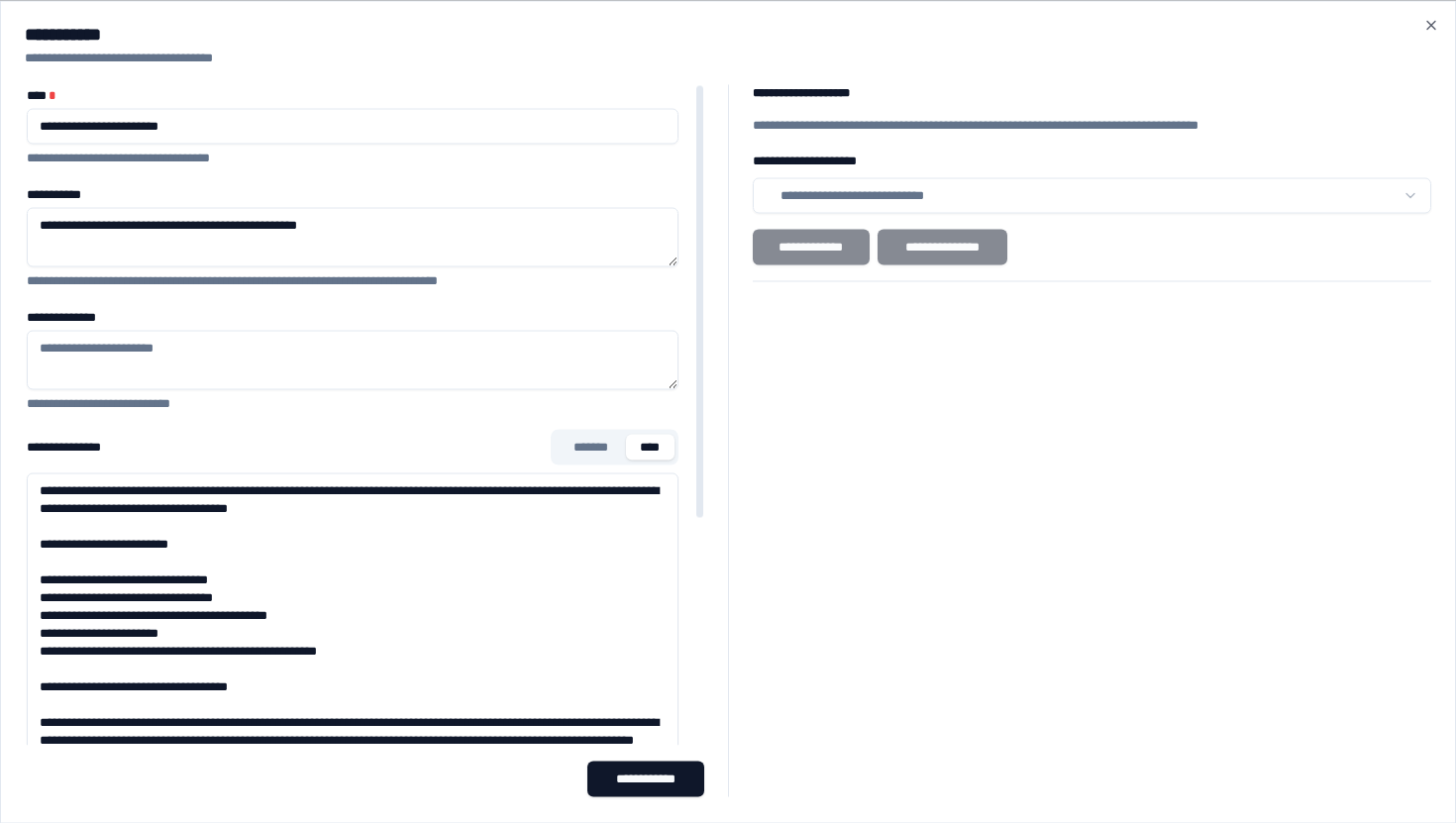 click on "**********" at bounding box center [353, 770] 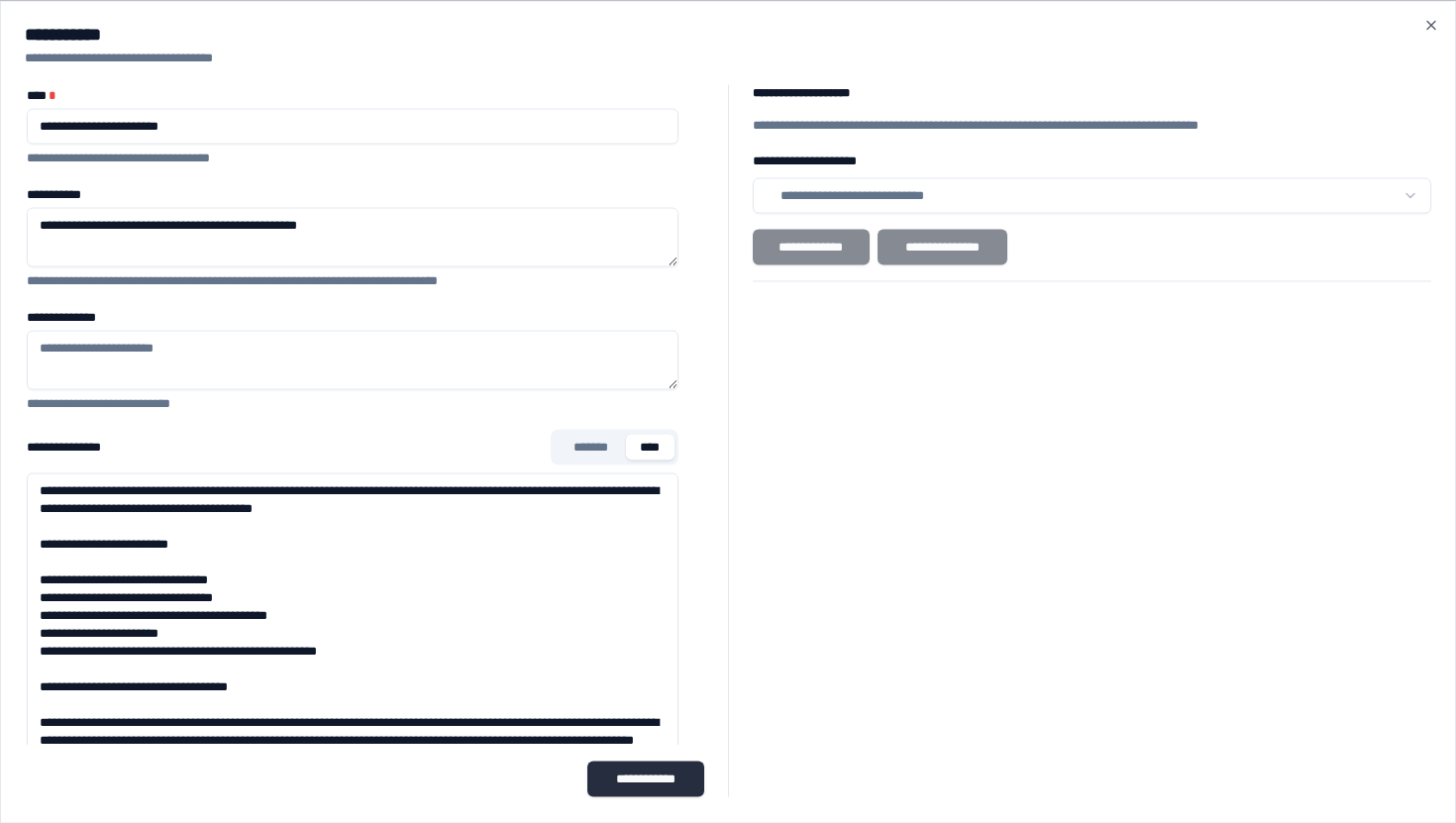 type on "**********" 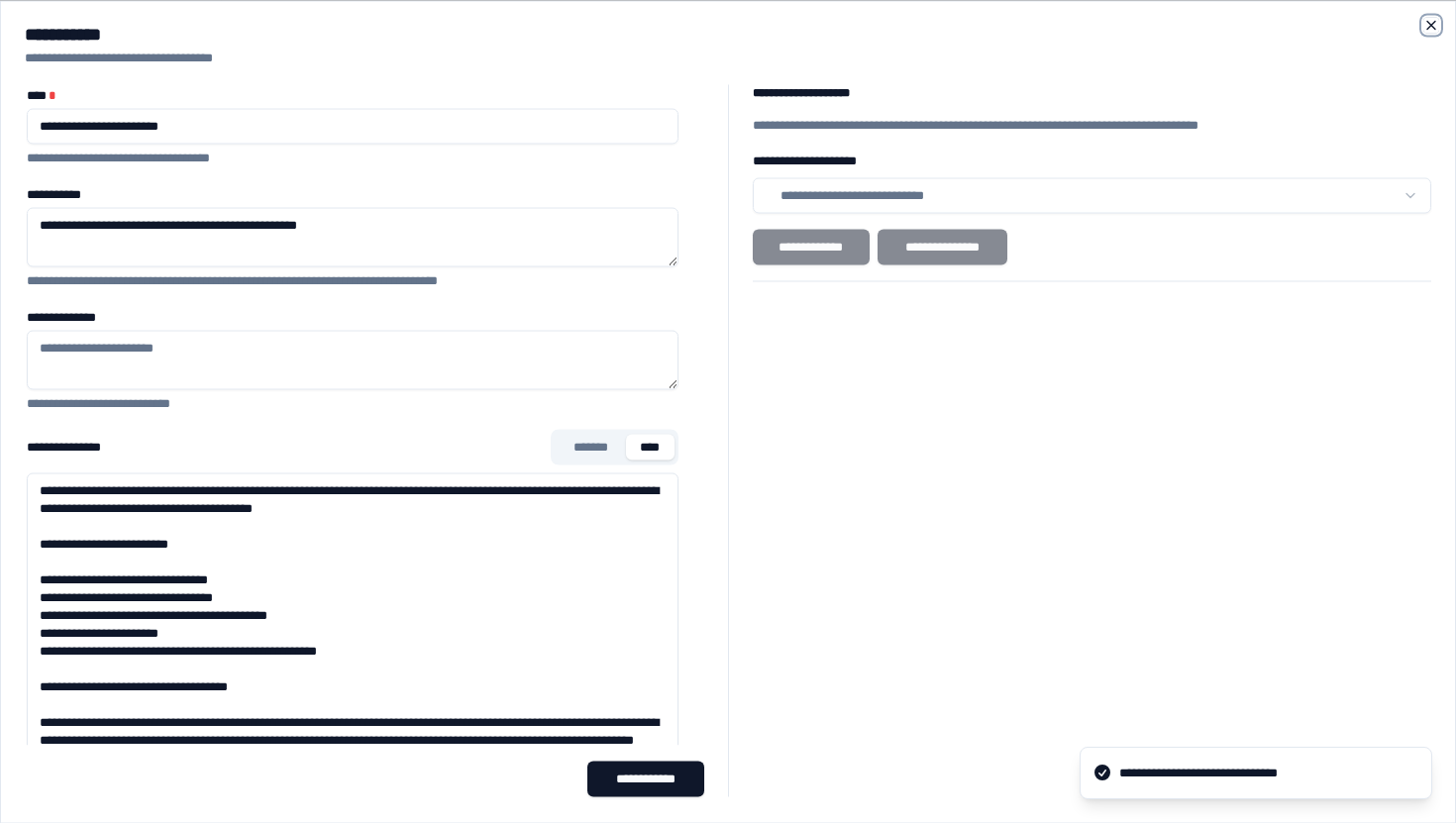 click 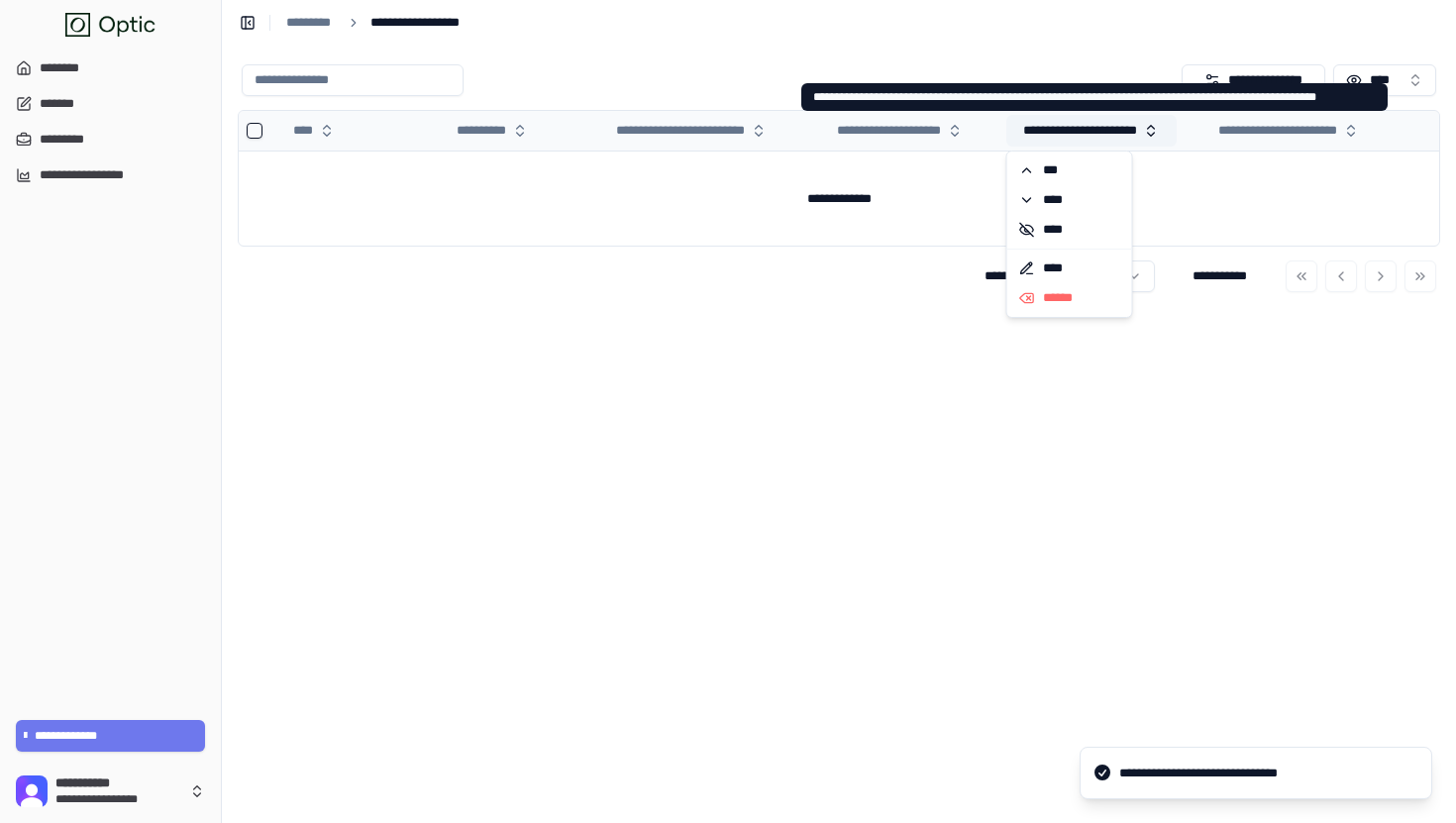 click on "**********" at bounding box center (1092, 131) 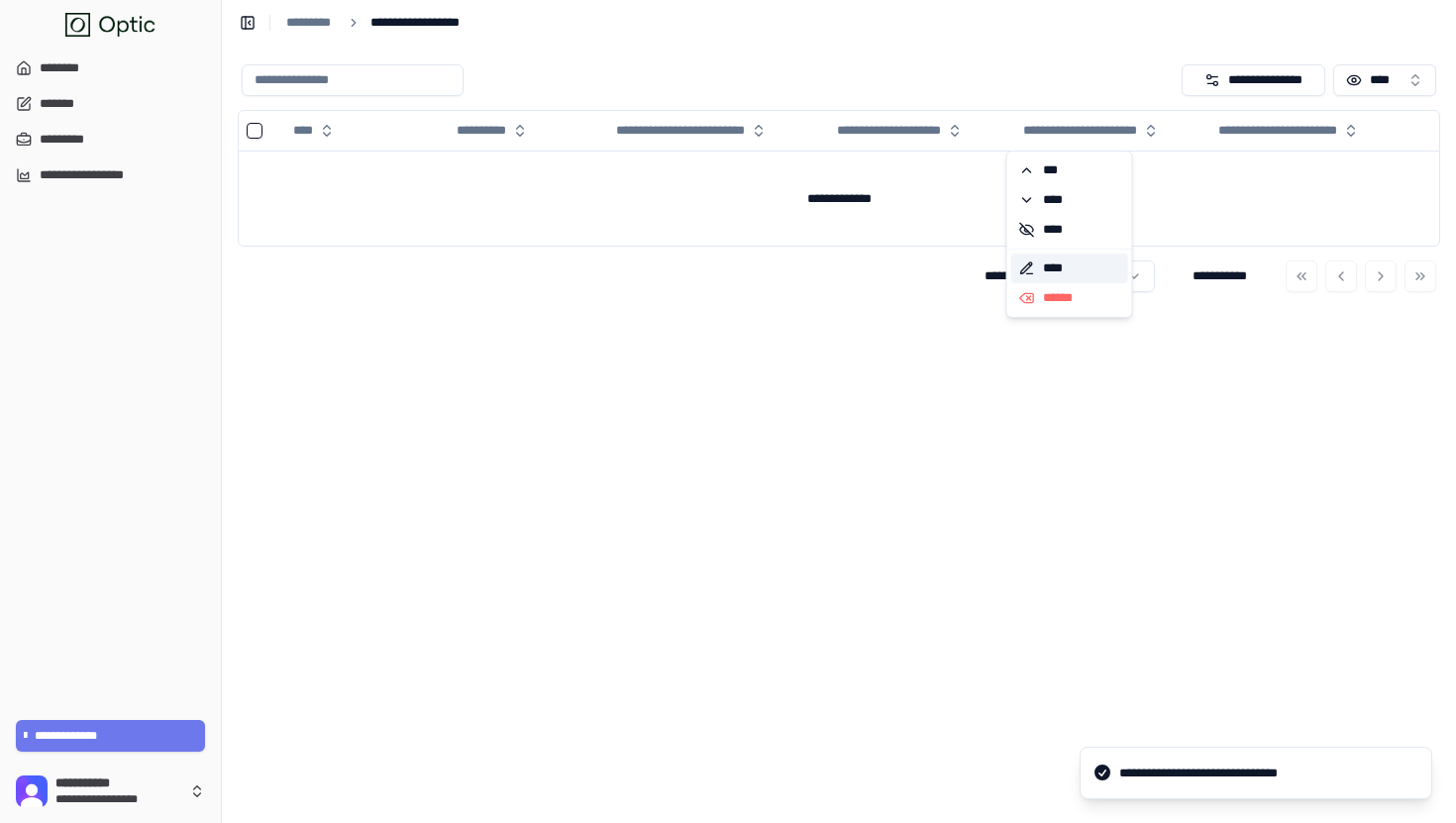 click on "****" at bounding box center [1070, 268] 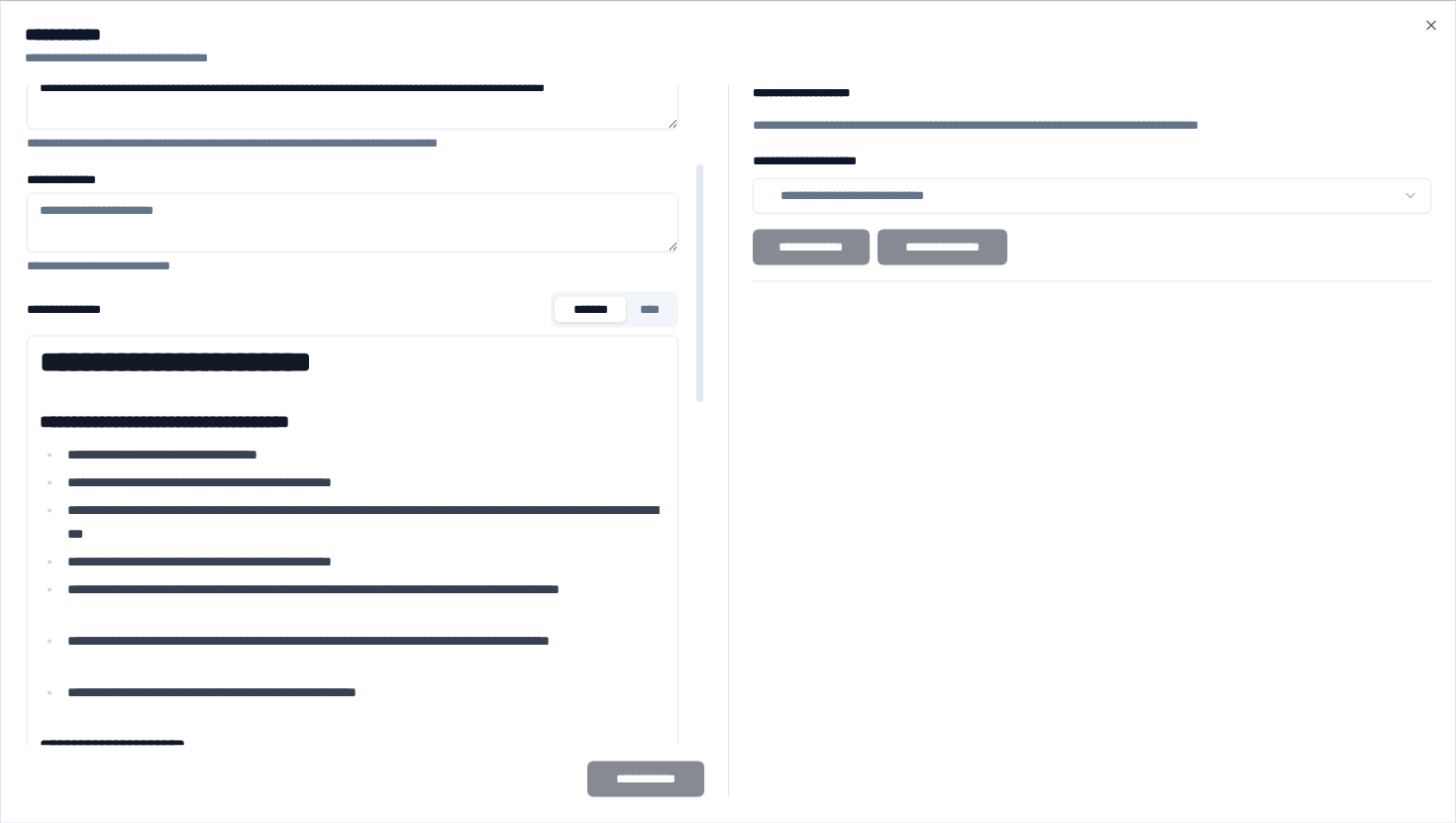 scroll, scrollTop: 126, scrollLeft: 0, axis: vertical 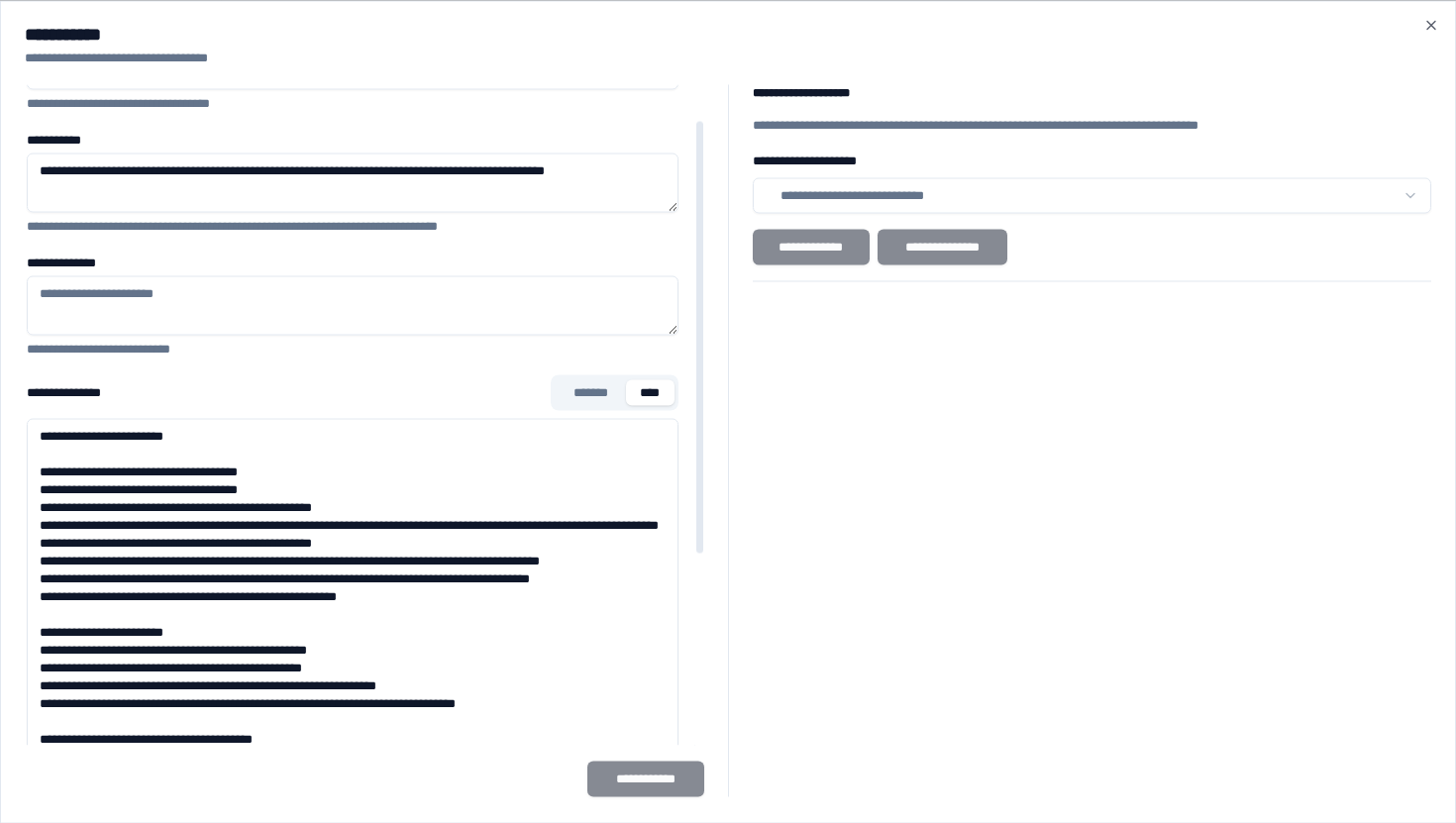click on "****" at bounding box center (650, 392) 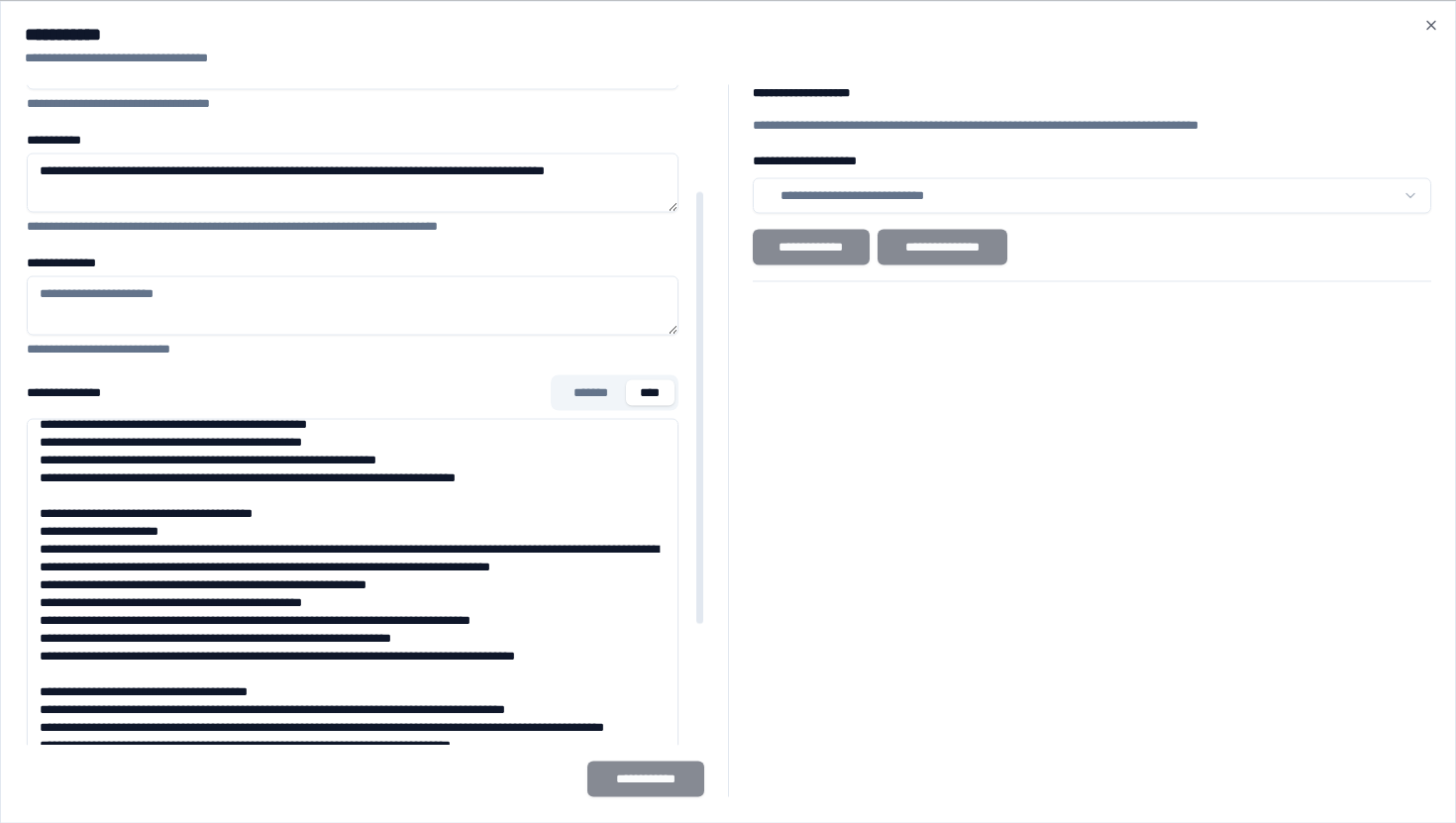 scroll, scrollTop: 346, scrollLeft: 0, axis: vertical 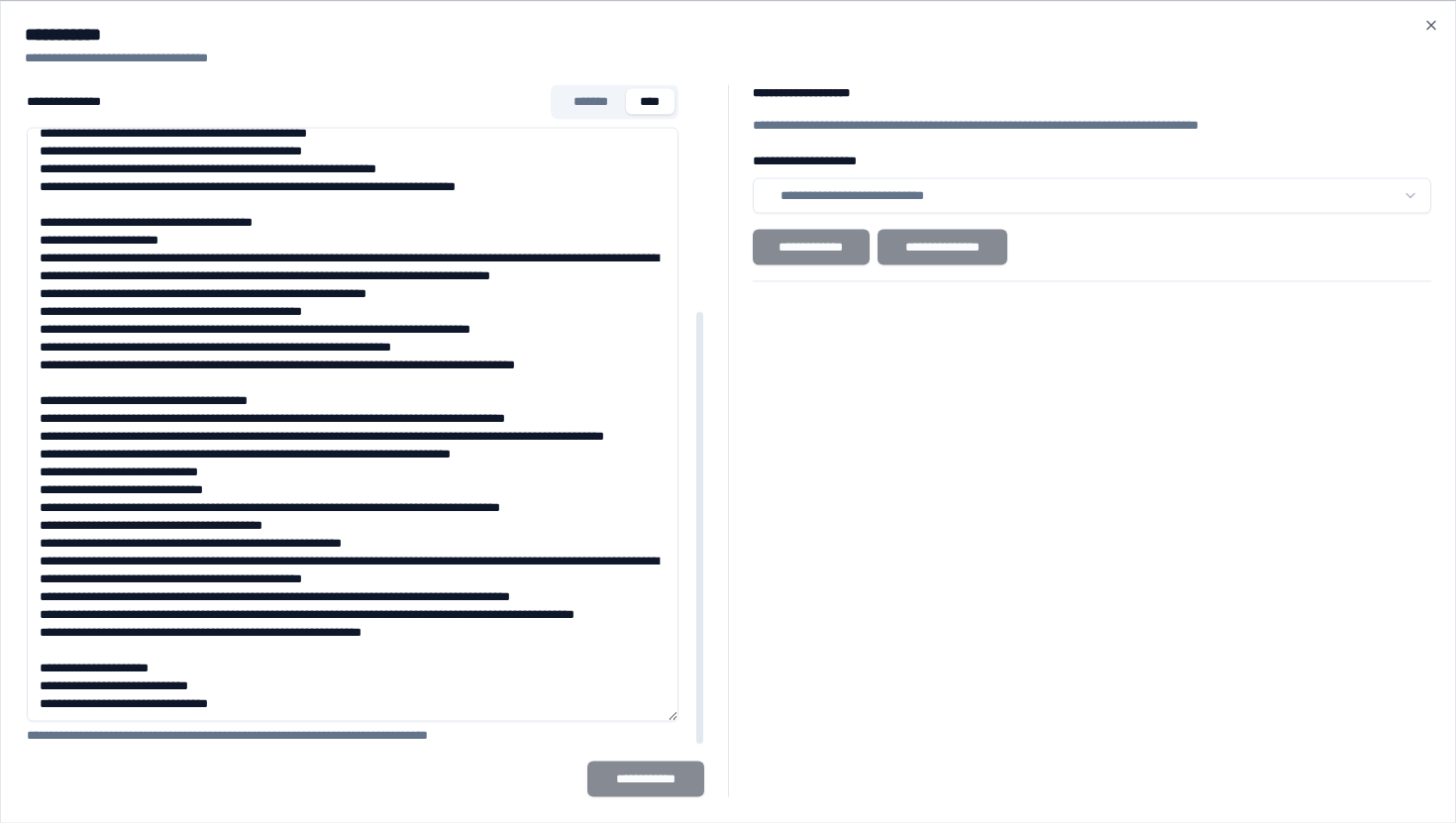 drag, startPoint x: 129, startPoint y: 279, endPoint x: 176, endPoint y: 298, distance: 50.69517 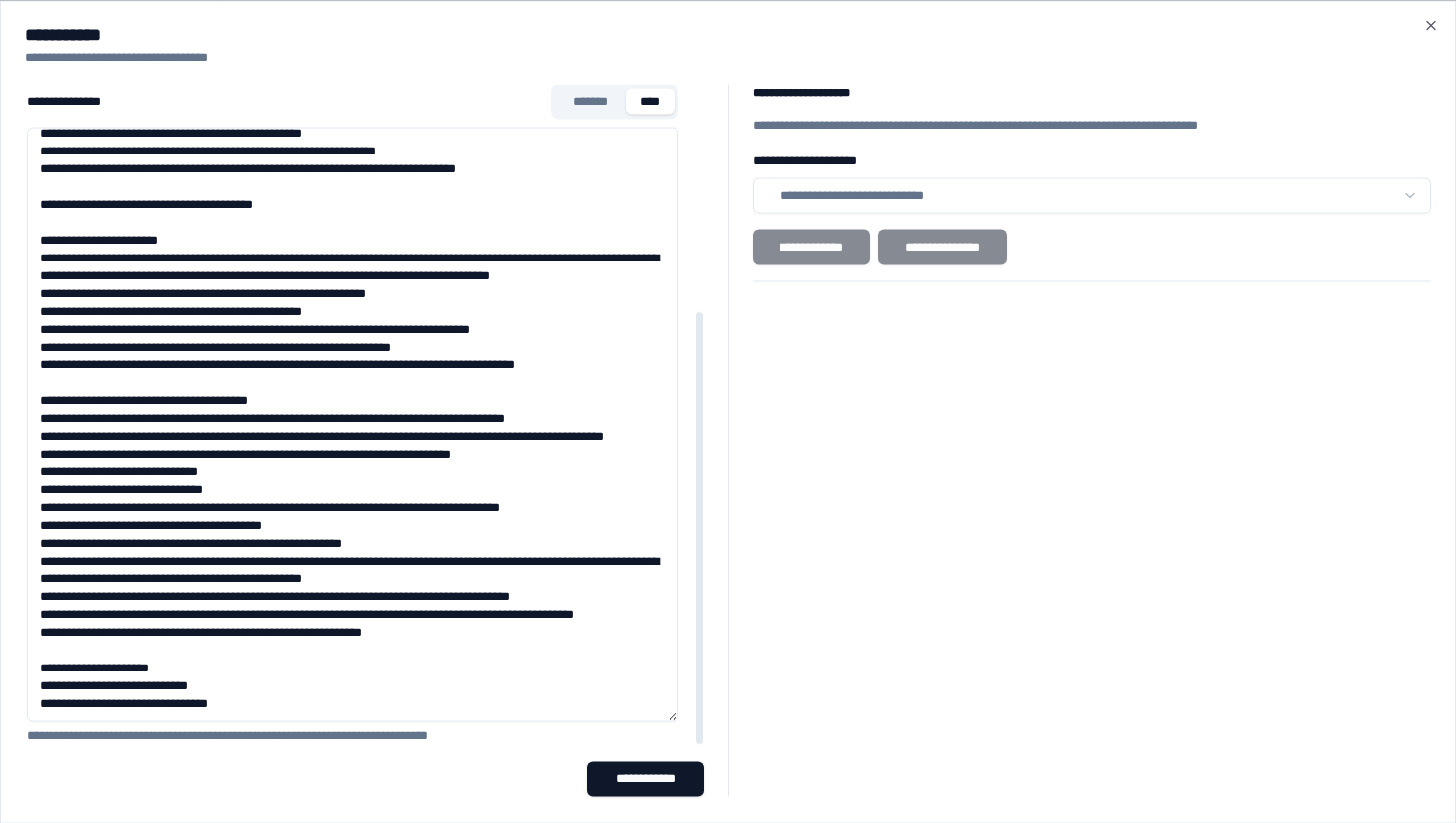 scroll, scrollTop: 293, scrollLeft: 0, axis: vertical 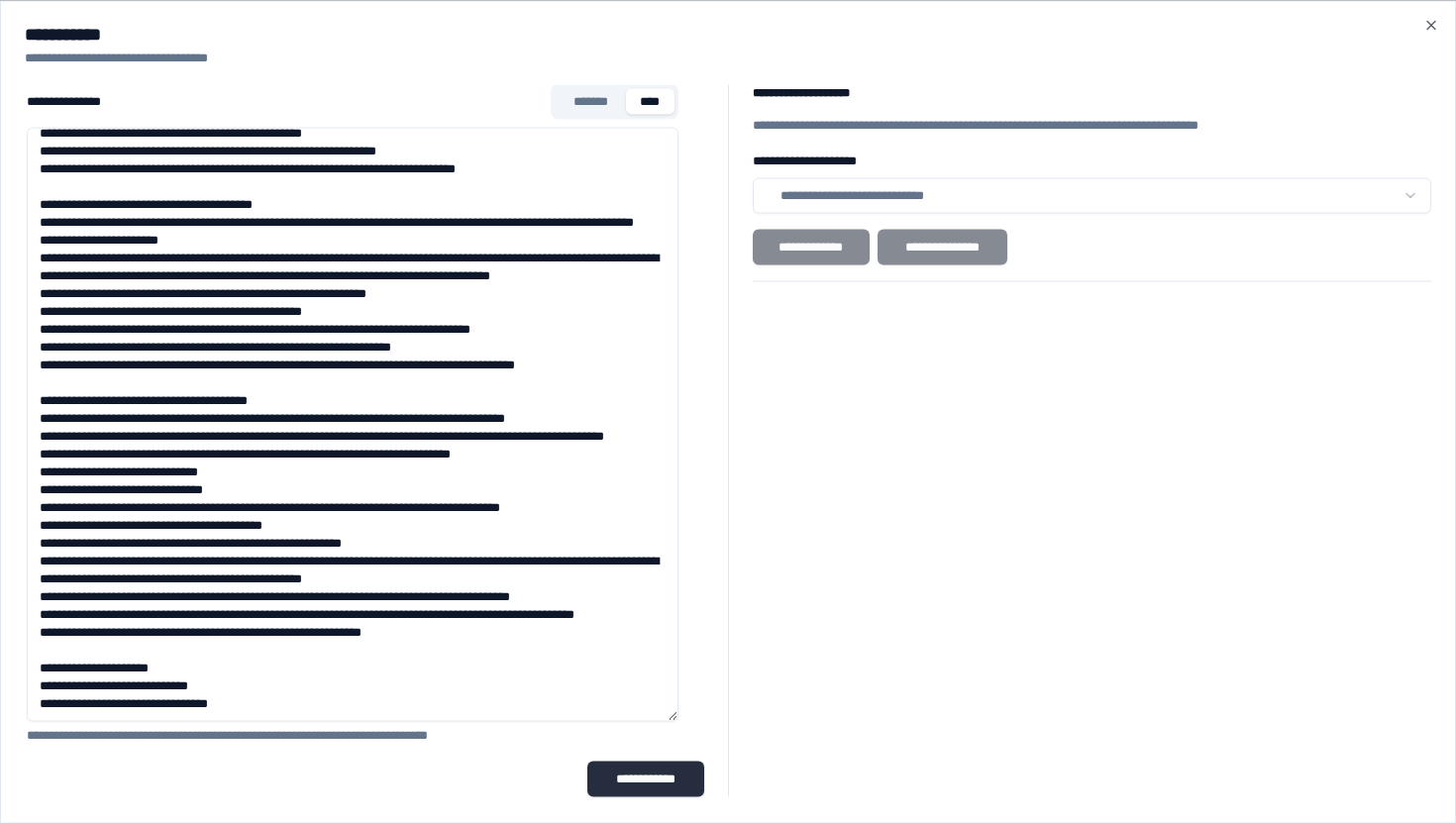 type on "**********" 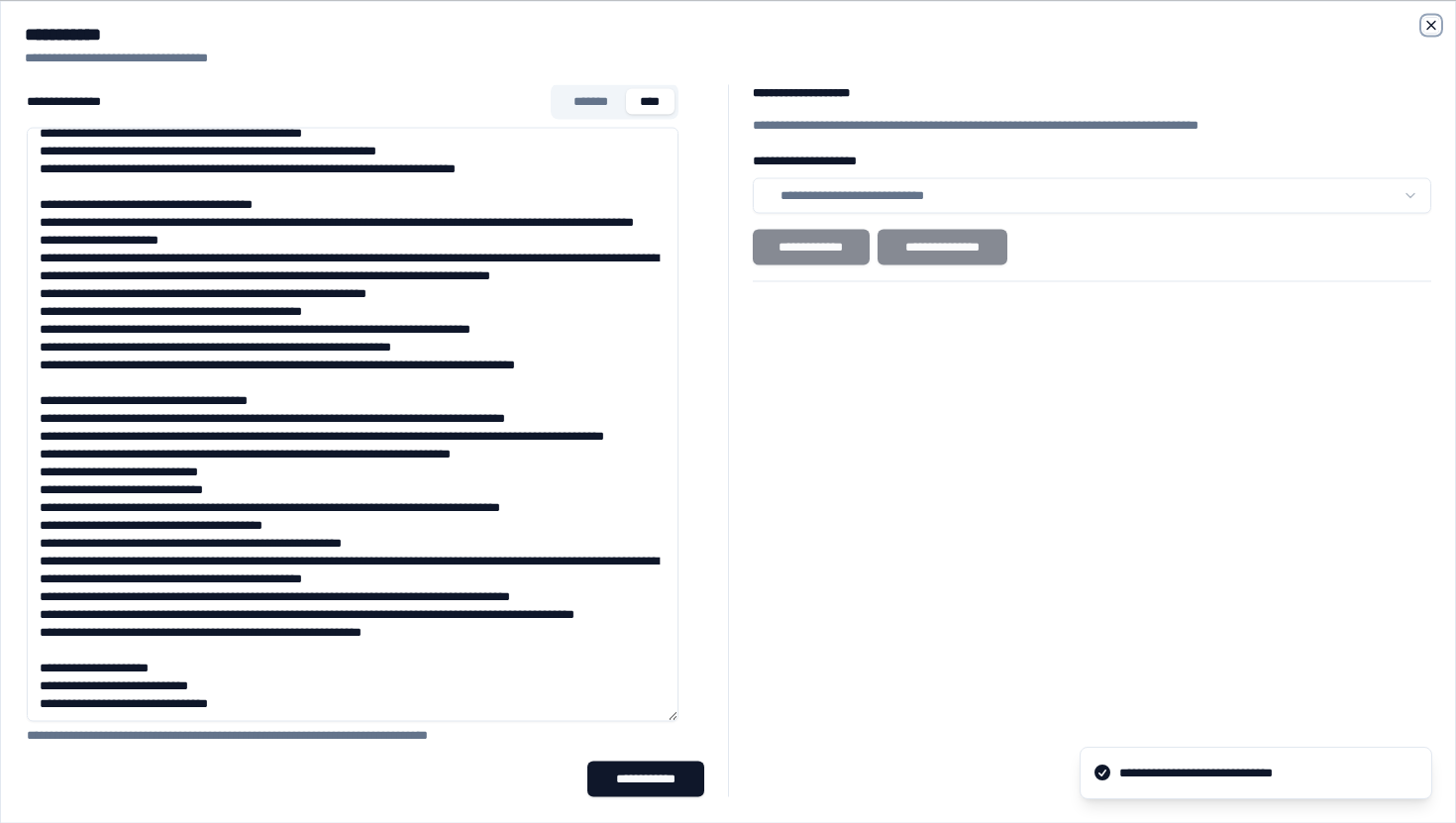 click 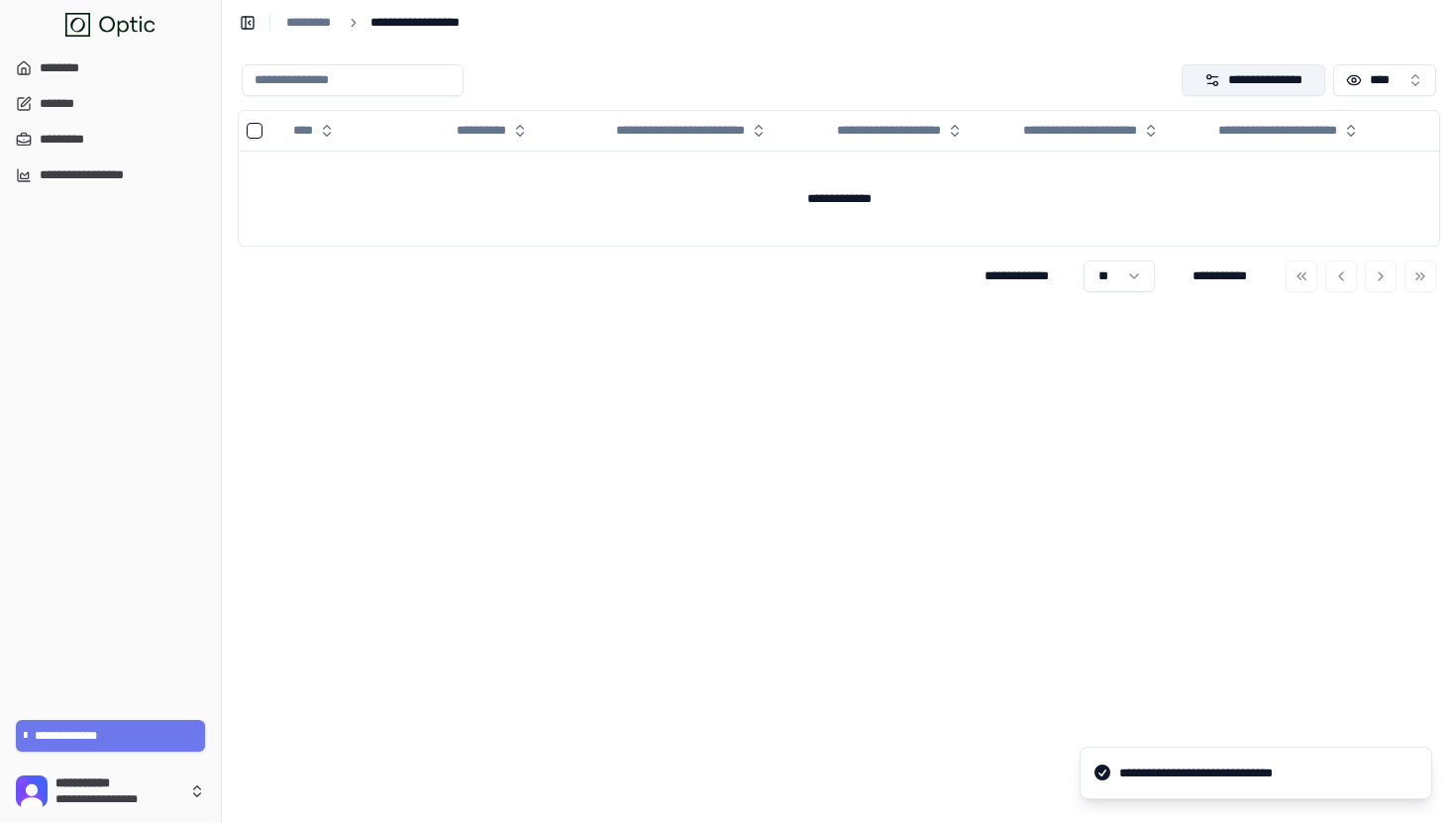 click on "**********" at bounding box center [1254, 80] 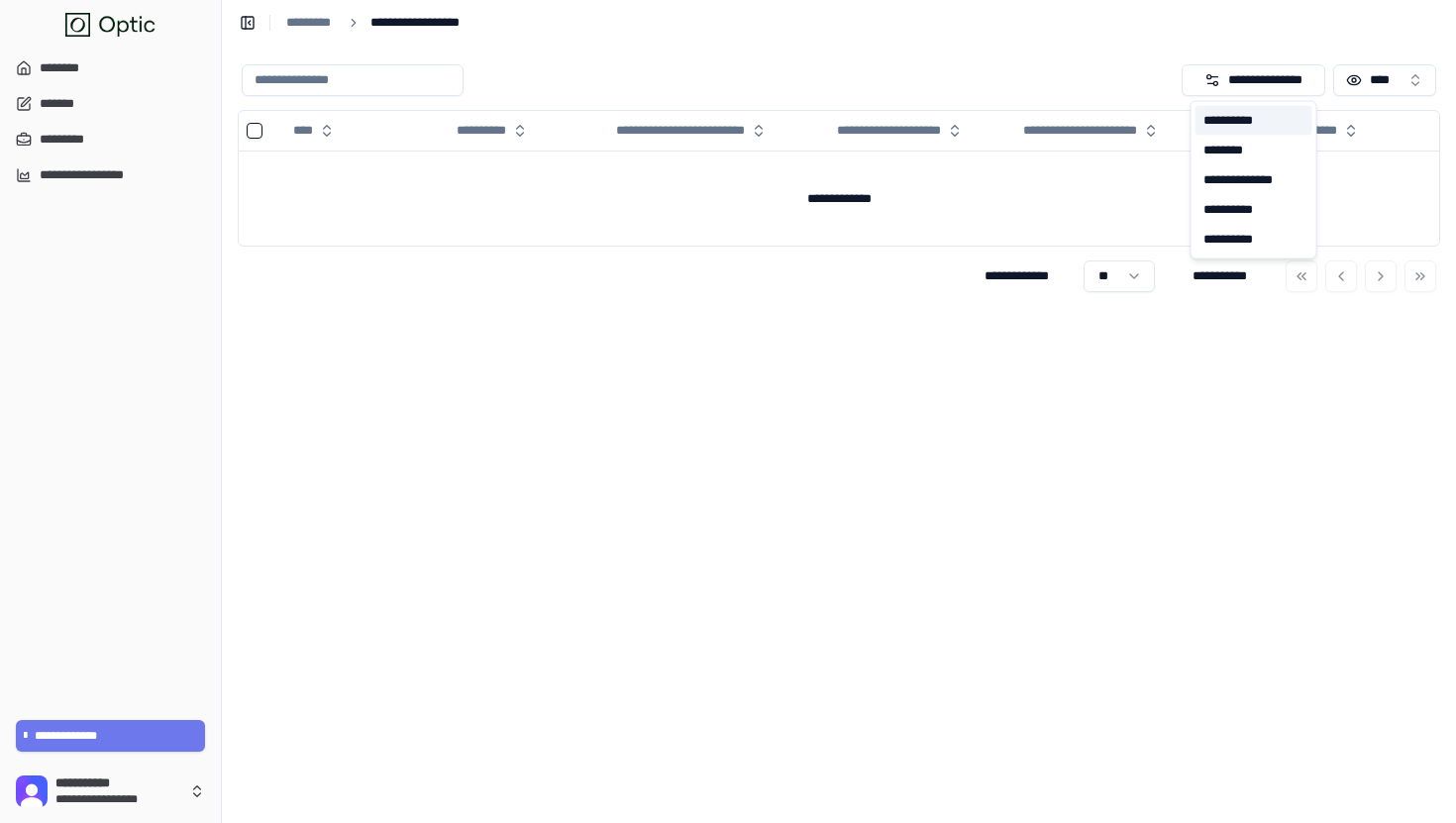 click on "**********" at bounding box center [1254, 121] 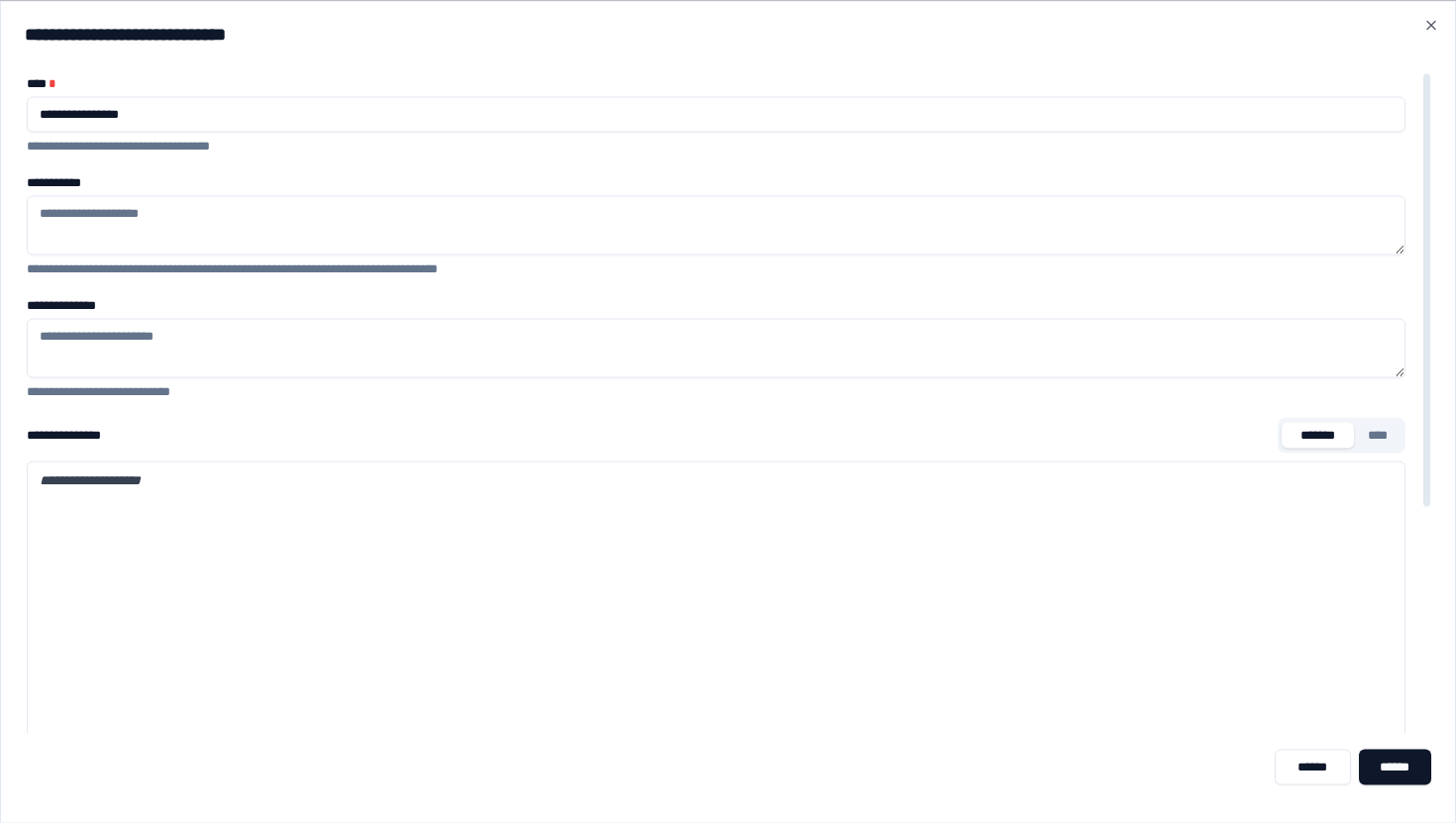 type on "**********" 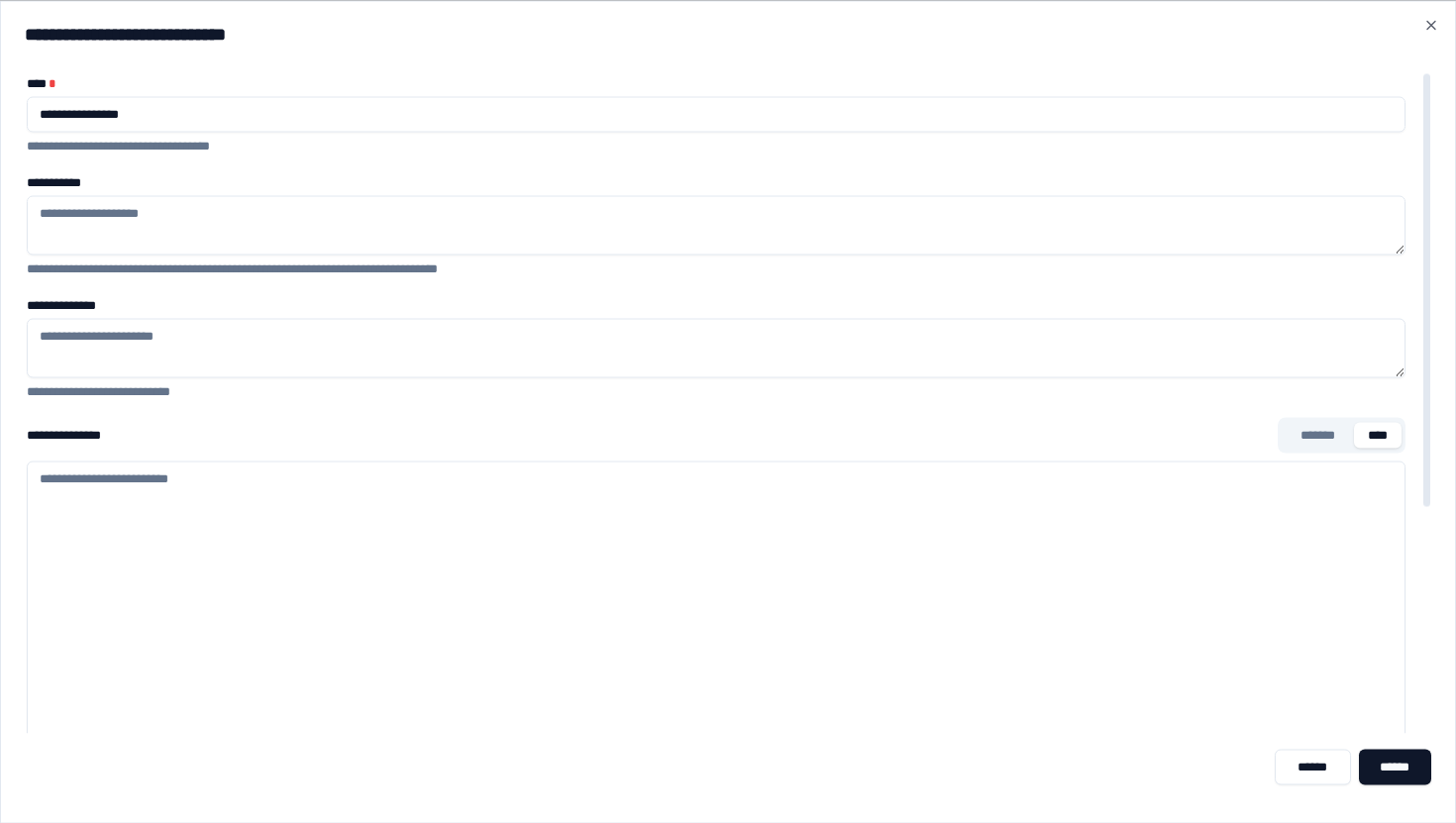 click on "**********" at bounding box center [716, 758] 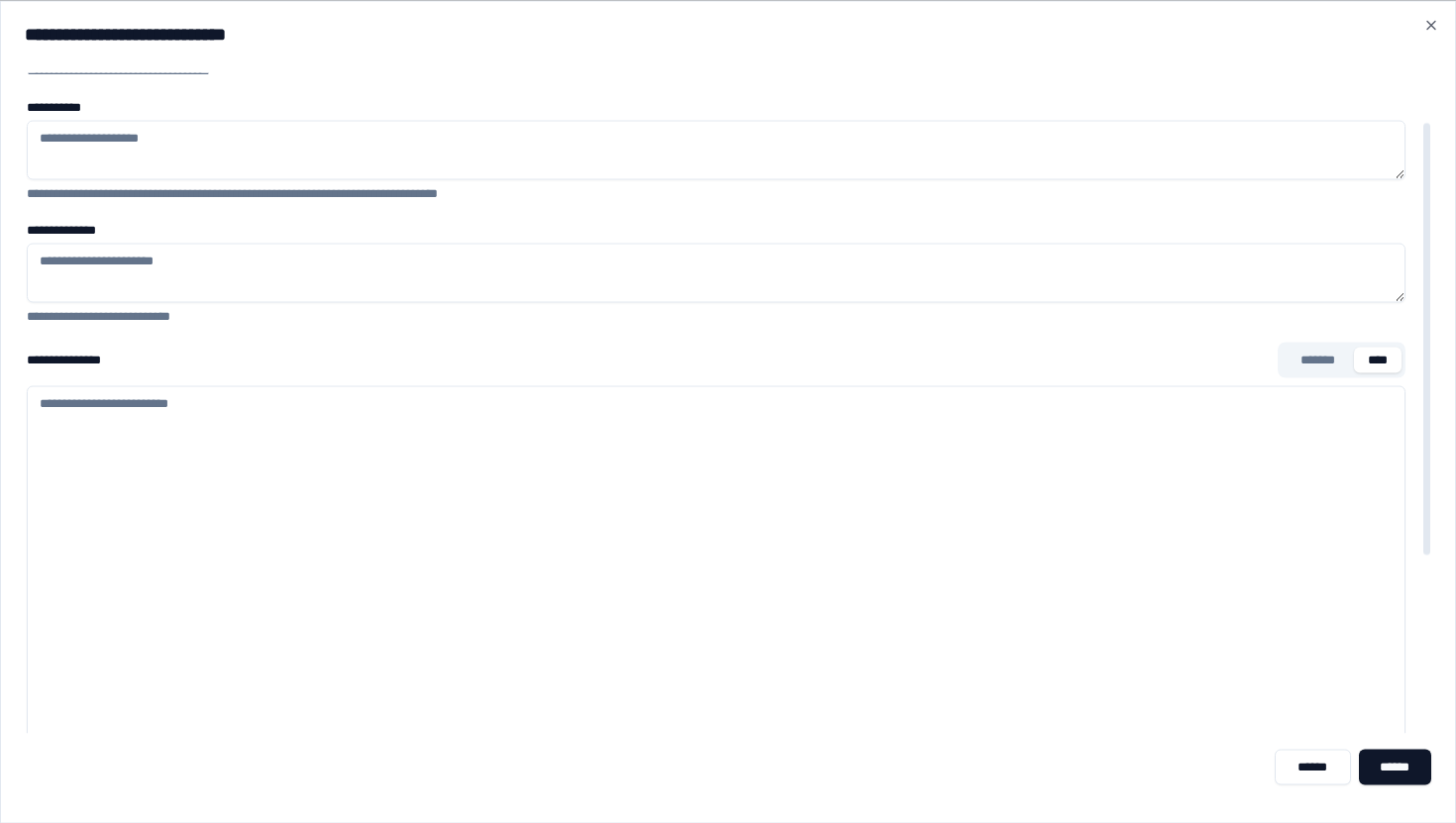 scroll, scrollTop: 0, scrollLeft: 0, axis: both 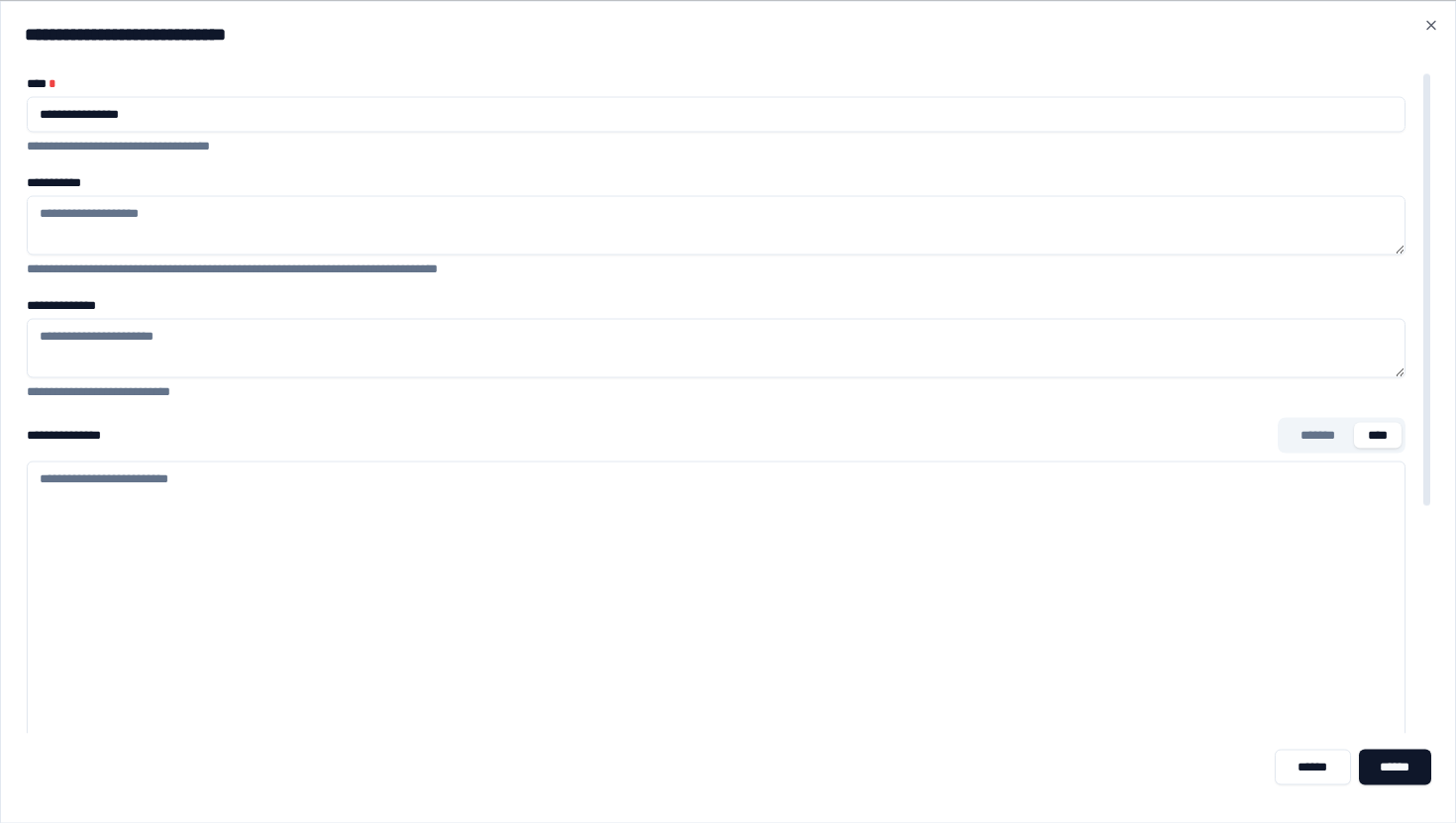 click on "**********" at bounding box center [716, 758] 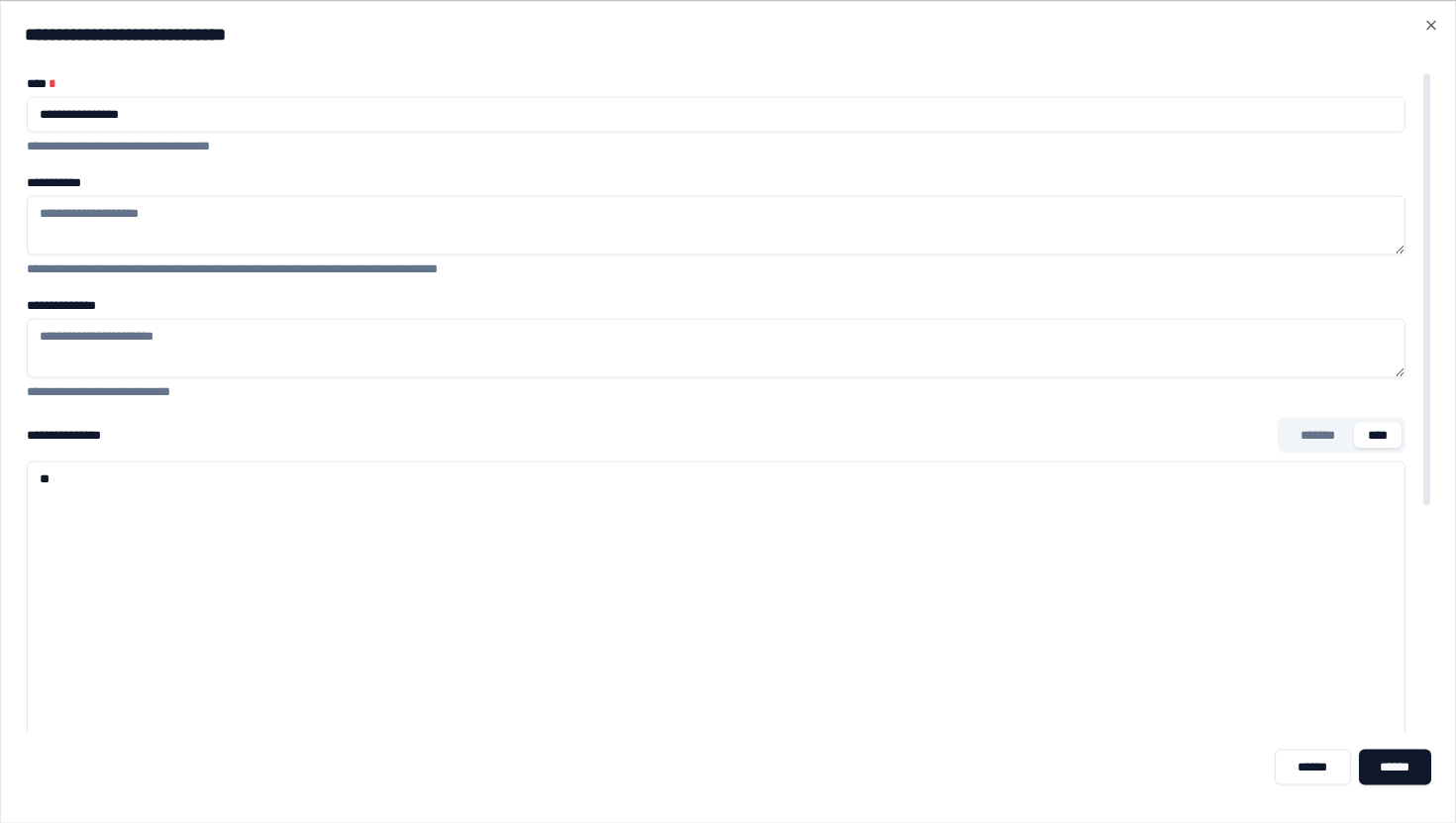 paste on "**********" 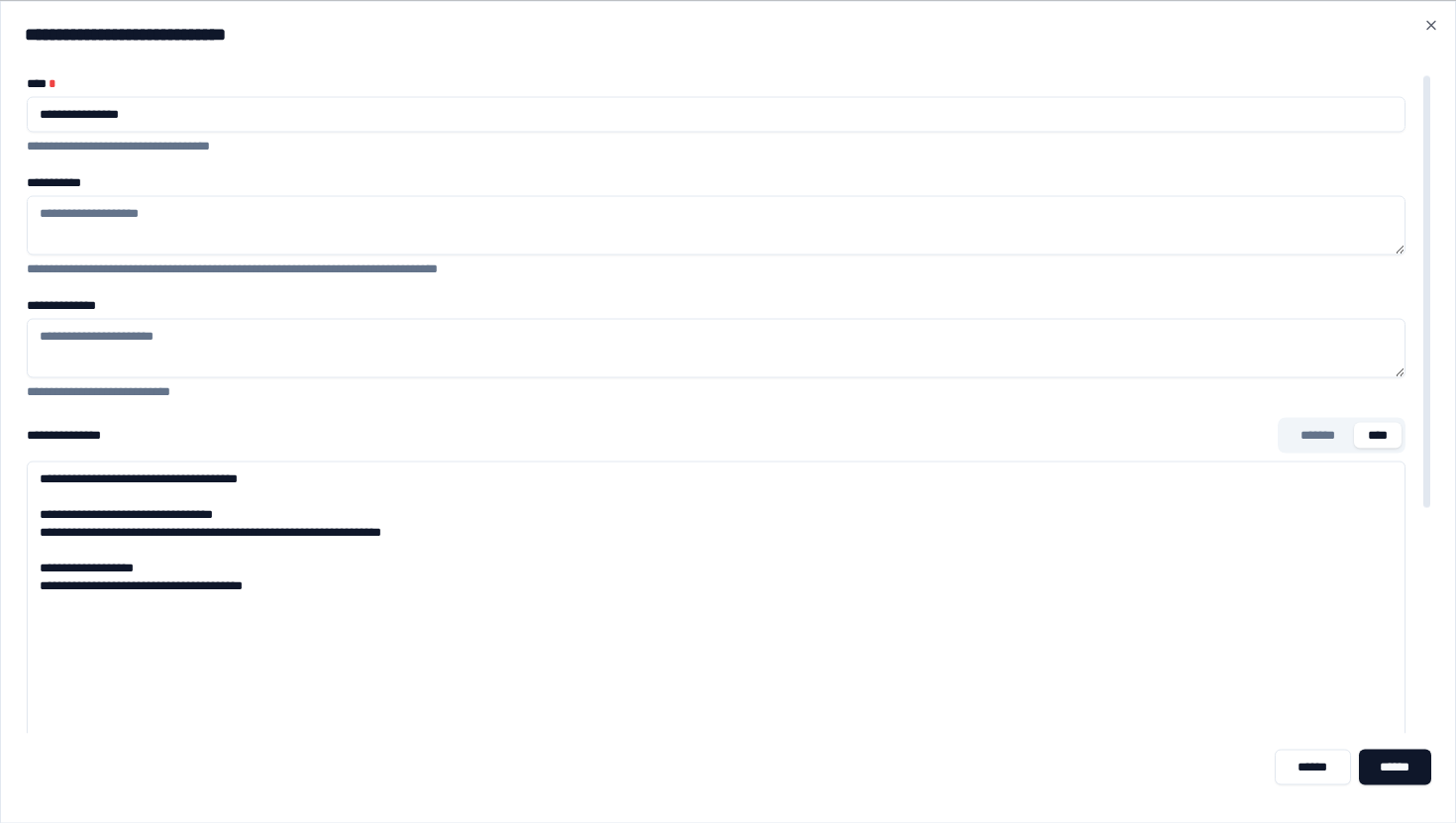 scroll, scrollTop: 13, scrollLeft: 0, axis: vertical 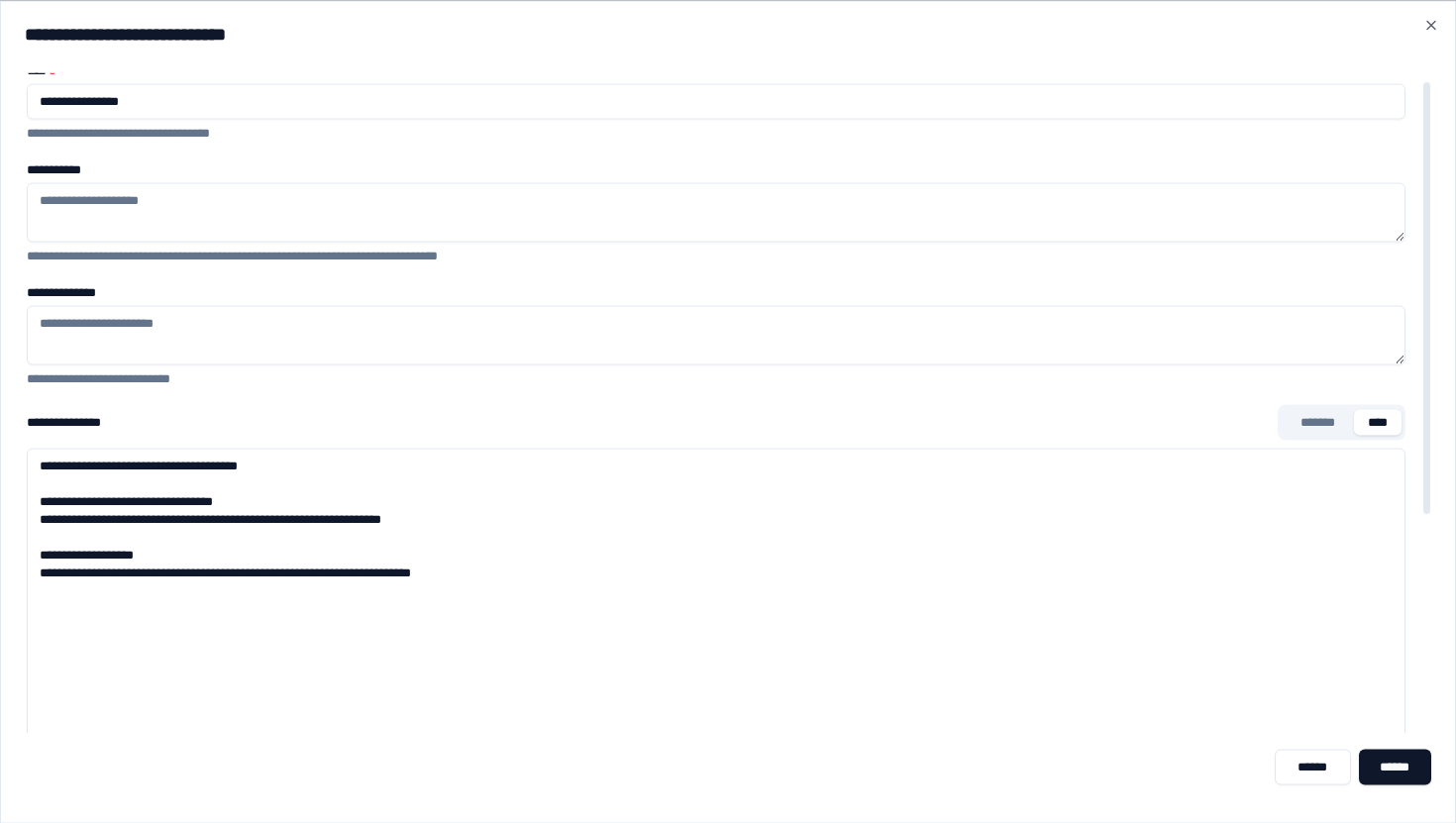 click on "**********" at bounding box center [716, 745] 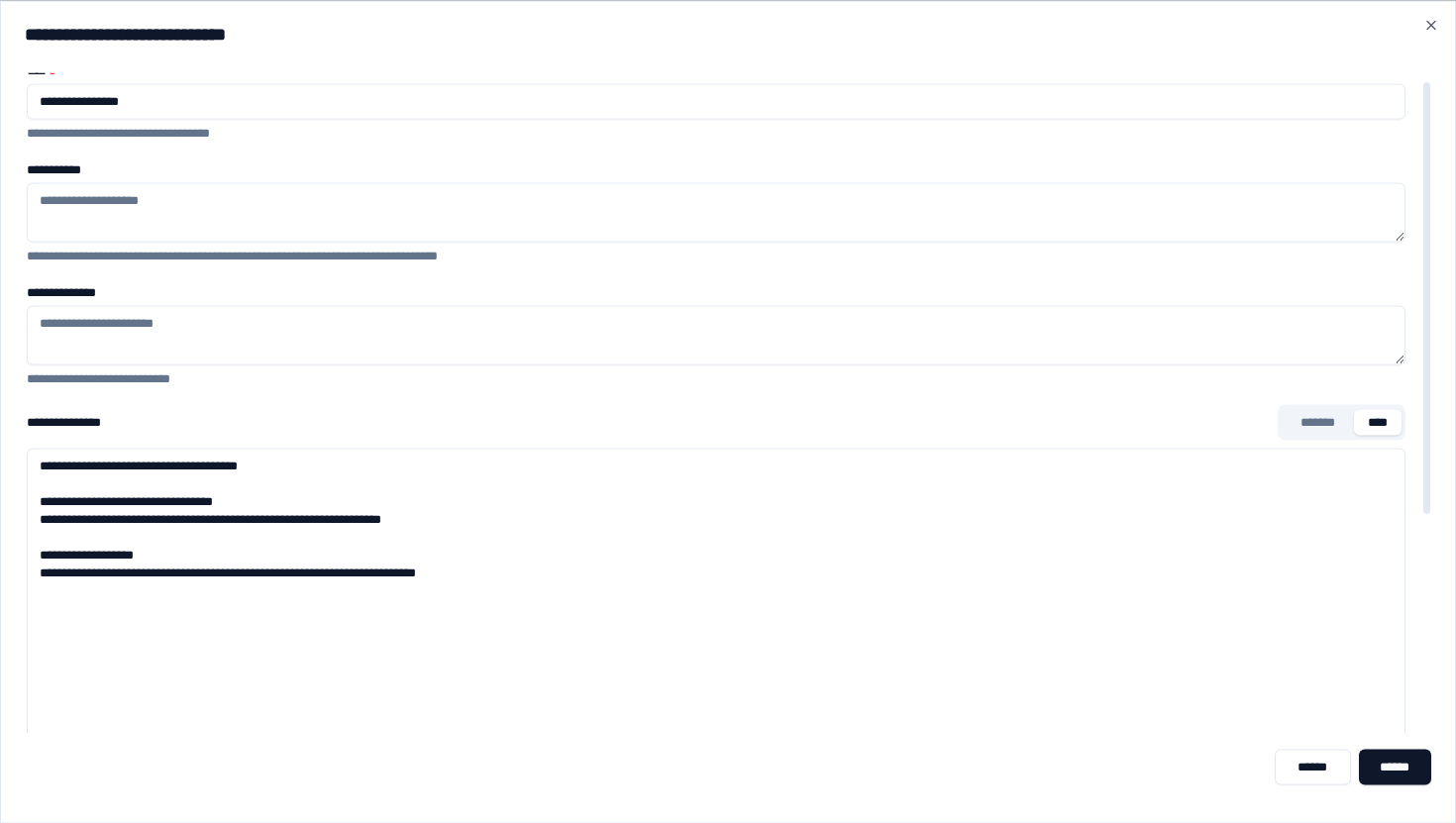 click on "**********" at bounding box center [716, 745] 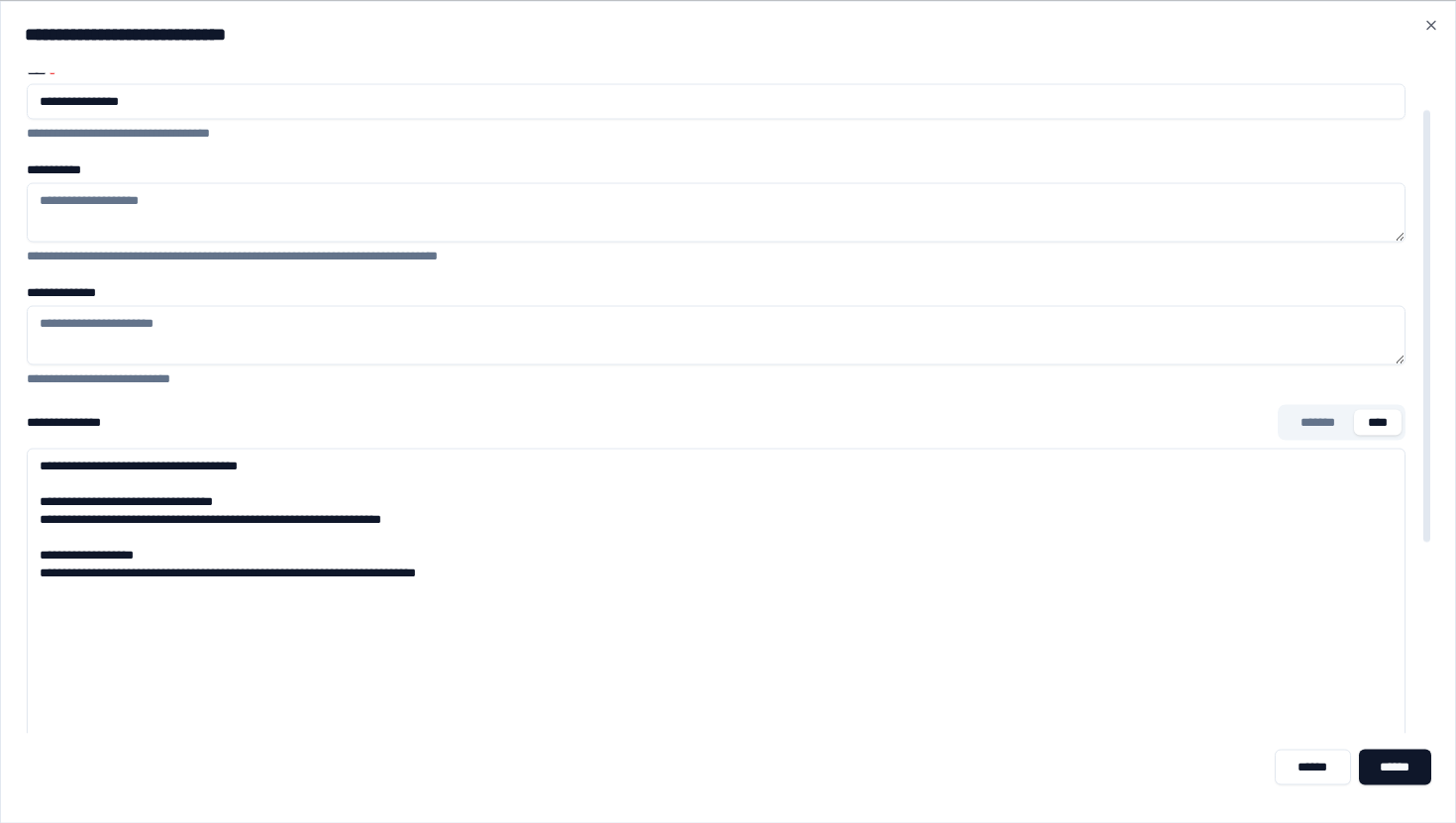 scroll, scrollTop: 346, scrollLeft: 0, axis: vertical 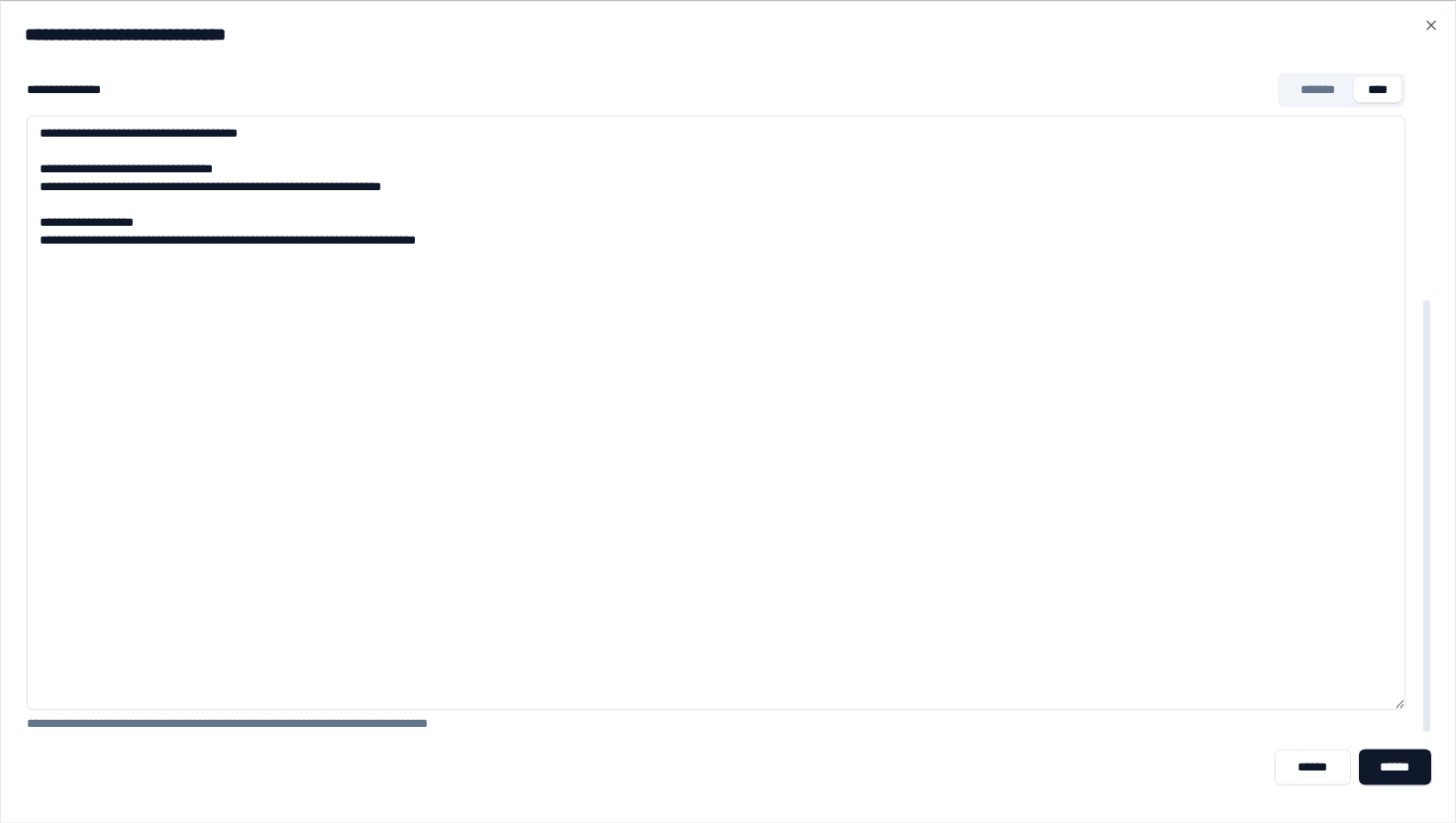 type on "**********" 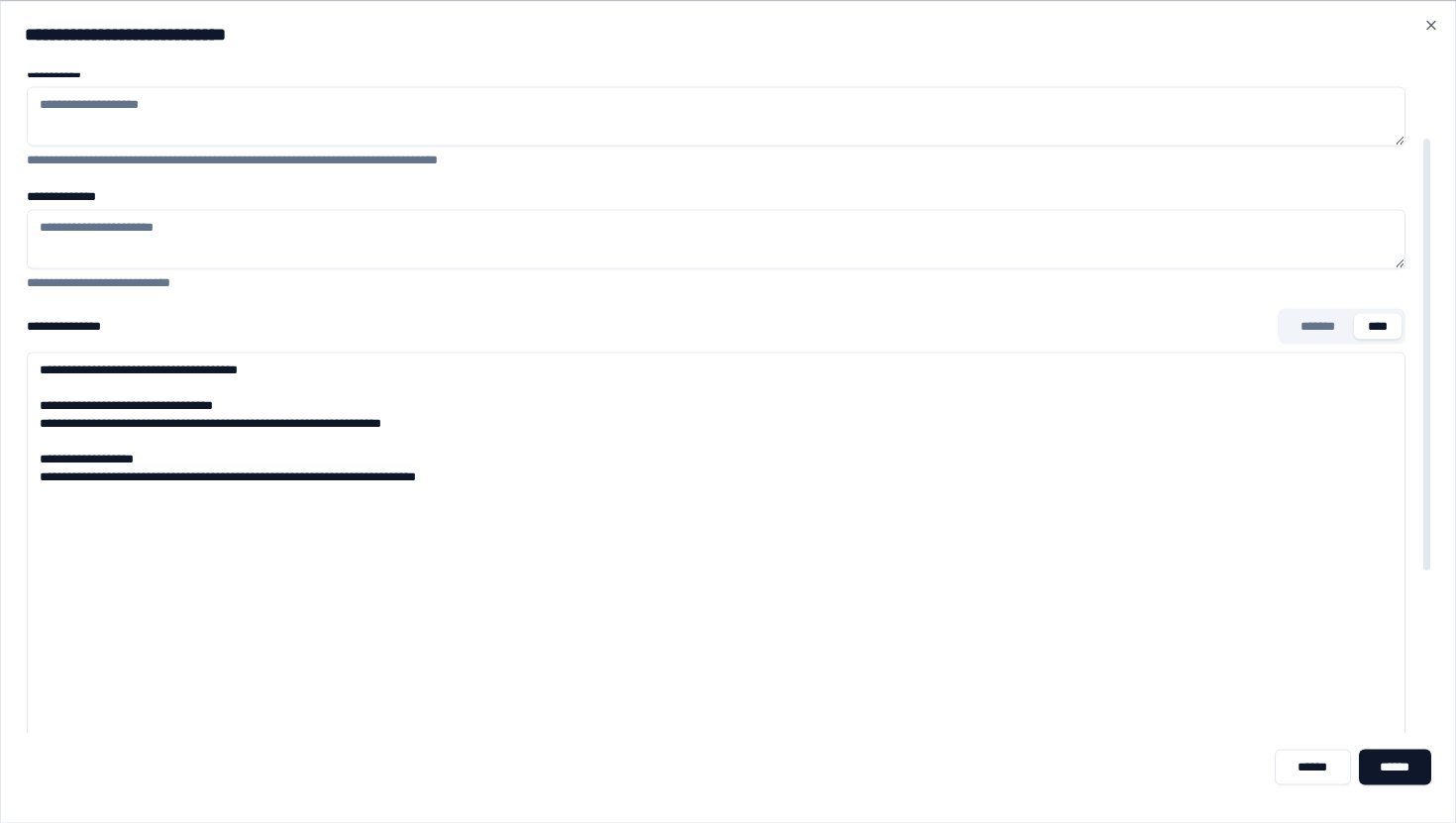 scroll, scrollTop: 99, scrollLeft: 0, axis: vertical 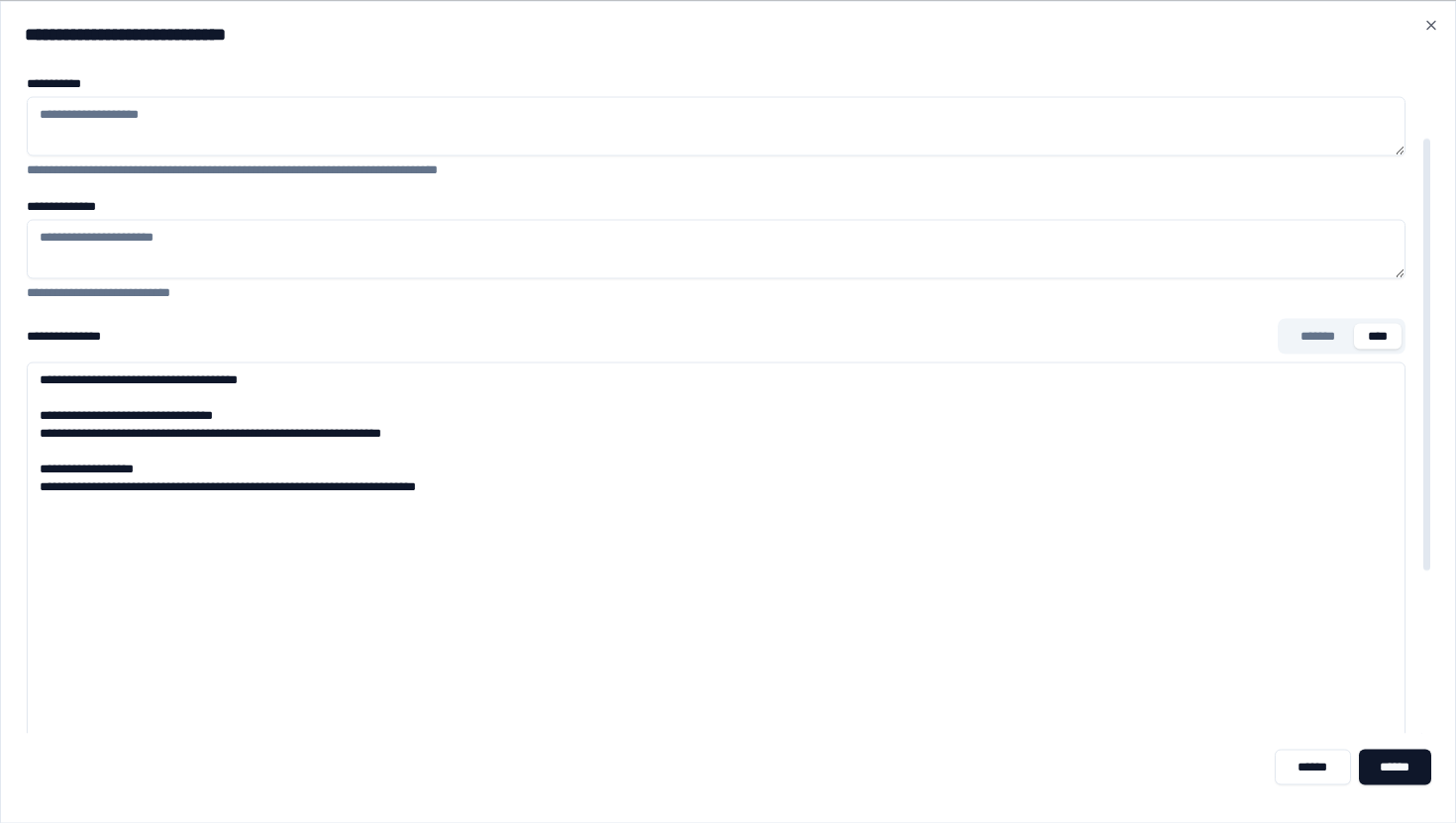 click on "**********" at bounding box center (716, 249) 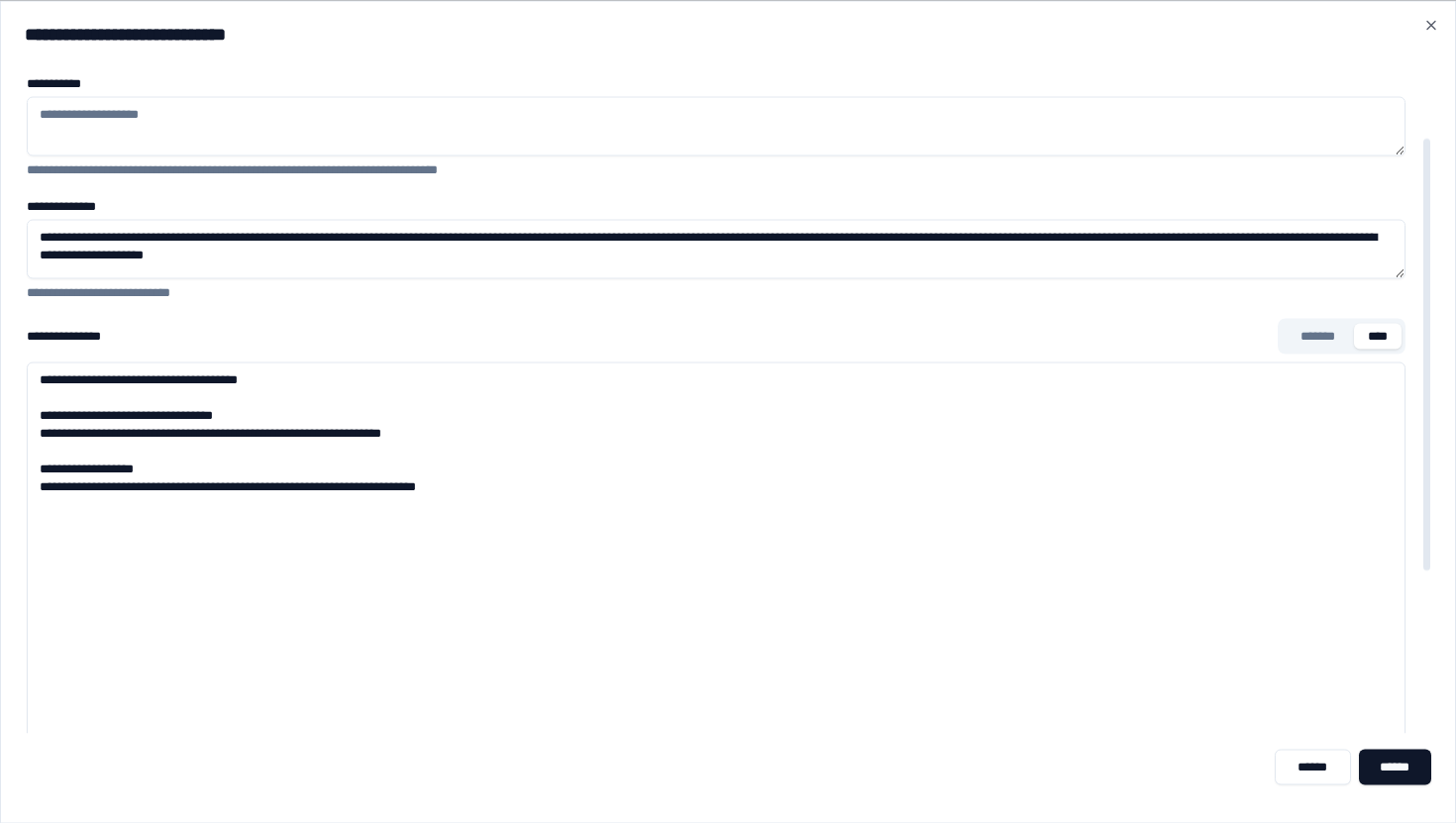 click on "**********" at bounding box center (716, 249) 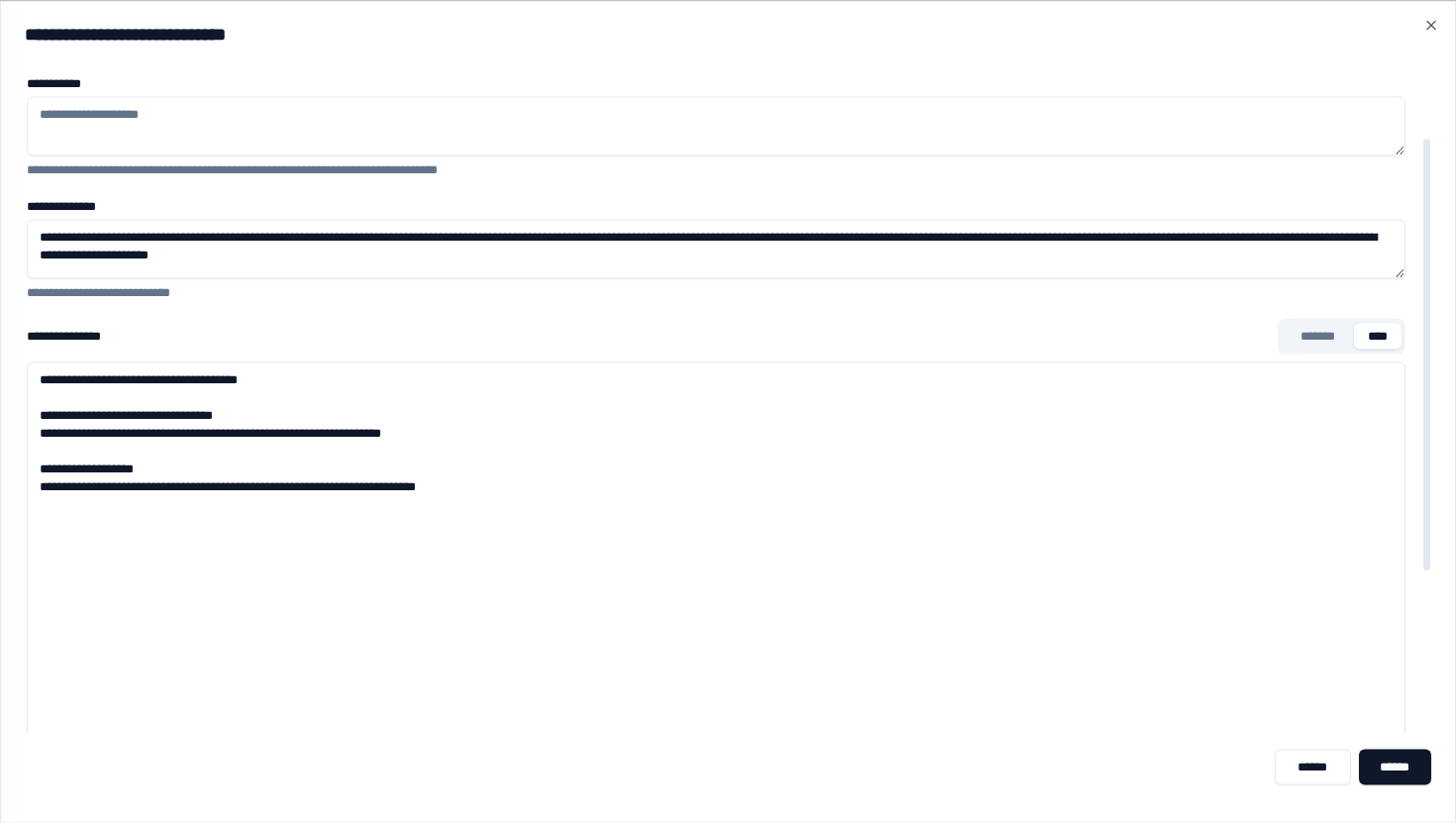 click on "**********" at bounding box center (716, 249) 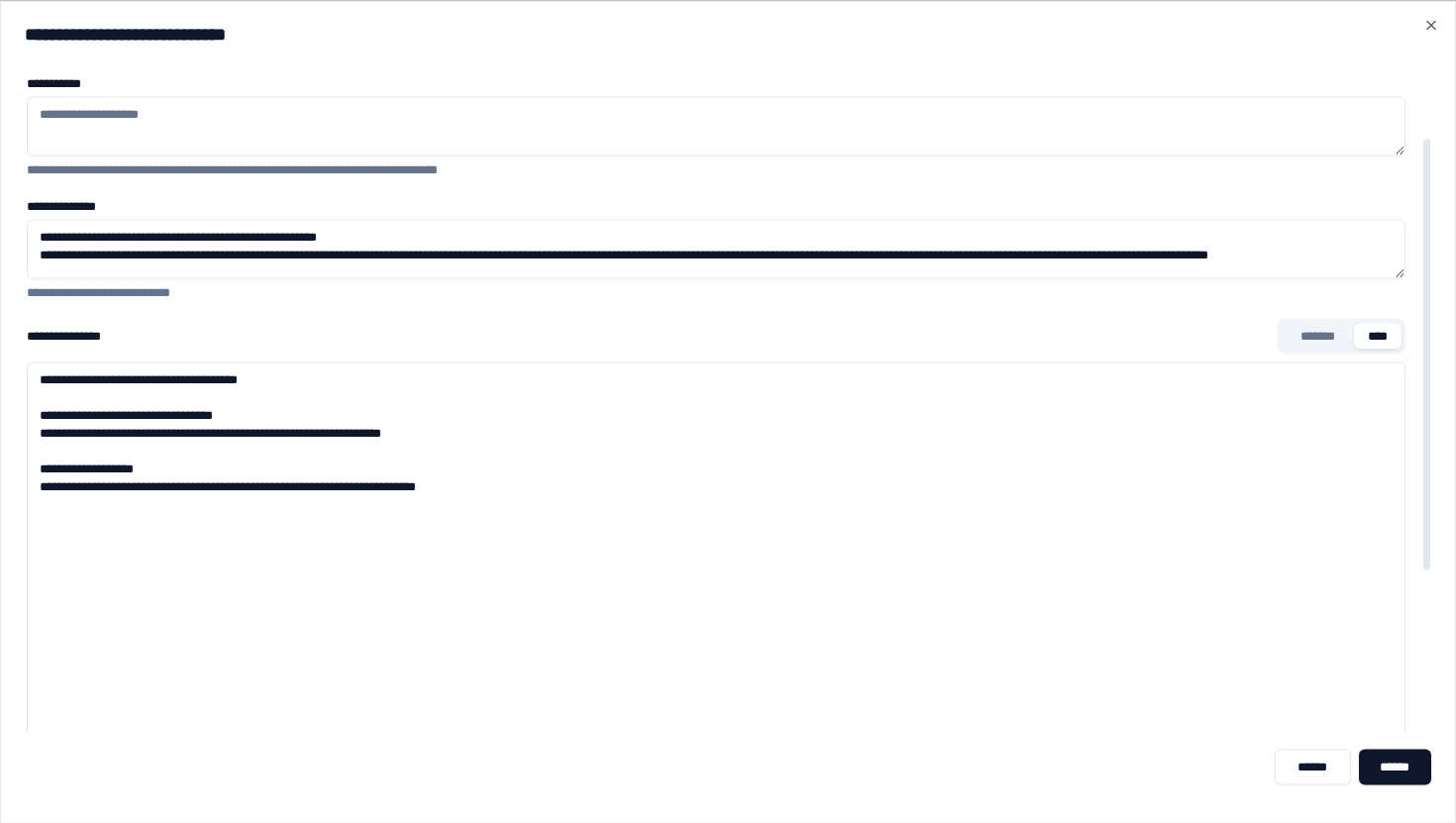 click on "**********" at bounding box center [716, 249] 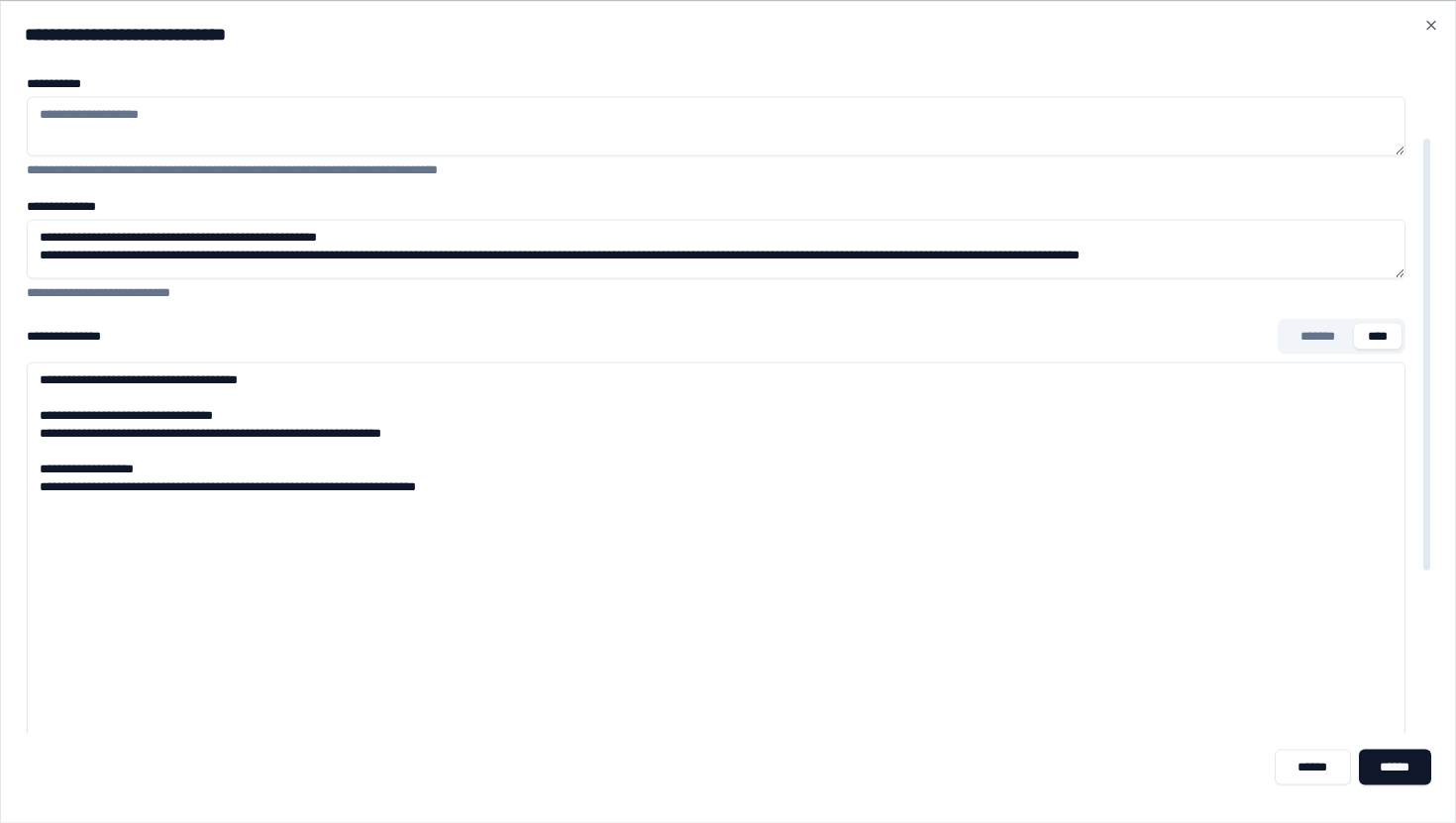 click on "**********" at bounding box center (716, 249) 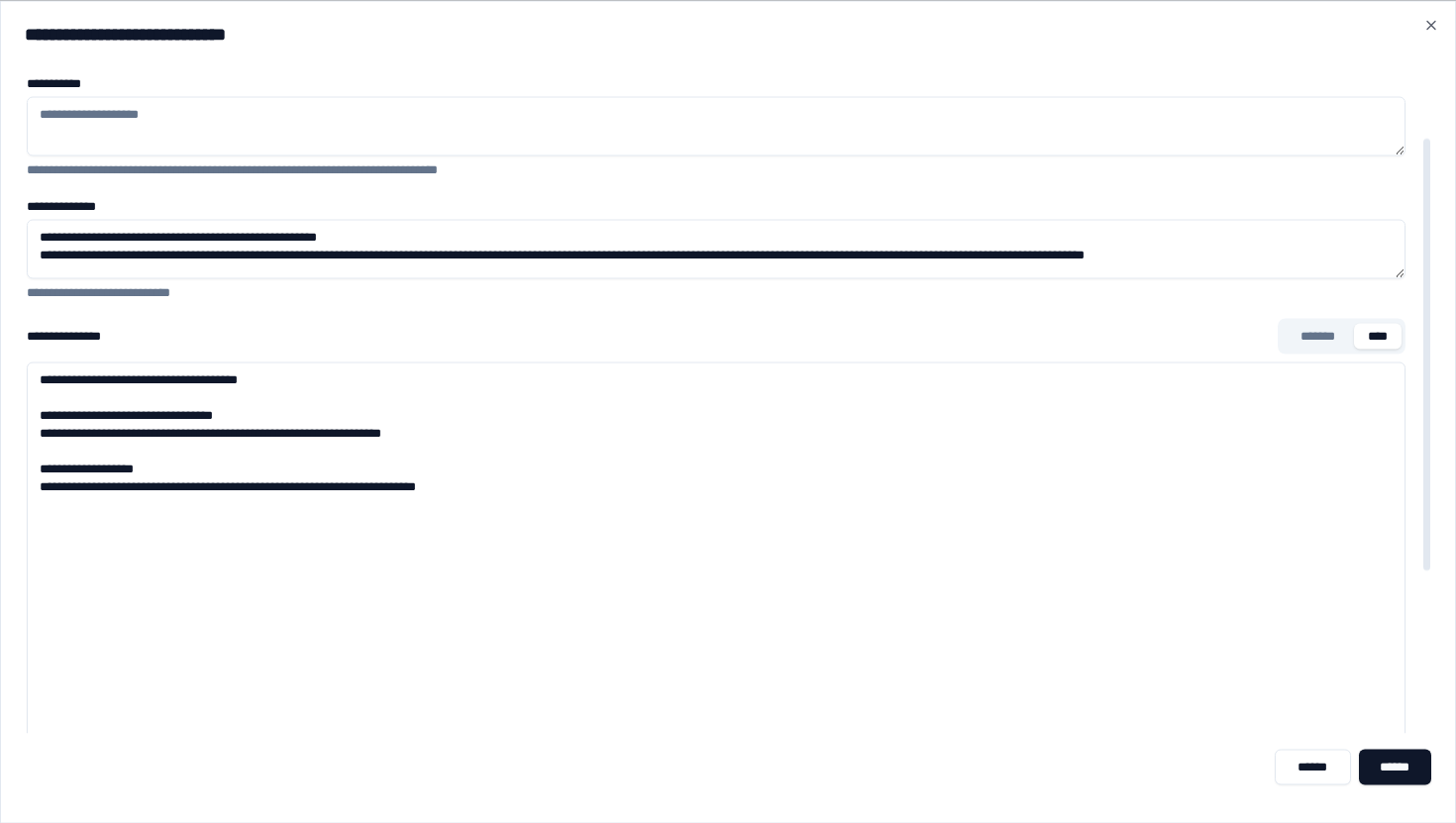 click on "**********" at bounding box center [716, 249] 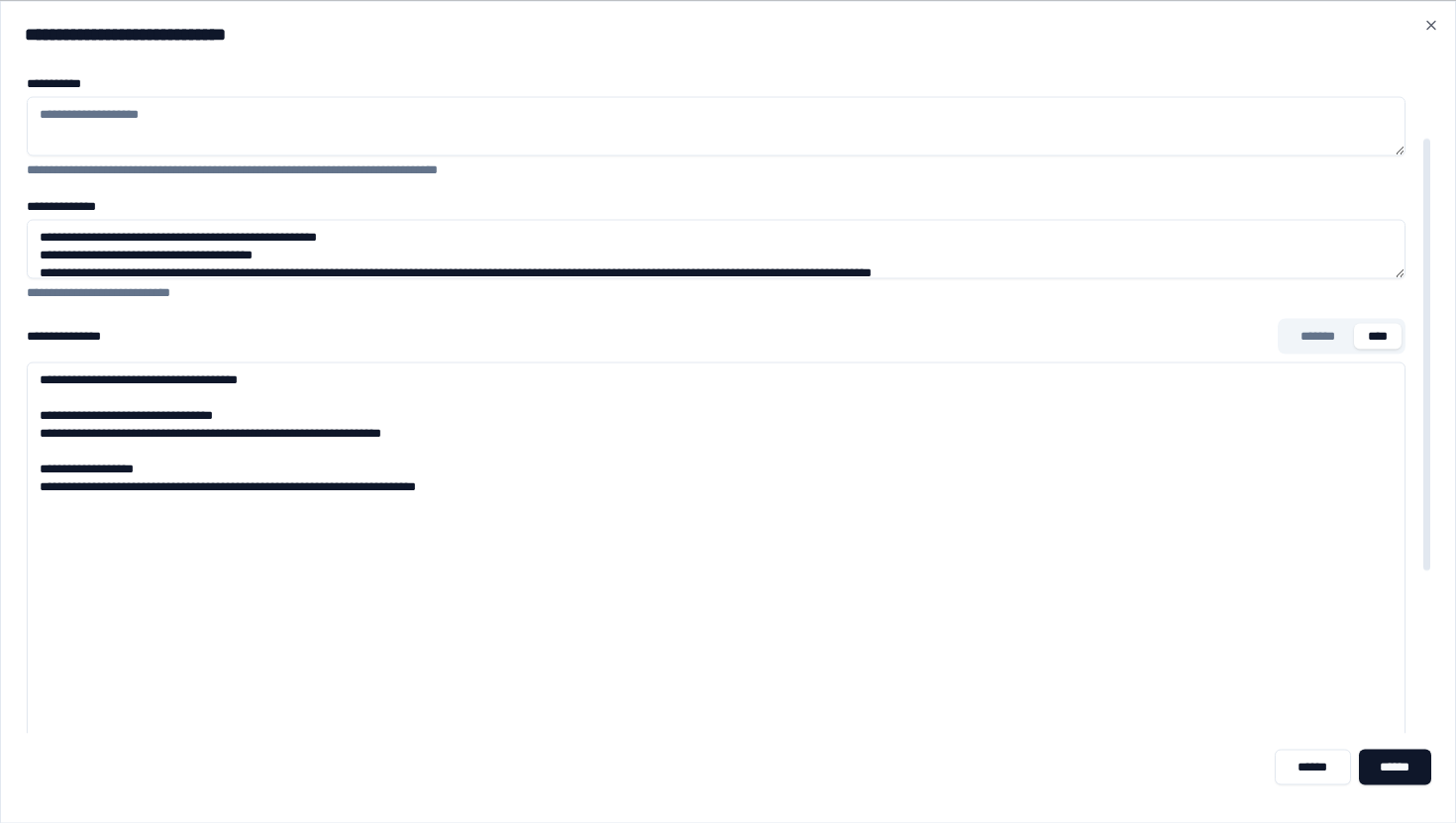scroll, scrollTop: 2, scrollLeft: 0, axis: vertical 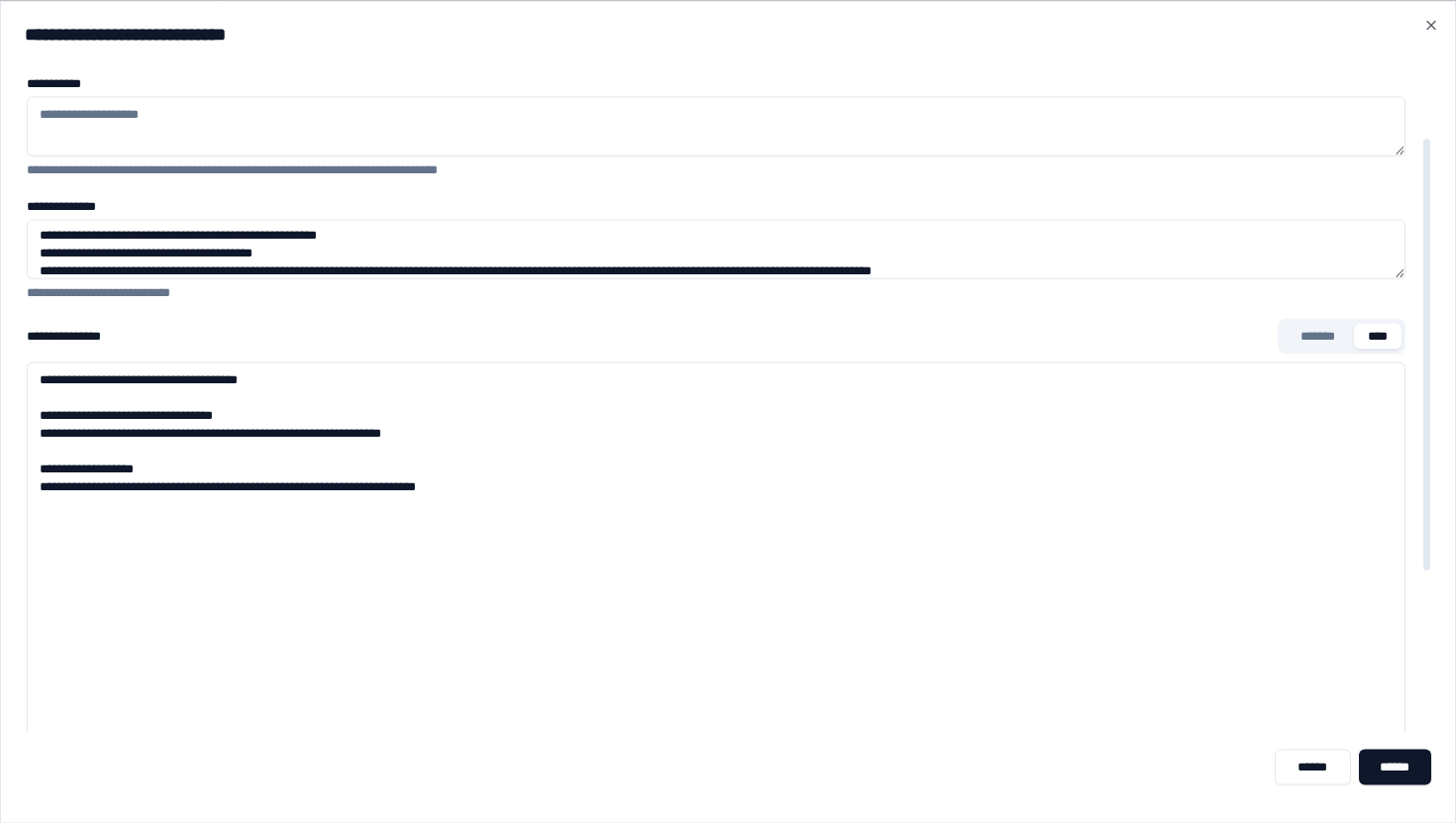 click on "**********" at bounding box center [716, 249] 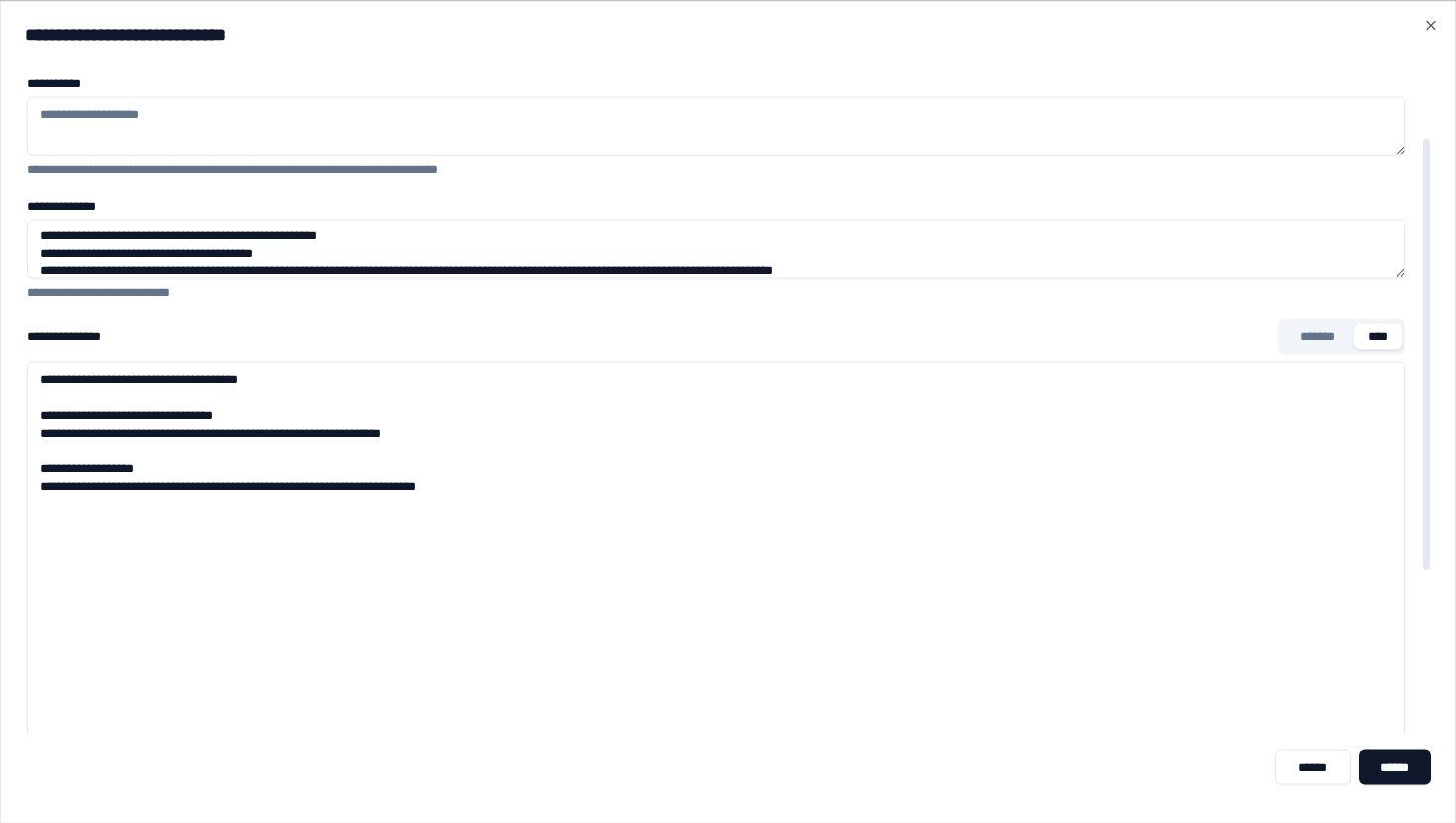 click on "**********" at bounding box center [716, 249] 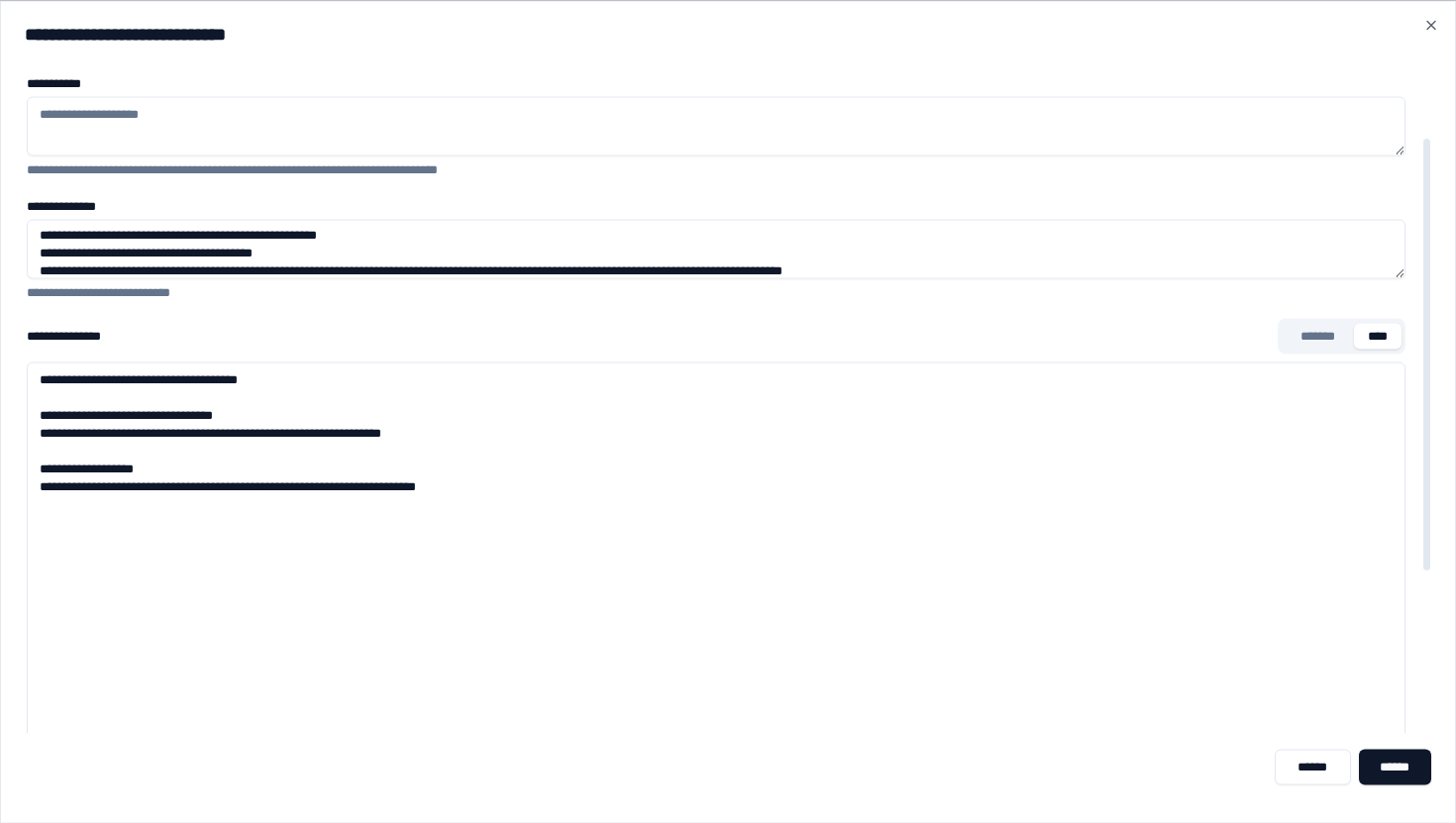 click on "**********" at bounding box center [716, 249] 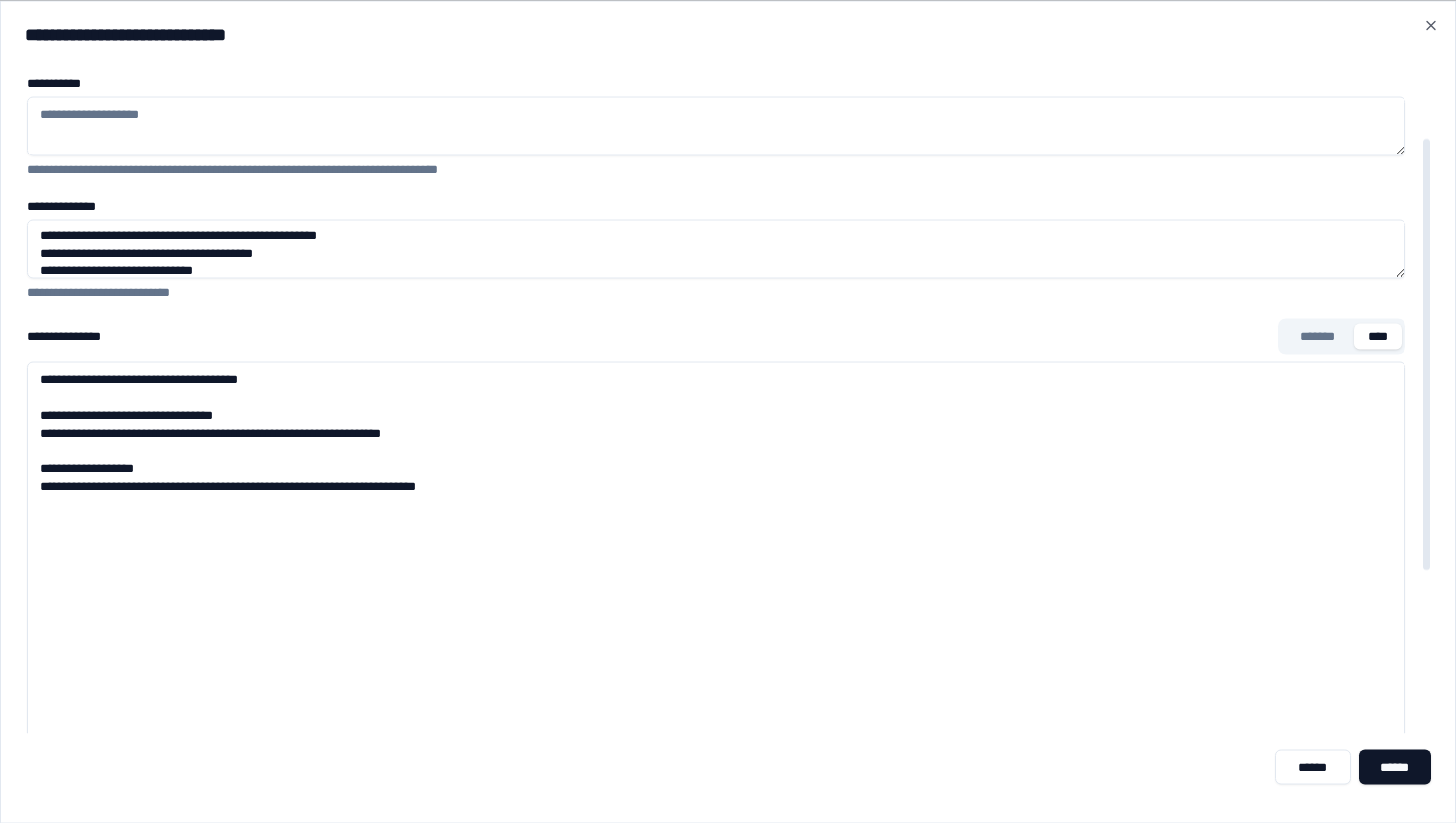 scroll, scrollTop: 20, scrollLeft: 0, axis: vertical 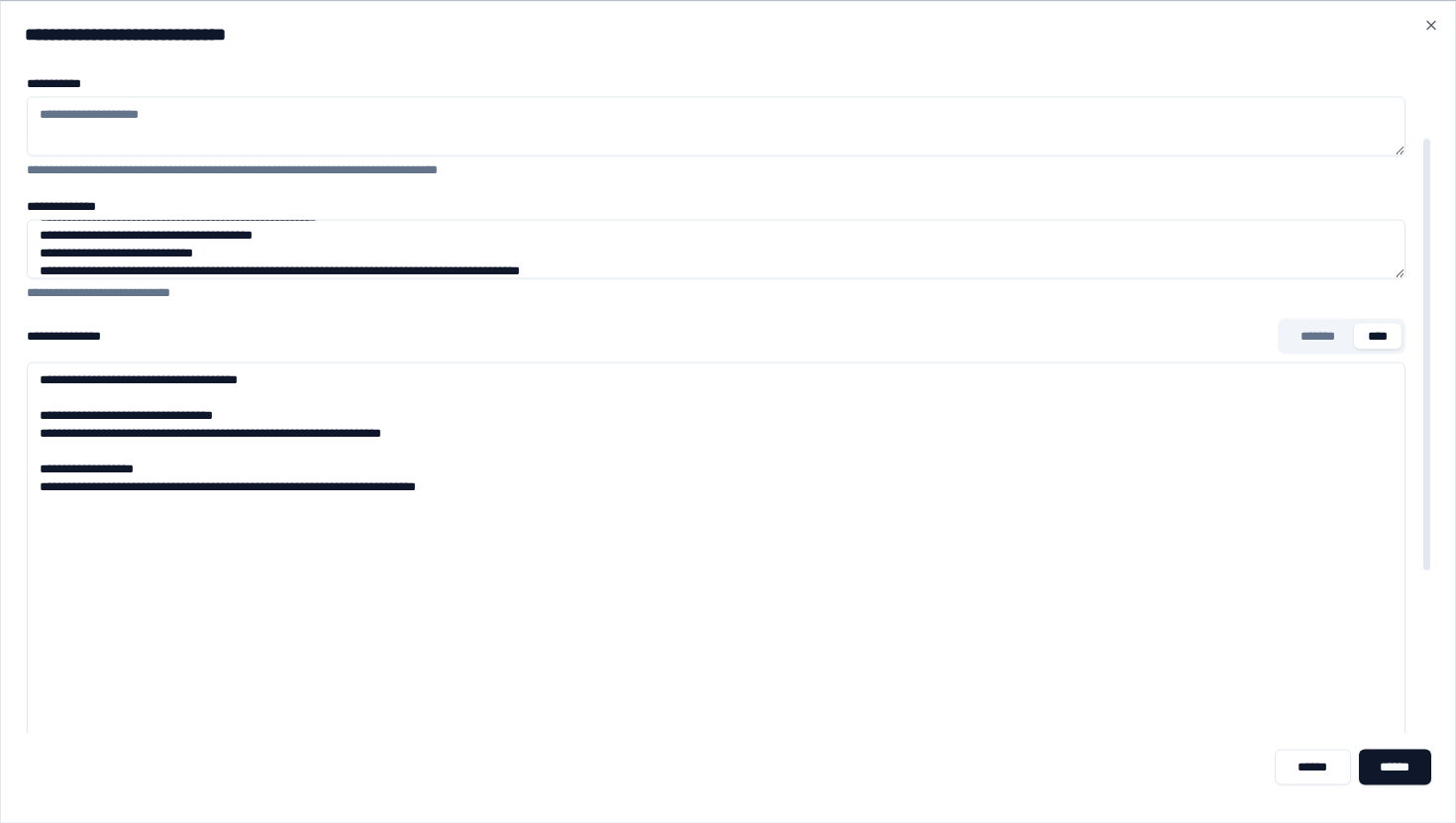 click on "**********" at bounding box center [716, 249] 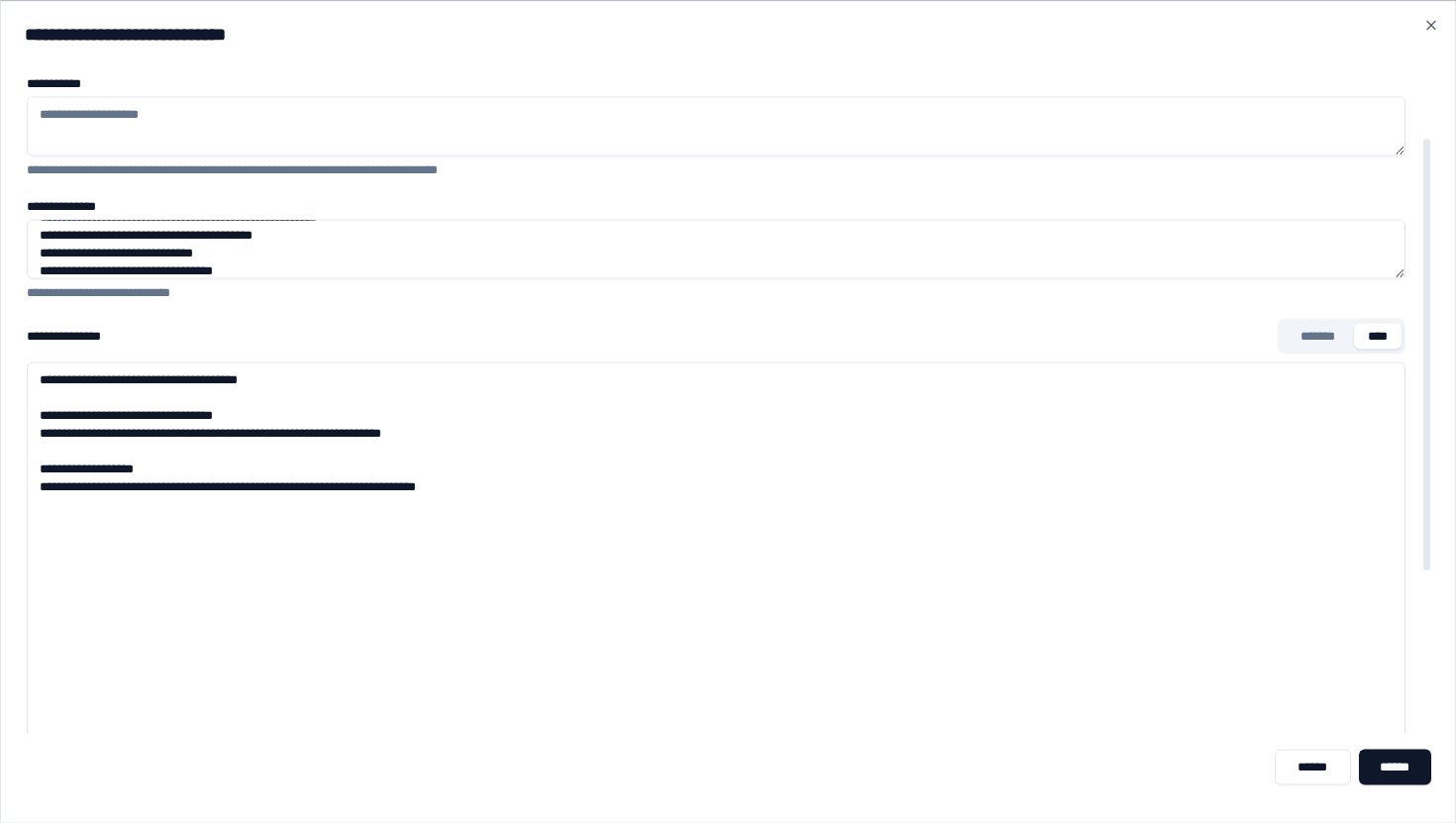 scroll, scrollTop: 38, scrollLeft: 0, axis: vertical 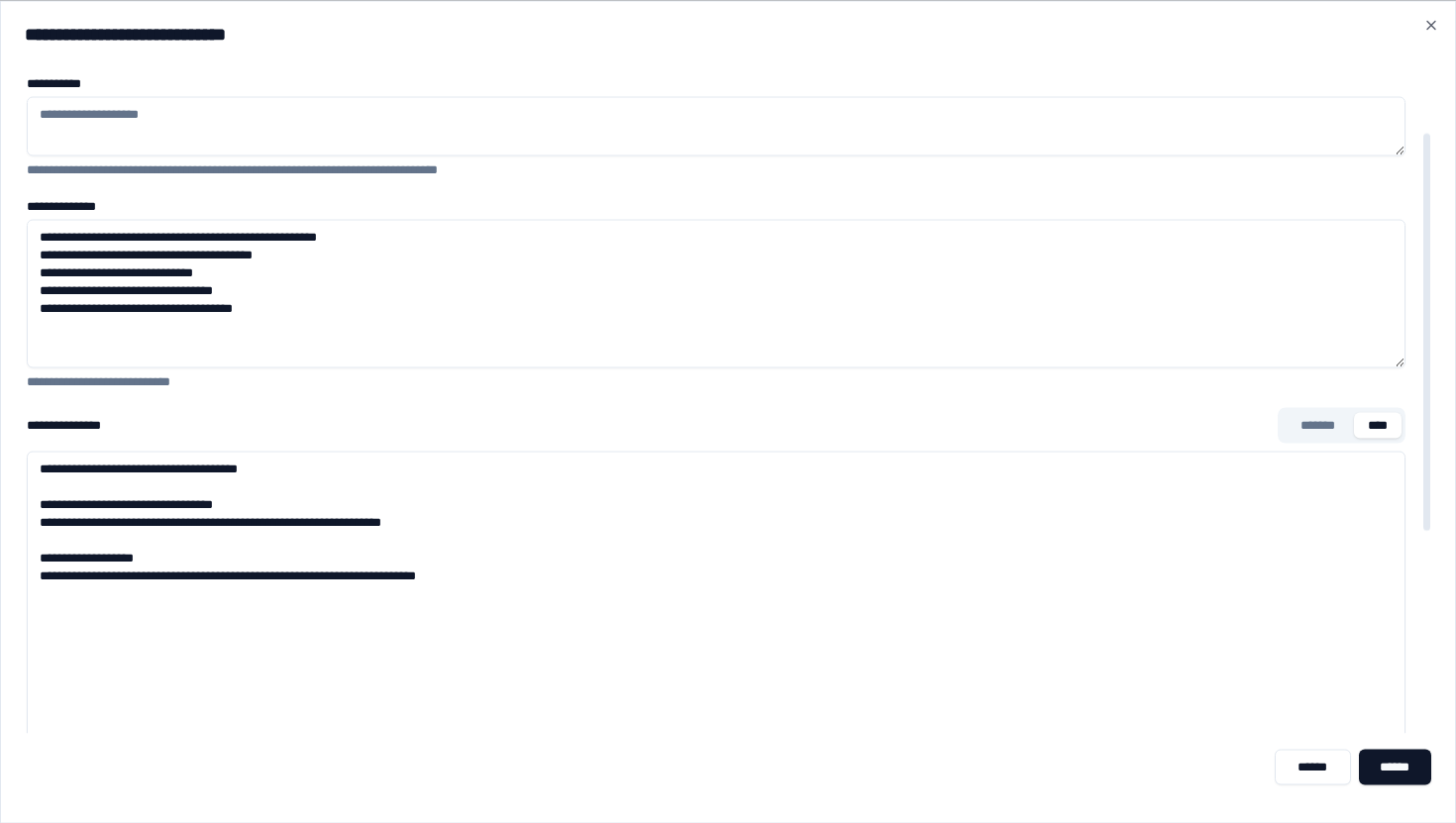 drag, startPoint x: 1398, startPoint y: 278, endPoint x: 1382, endPoint y: 360, distance: 83.546394 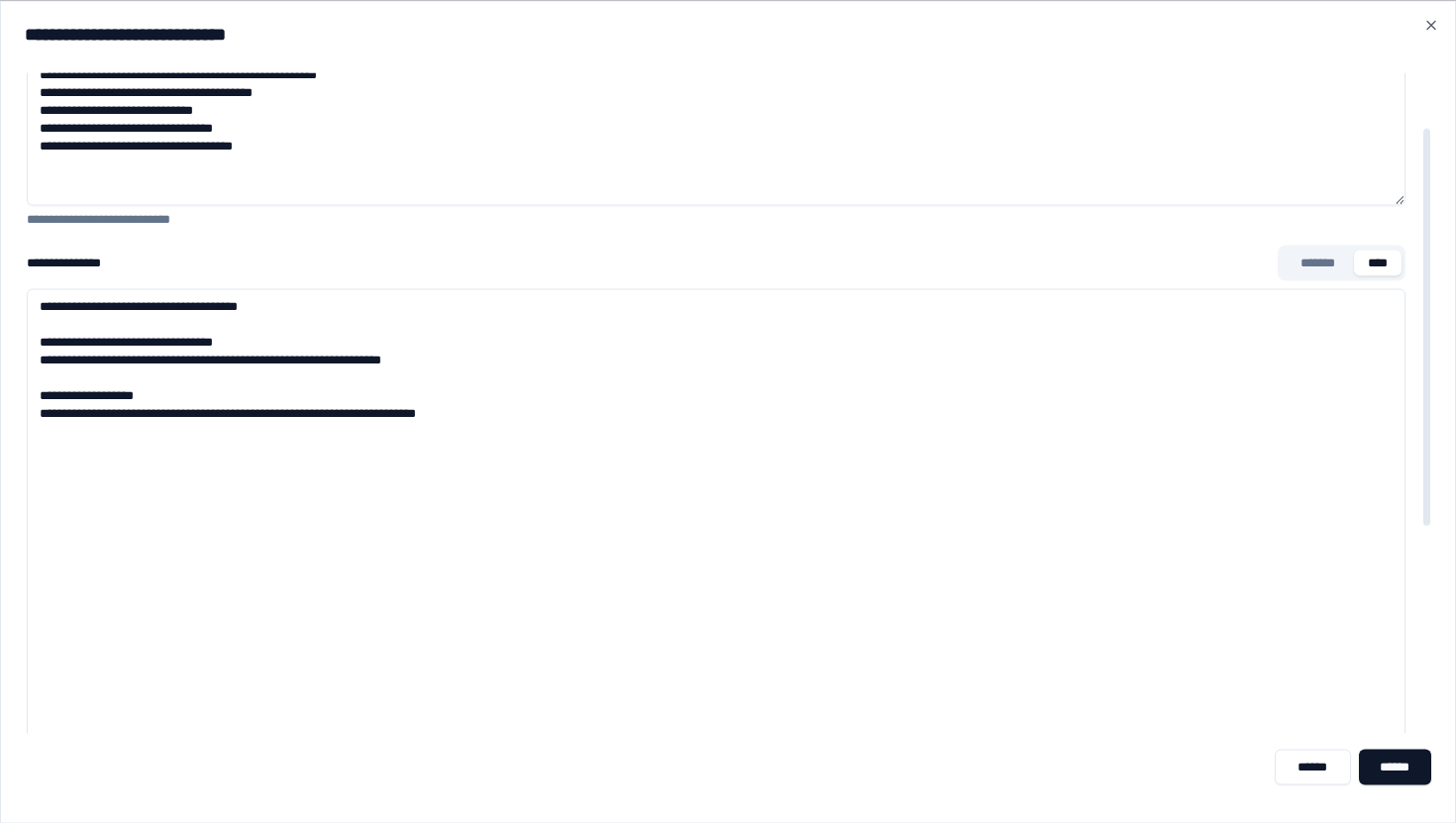 scroll, scrollTop: 31, scrollLeft: 0, axis: vertical 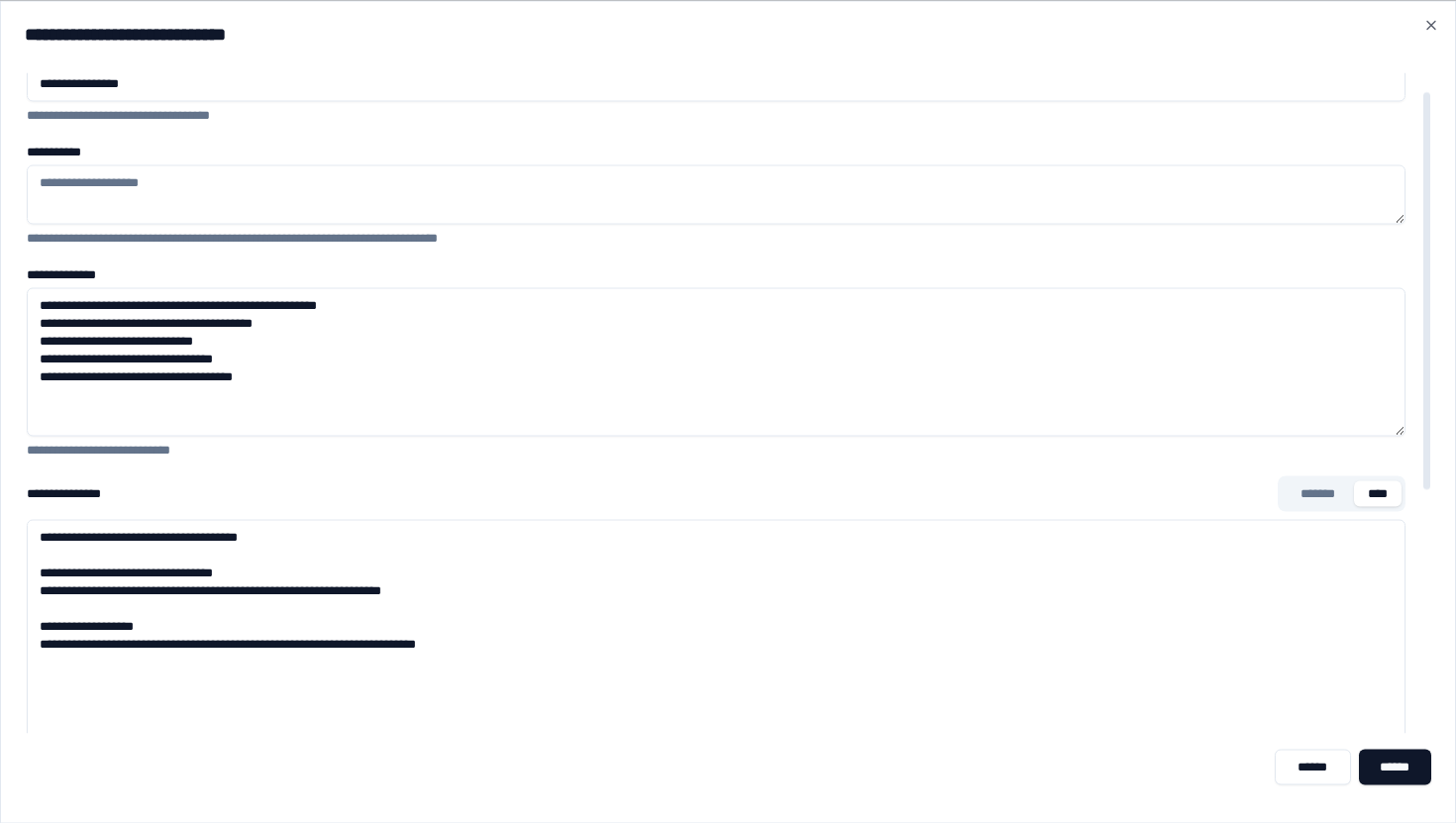 type on "**********" 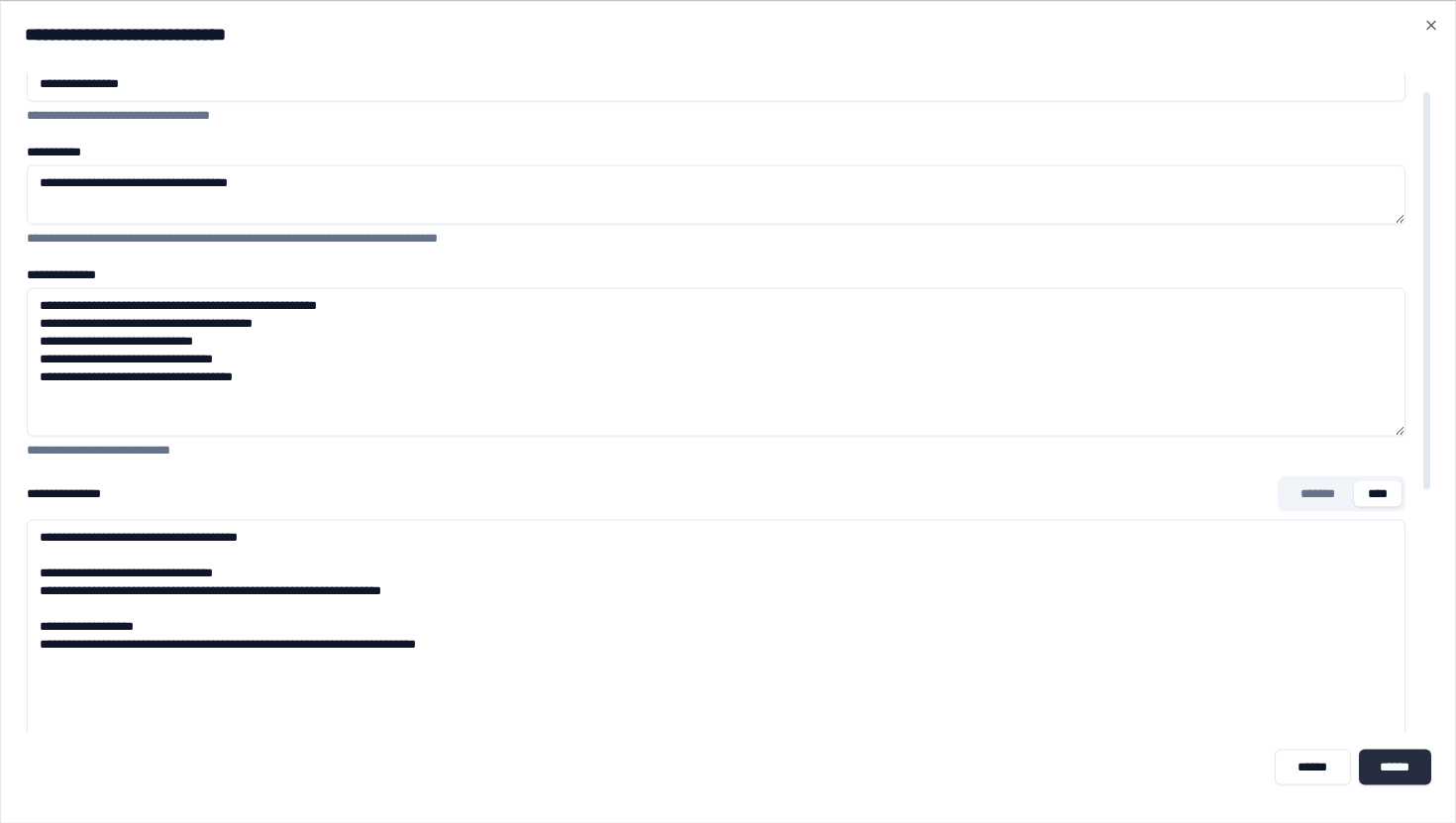type on "**********" 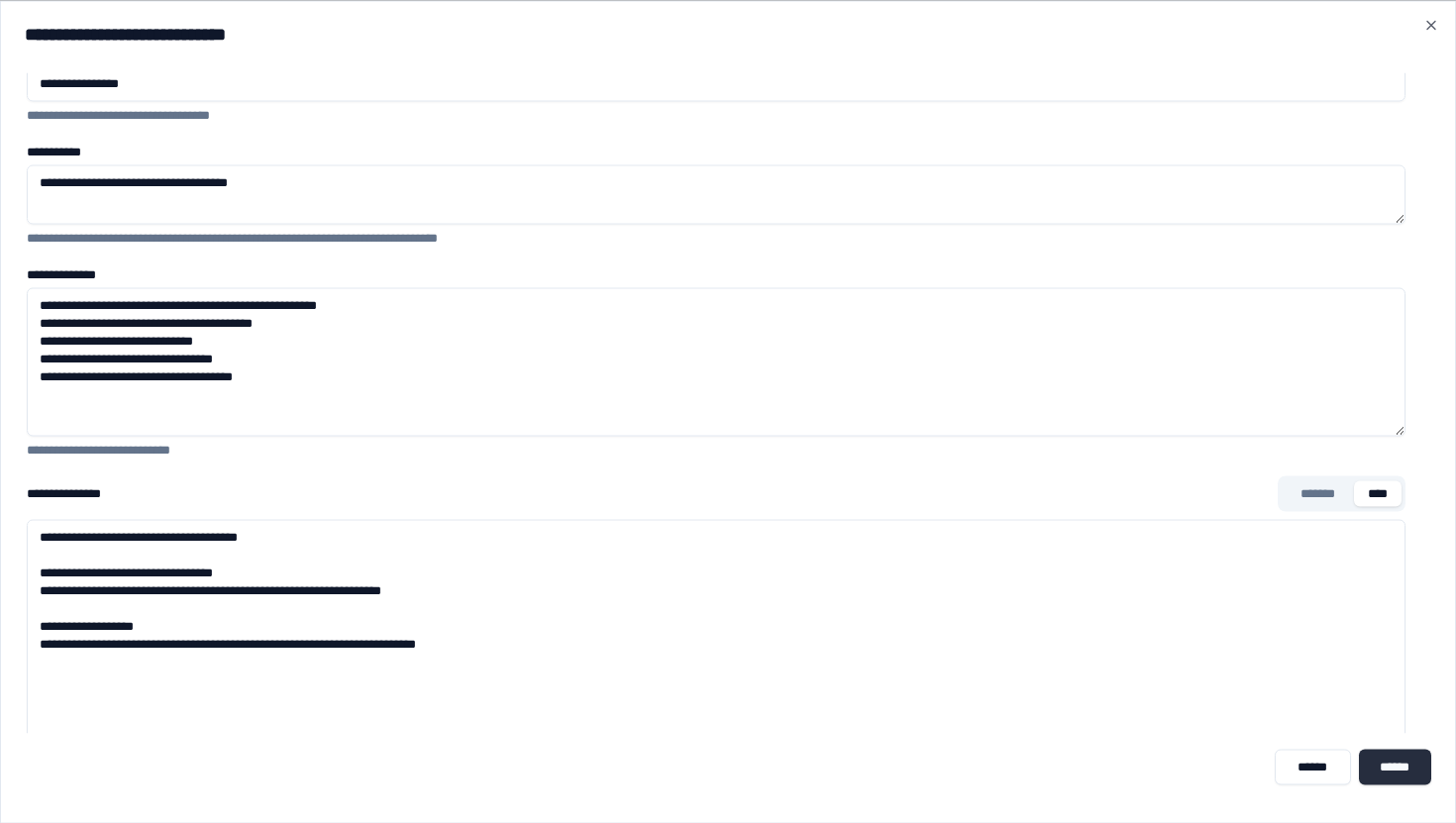 click on "******" at bounding box center (1395, 767) 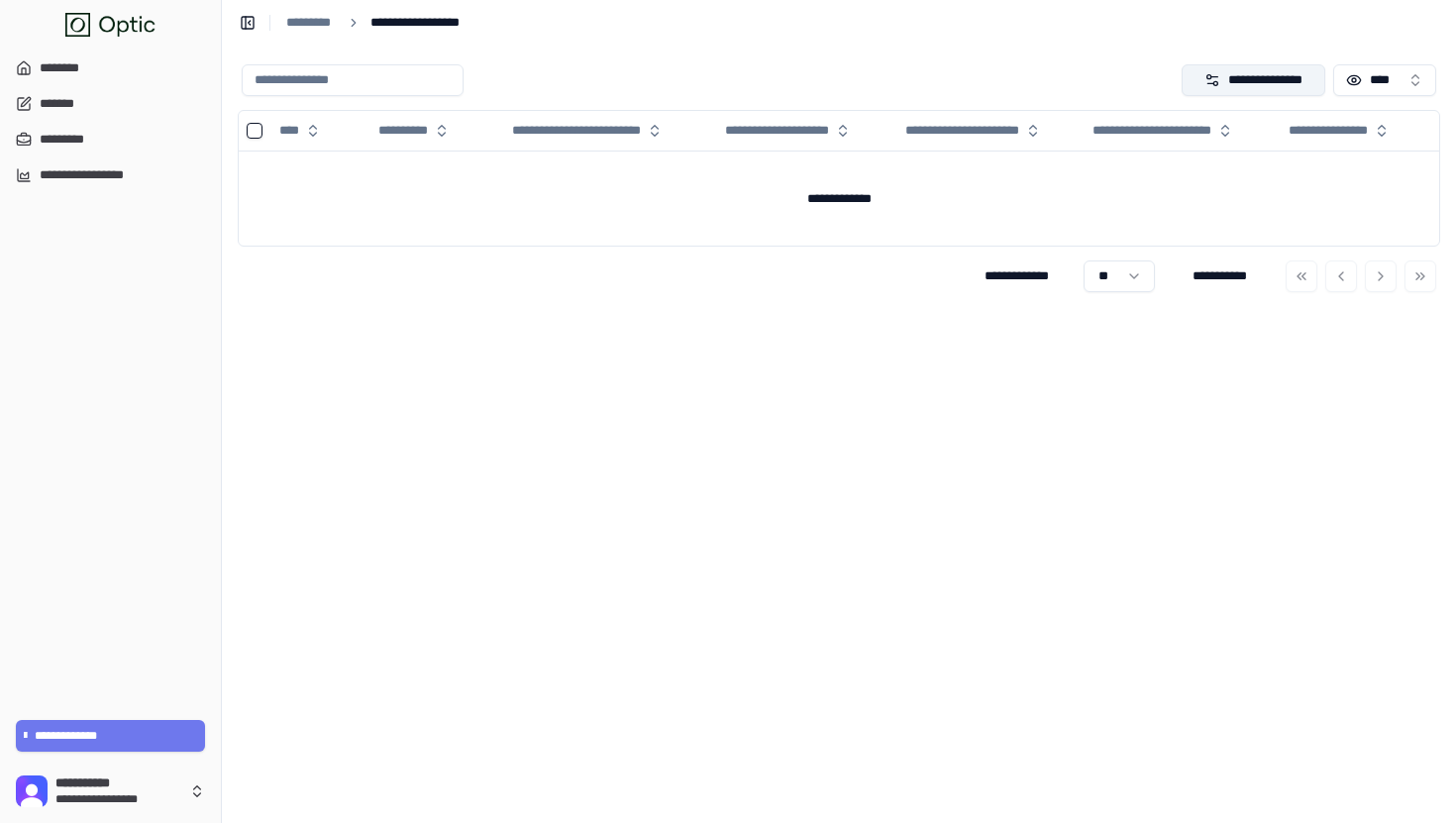 click on "**********" at bounding box center (1254, 80) 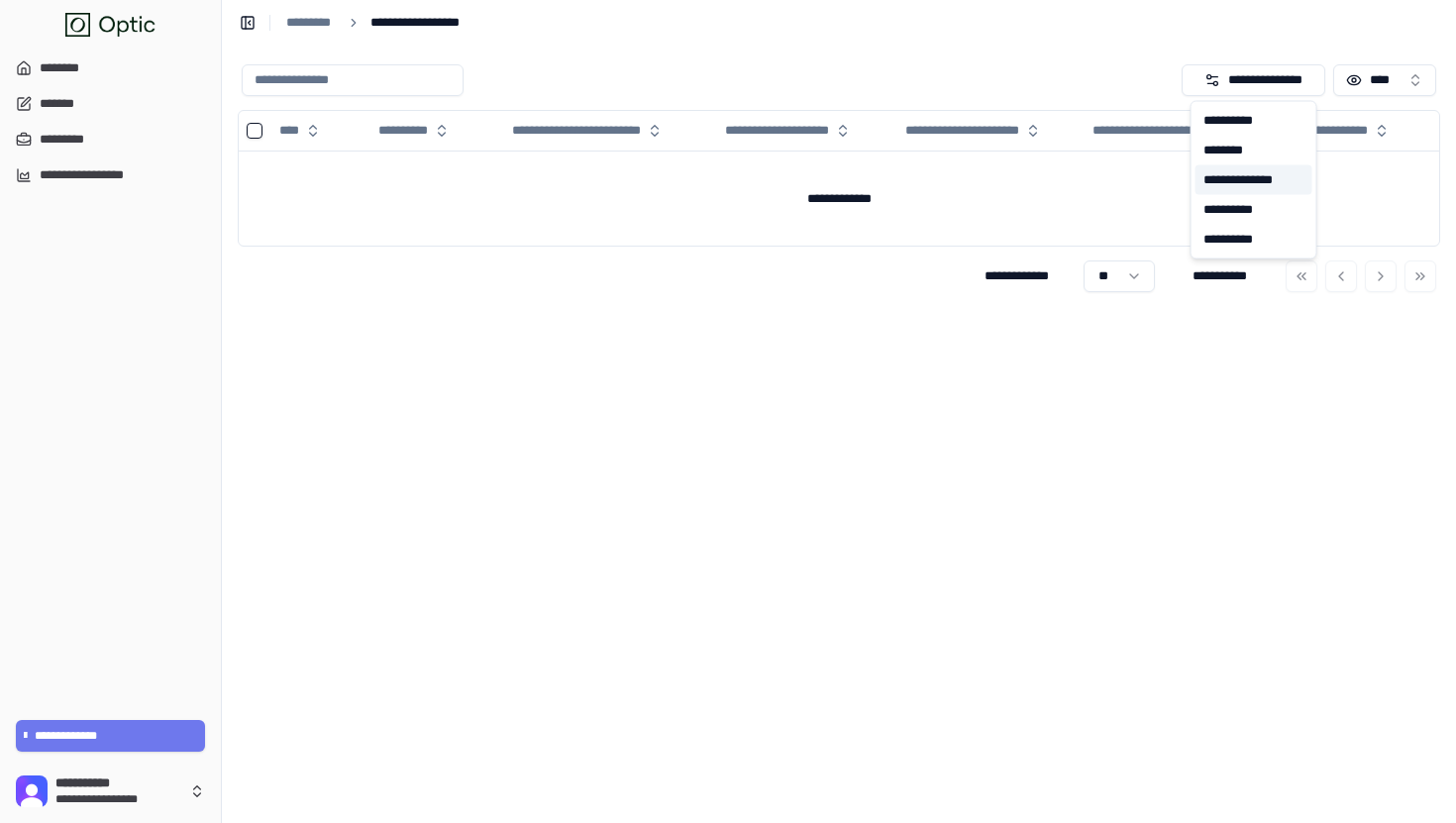 click on "**********" at bounding box center [1254, 180] 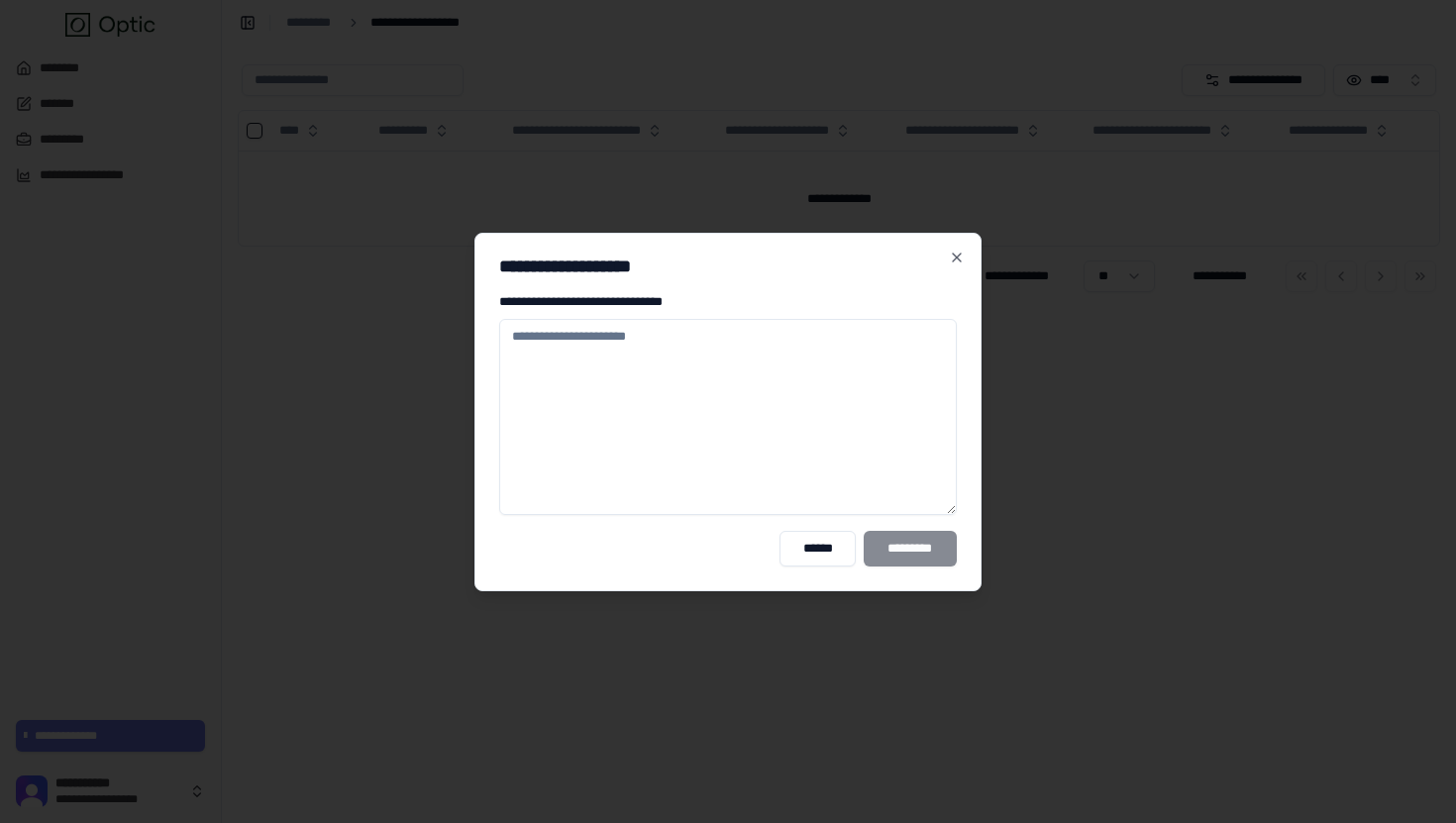 paste on "**********" 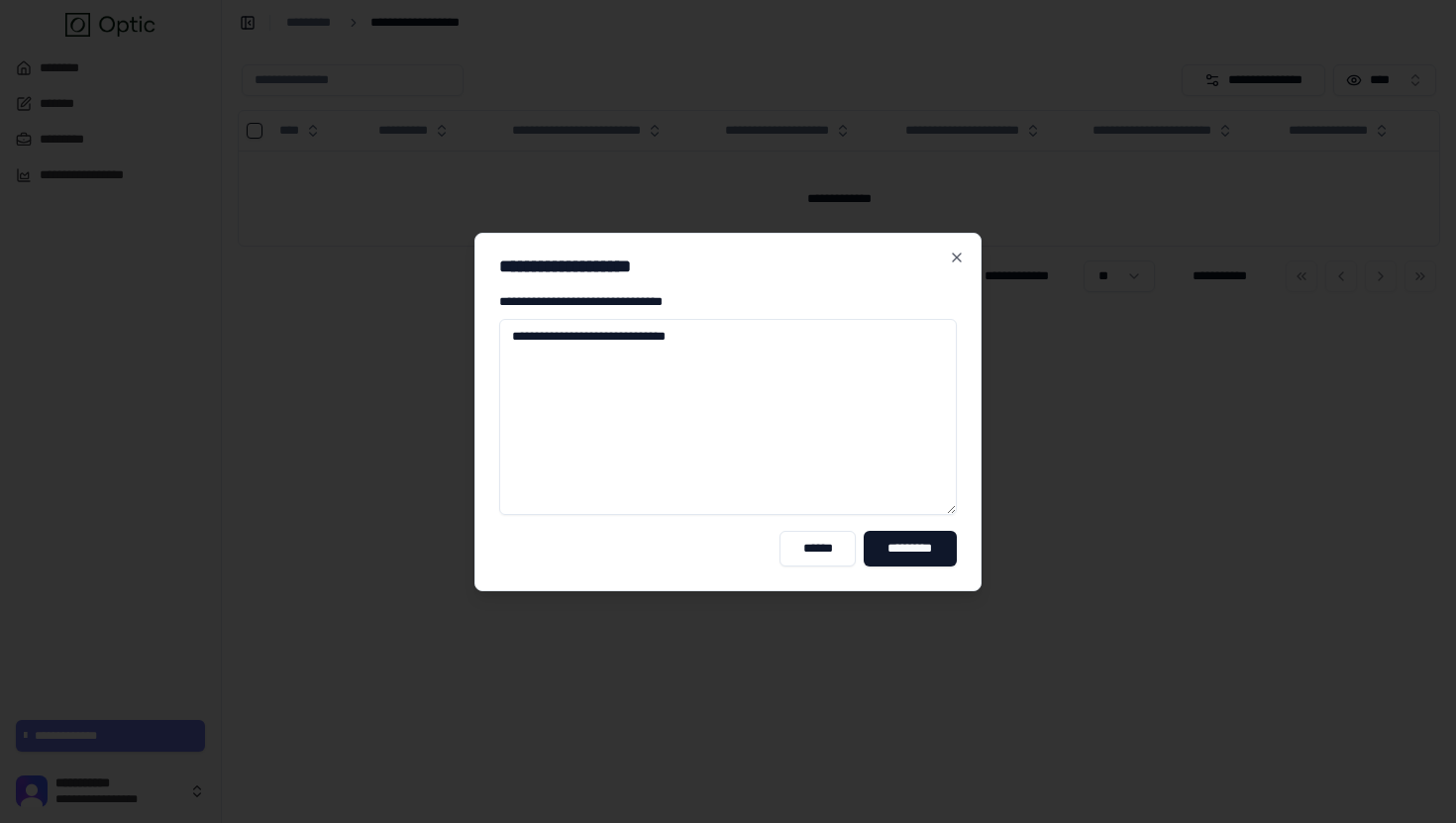 paste on "**********" 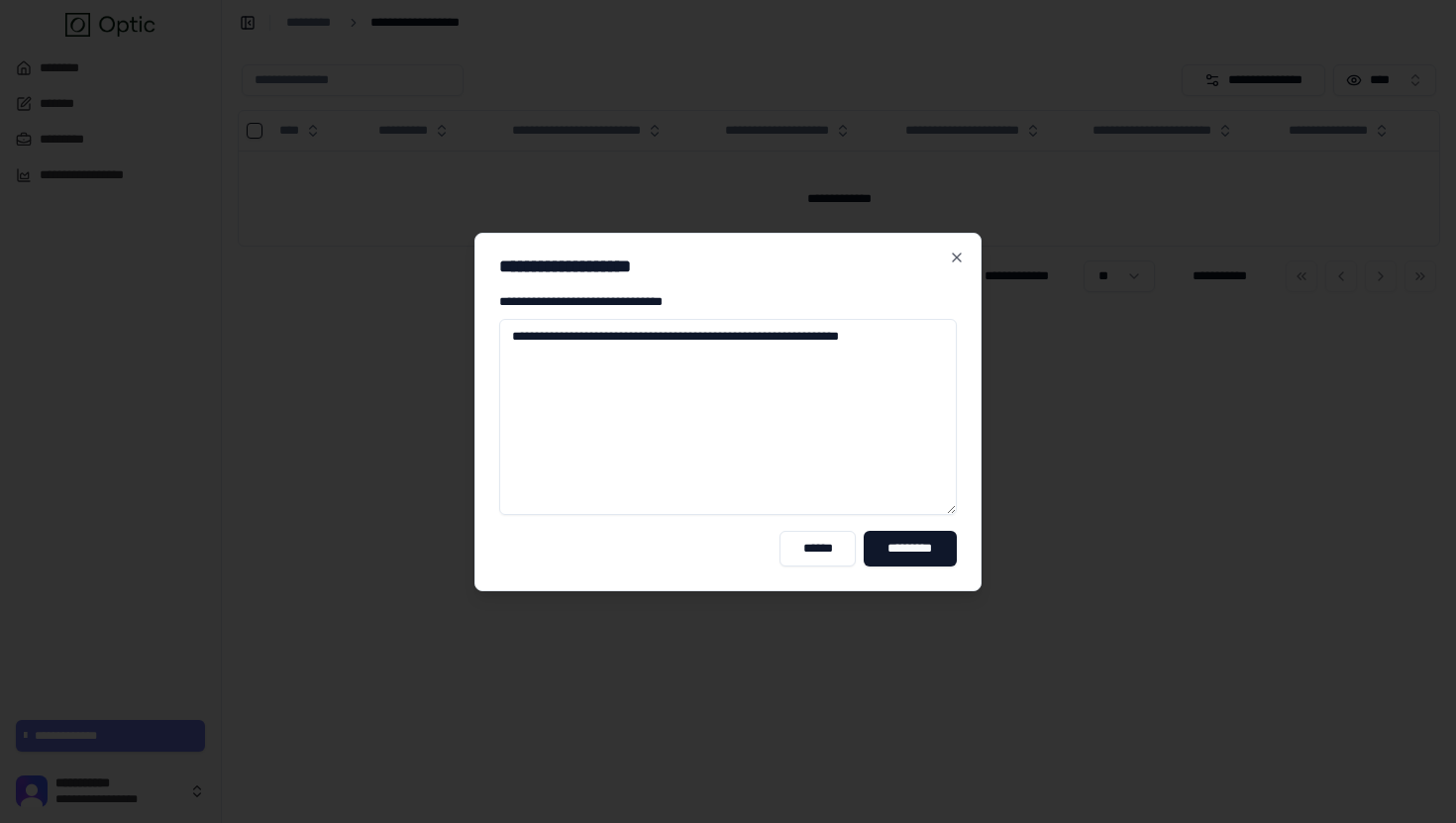 paste on "**********" 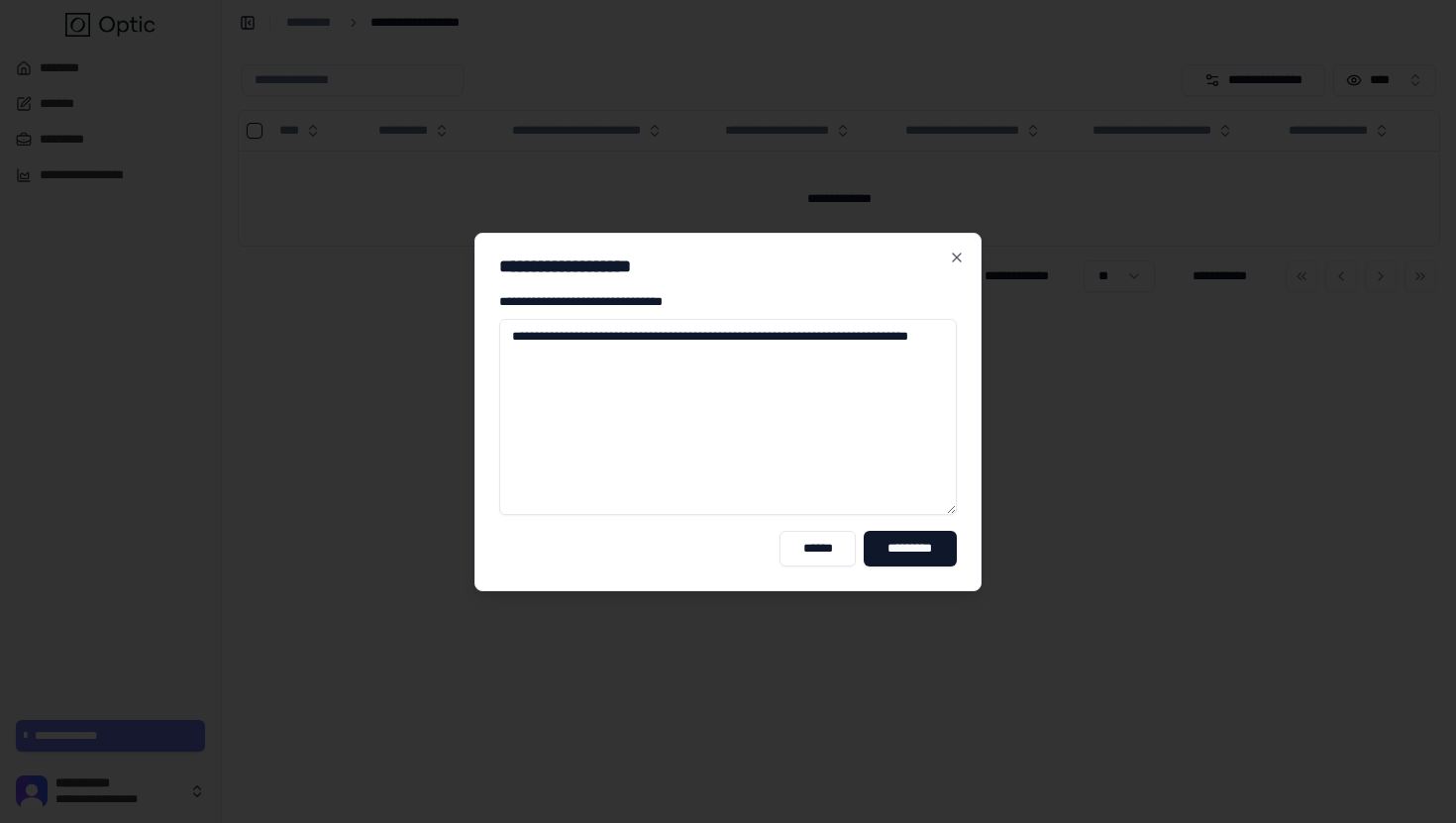 paste on "**********" 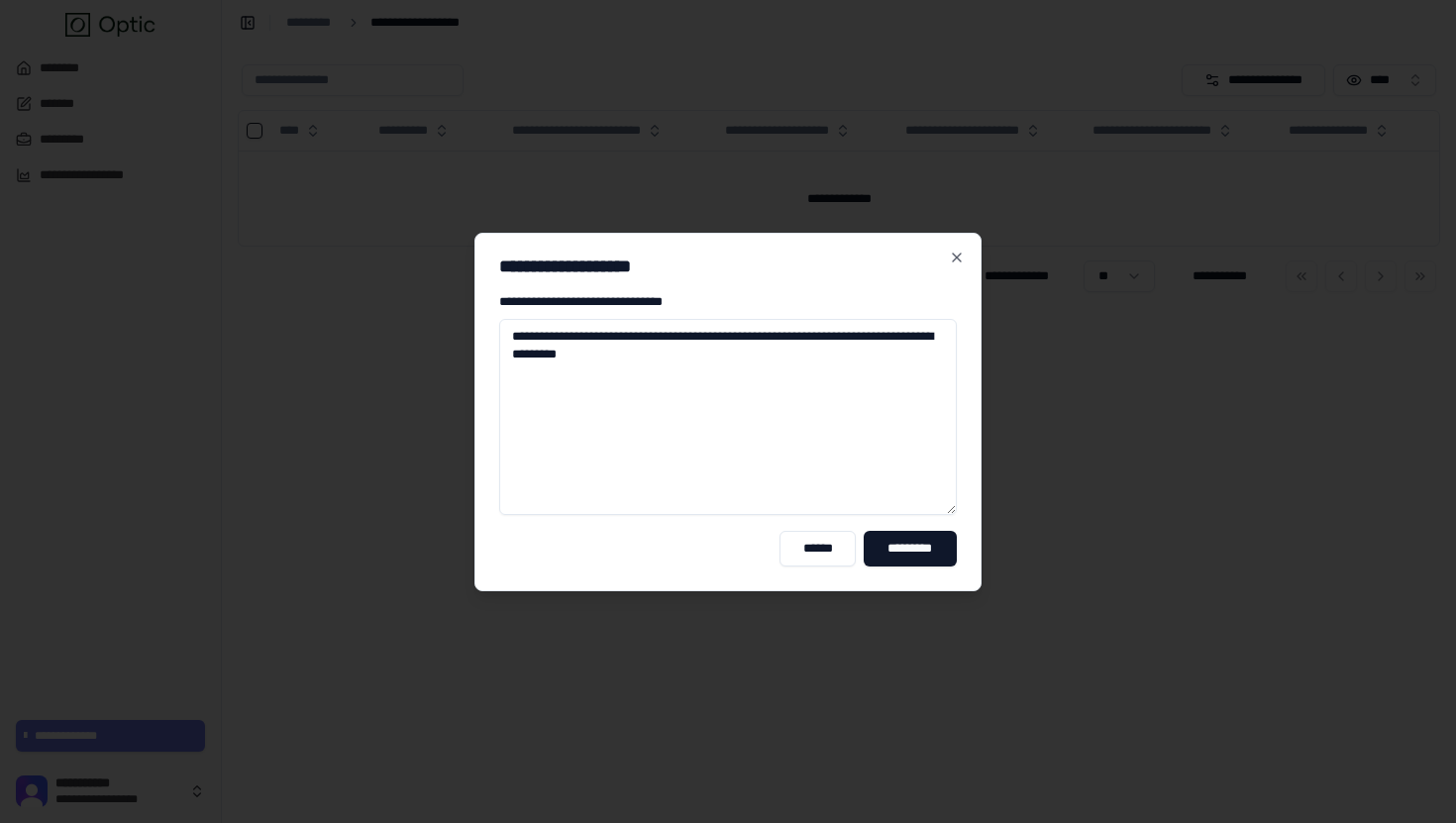 paste on "**********" 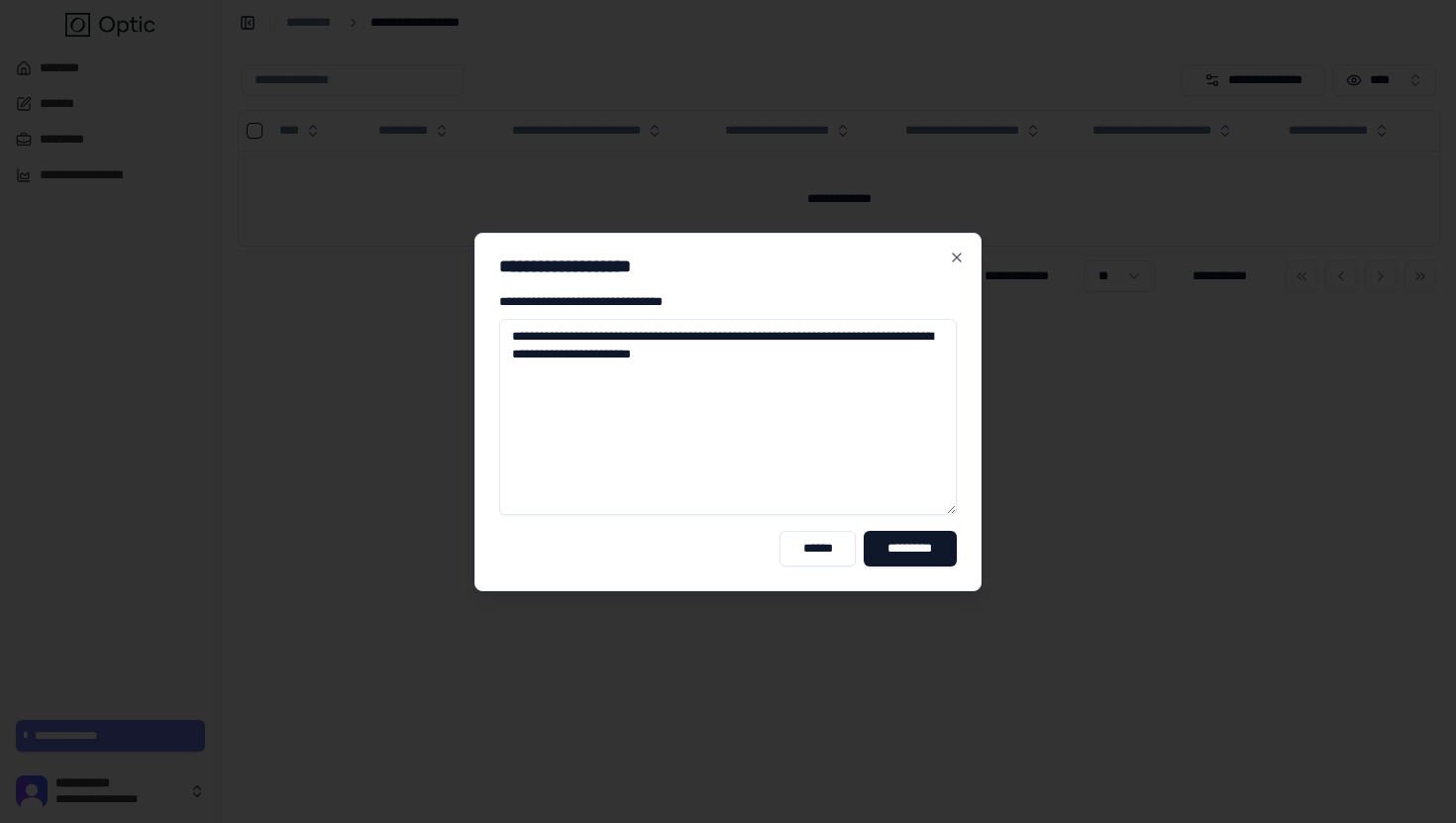 paste on "**********" 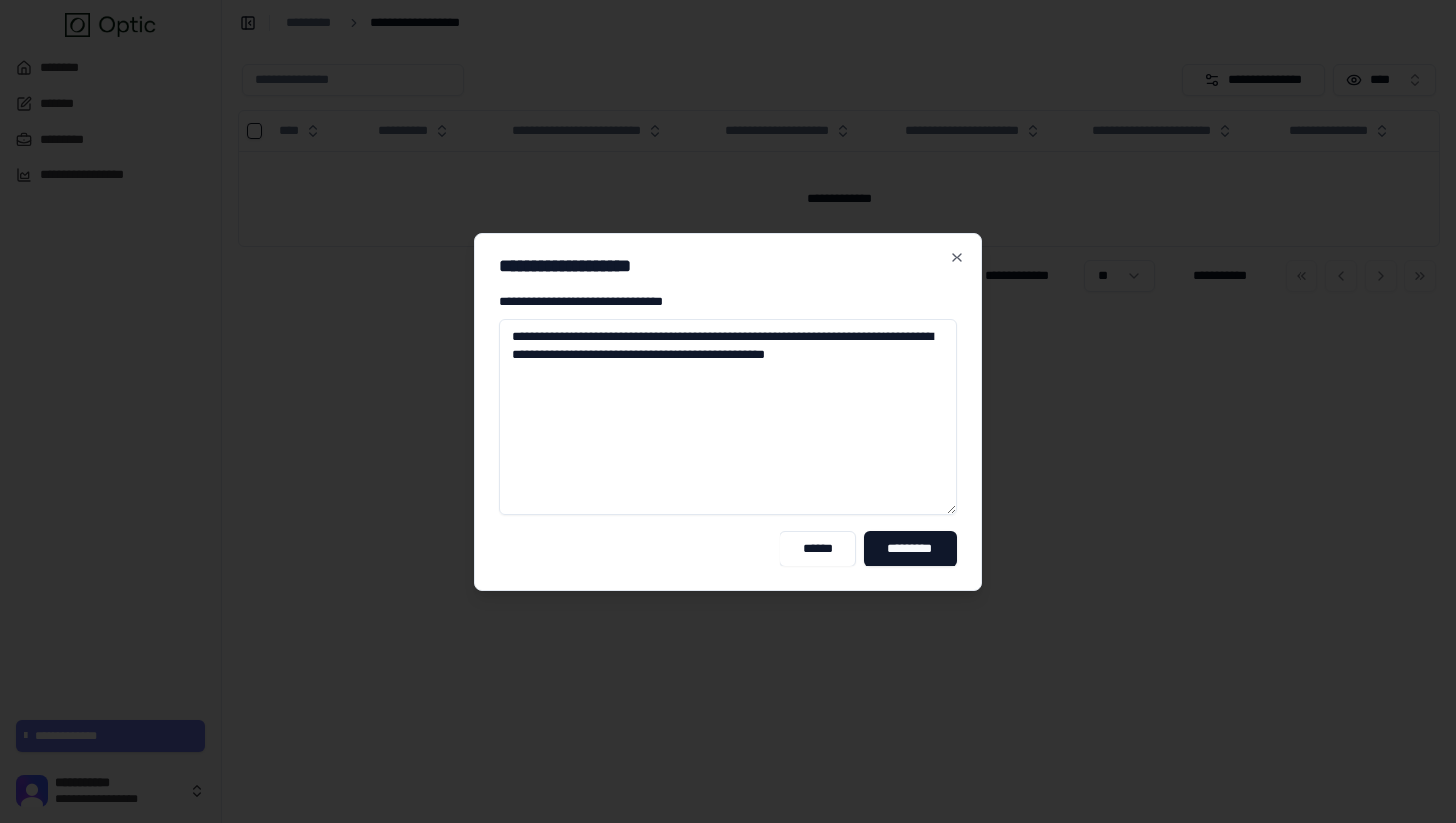 paste on "**********" 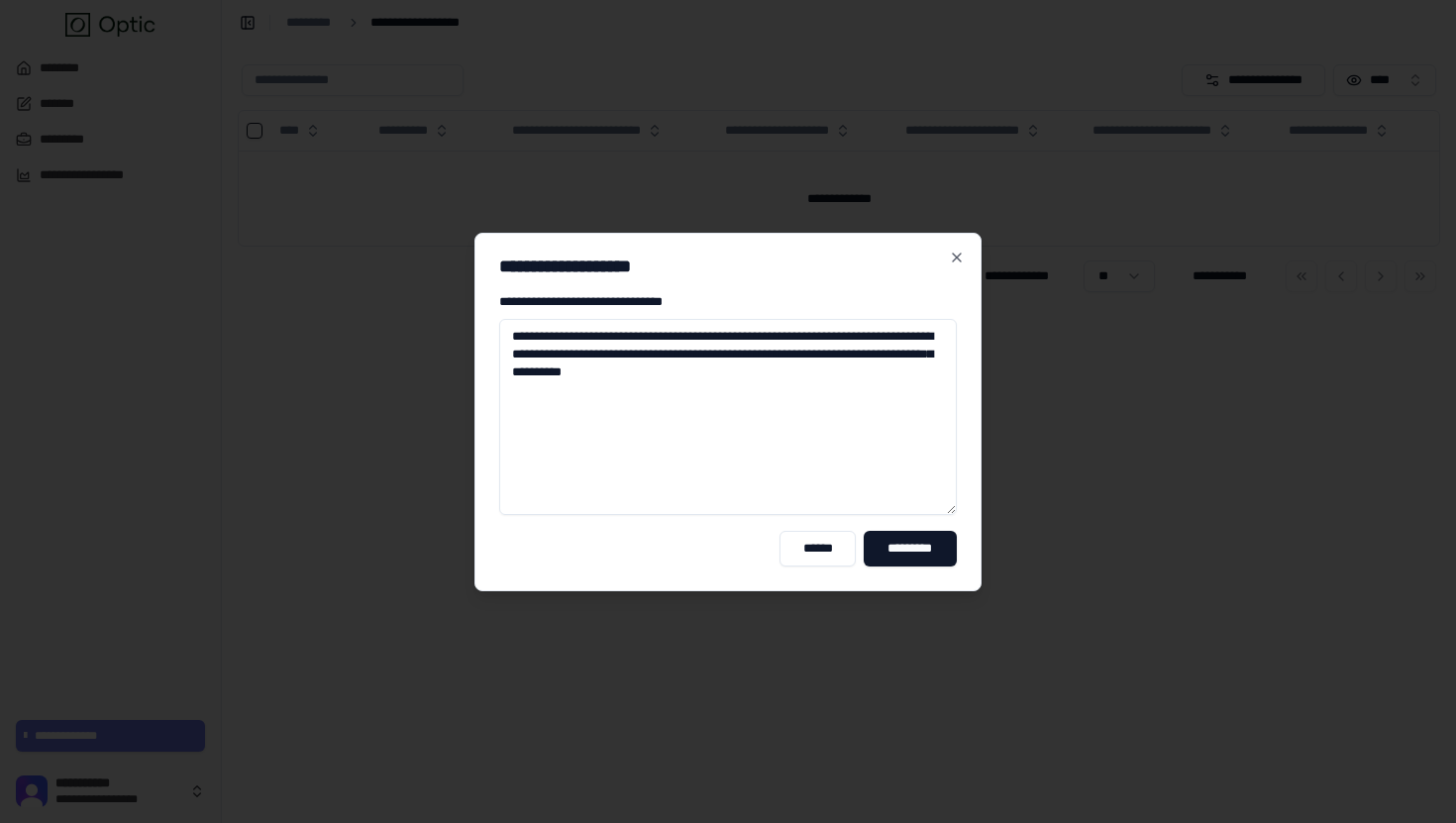 paste on "**********" 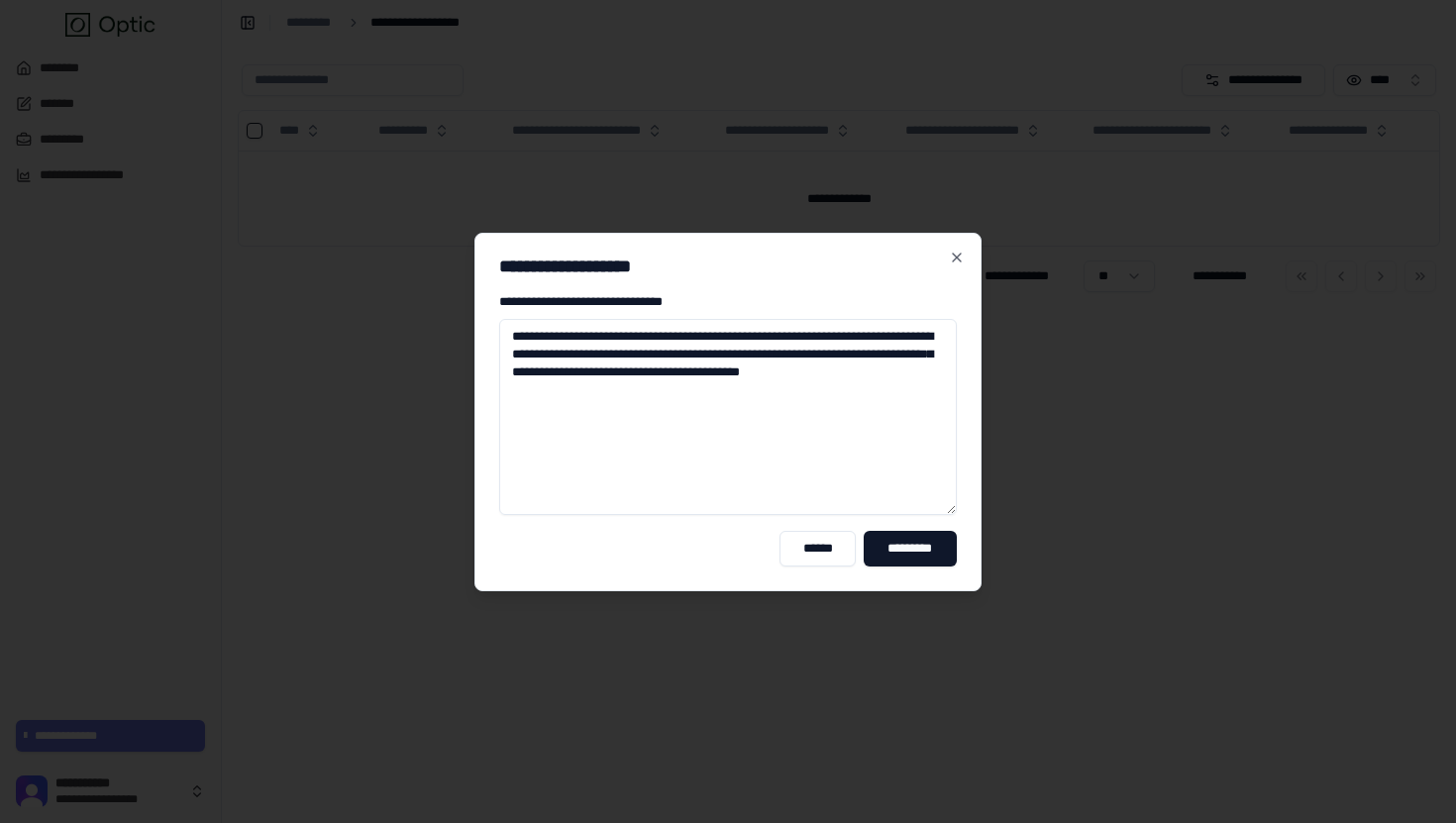 paste on "**********" 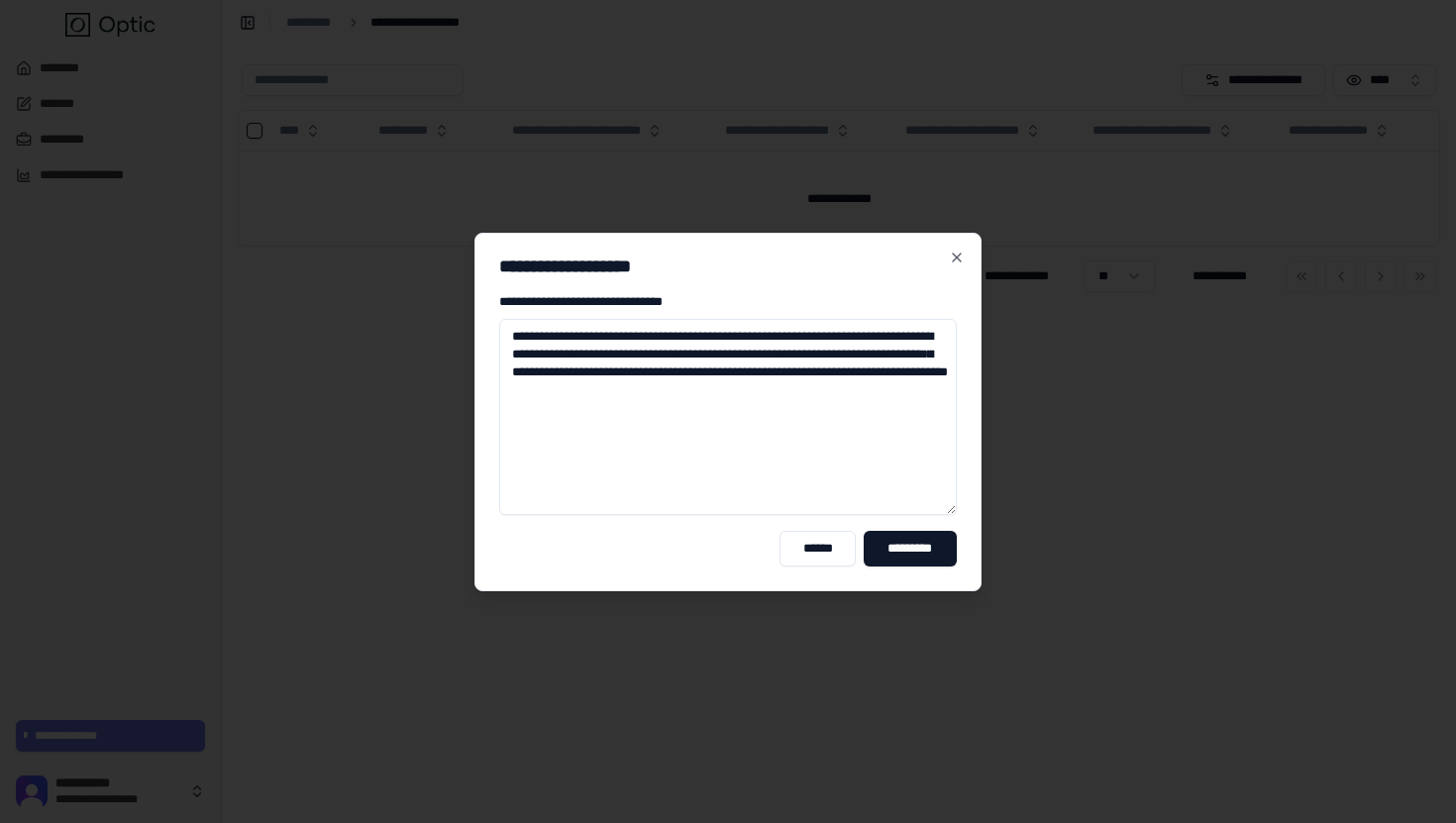 paste on "**********" 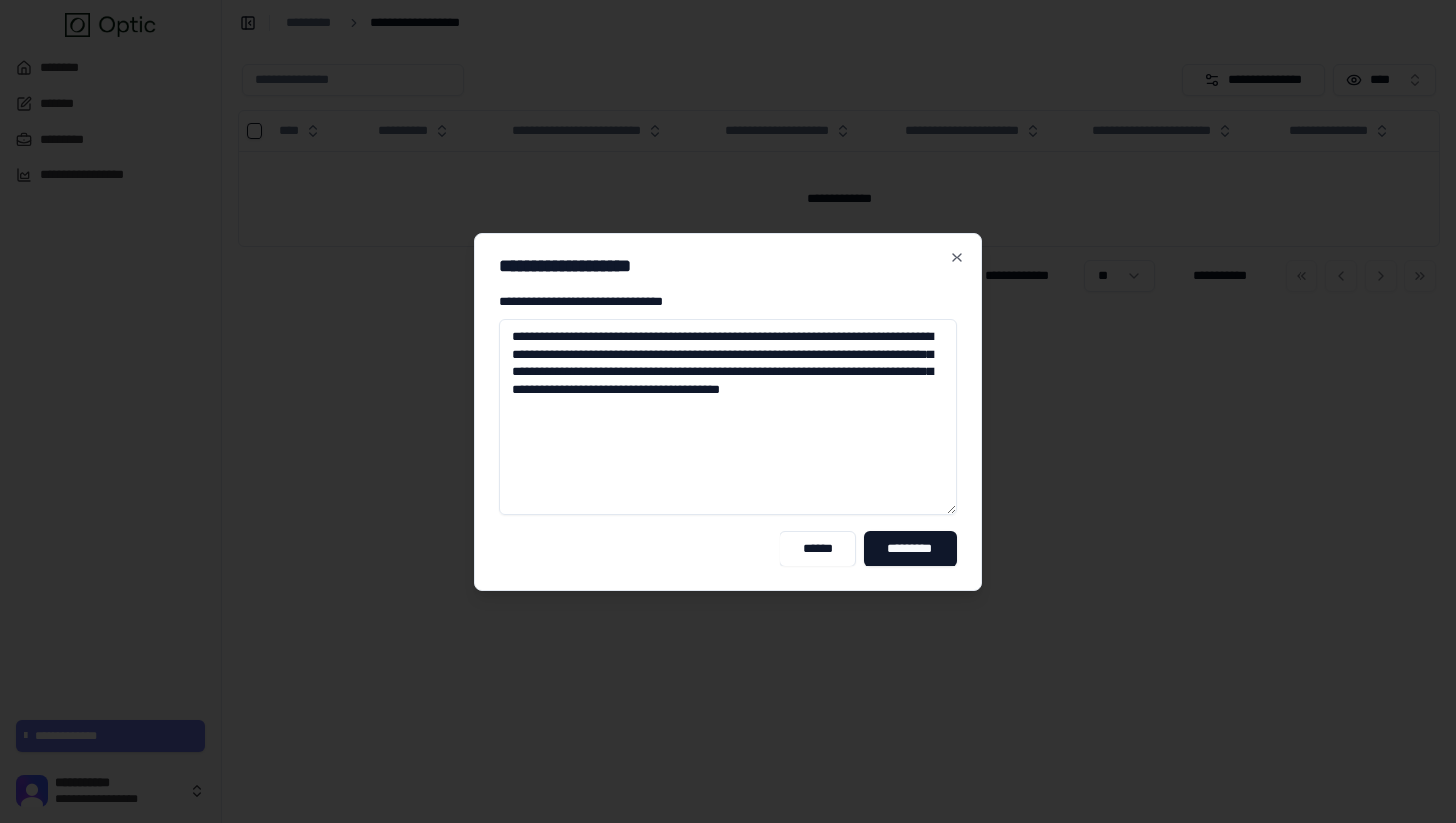 paste on "**********" 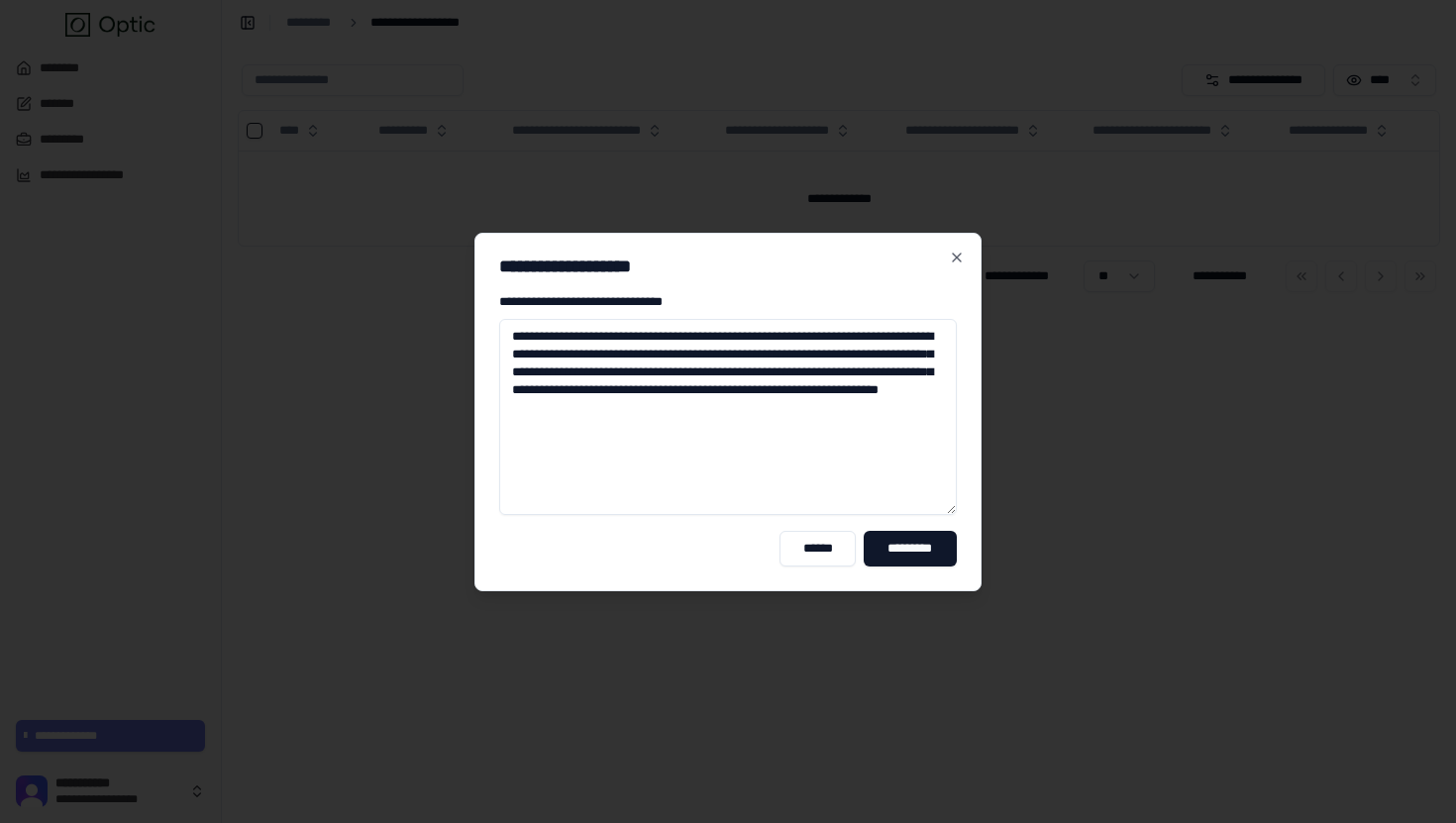 paste on "**********" 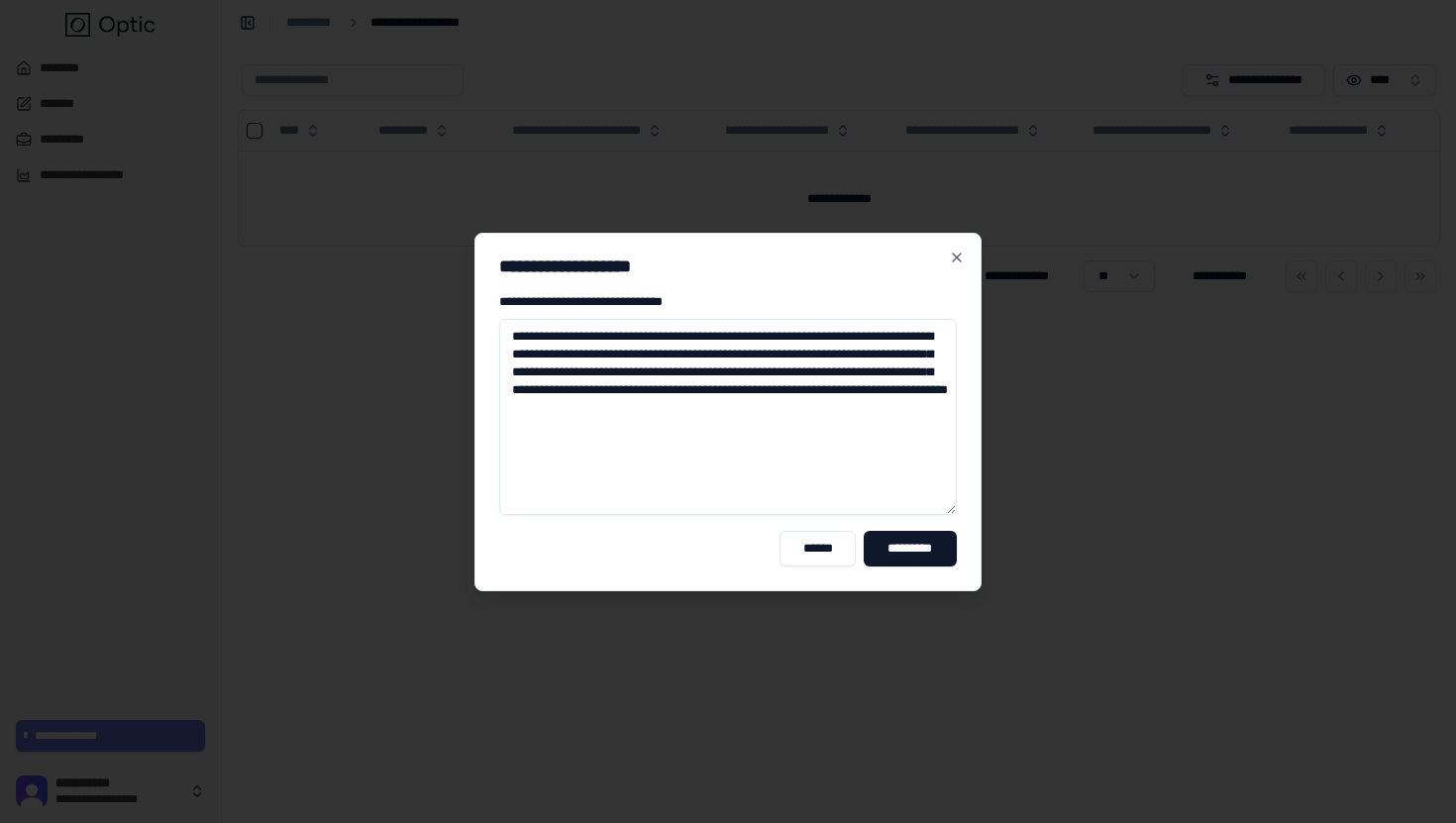 paste on "**********" 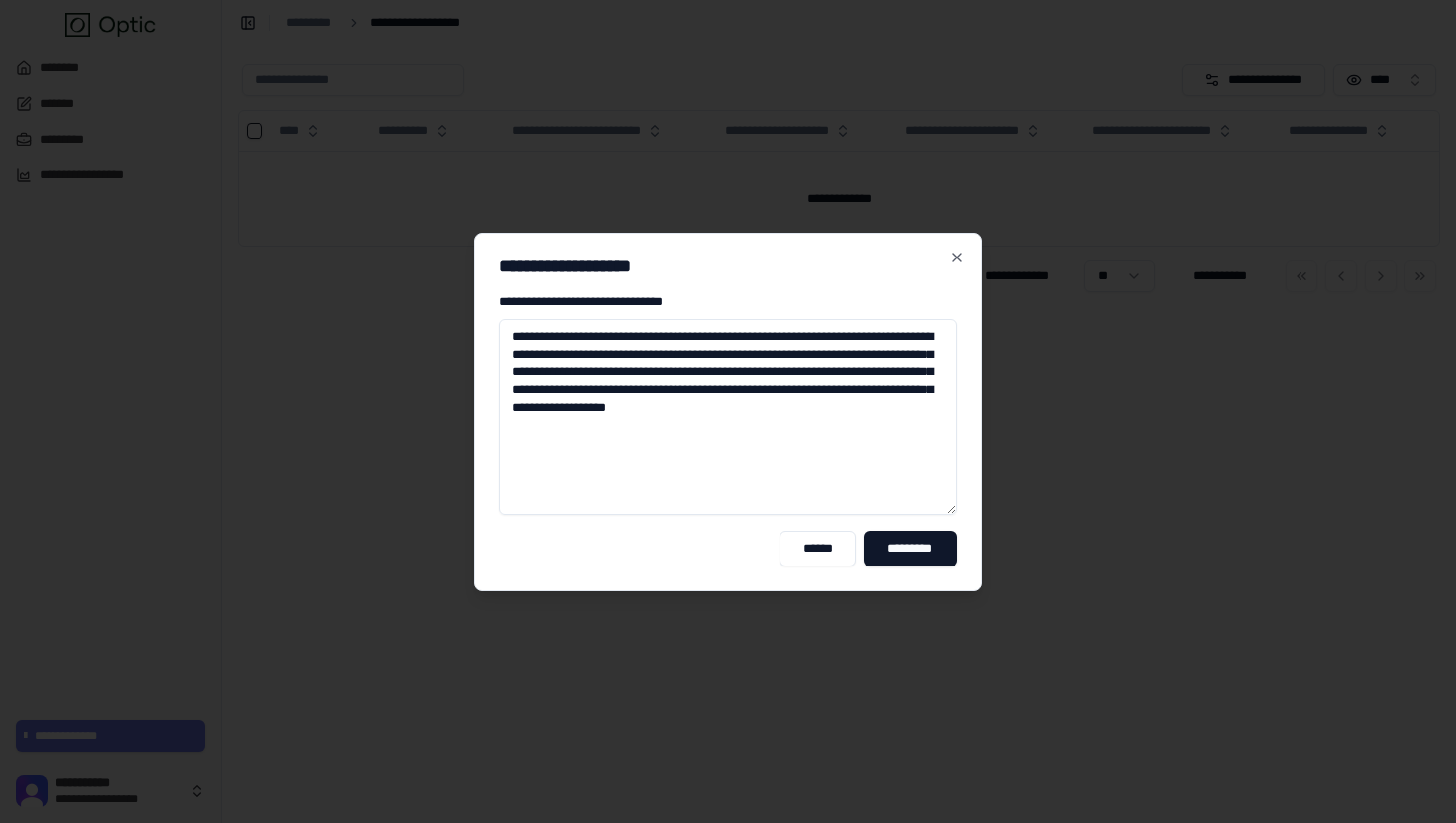 paste on "**********" 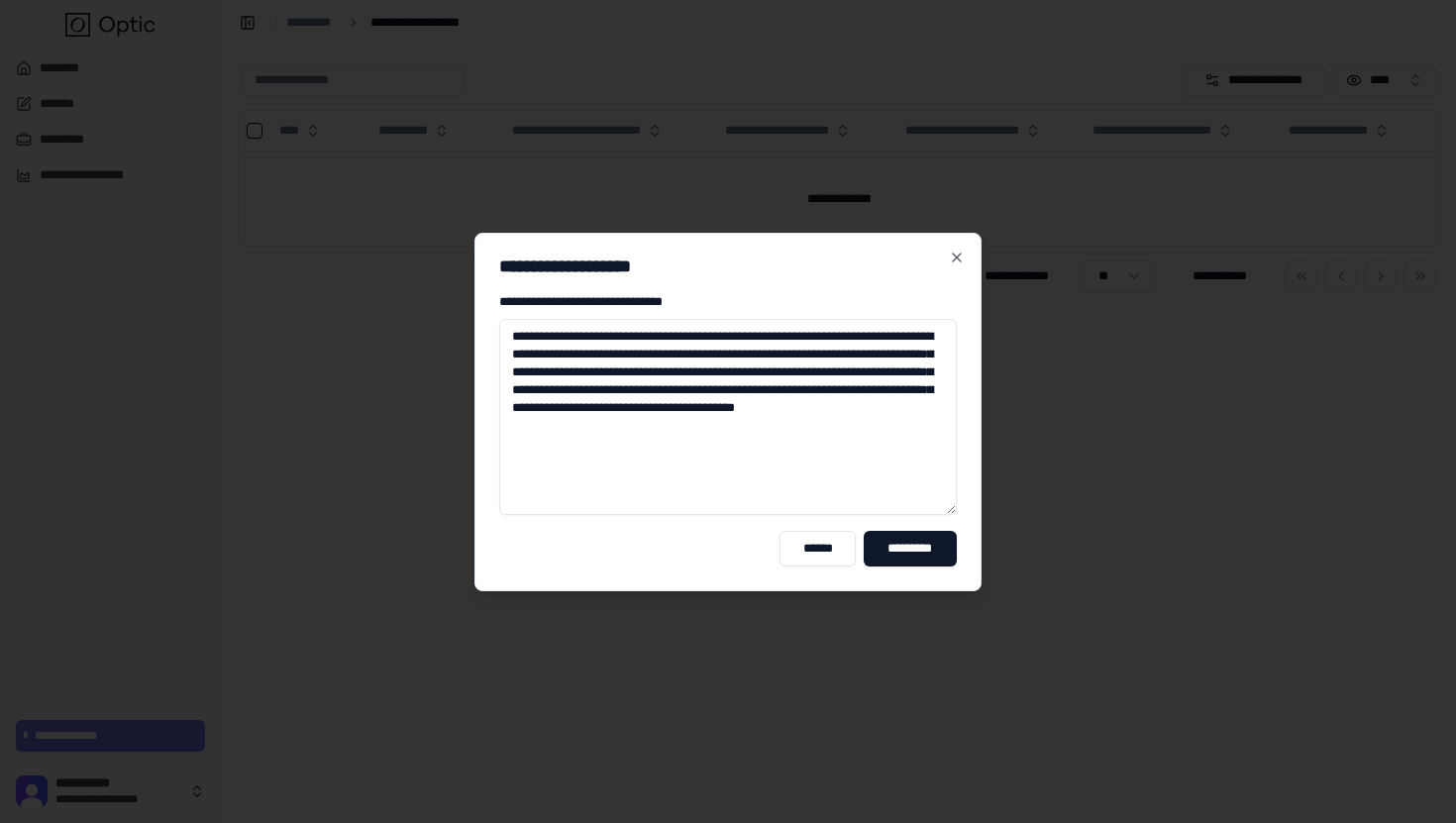 paste on "**********" 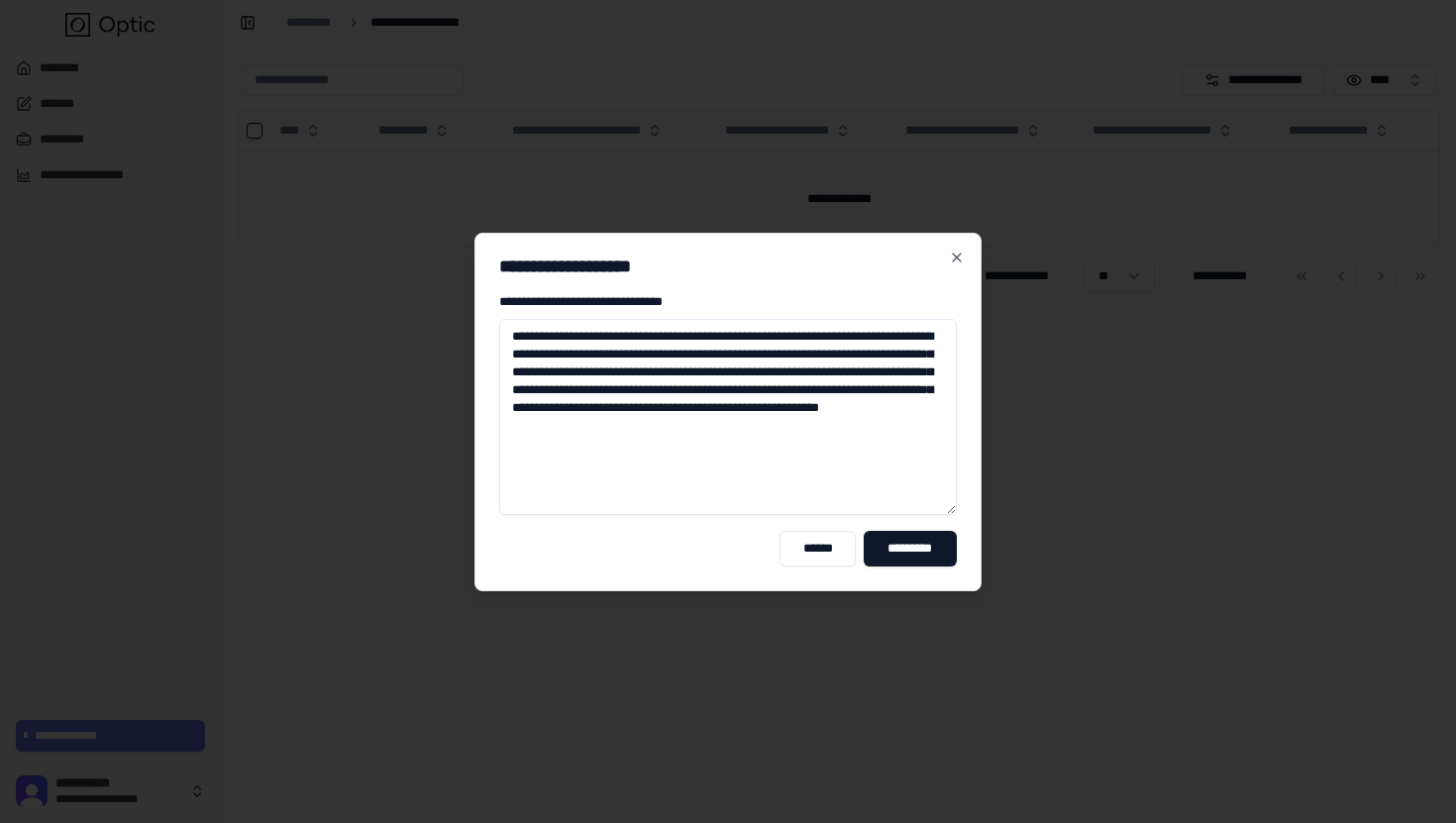 paste on "**********" 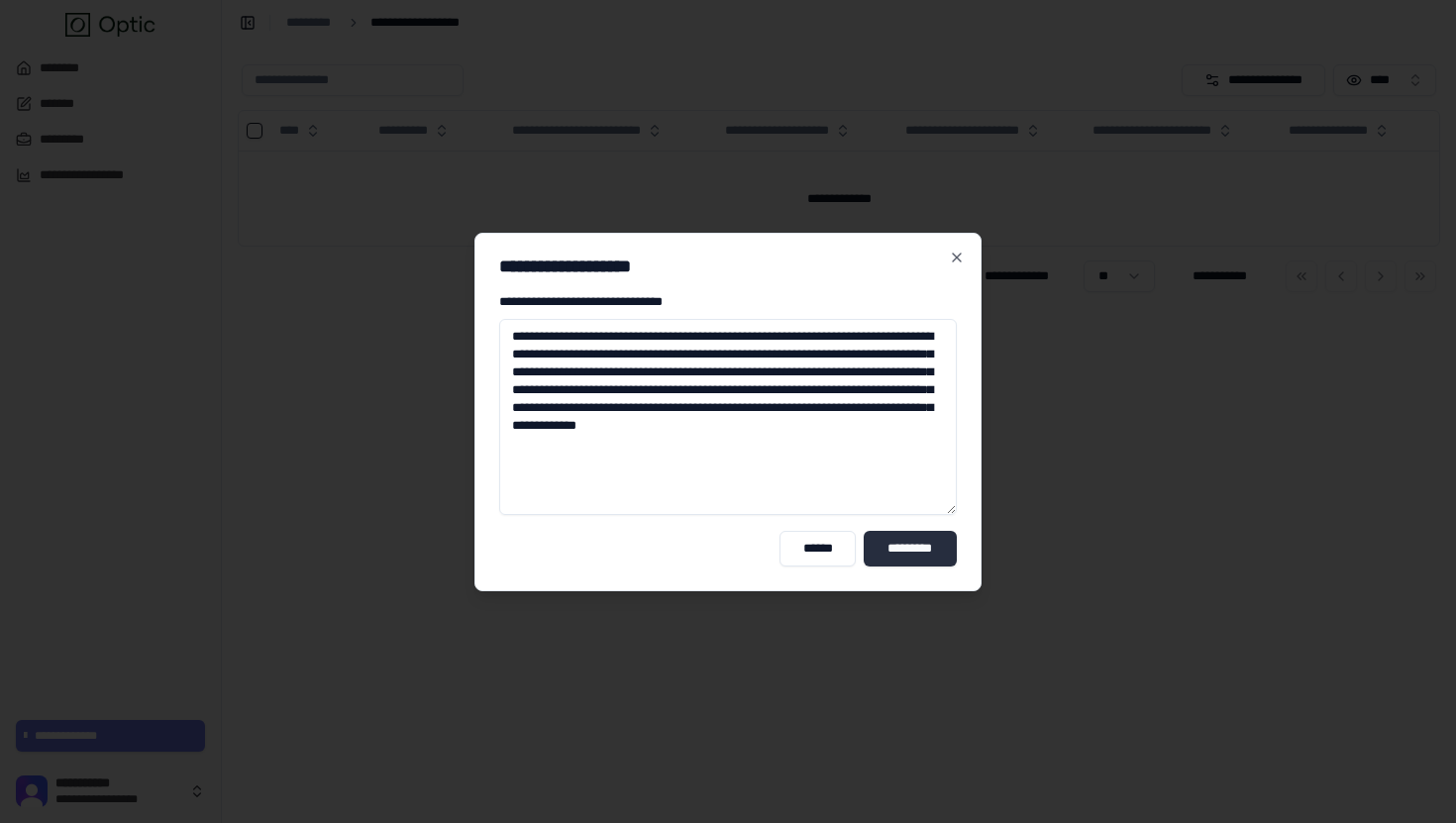 type on "**********" 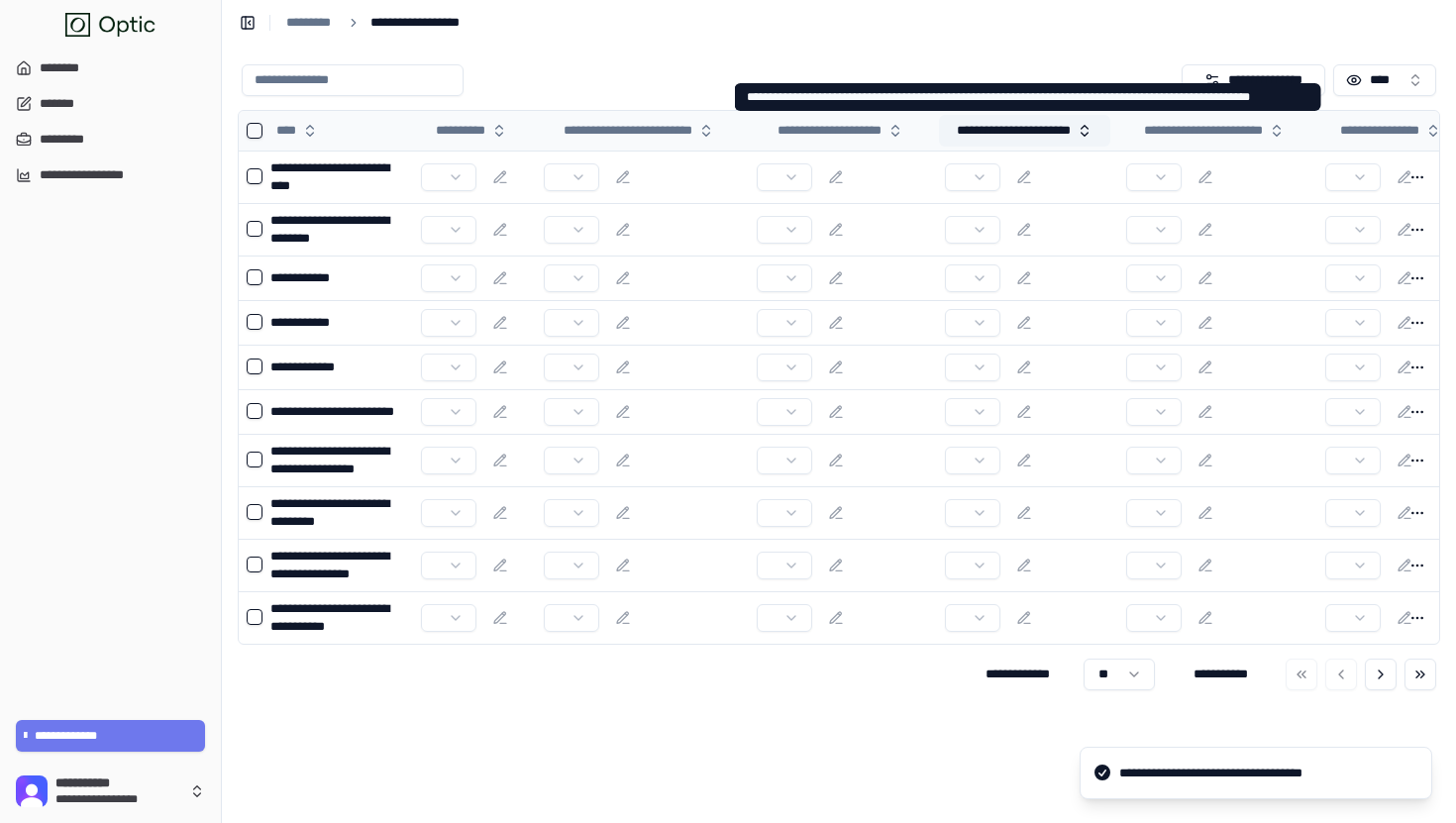 click on "**********" at bounding box center (1024, 131) 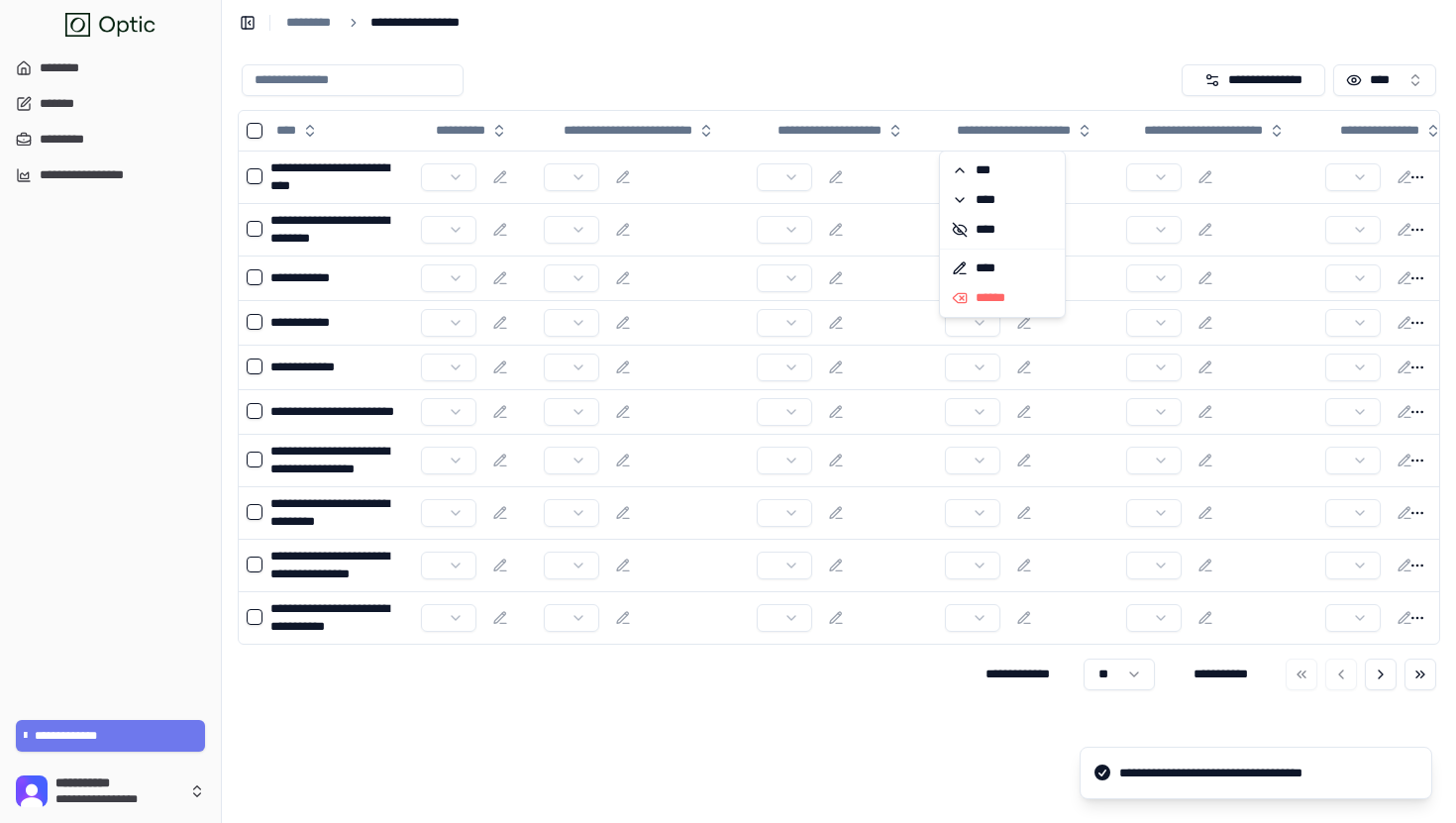 click on "**********" at bounding box center [839, 80] 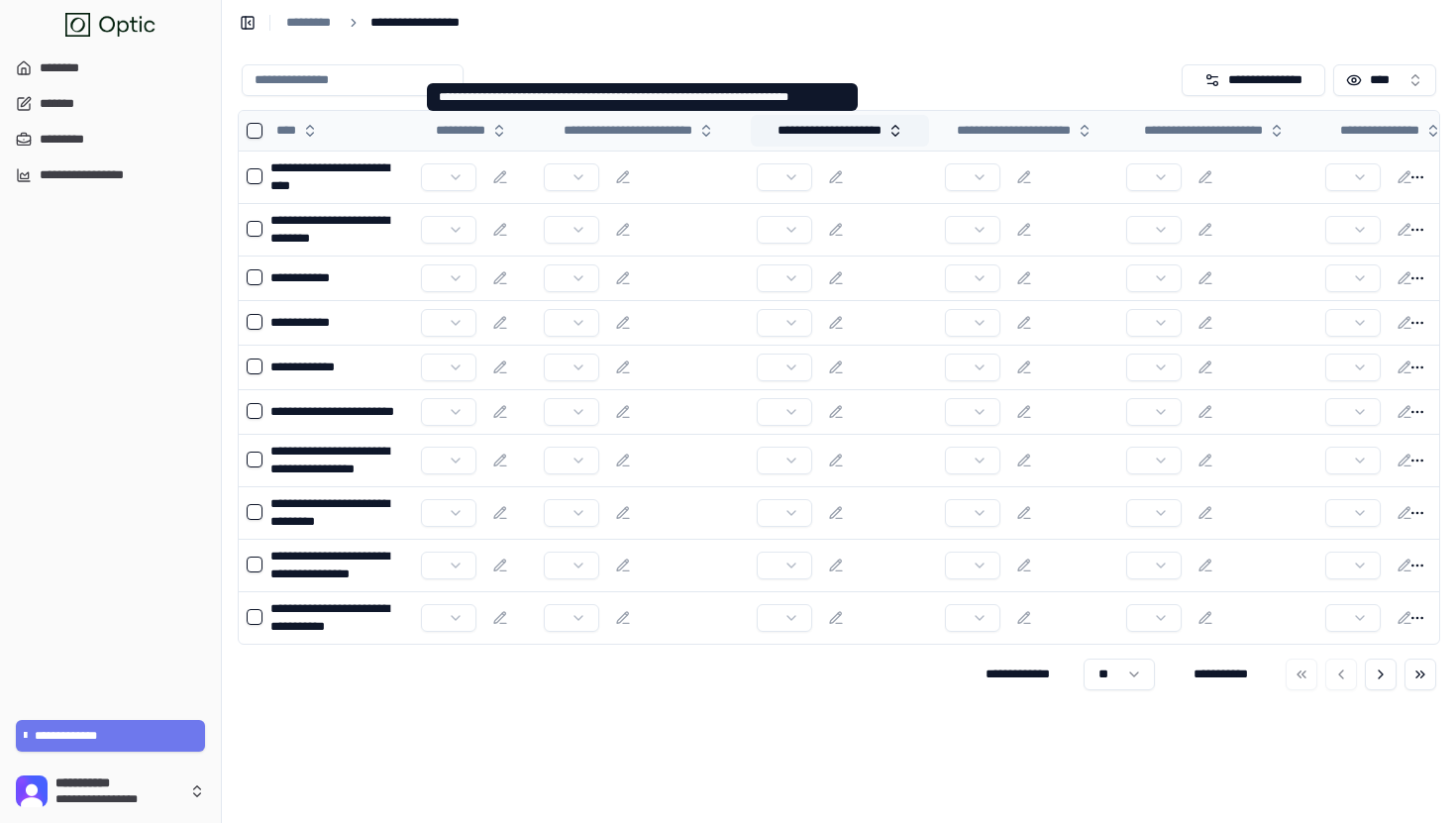 click on "**********" at bounding box center (840, 131) 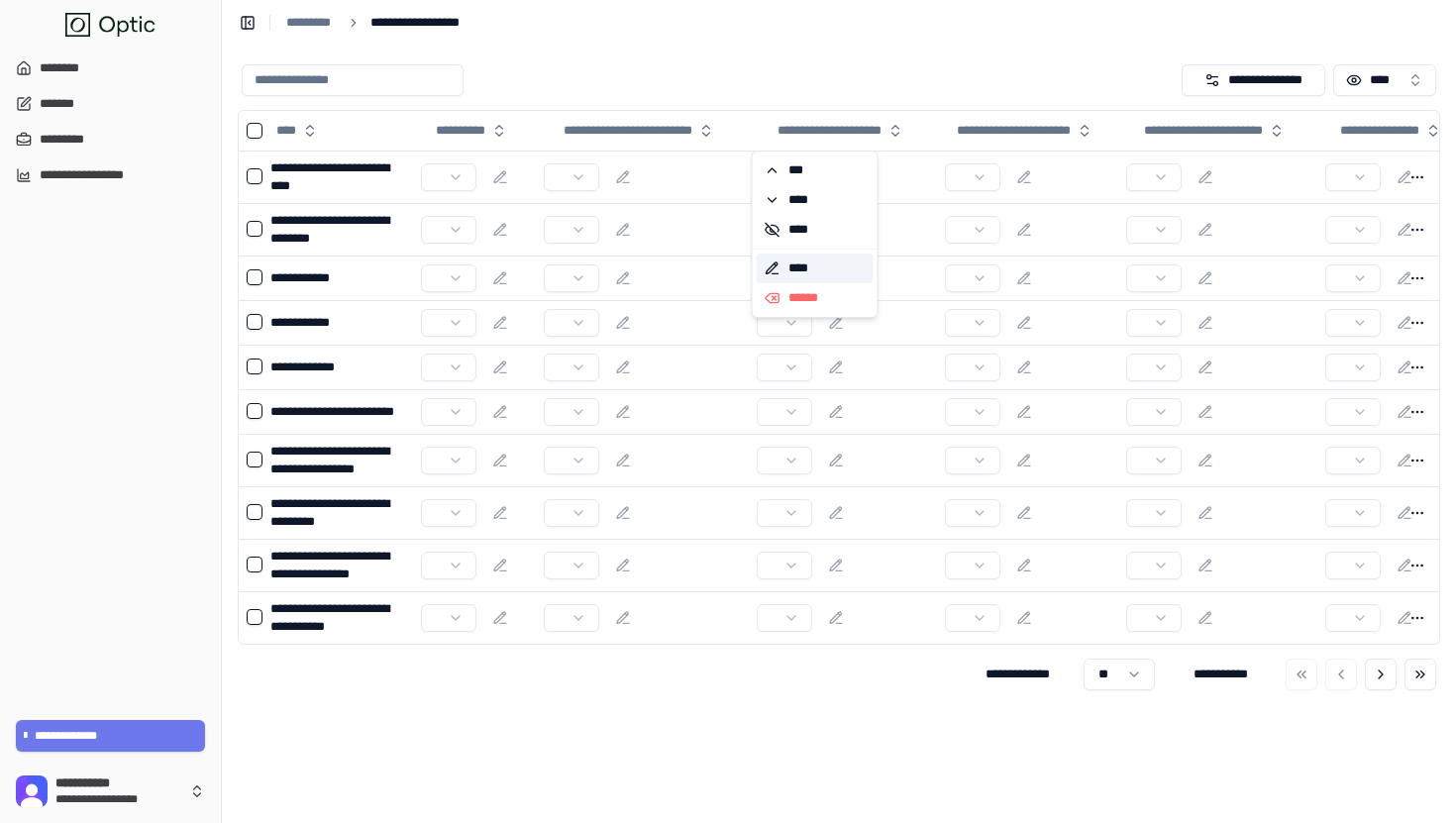 click on "****" at bounding box center (815, 268) 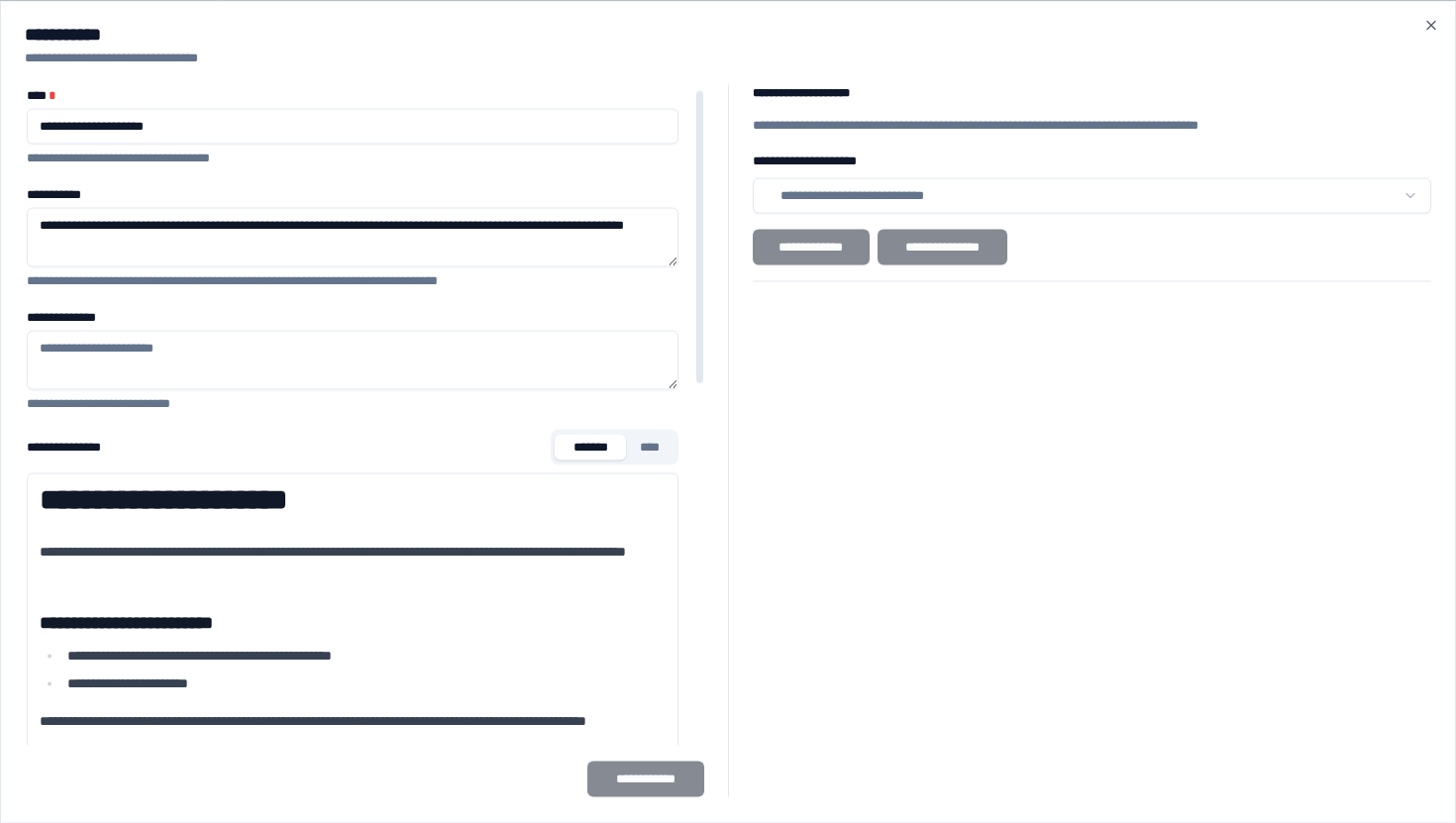 scroll, scrollTop: 12, scrollLeft: 0, axis: vertical 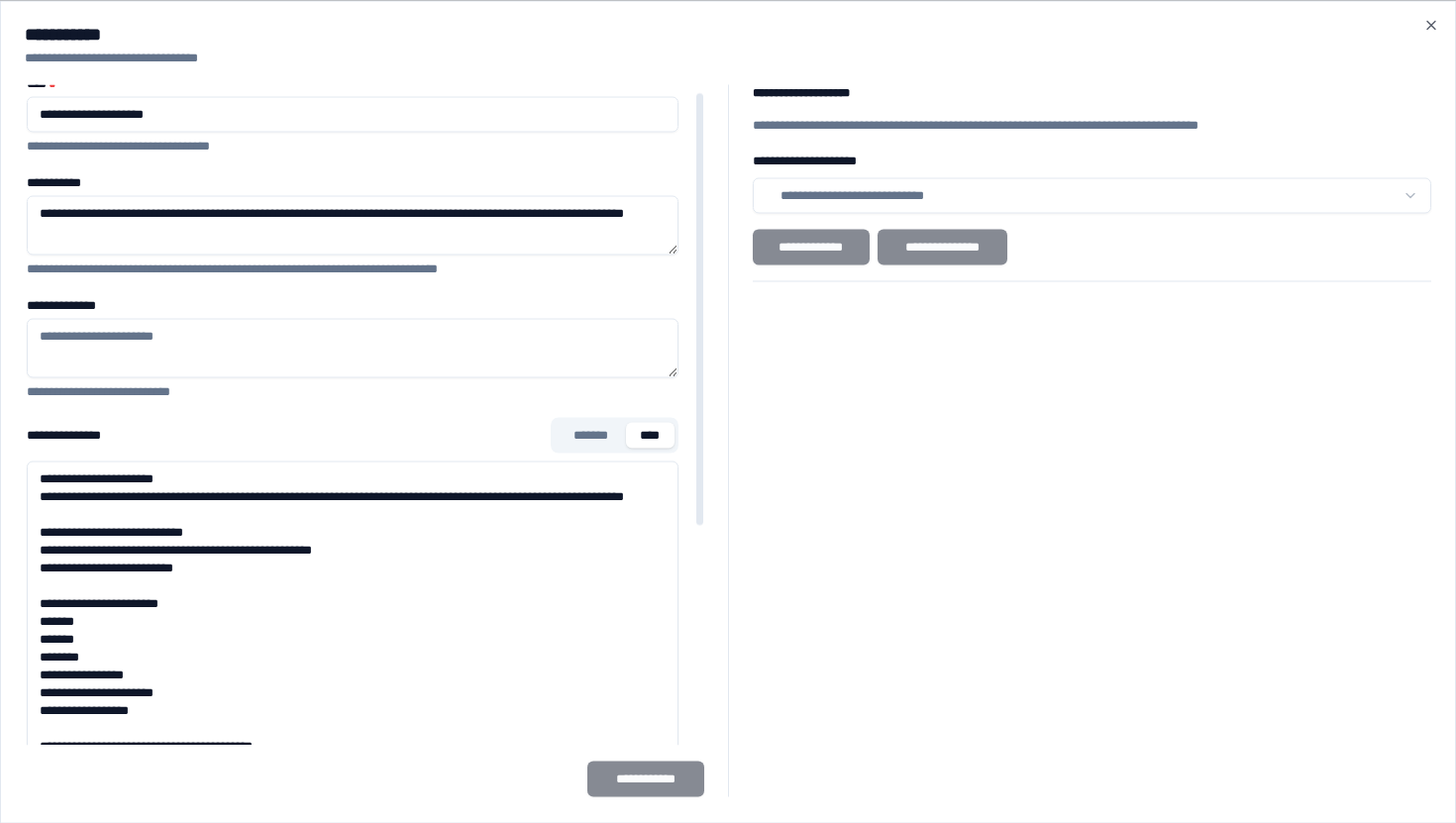 click on "****" at bounding box center [650, 435] 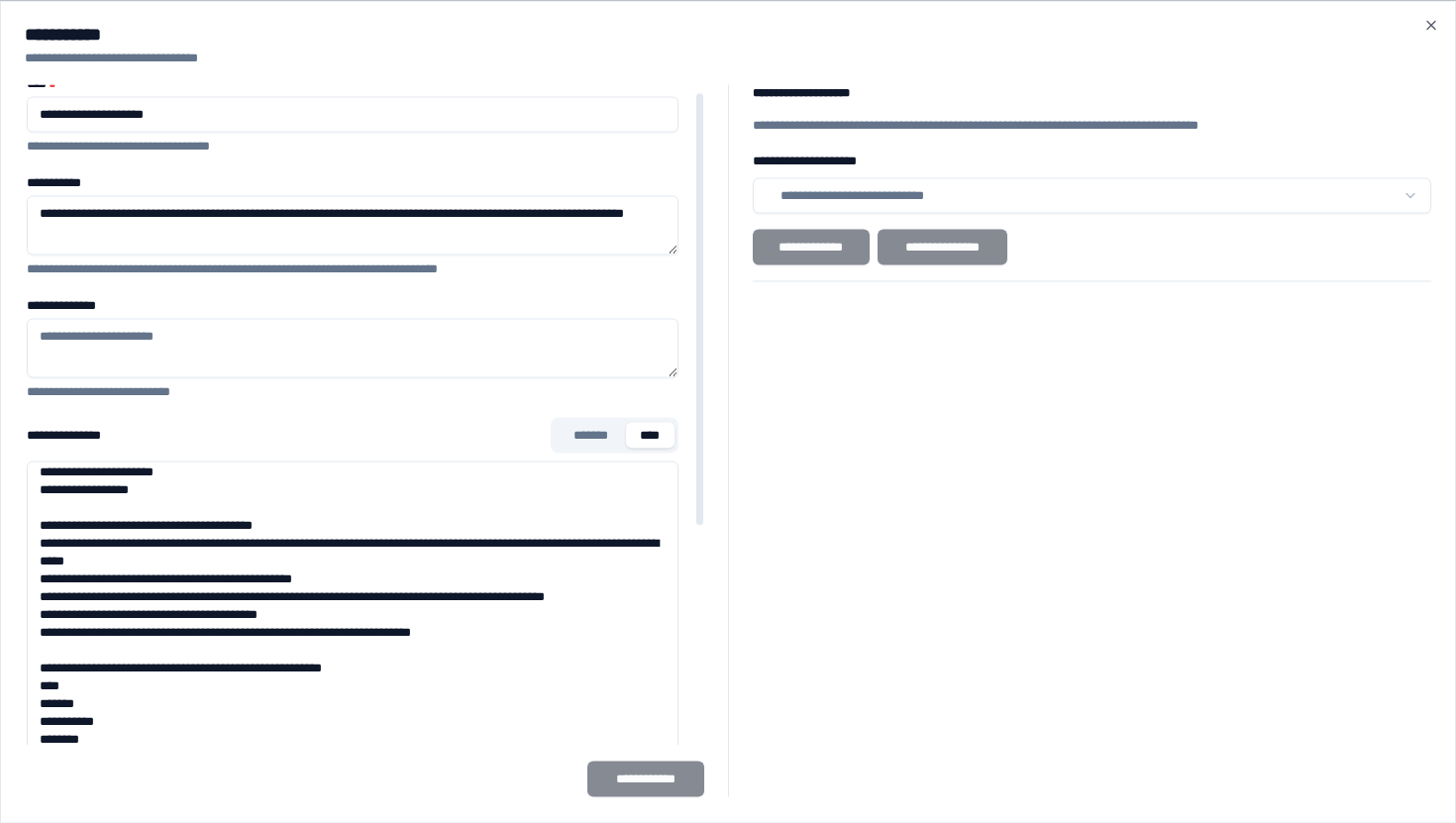 scroll, scrollTop: 261, scrollLeft: 0, axis: vertical 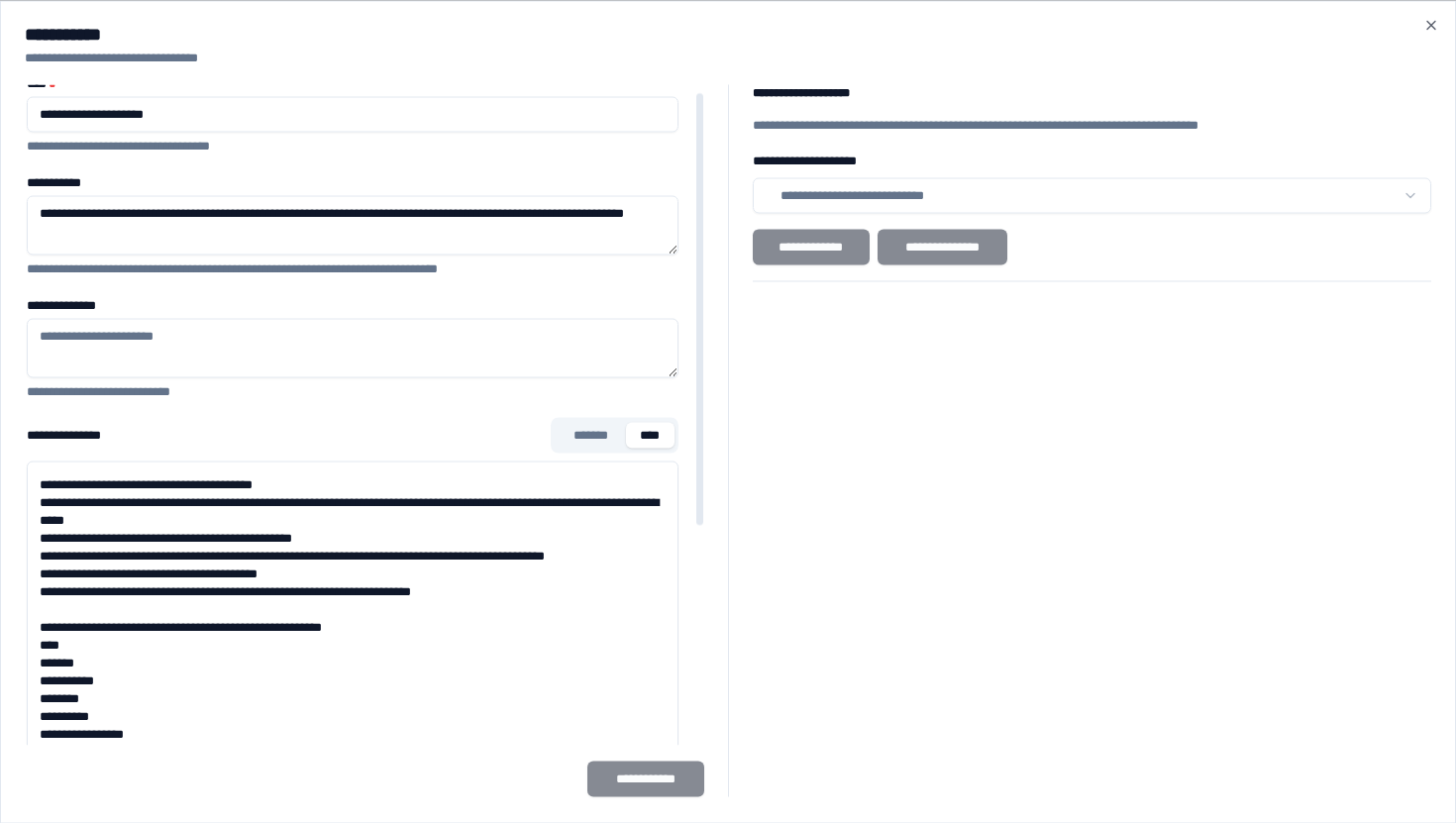 drag, startPoint x: 249, startPoint y: 515, endPoint x: 322, endPoint y: 574, distance: 93.8616 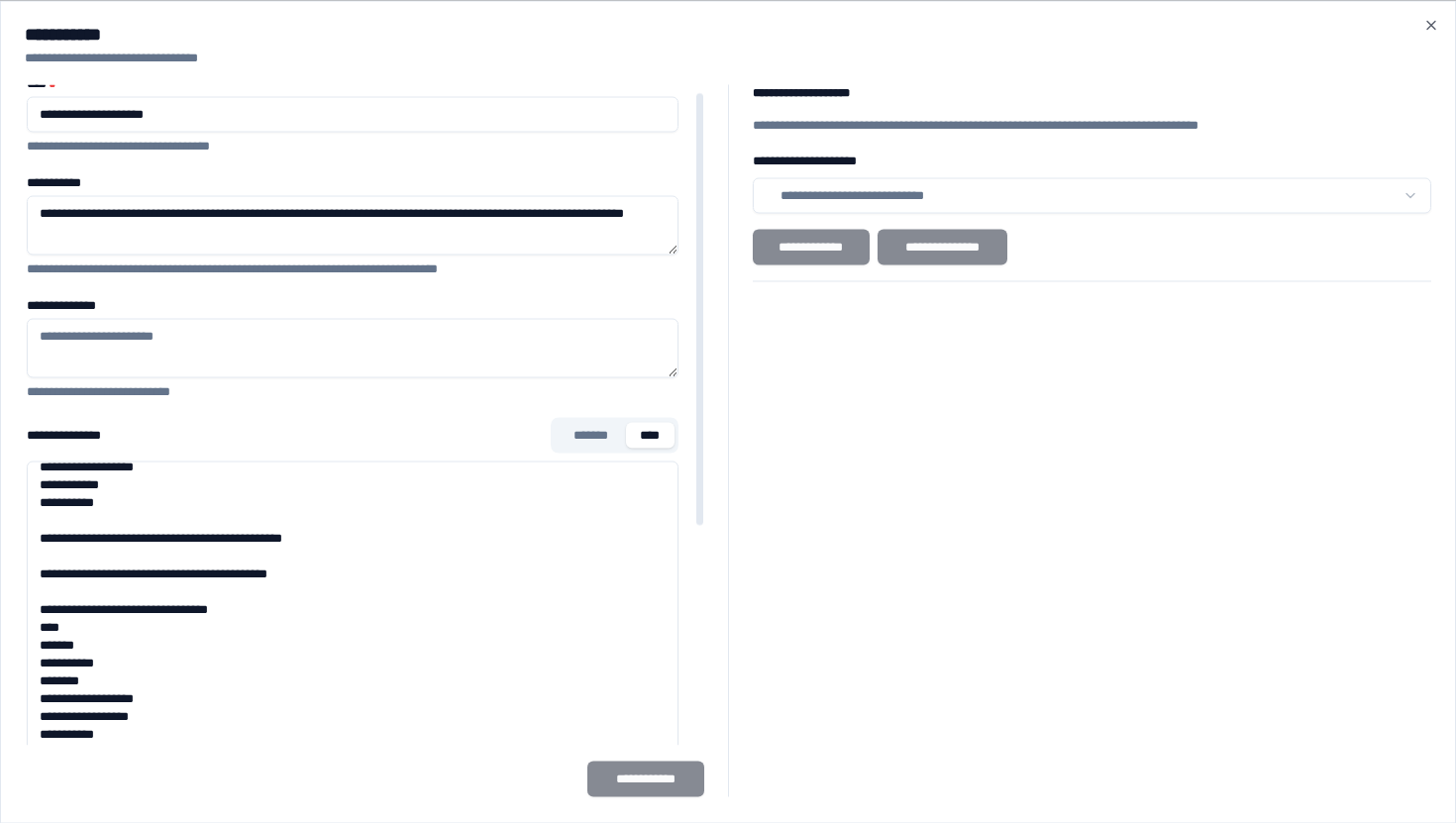 scroll, scrollTop: 654, scrollLeft: 0, axis: vertical 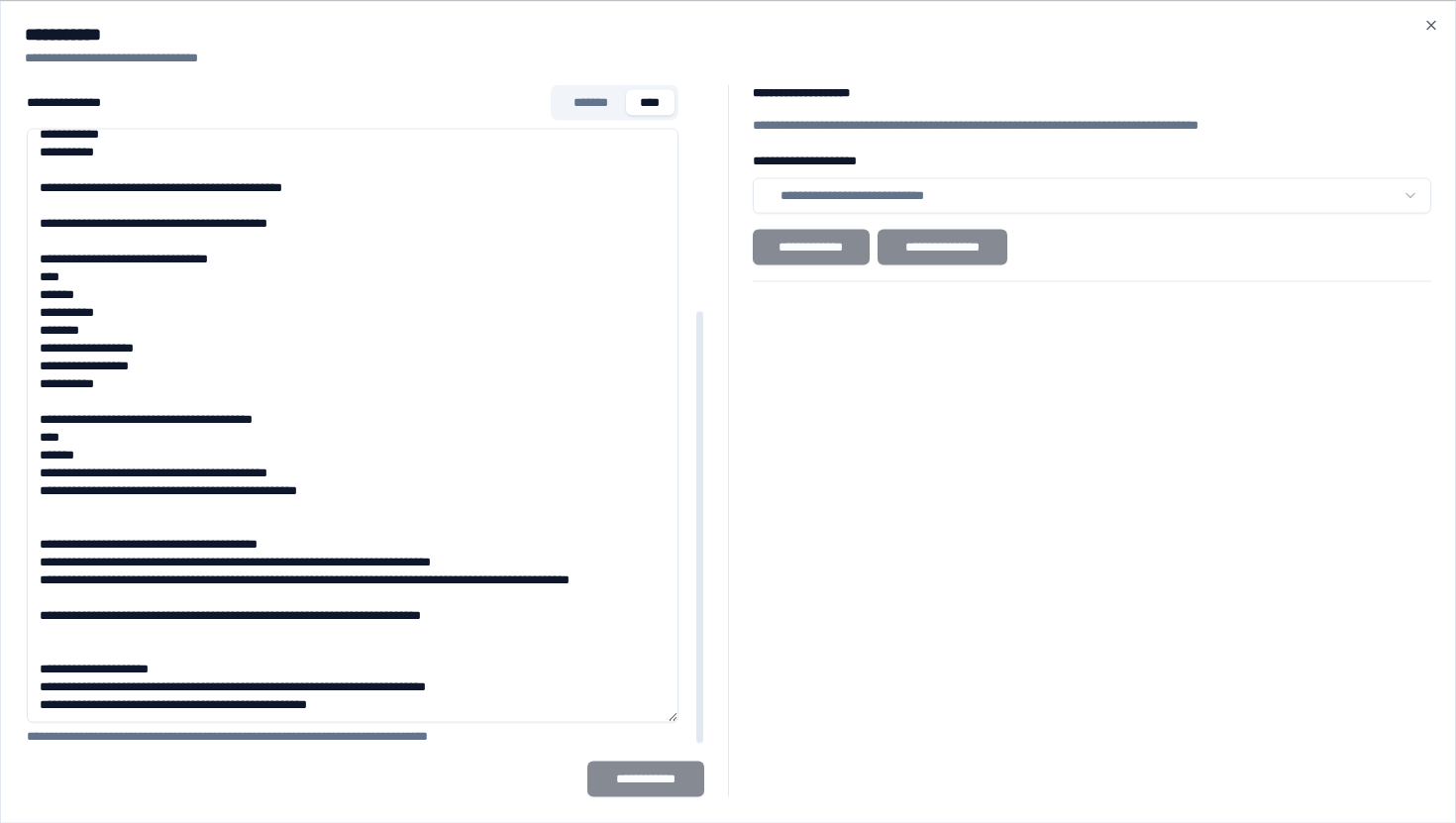 click on "**********" at bounding box center [353, 425] 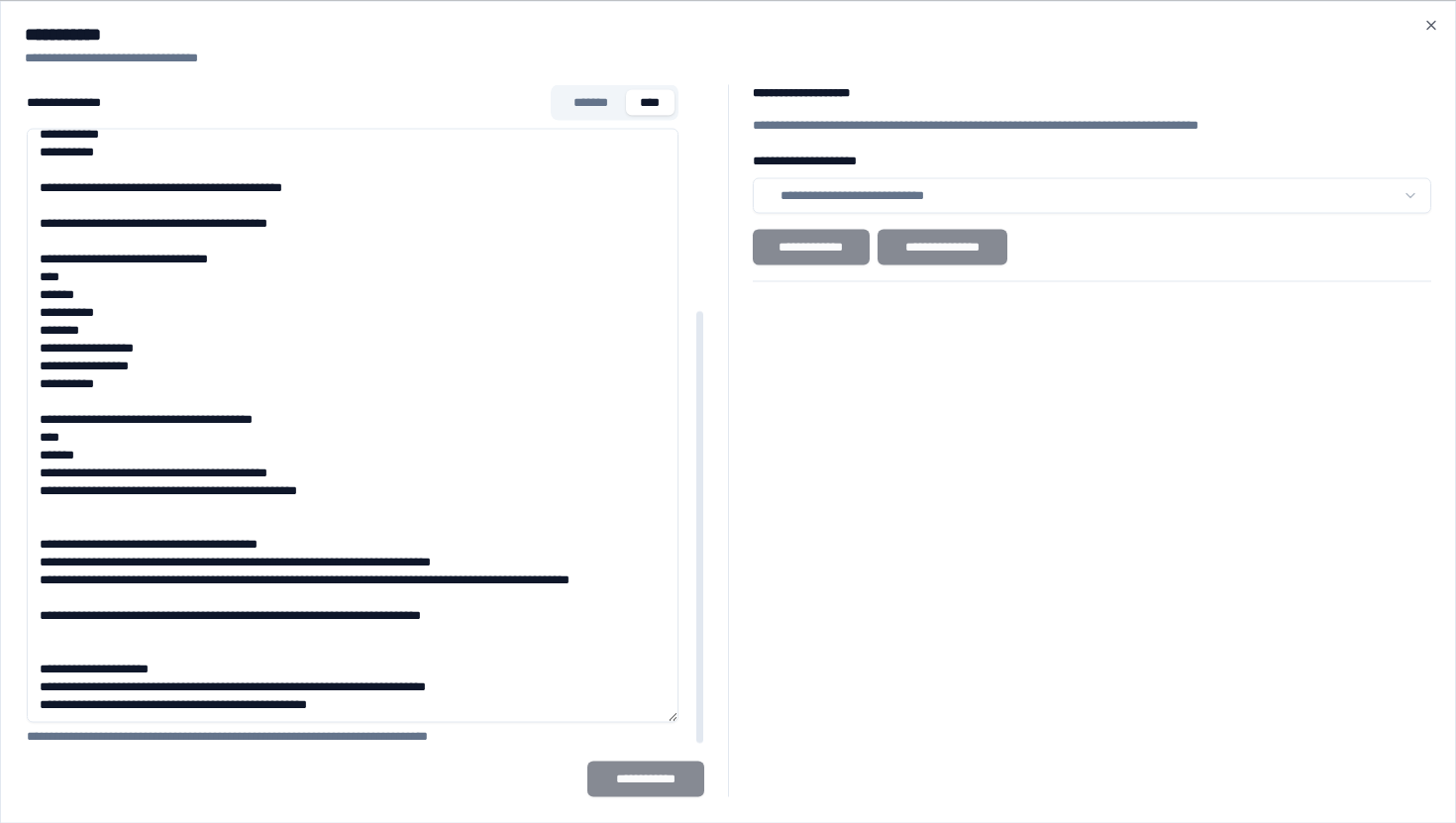 click on "**********" at bounding box center (353, 425) 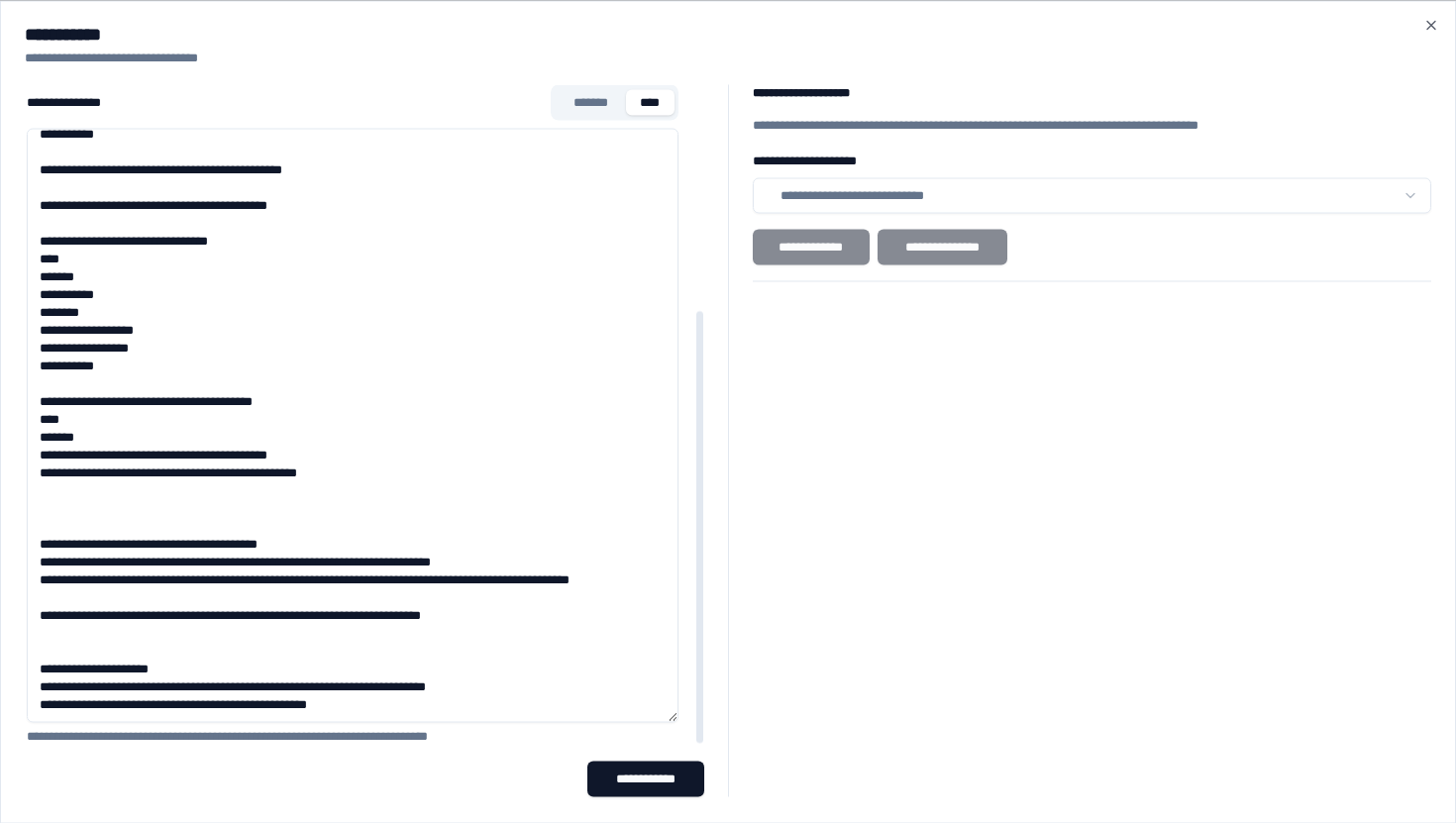 scroll, scrollTop: 671, scrollLeft: 0, axis: vertical 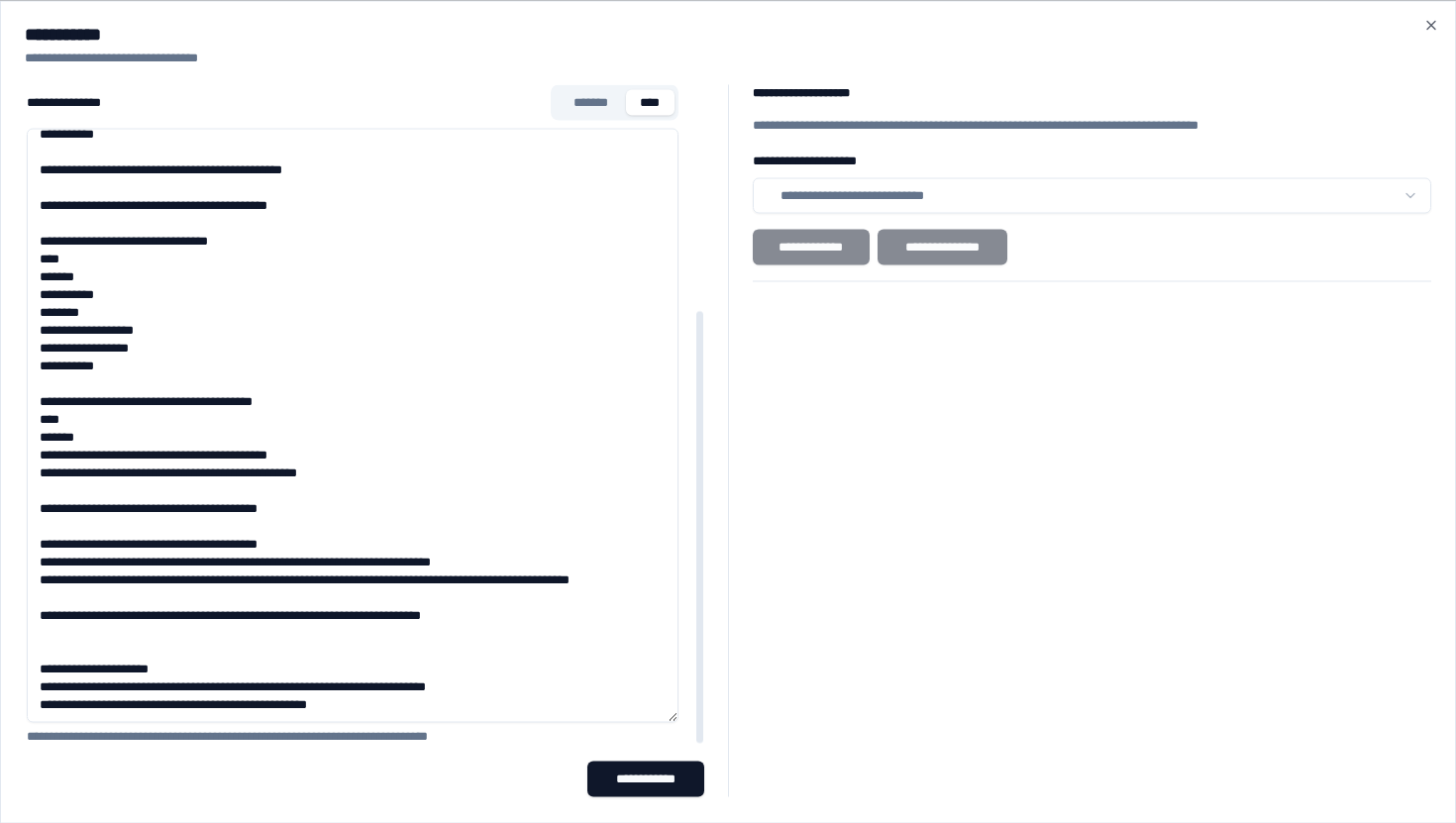 click on "**********" at bounding box center (353, 425) 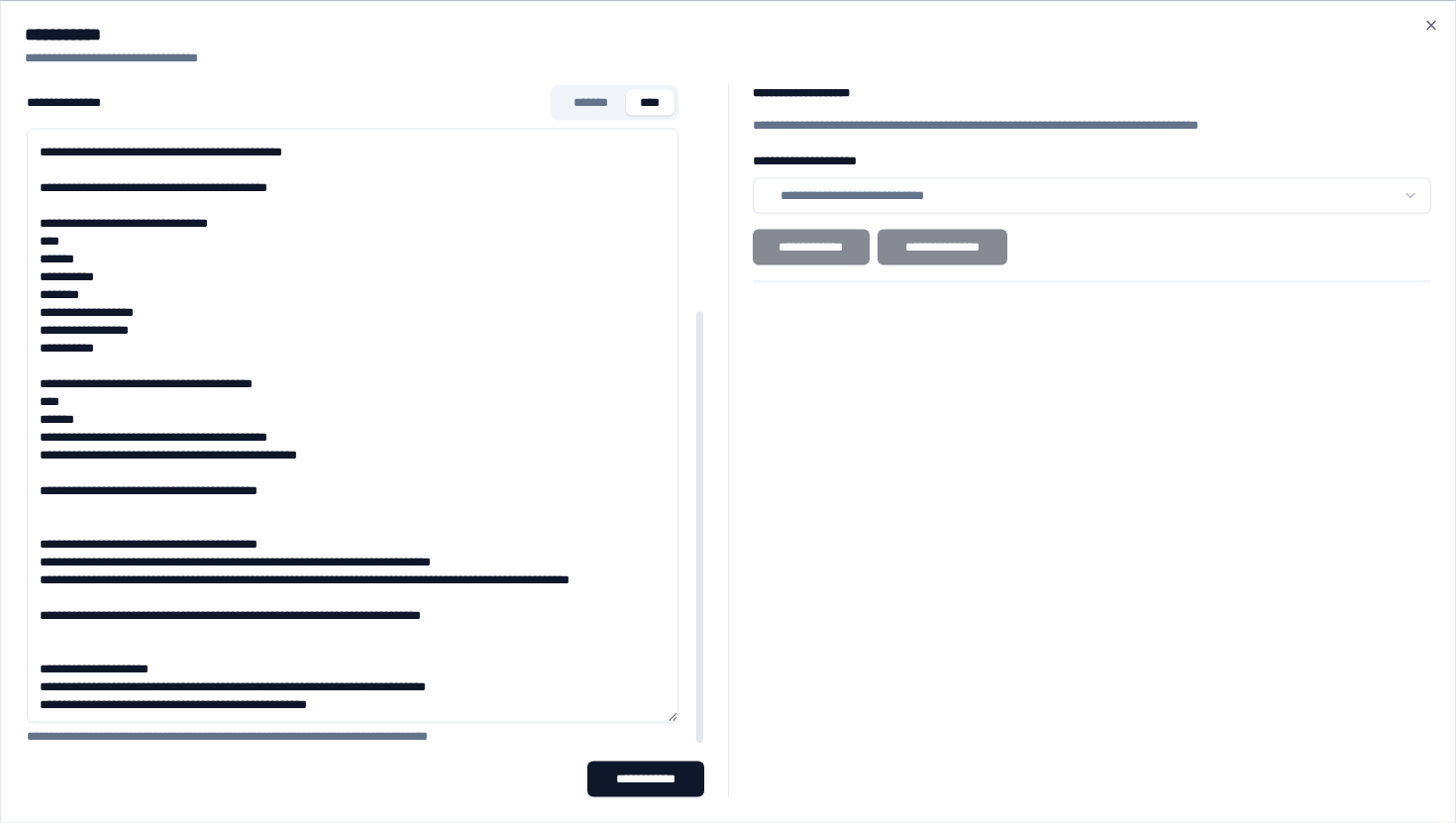 scroll, scrollTop: 689, scrollLeft: 0, axis: vertical 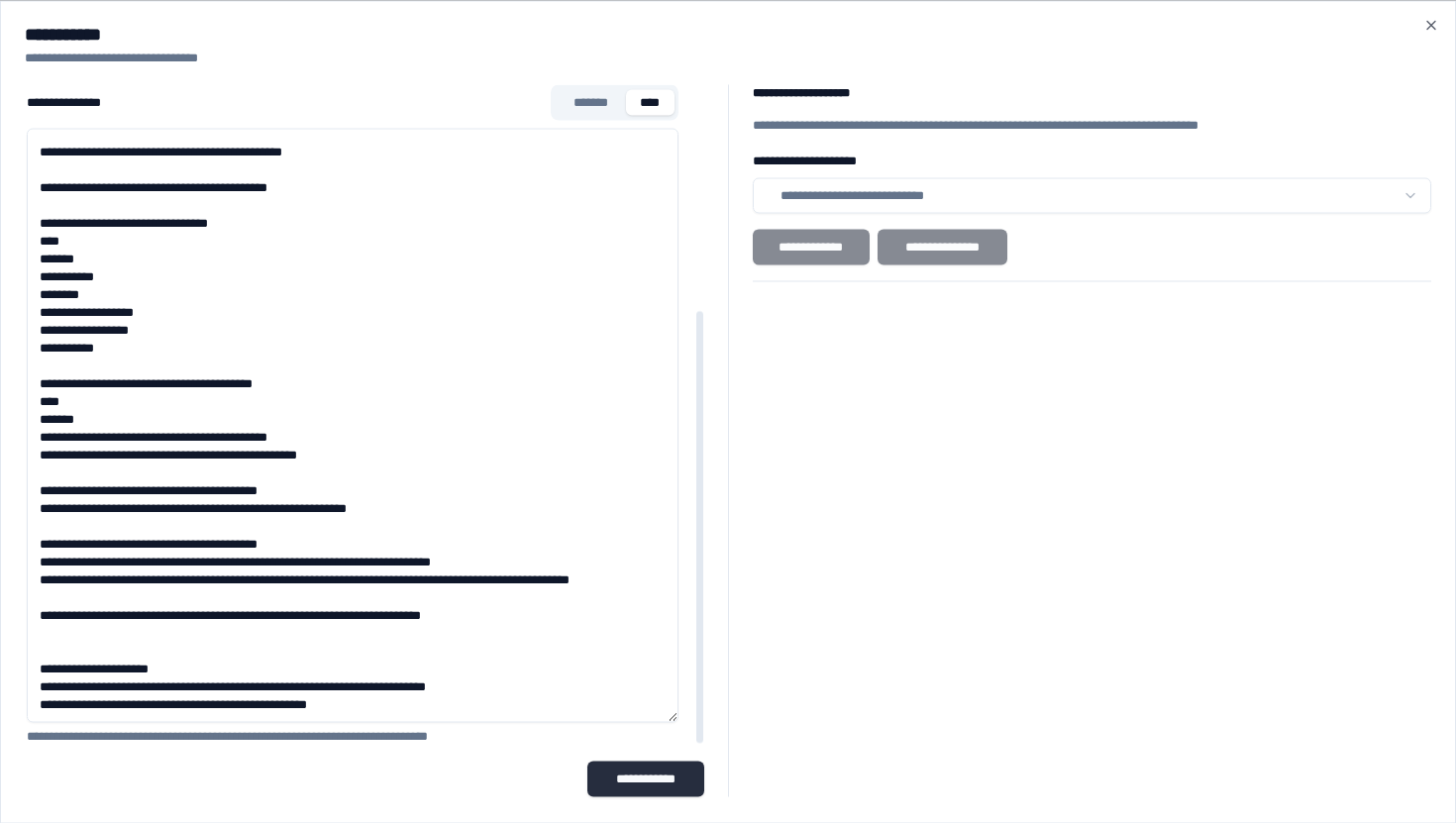 type on "**********" 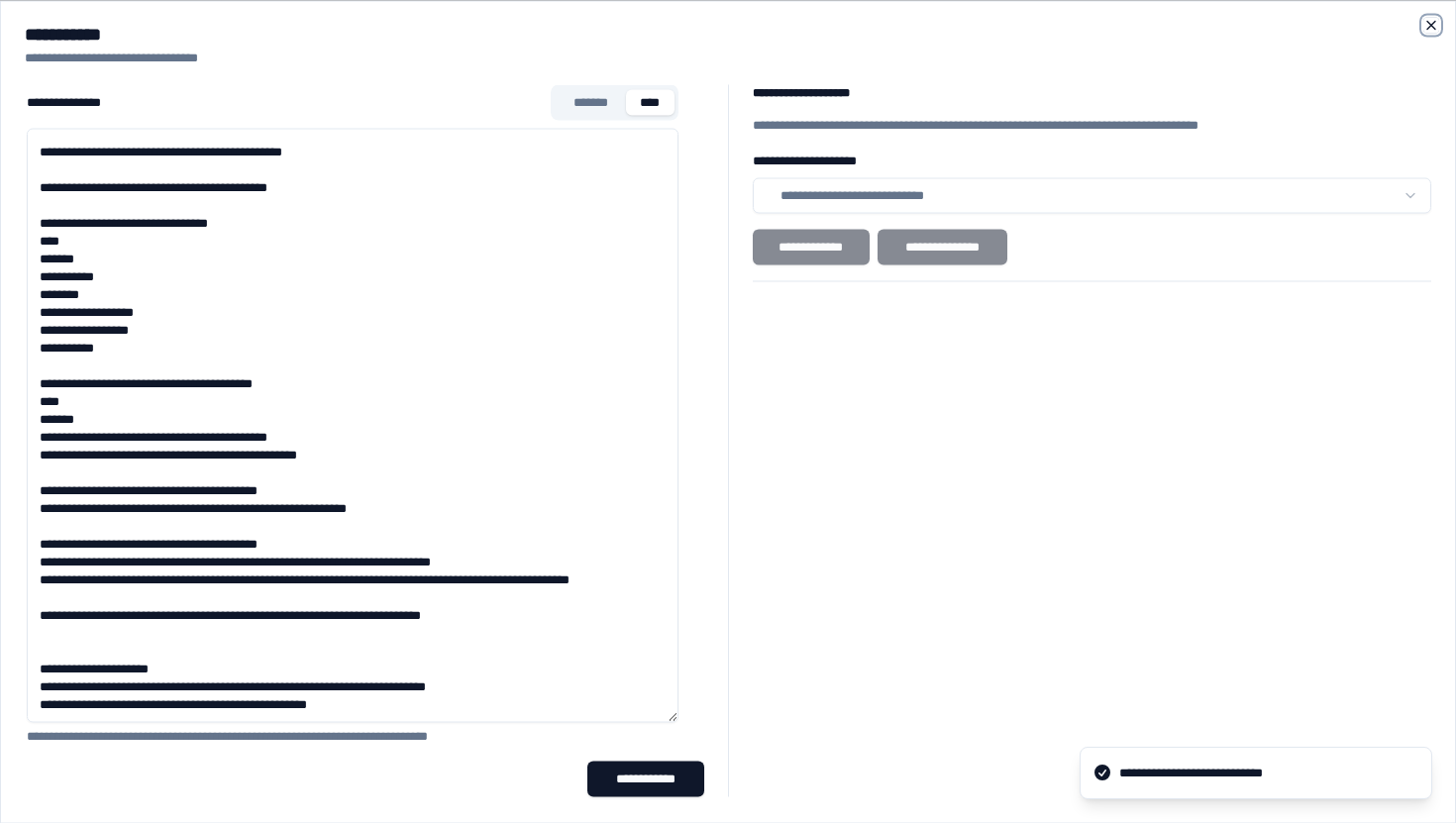 click 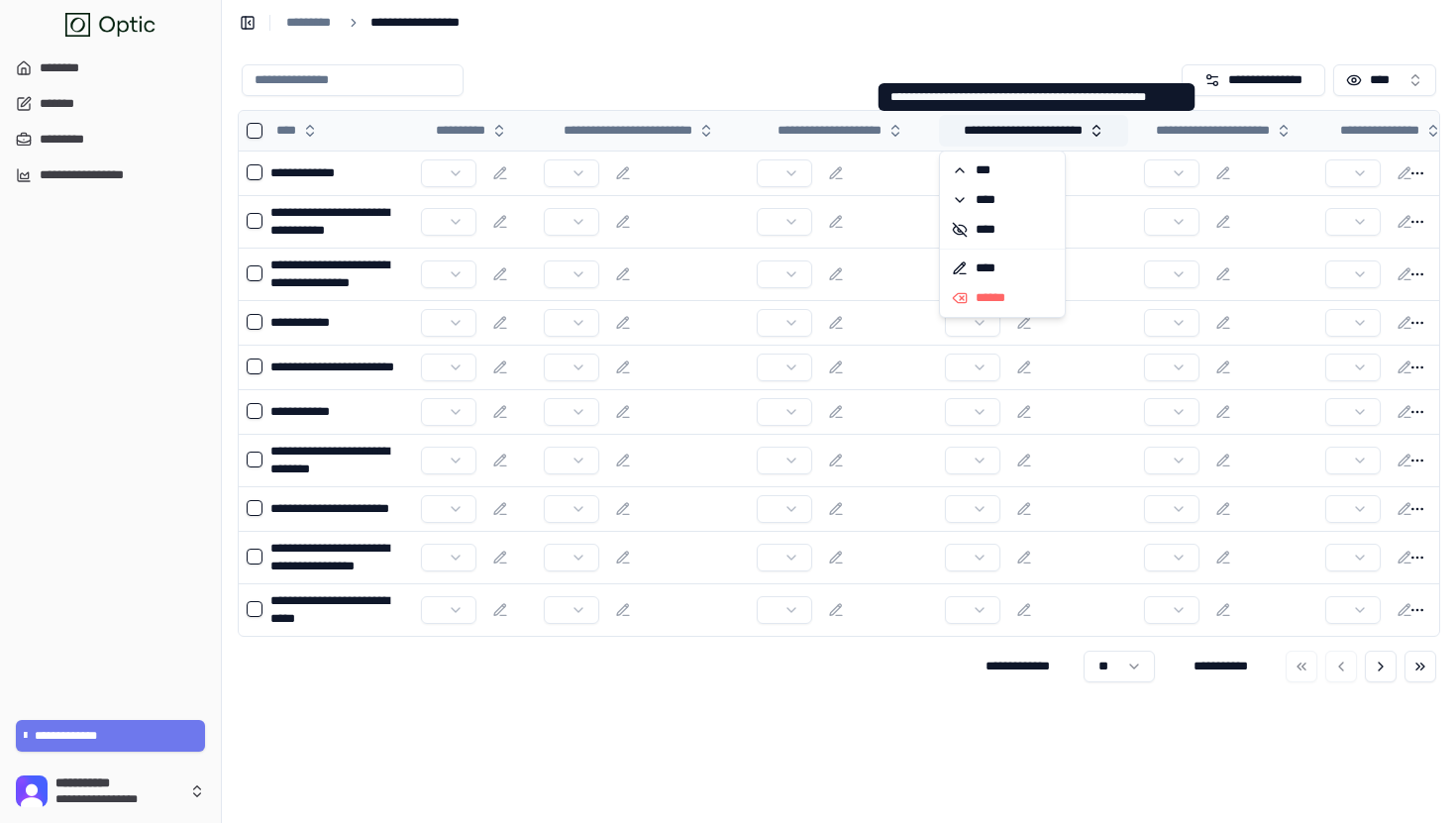 click on "**********" at bounding box center (1033, 131) 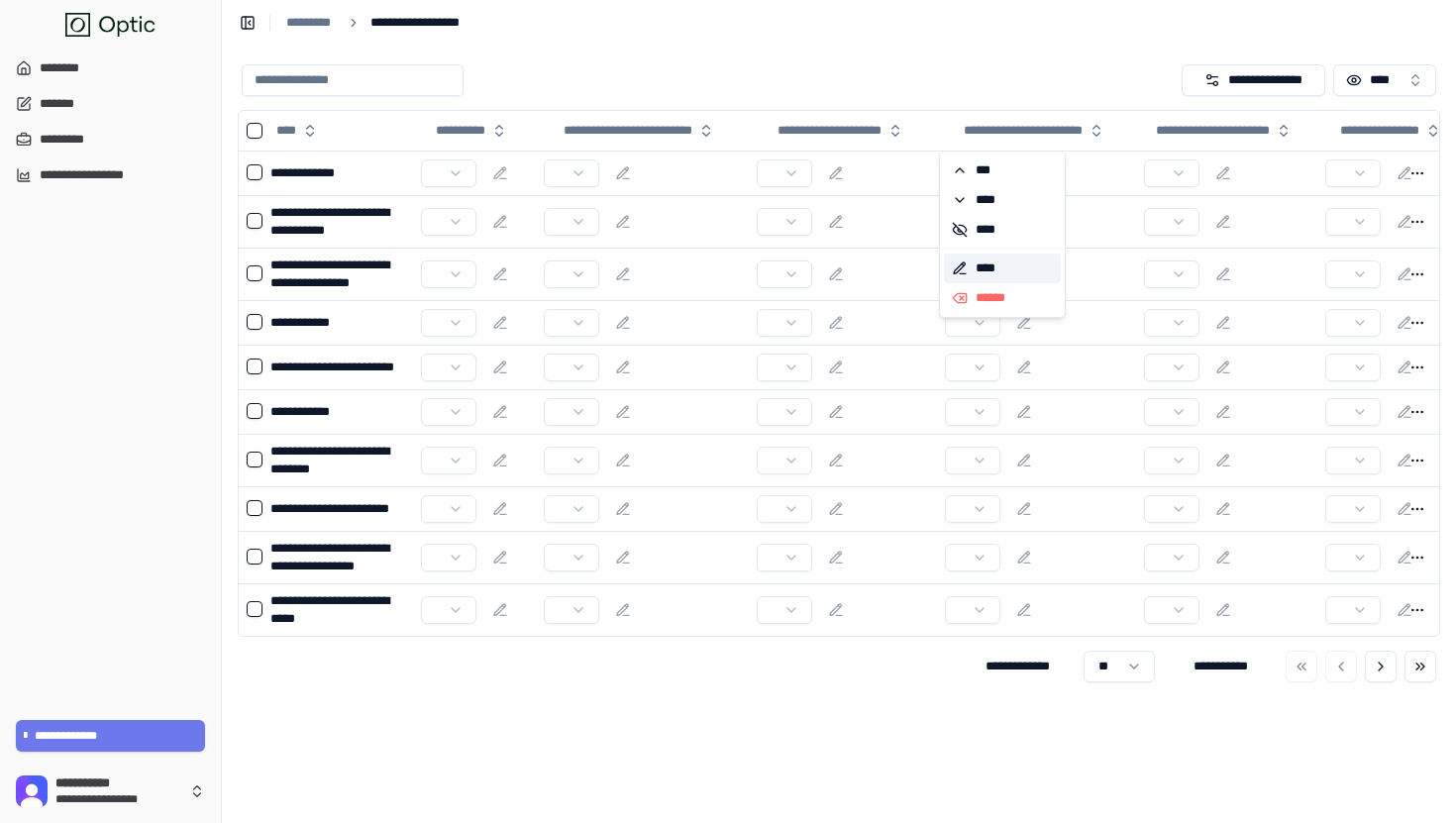 click on "****" at bounding box center [1002, 268] 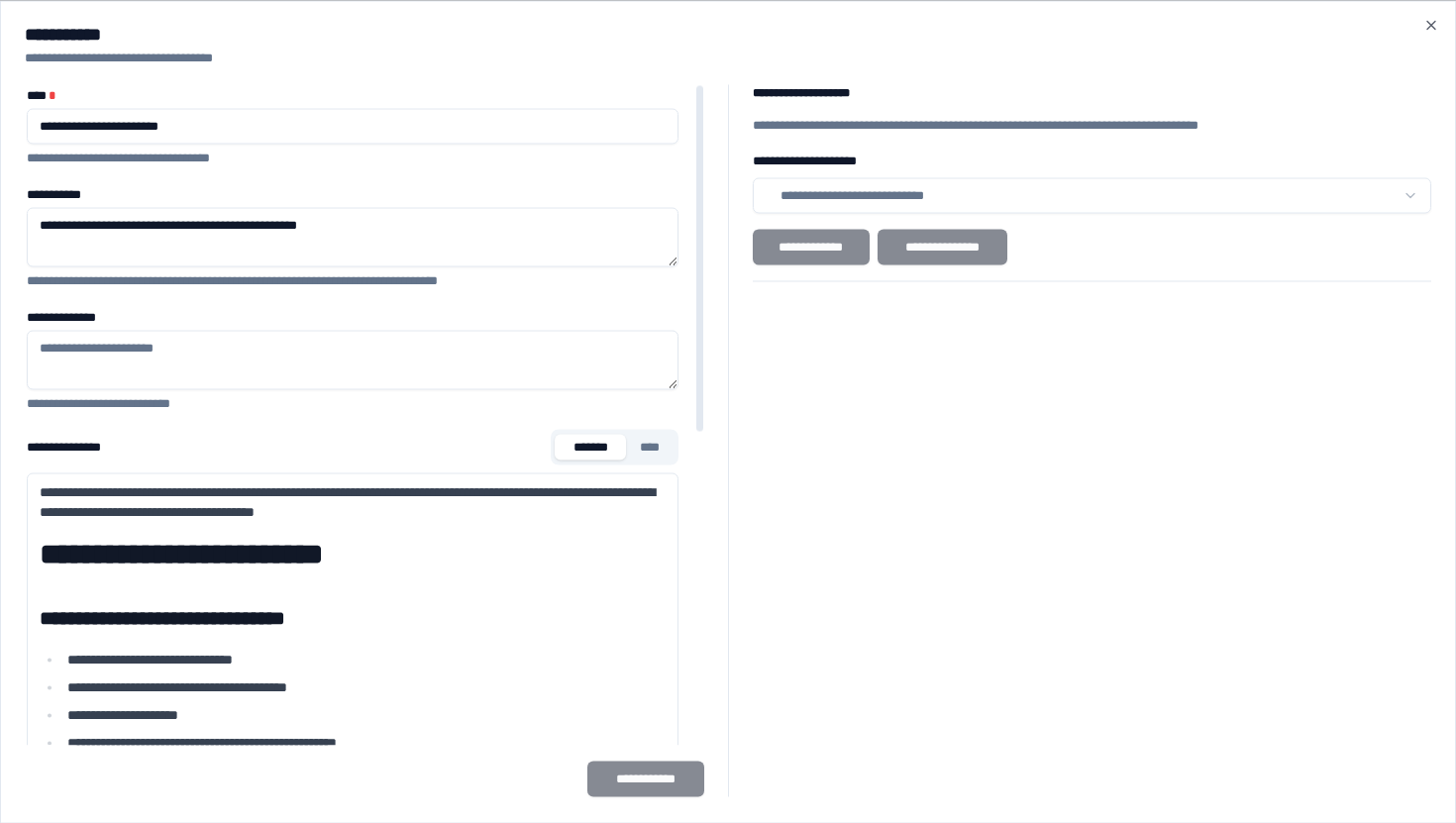 click on "**********" at bounding box center (353, 501) 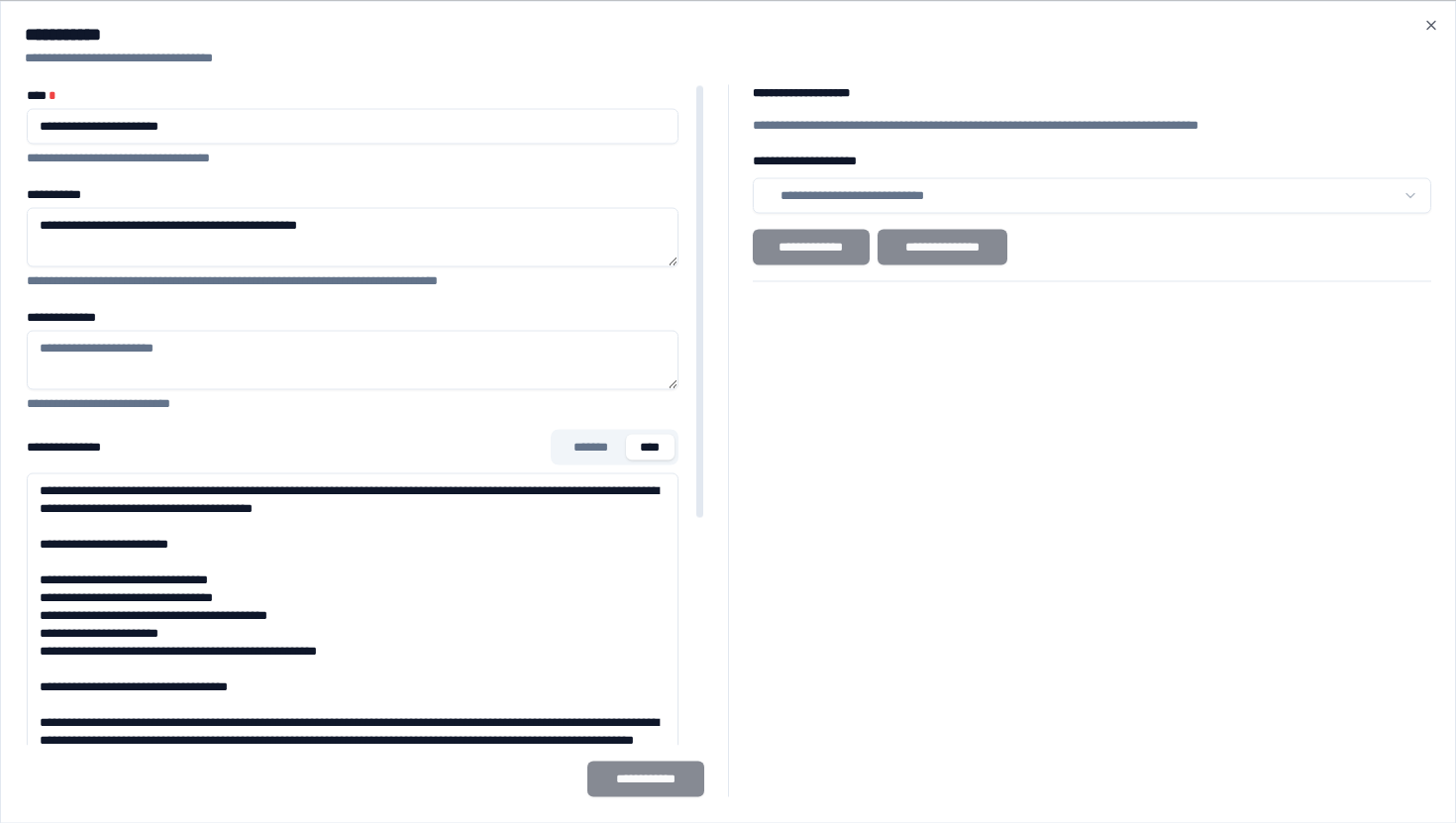 click on "**********" at bounding box center [353, 770] 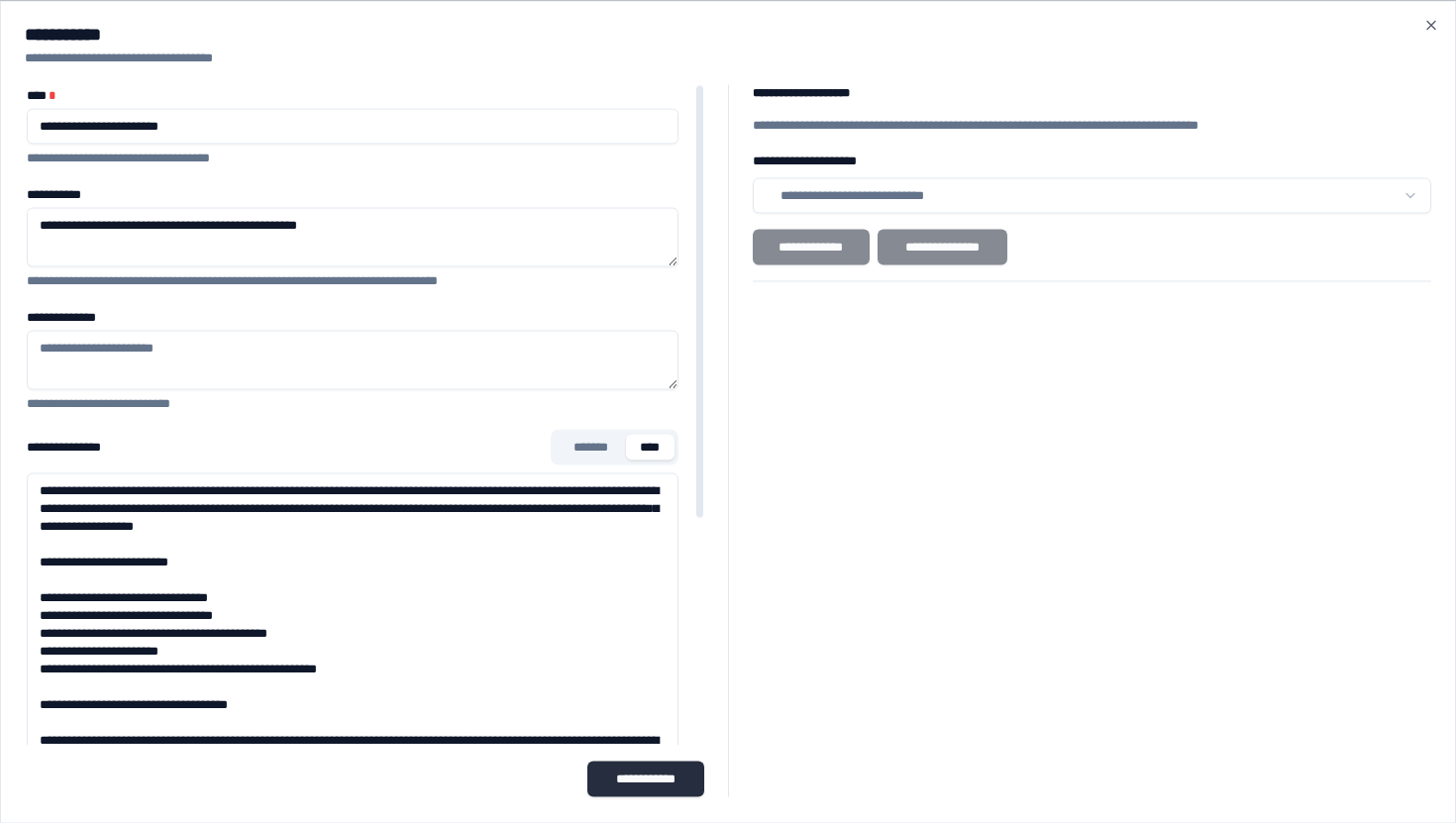 type on "**********" 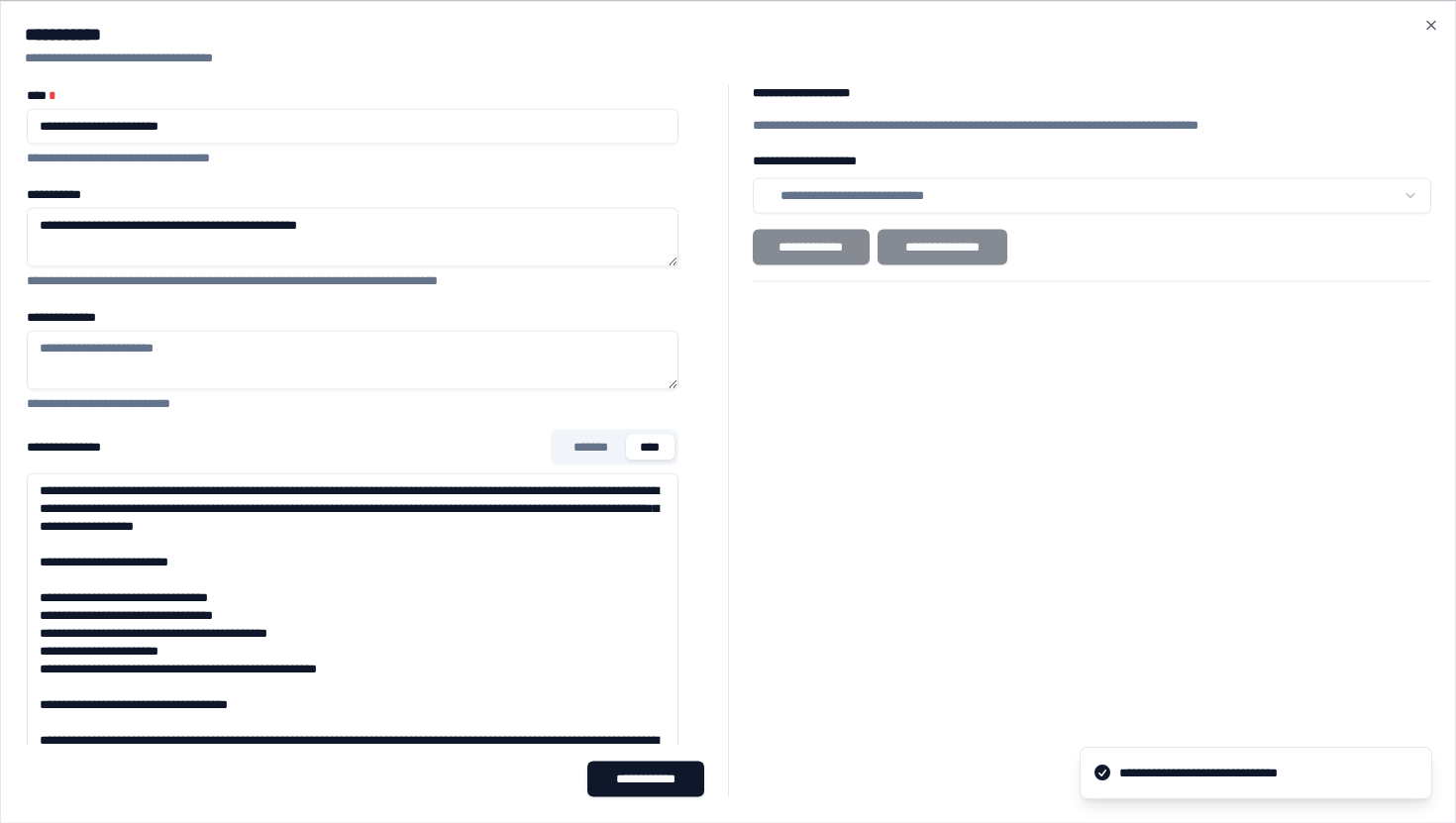 click on "**********" at bounding box center [728, 34] 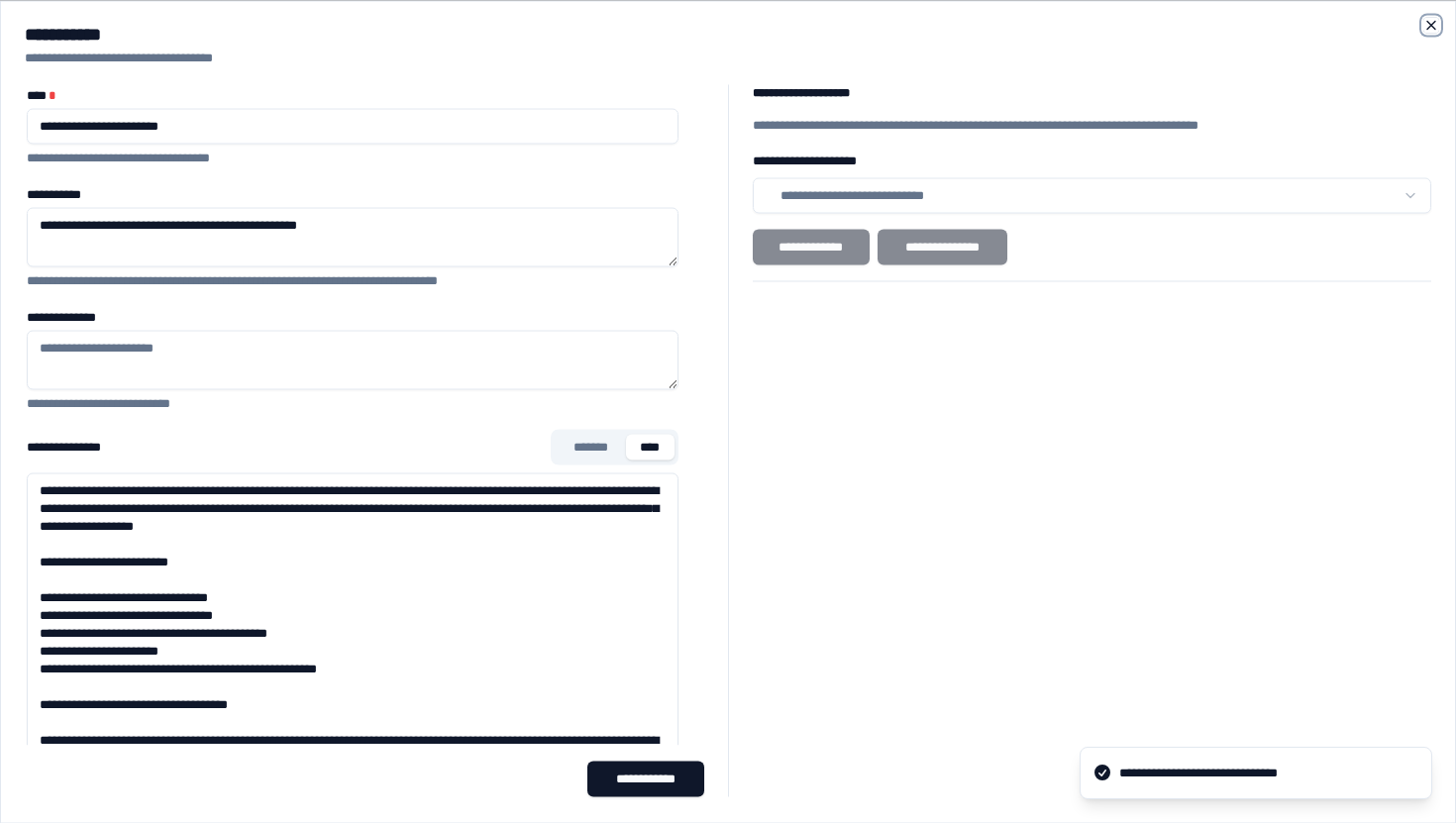 click 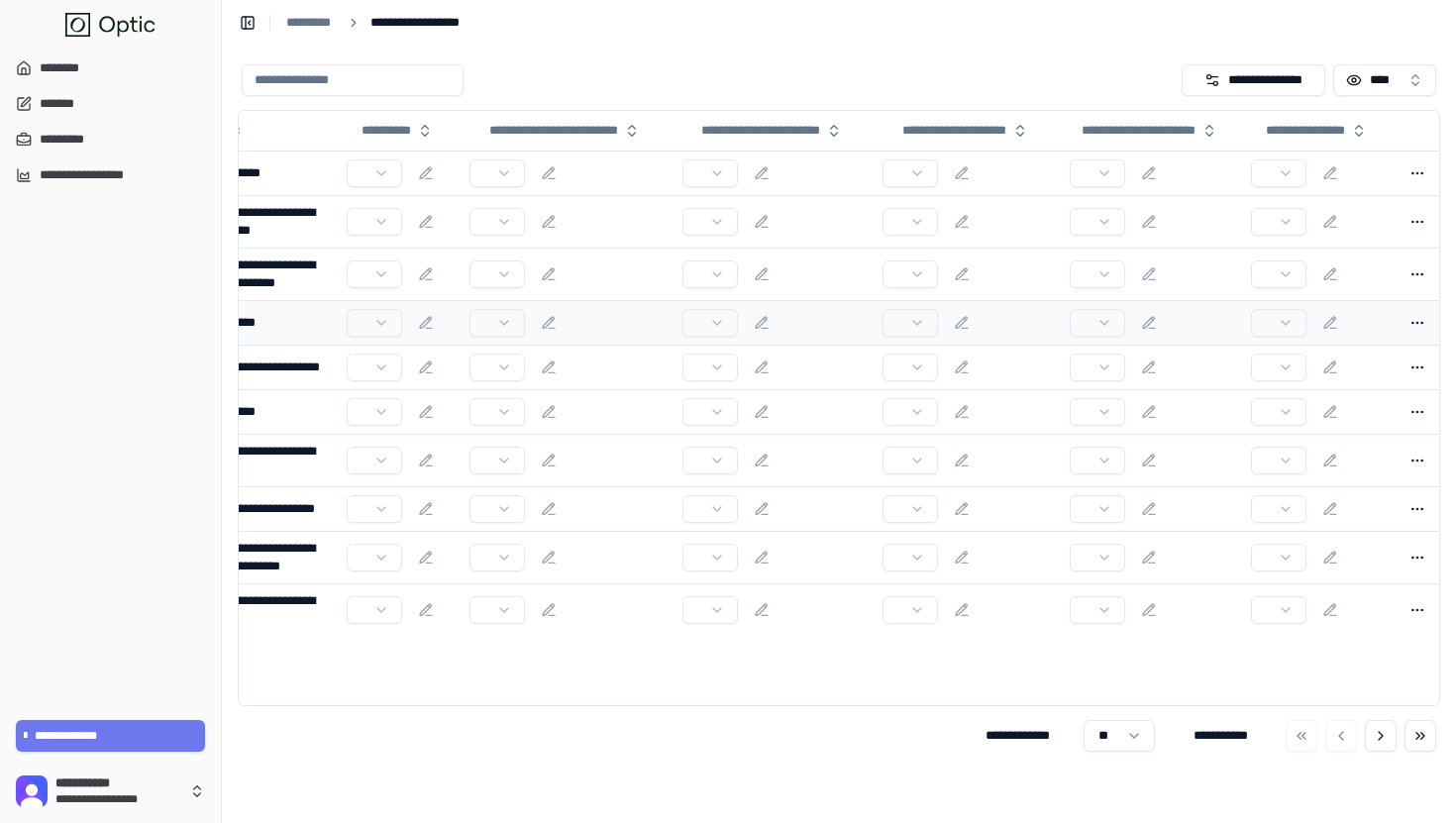 scroll, scrollTop: 0, scrollLeft: 0, axis: both 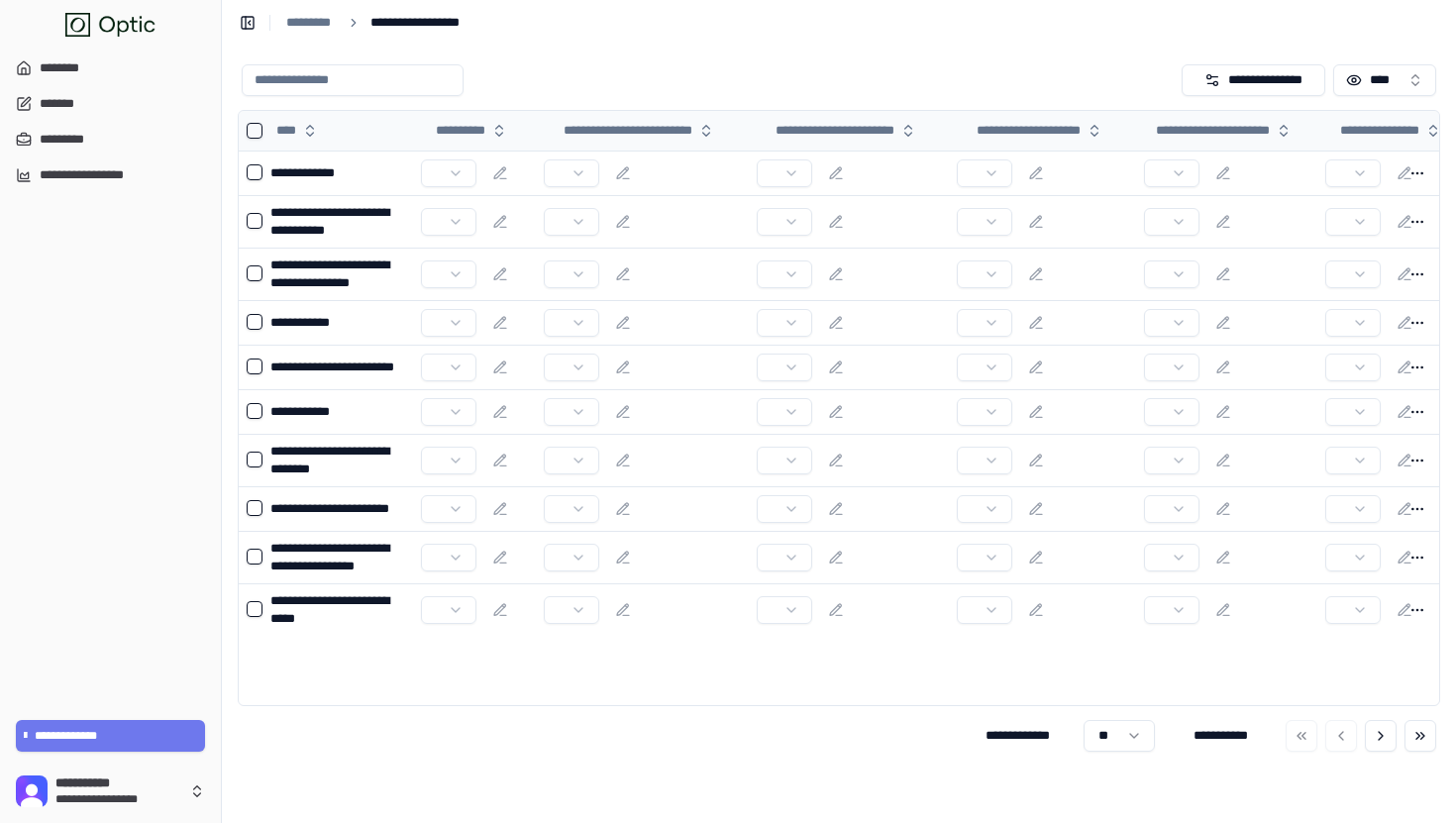 click at bounding box center [255, 131] 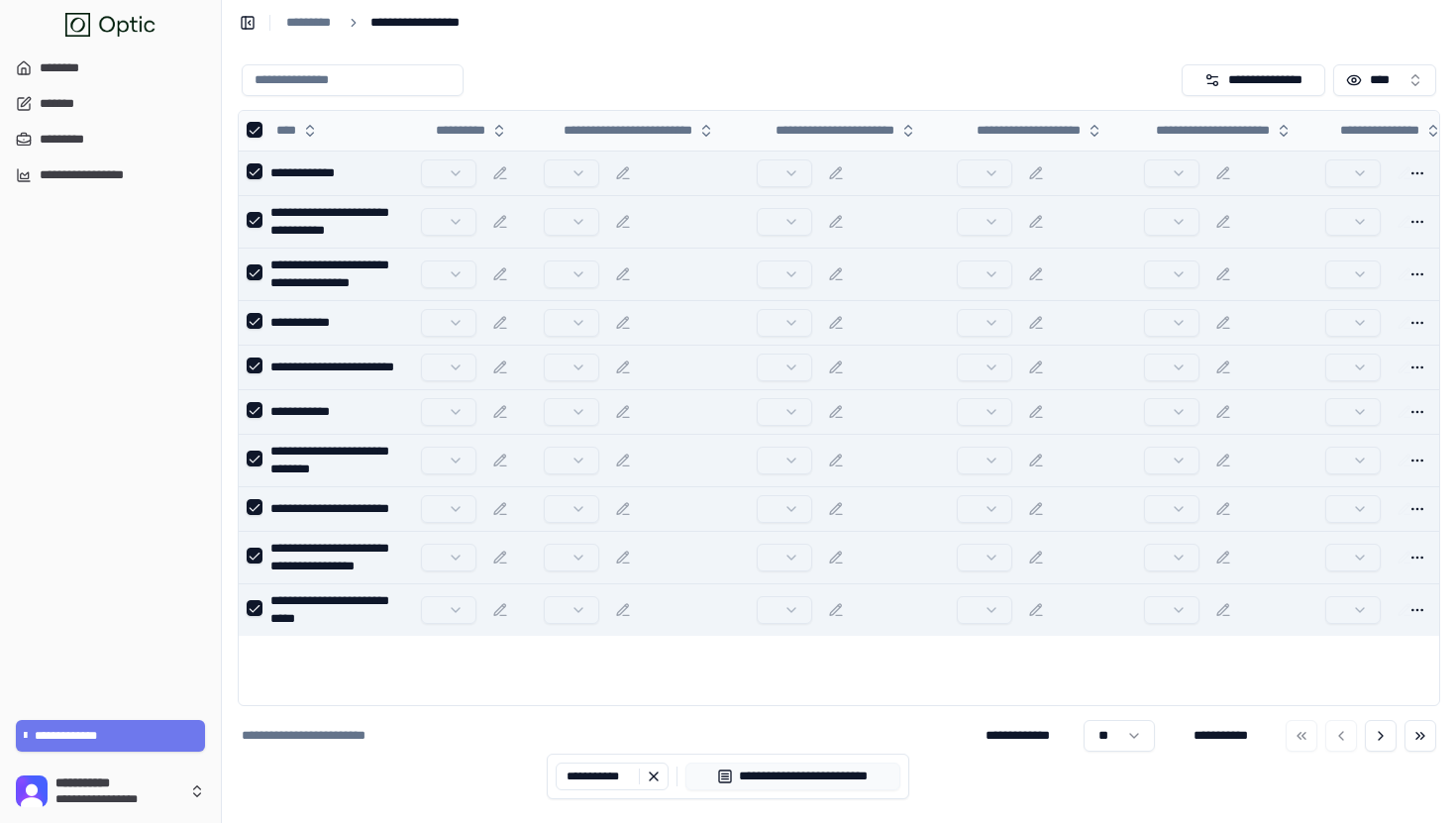 click at bounding box center [255, 130] 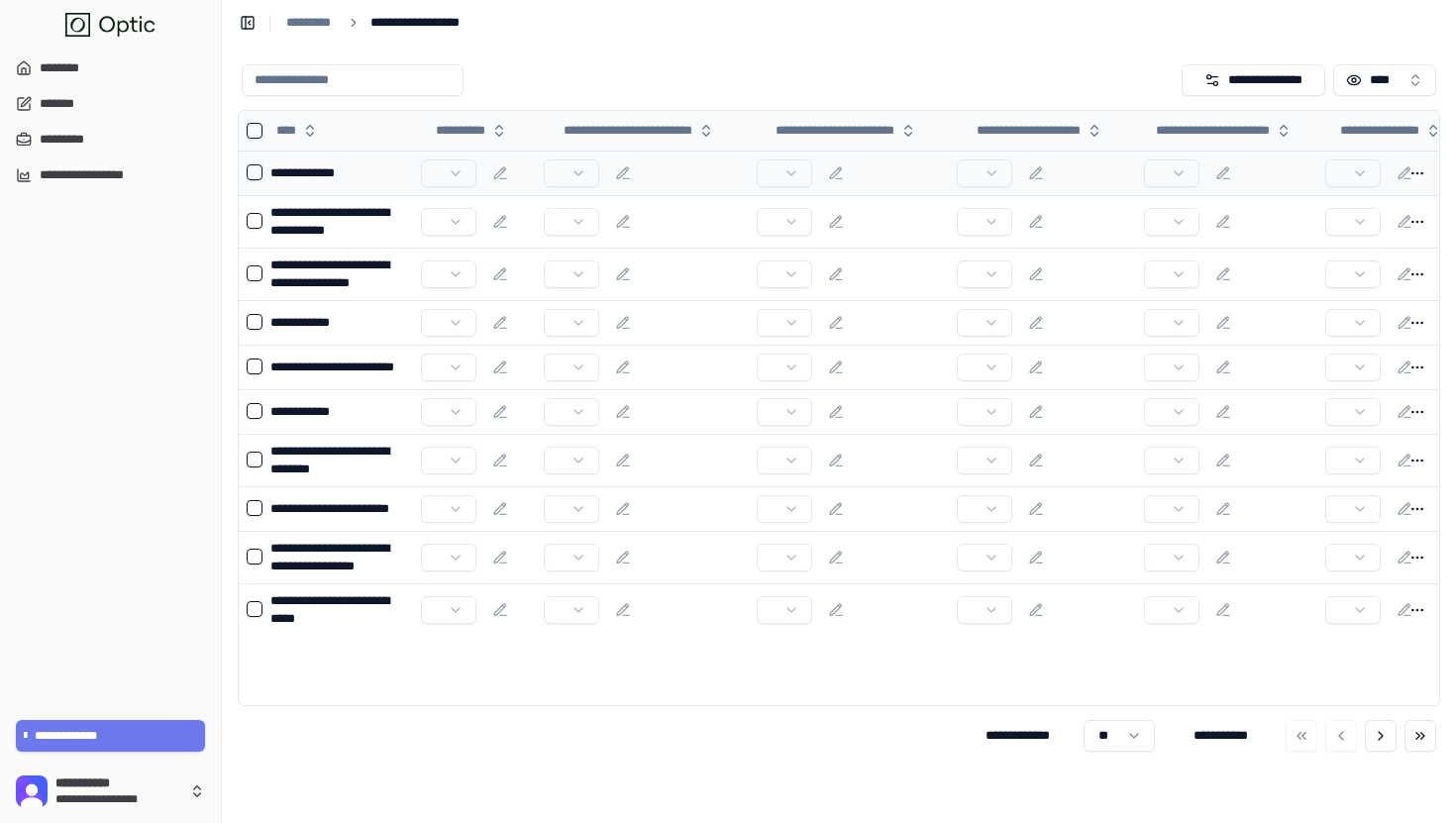 click at bounding box center [255, 172] 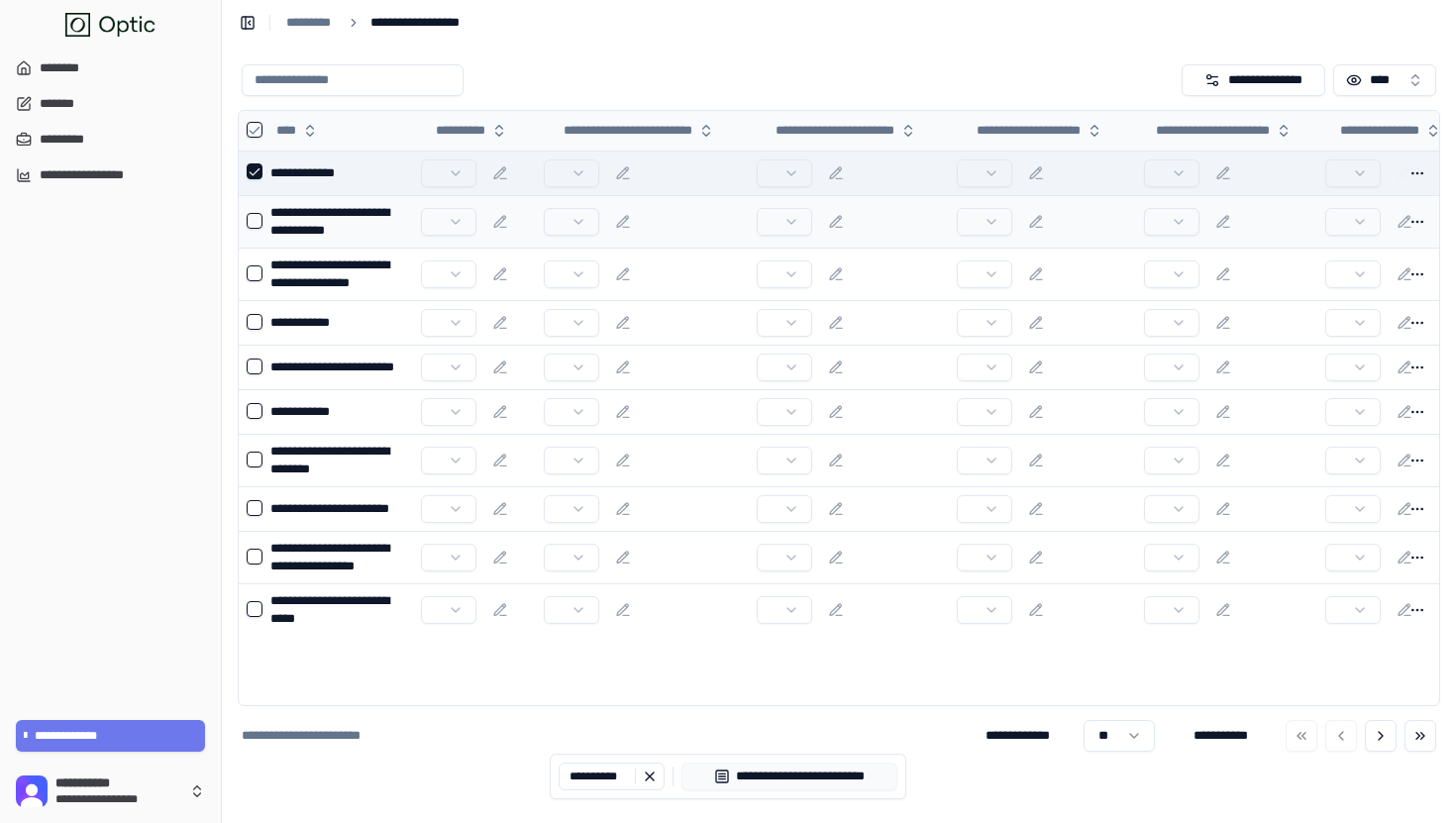 click at bounding box center [255, 221] 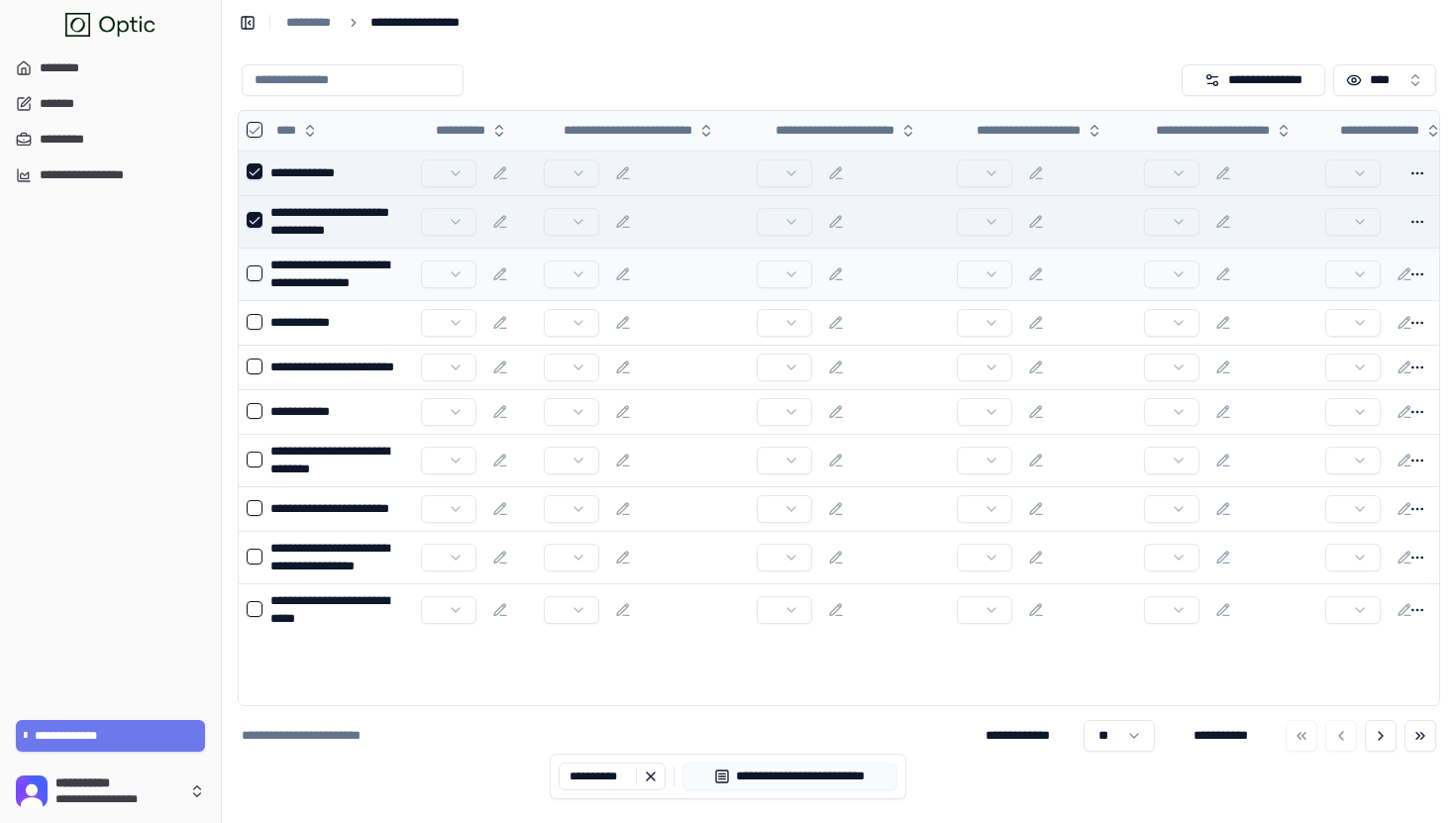 click at bounding box center [251, 273] 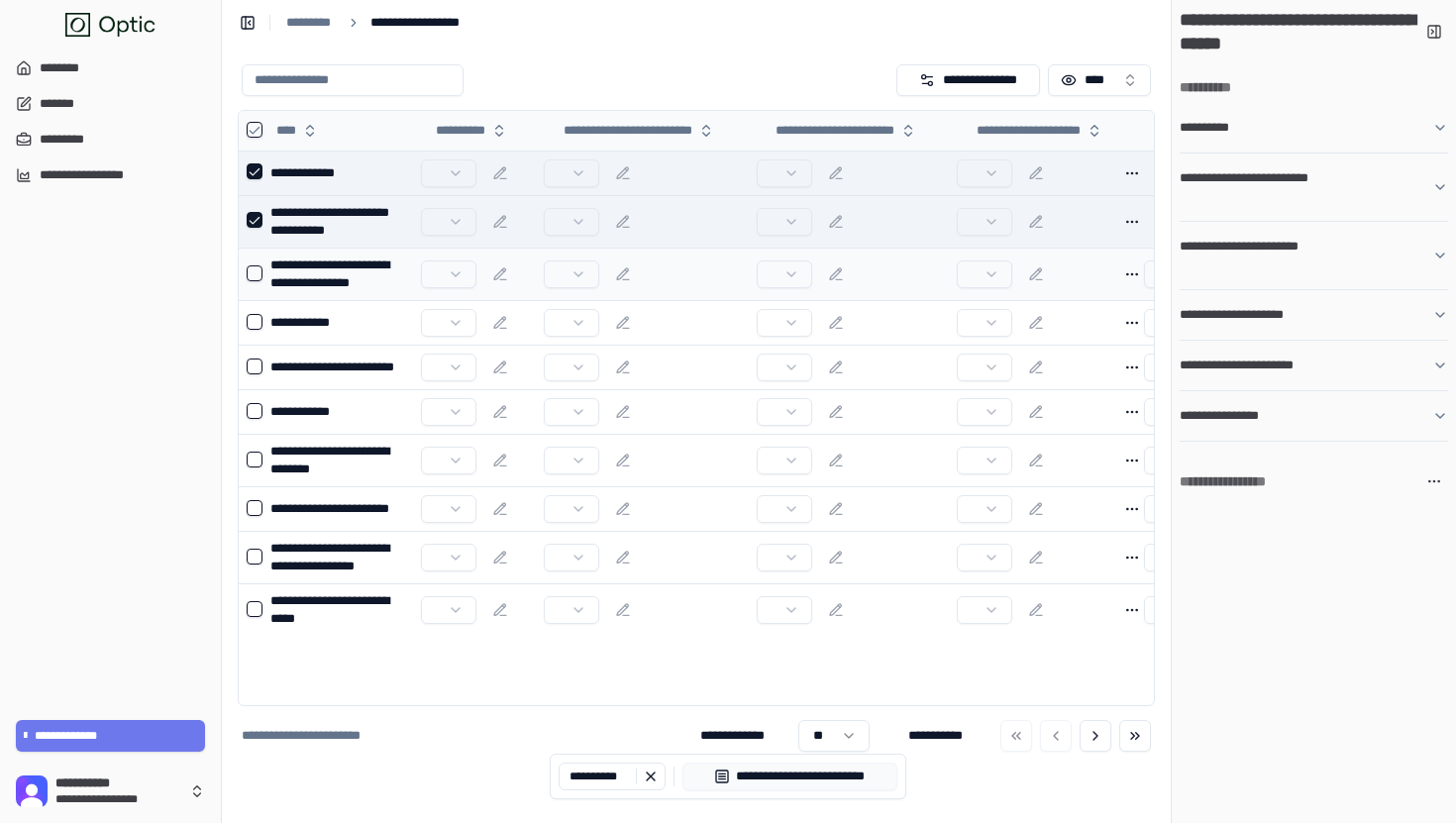 click at bounding box center [255, 273] 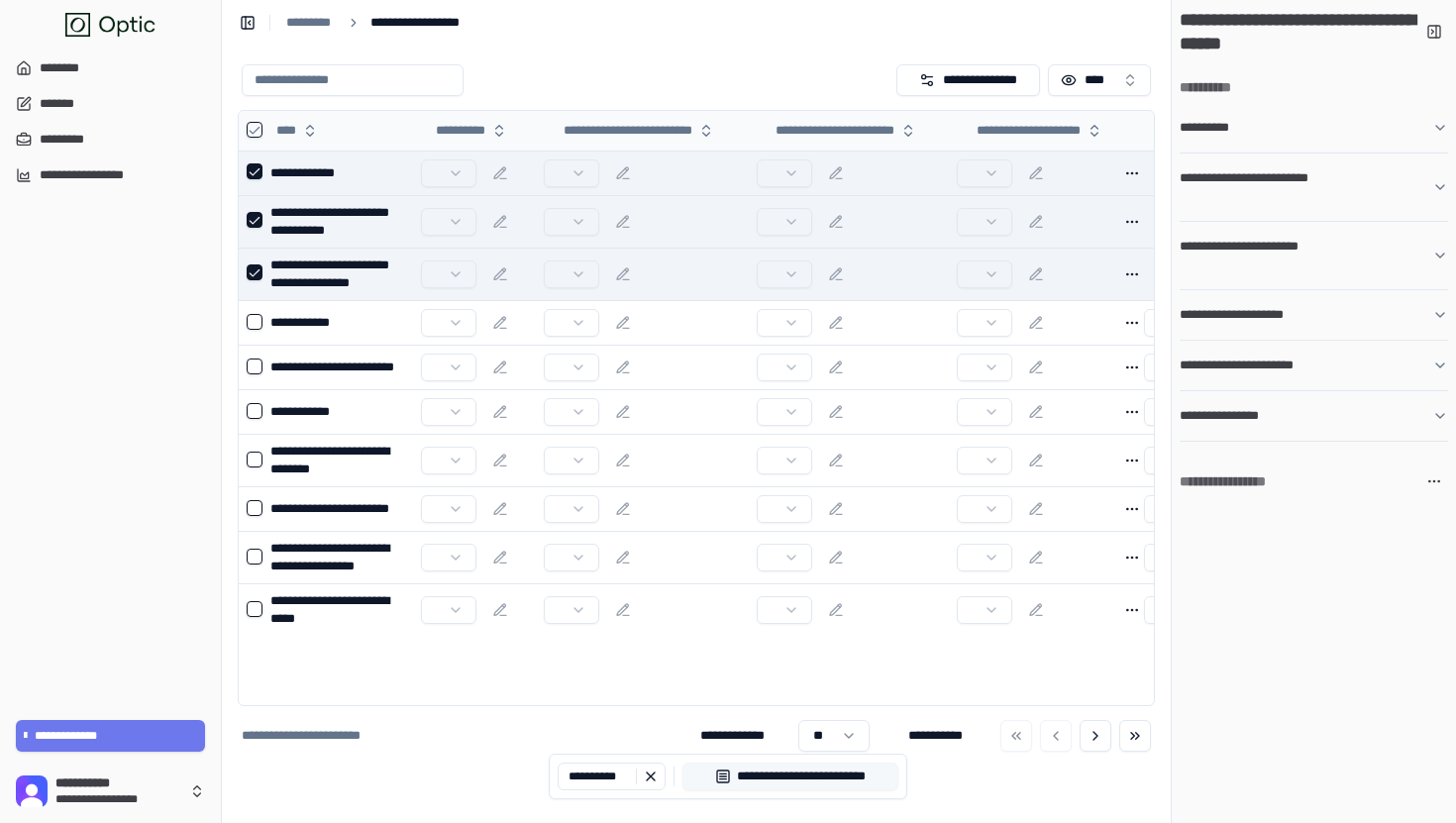 click on "**********" at bounding box center (790, 776) 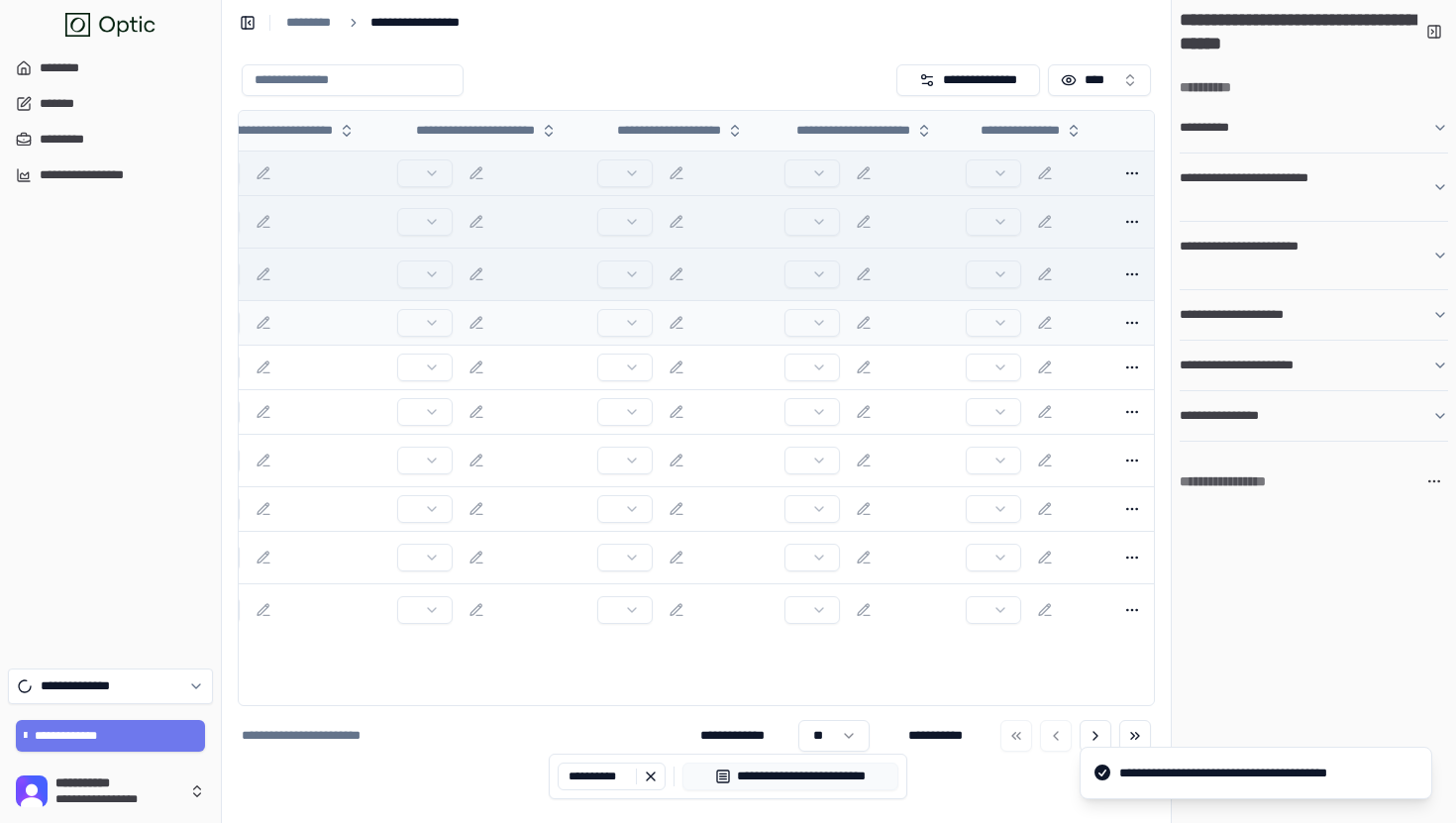 scroll, scrollTop: 0, scrollLeft: 0, axis: both 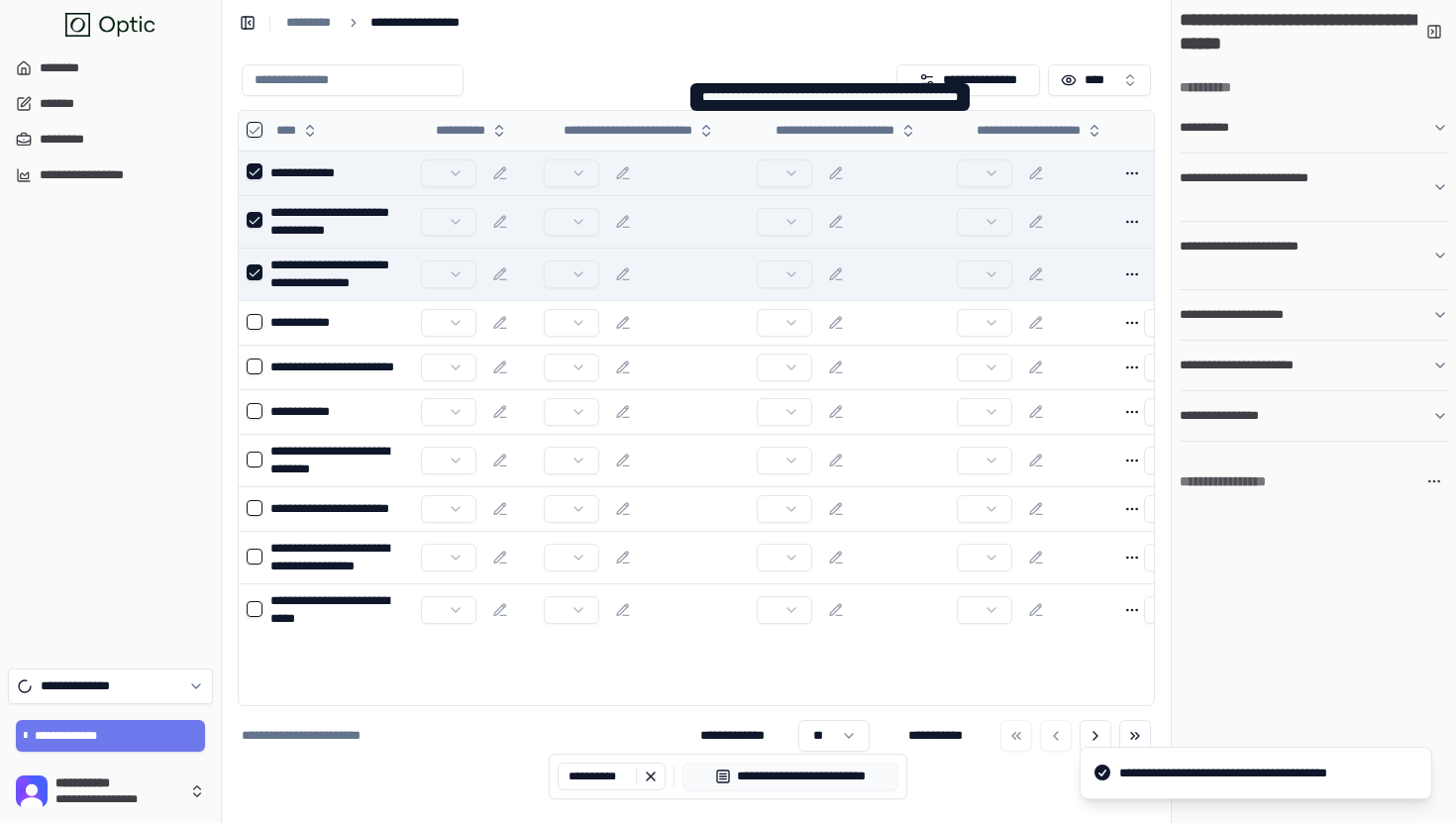 click on "**********" at bounding box center (696, 22) 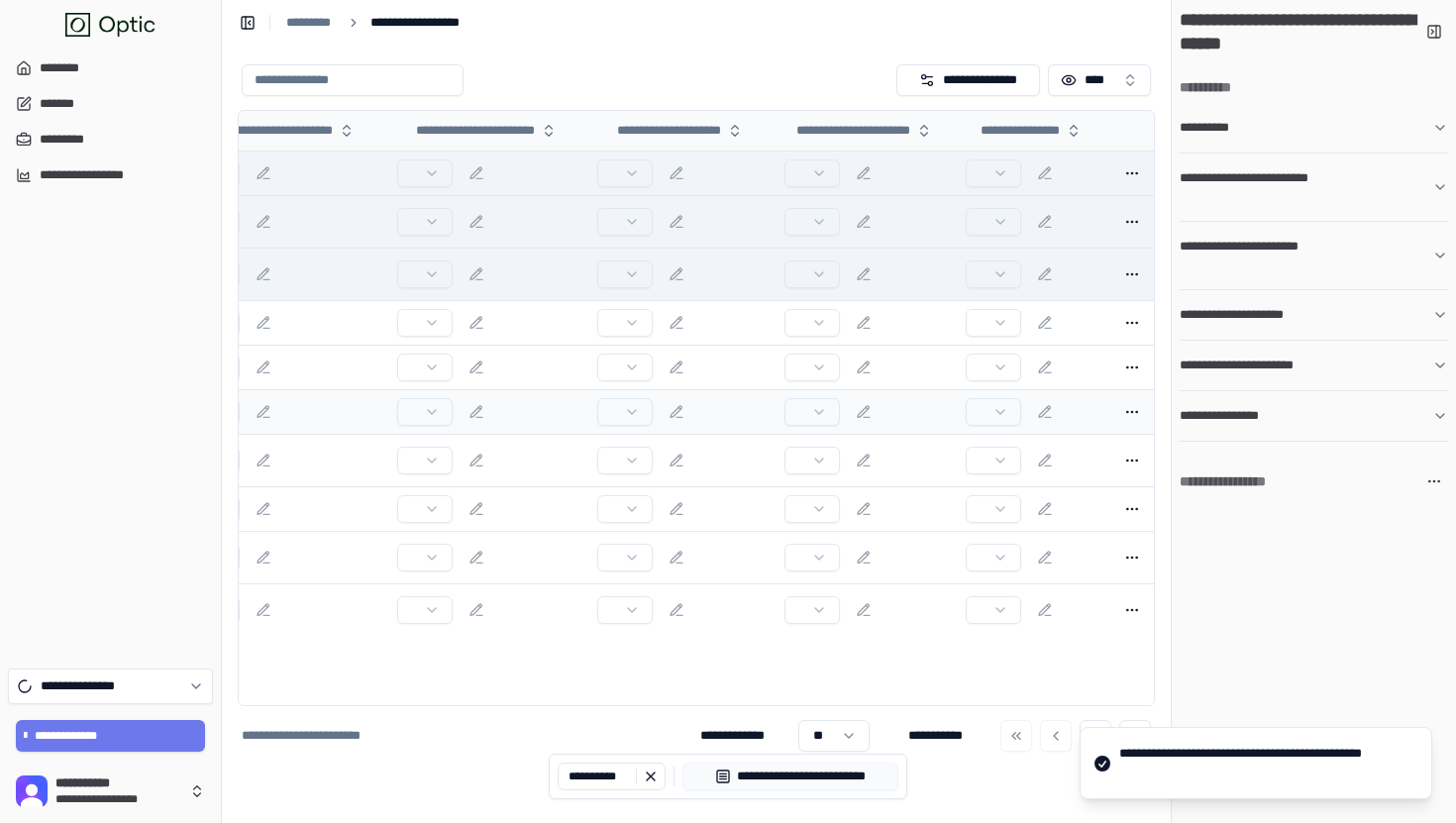 scroll, scrollTop: 0, scrollLeft: 0, axis: both 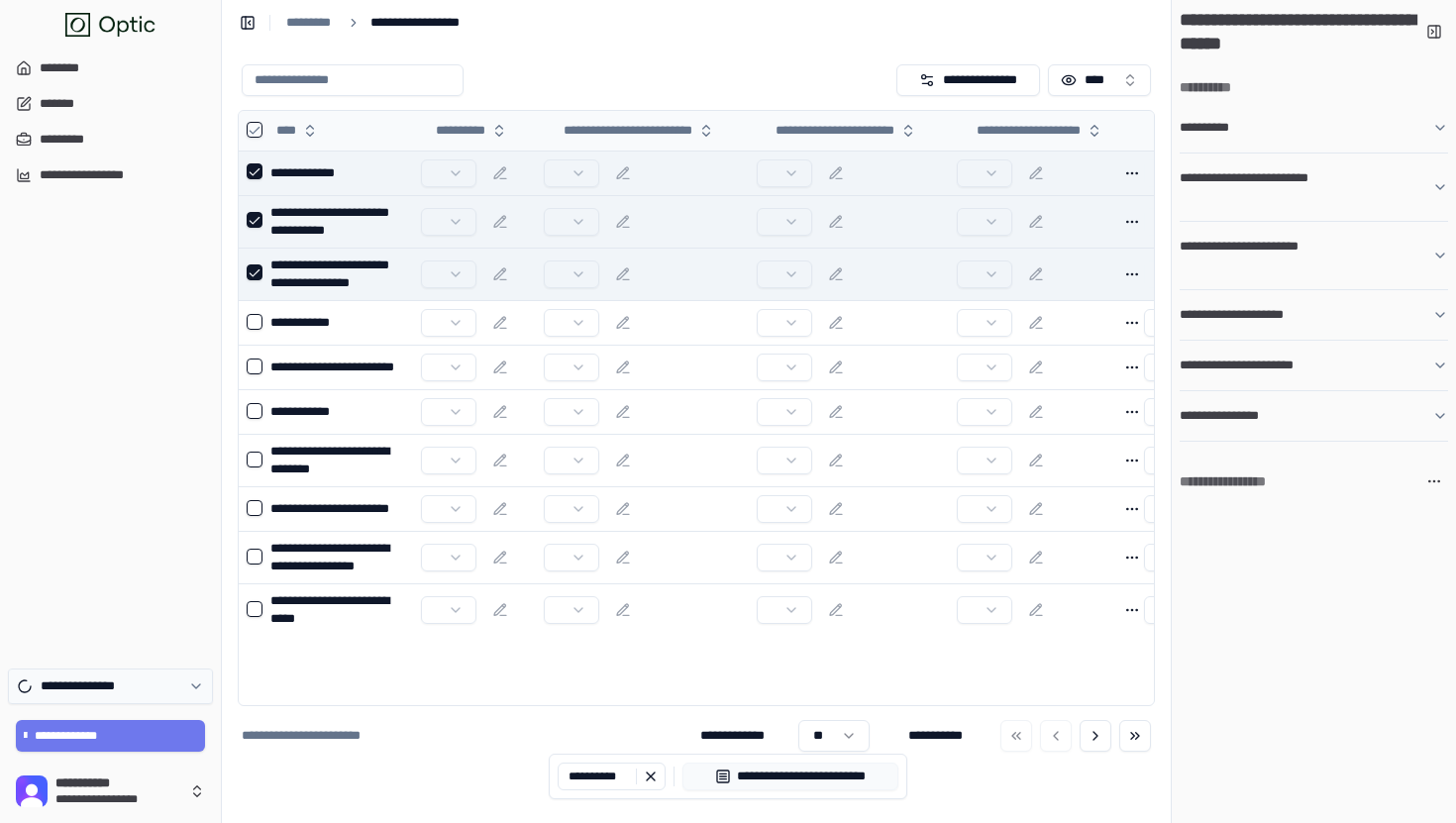 click on "**********" at bounding box center (110, 686) 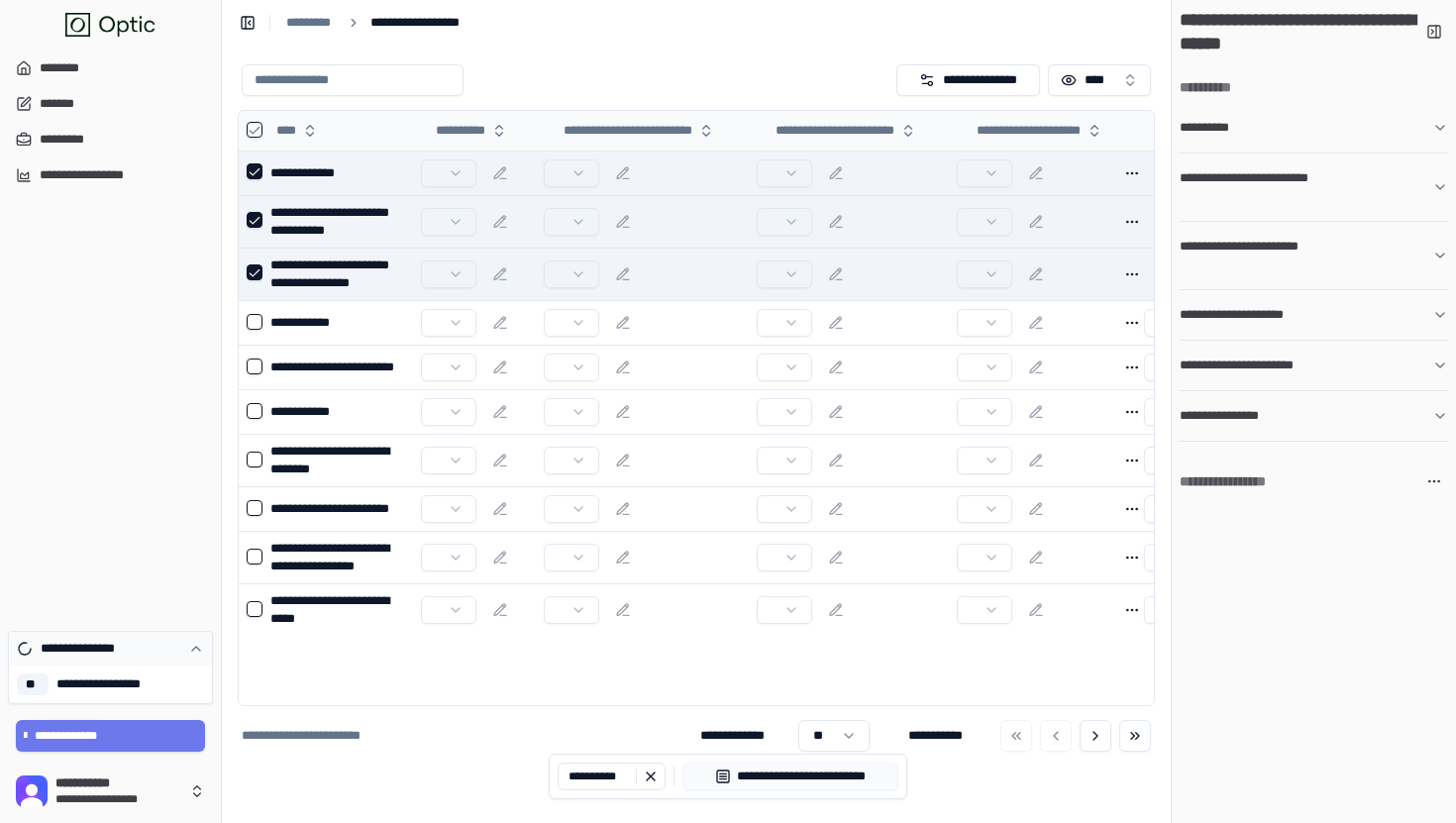 click on "**********" at bounding box center (110, 649) 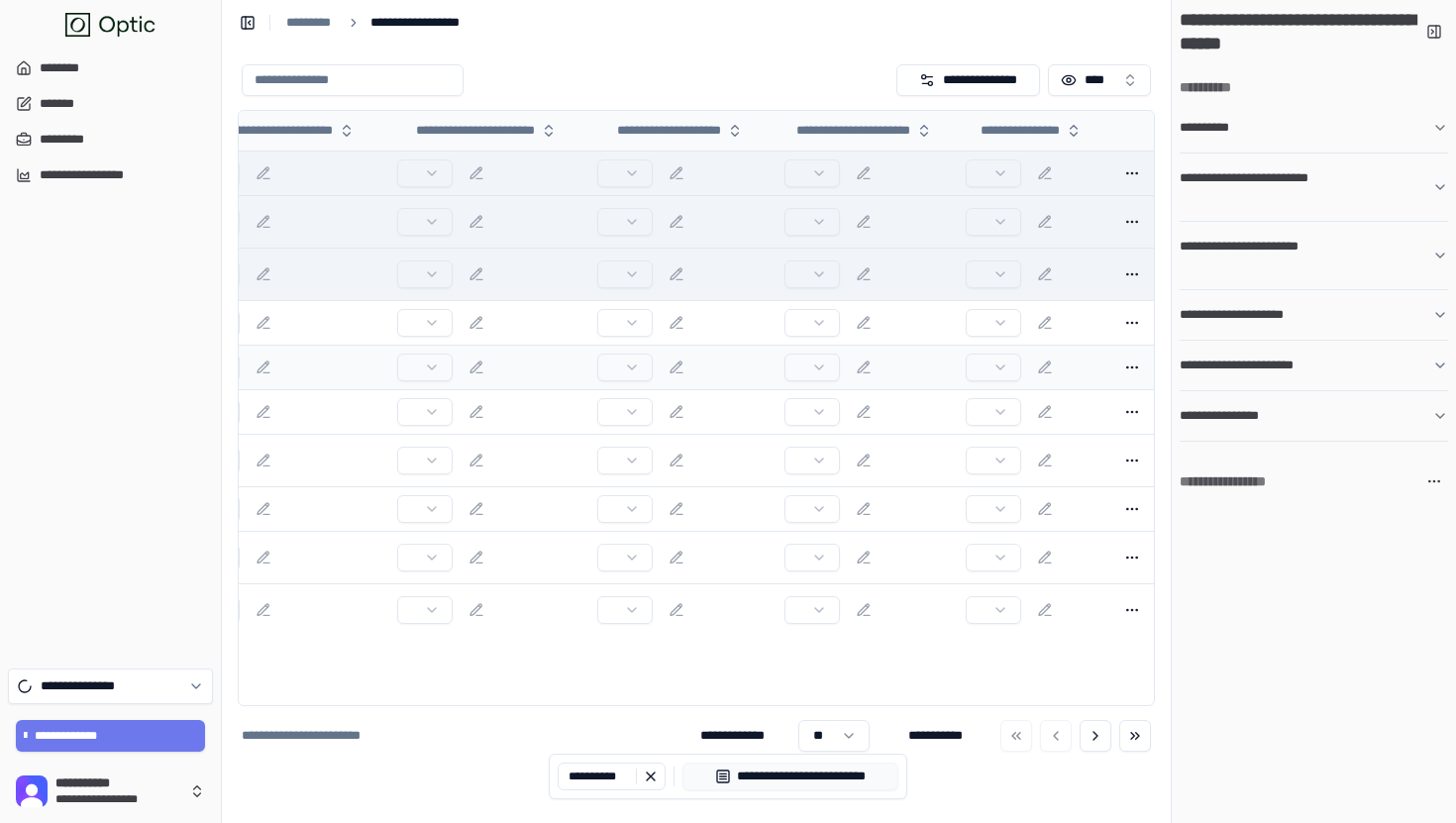 scroll, scrollTop: 0, scrollLeft: 0, axis: both 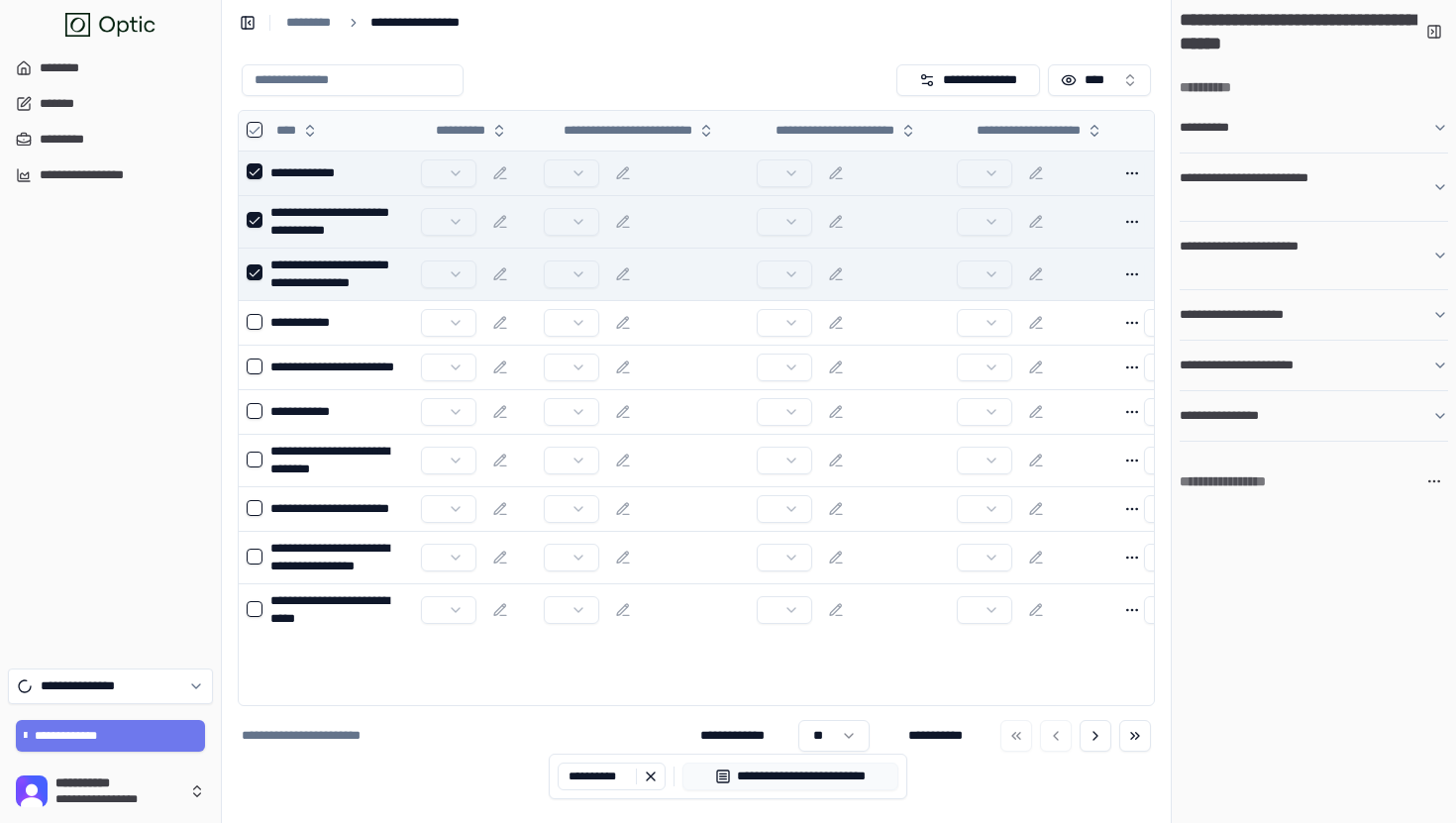 click on "**********" at bounding box center (696, 80) 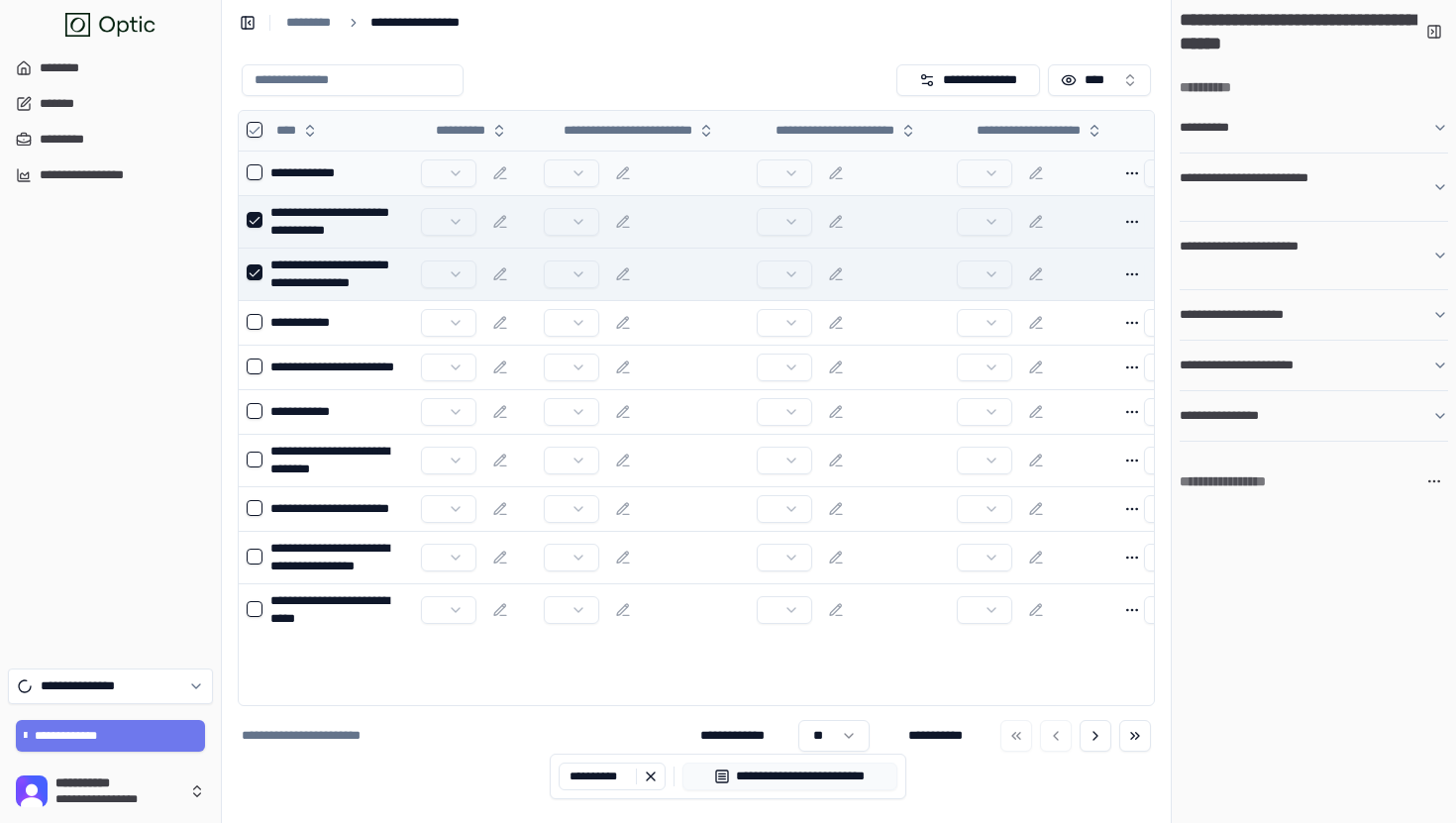 click at bounding box center (255, 220) 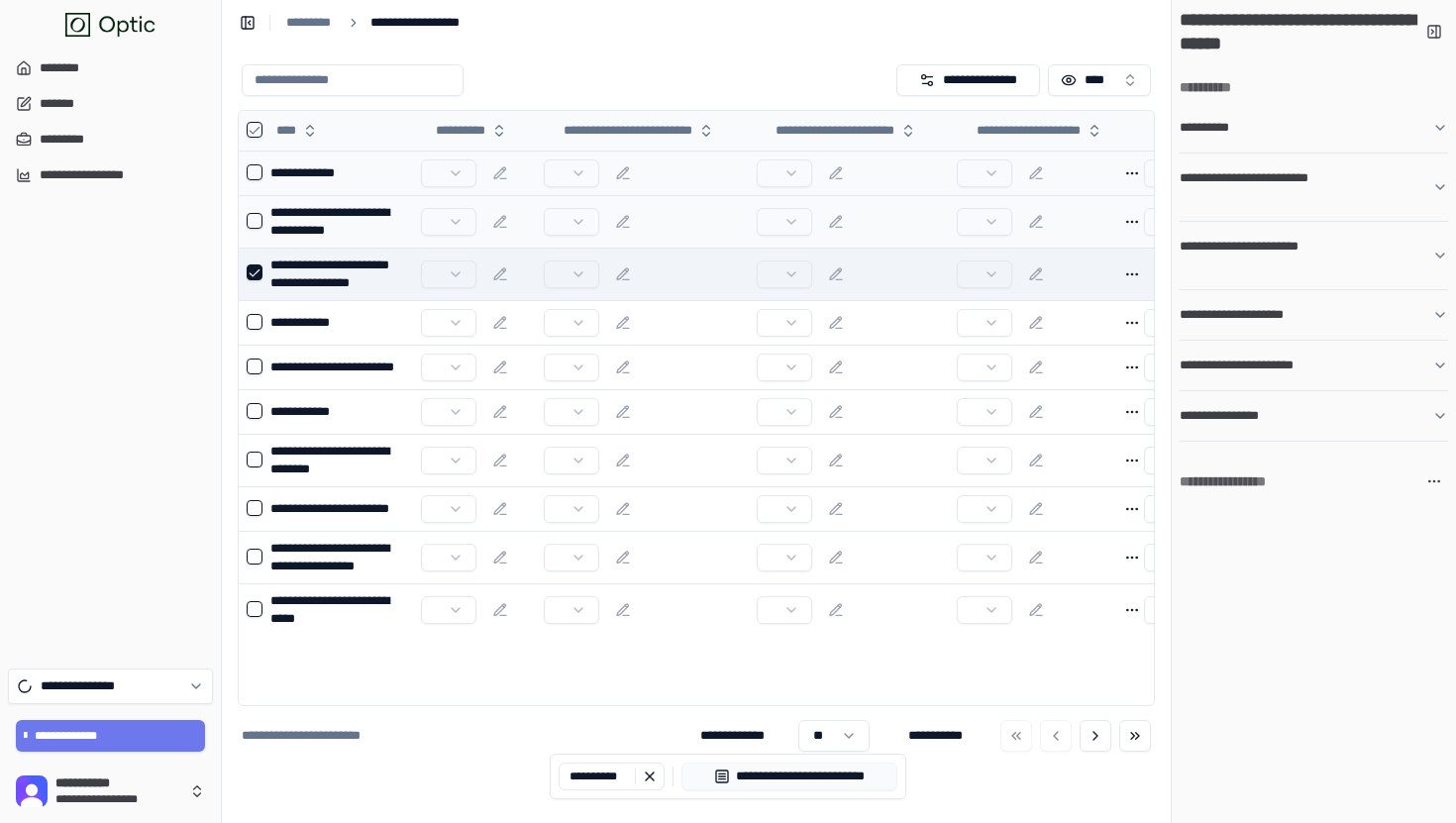click at bounding box center [251, 273] 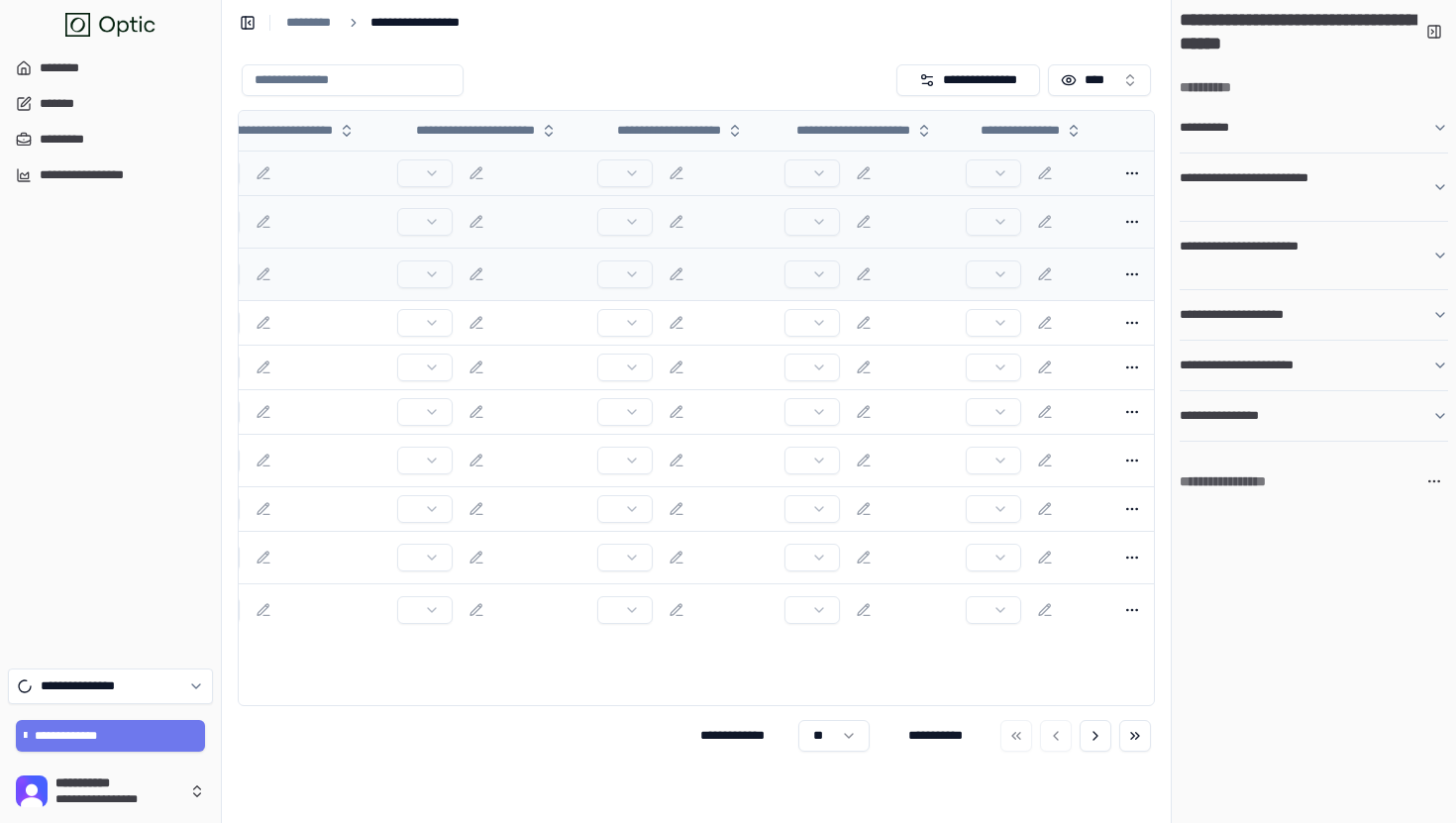 scroll, scrollTop: 0, scrollLeft: 0, axis: both 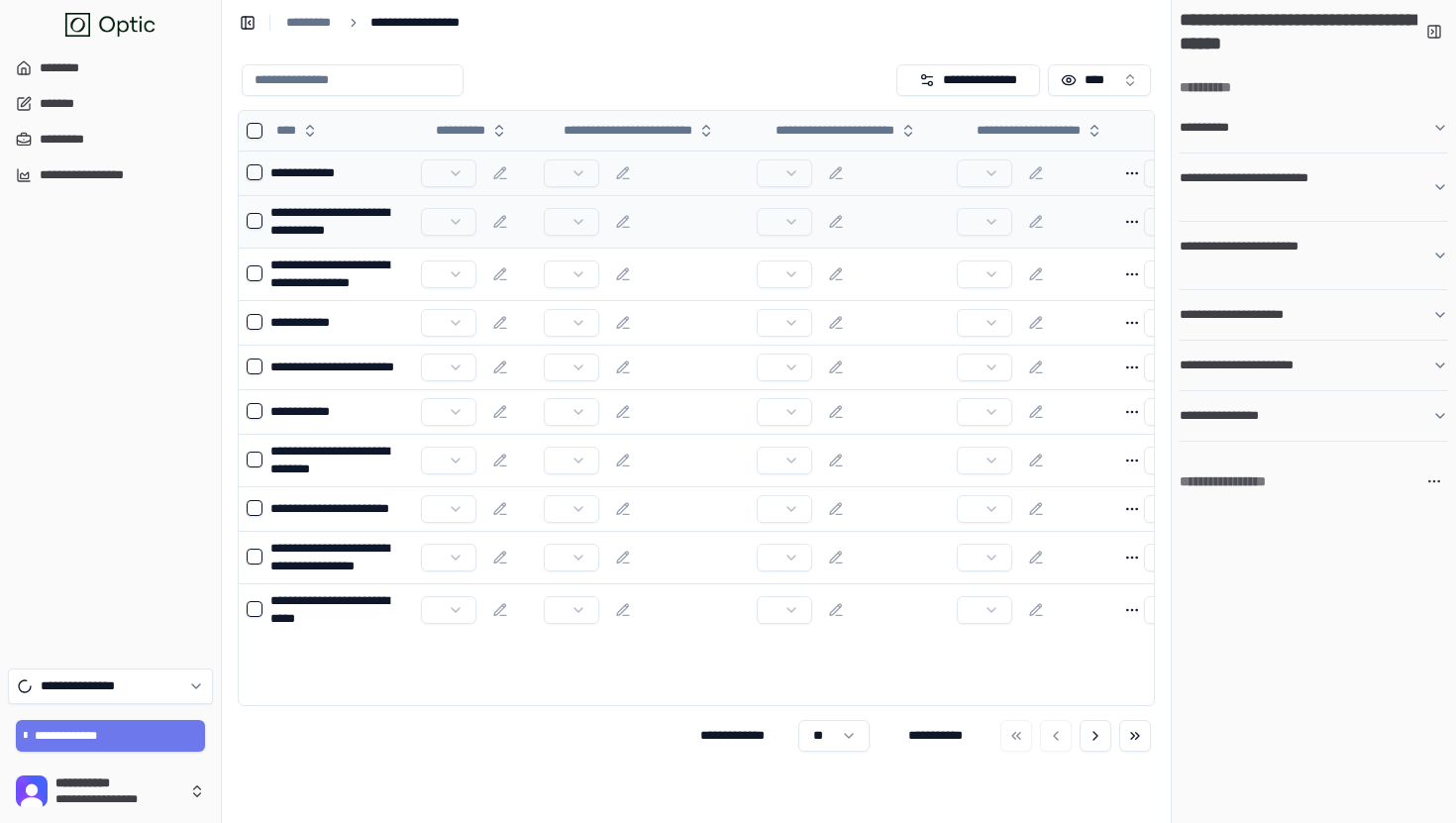 click on "**********" at bounding box center (110, 353) 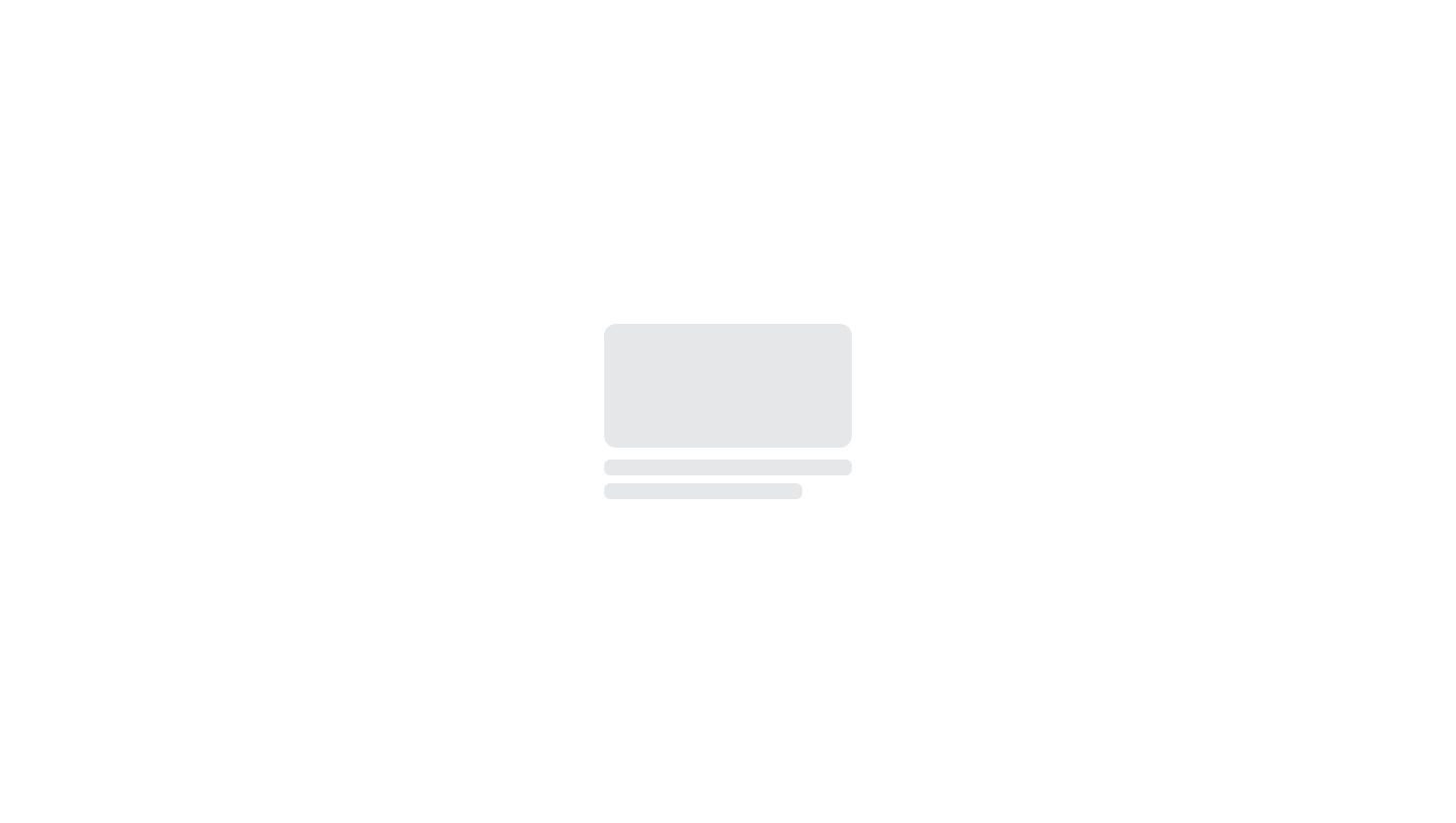scroll, scrollTop: 0, scrollLeft: 0, axis: both 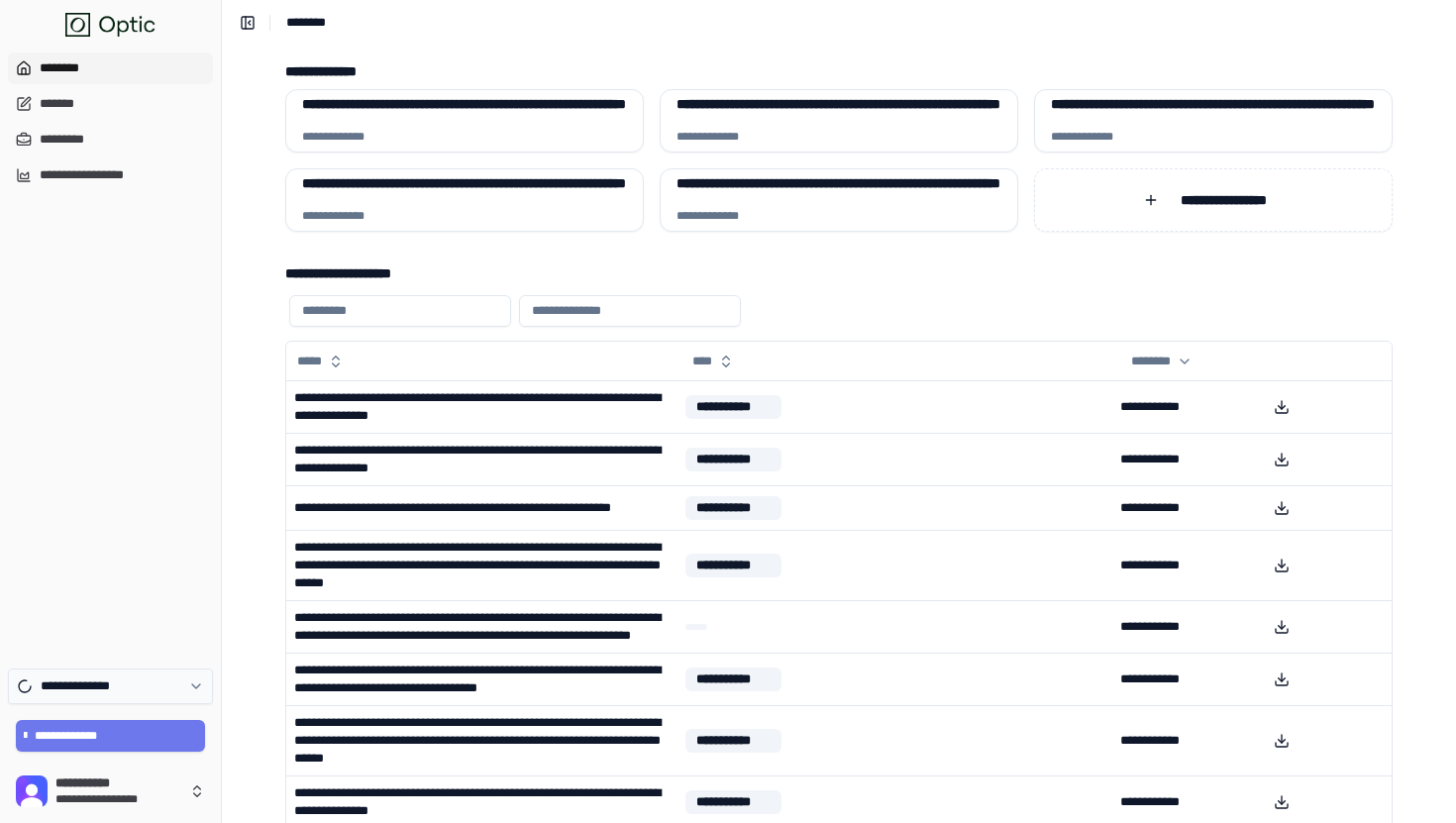 click on "**********" at bounding box center [85, 686] 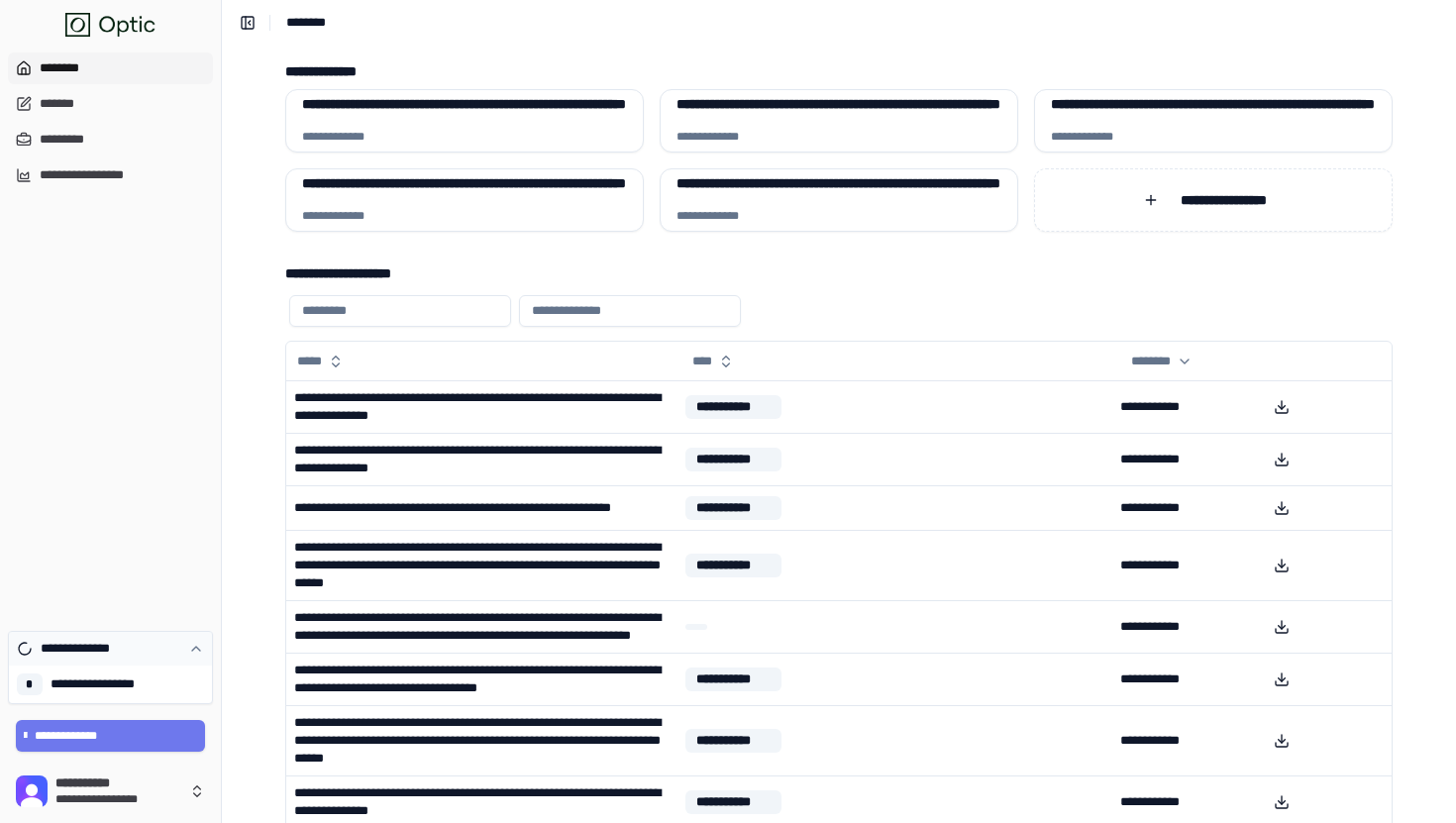 click on "**********" at bounding box center [110, 649] 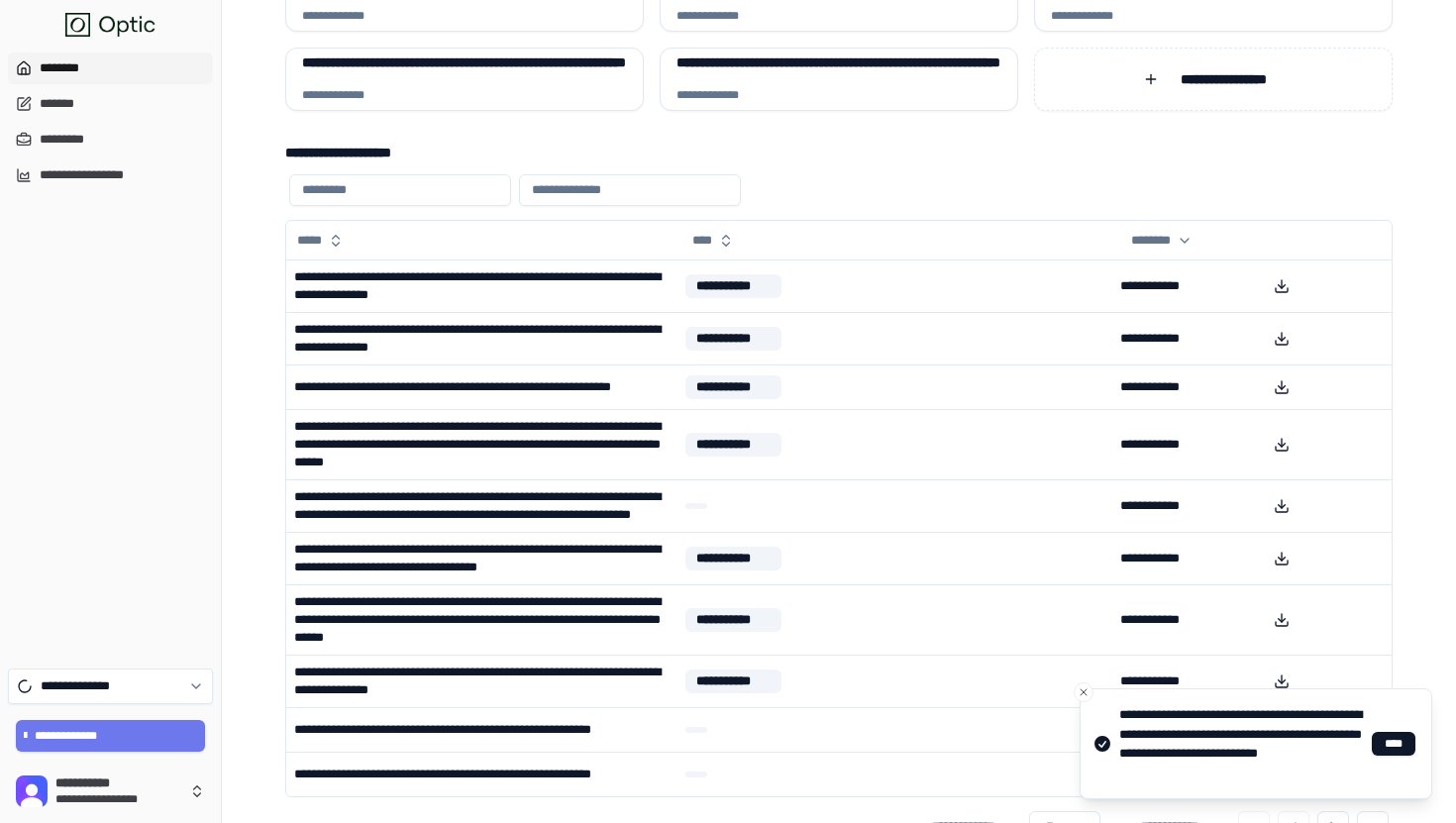 scroll, scrollTop: 0, scrollLeft: 0, axis: both 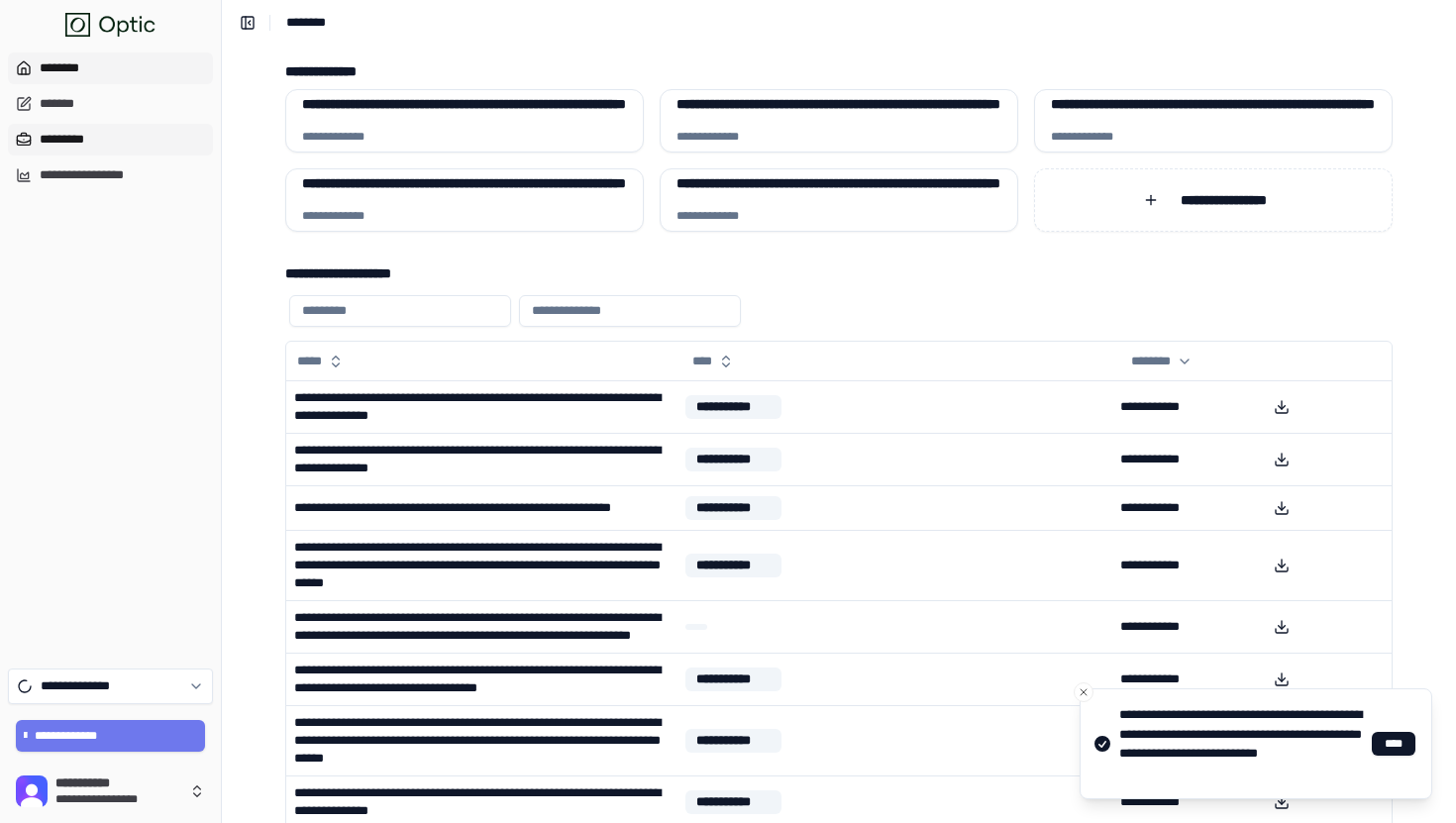 click on "*********" at bounding box center [110, 140] 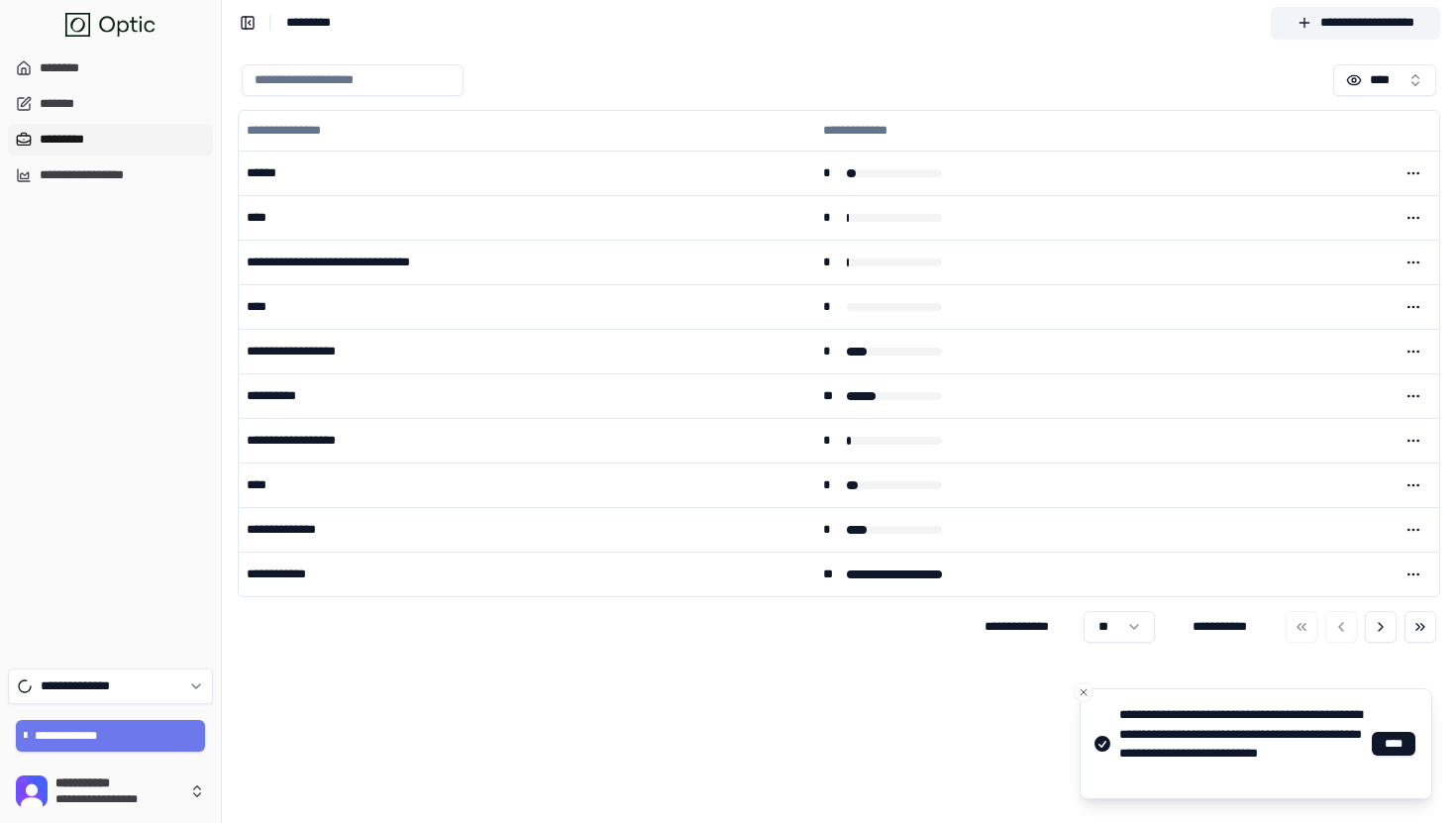 click at bounding box center (353, 80) 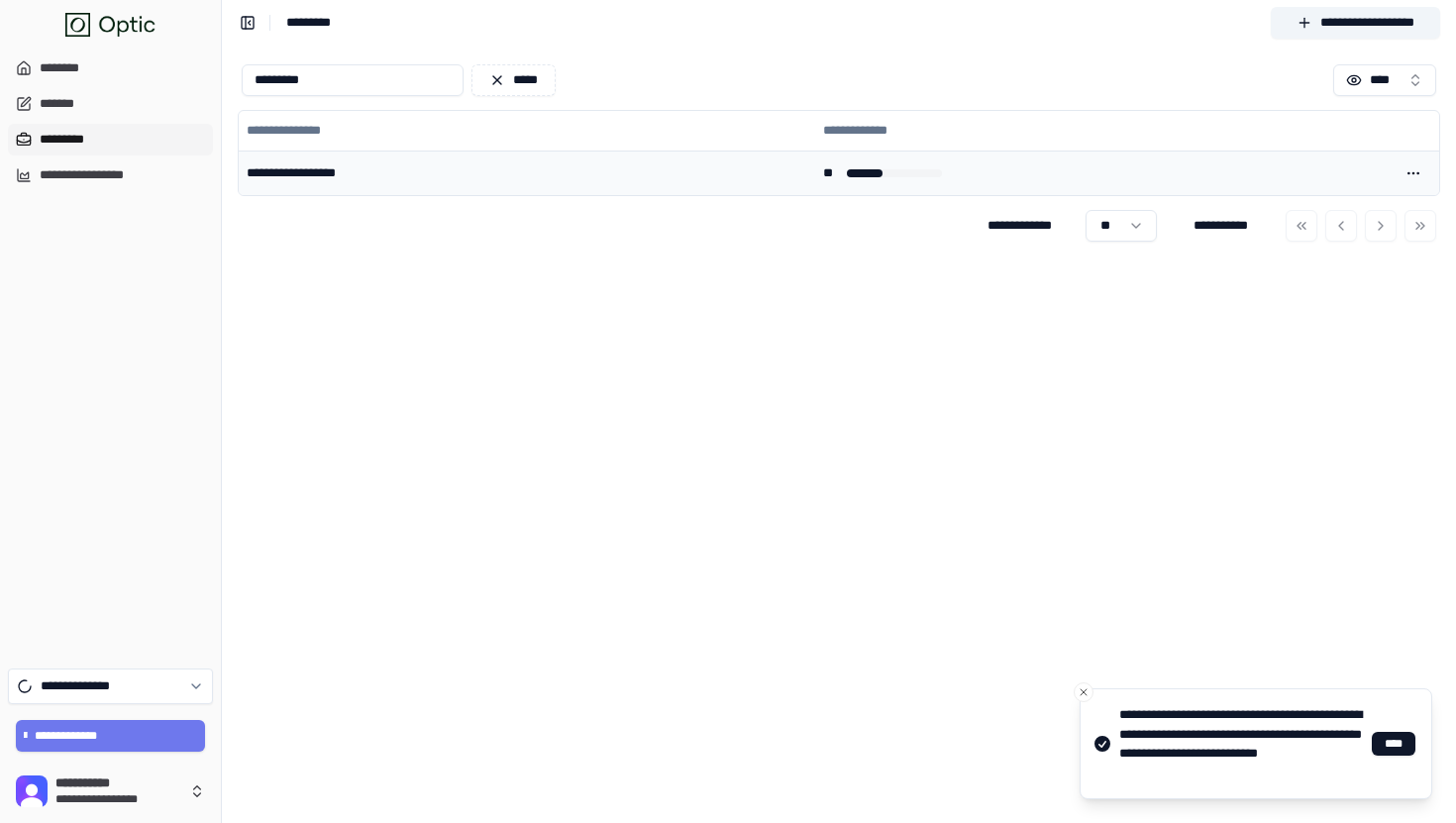 type on "*********" 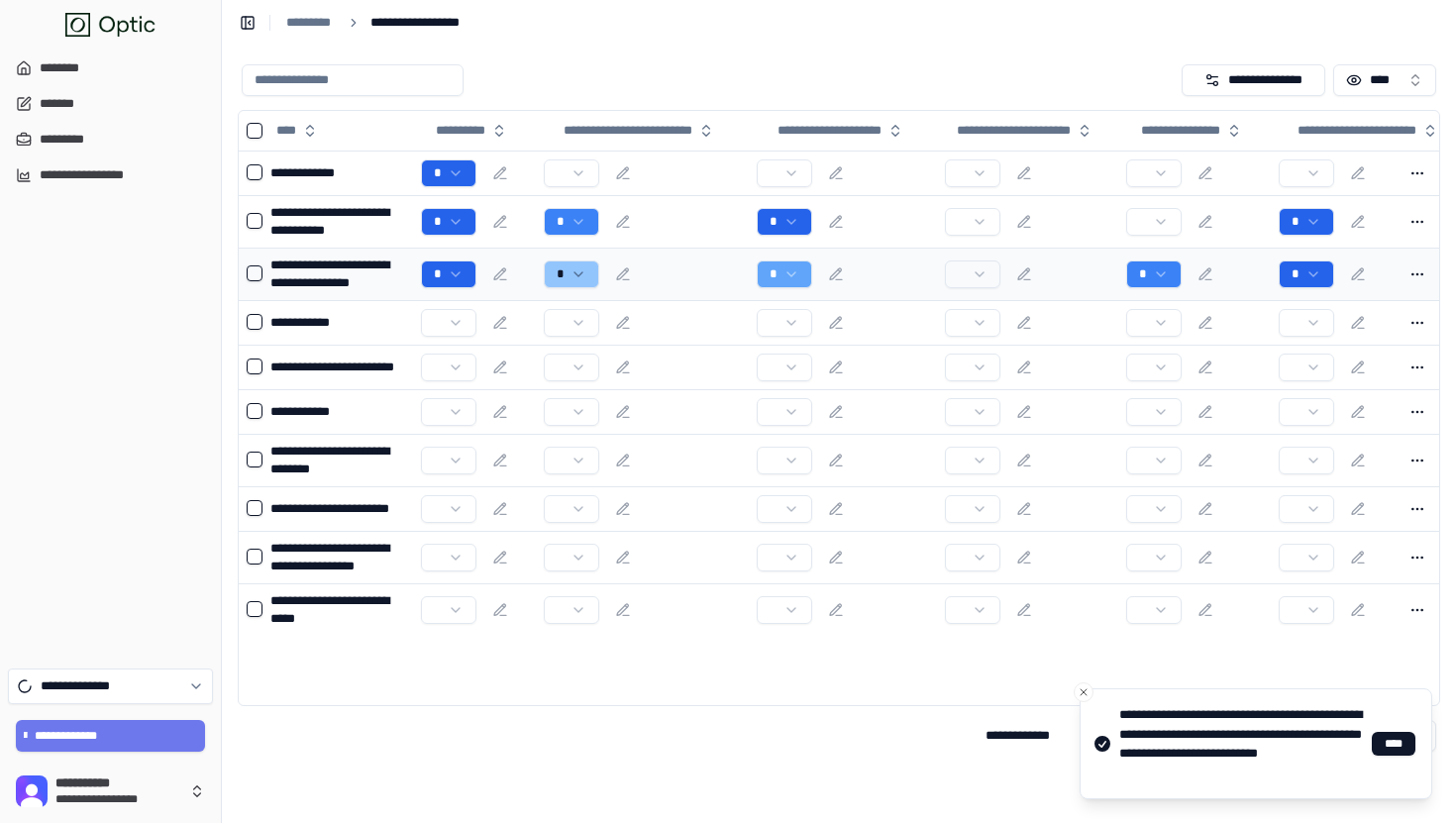 scroll, scrollTop: 0, scrollLeft: 74, axis: horizontal 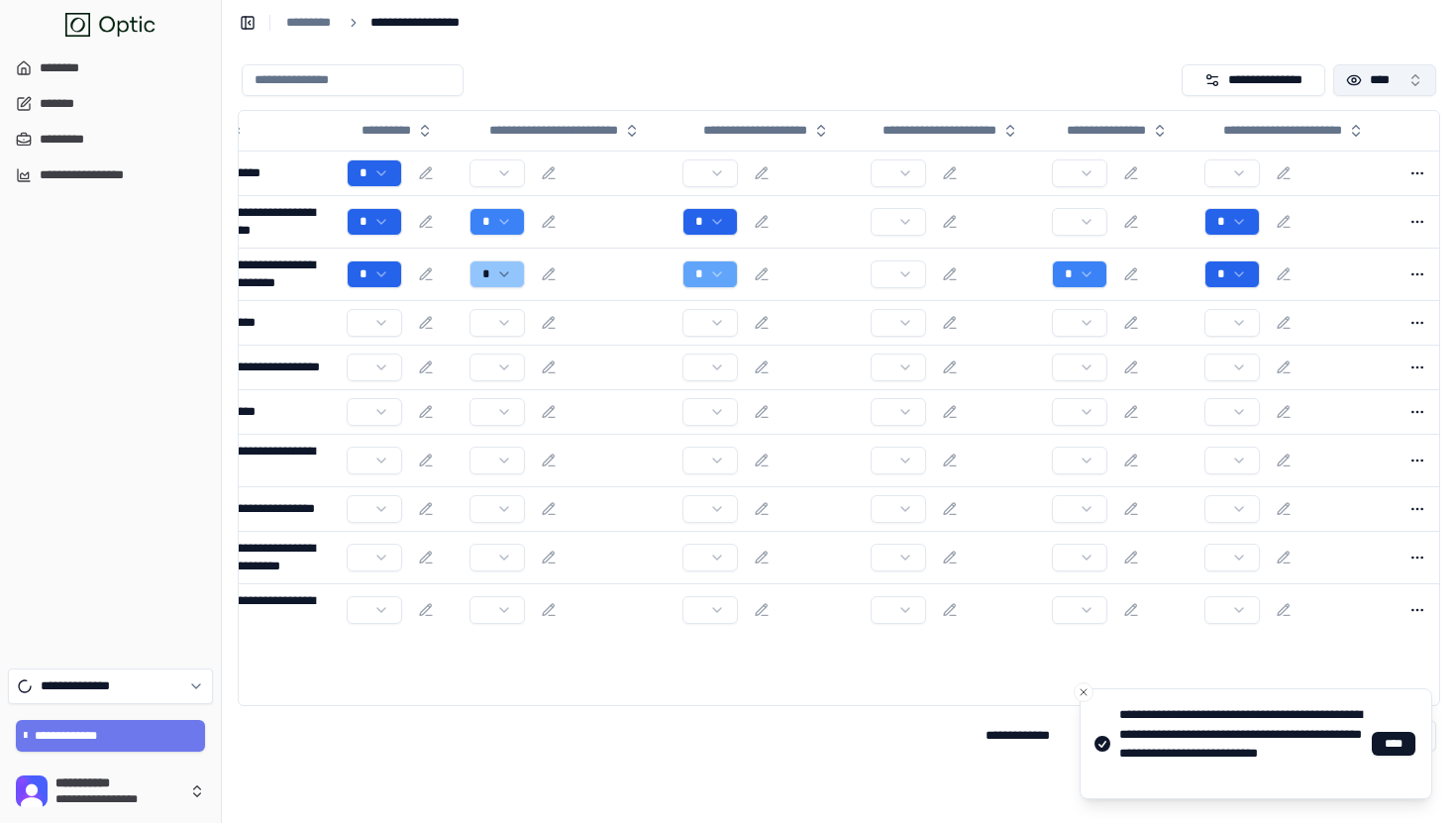 click on "****" at bounding box center [1385, 80] 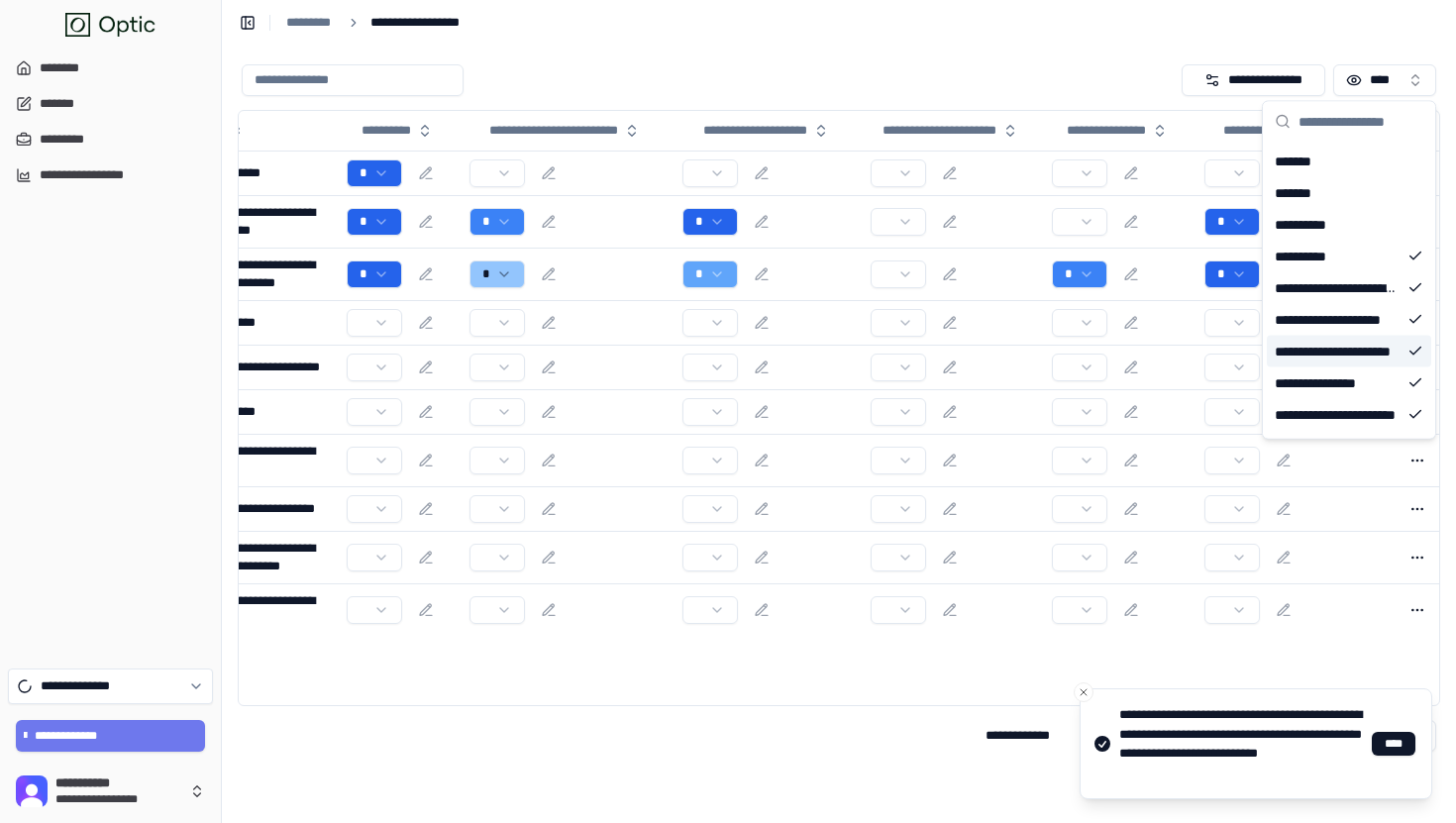 scroll, scrollTop: 28, scrollLeft: 0, axis: vertical 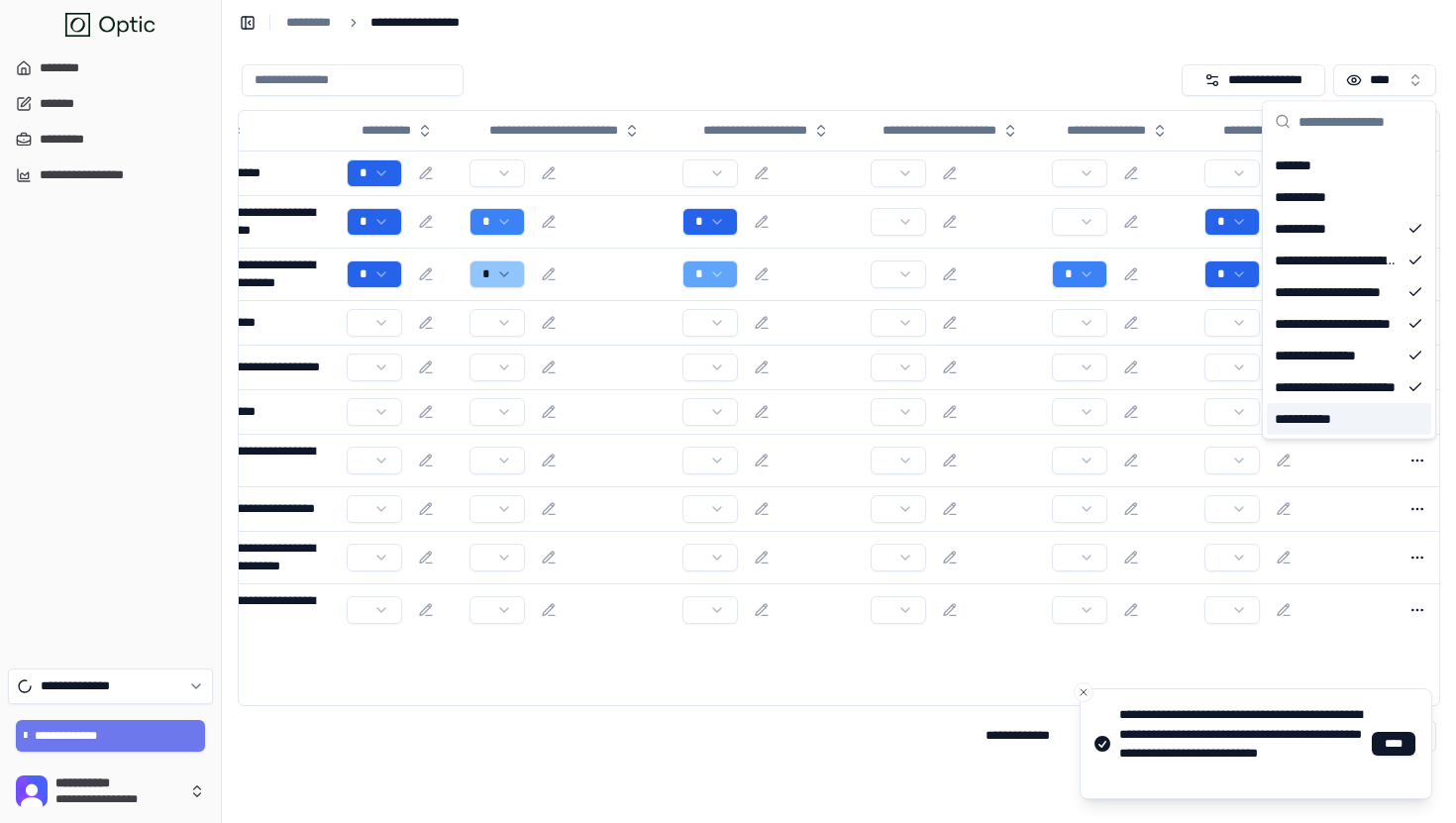 click on "**********" at bounding box center [1309, 419] 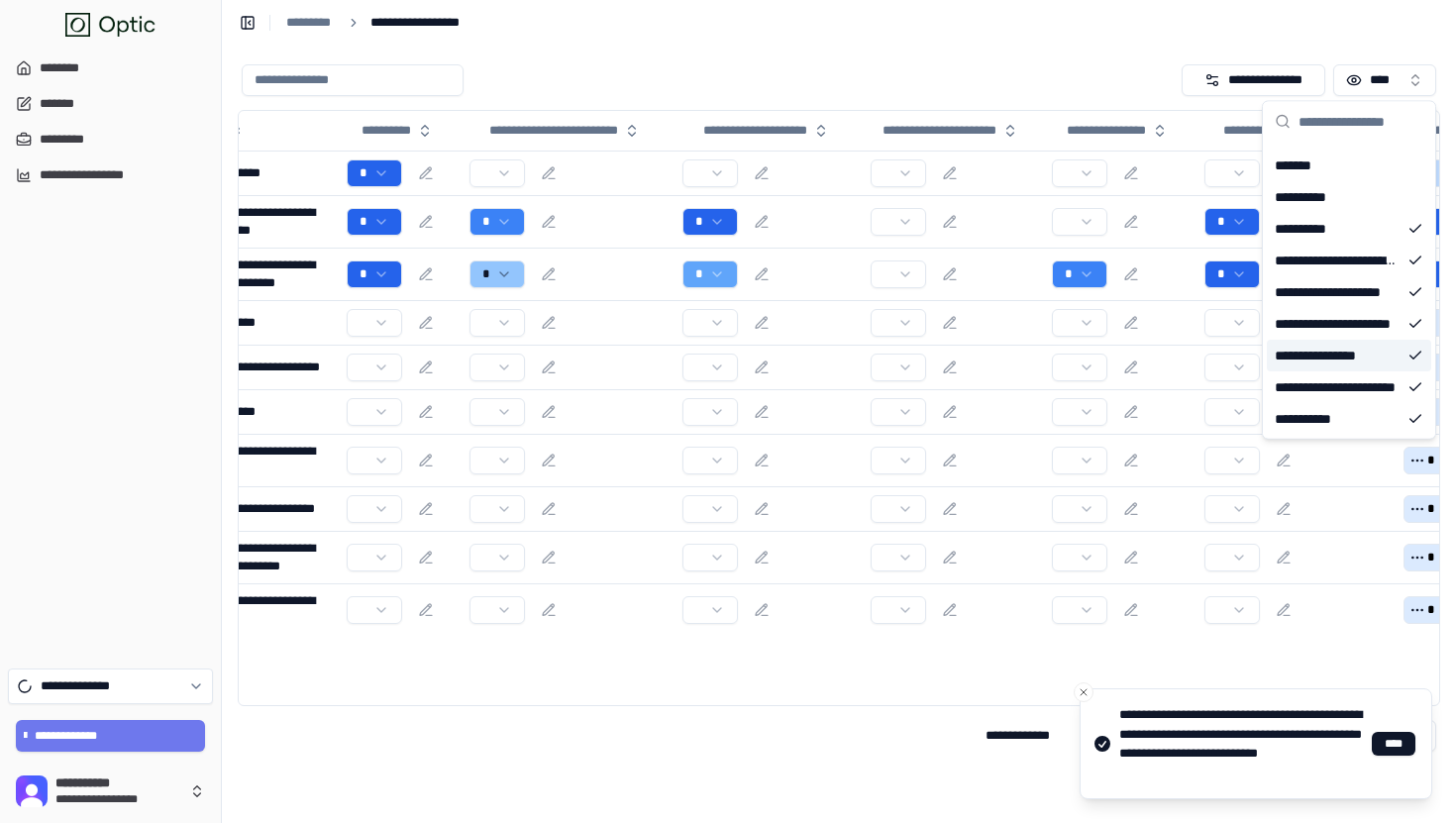 click at bounding box center [707, 80] 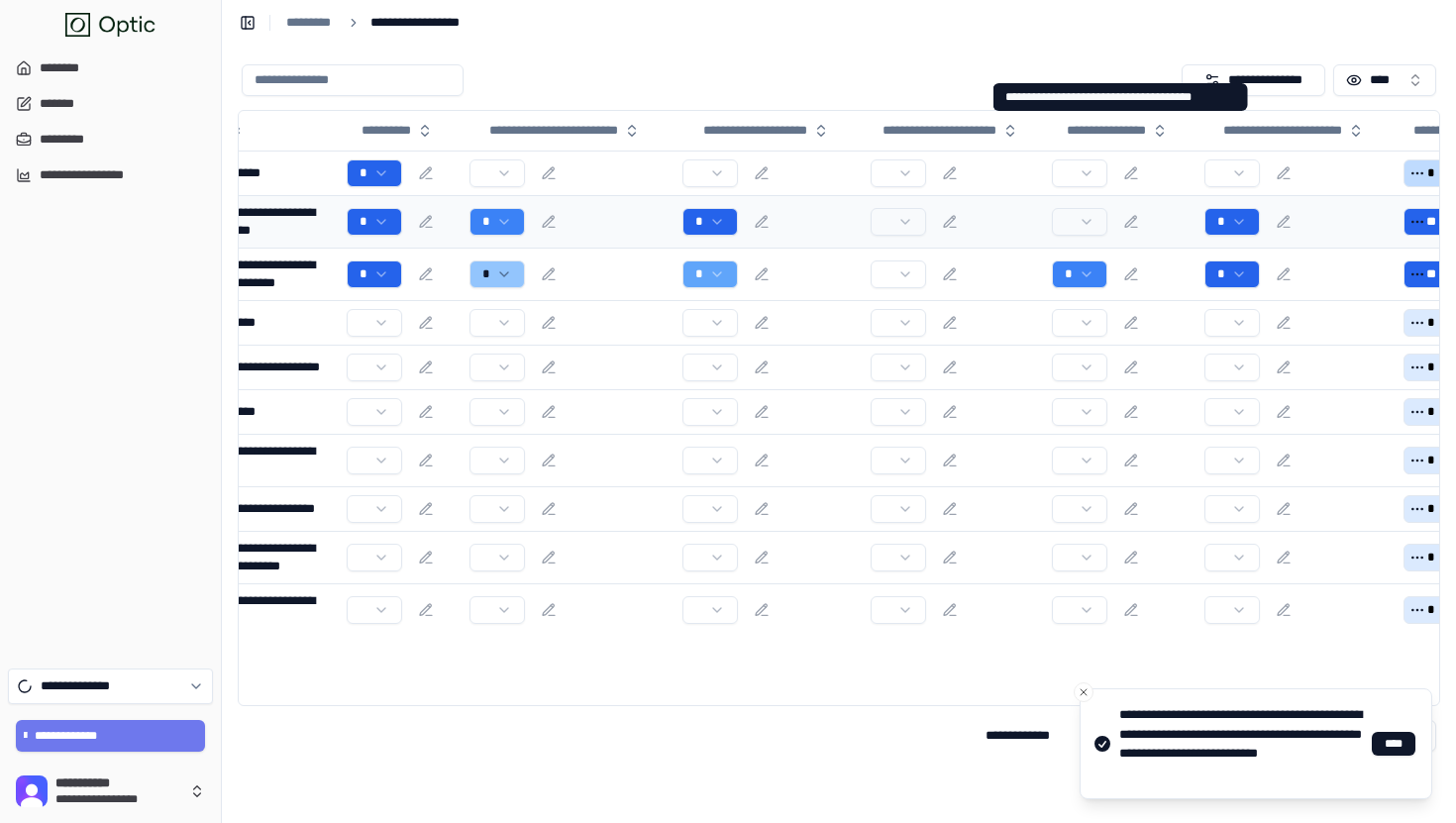 scroll, scrollTop: 0, scrollLeft: 191, axis: horizontal 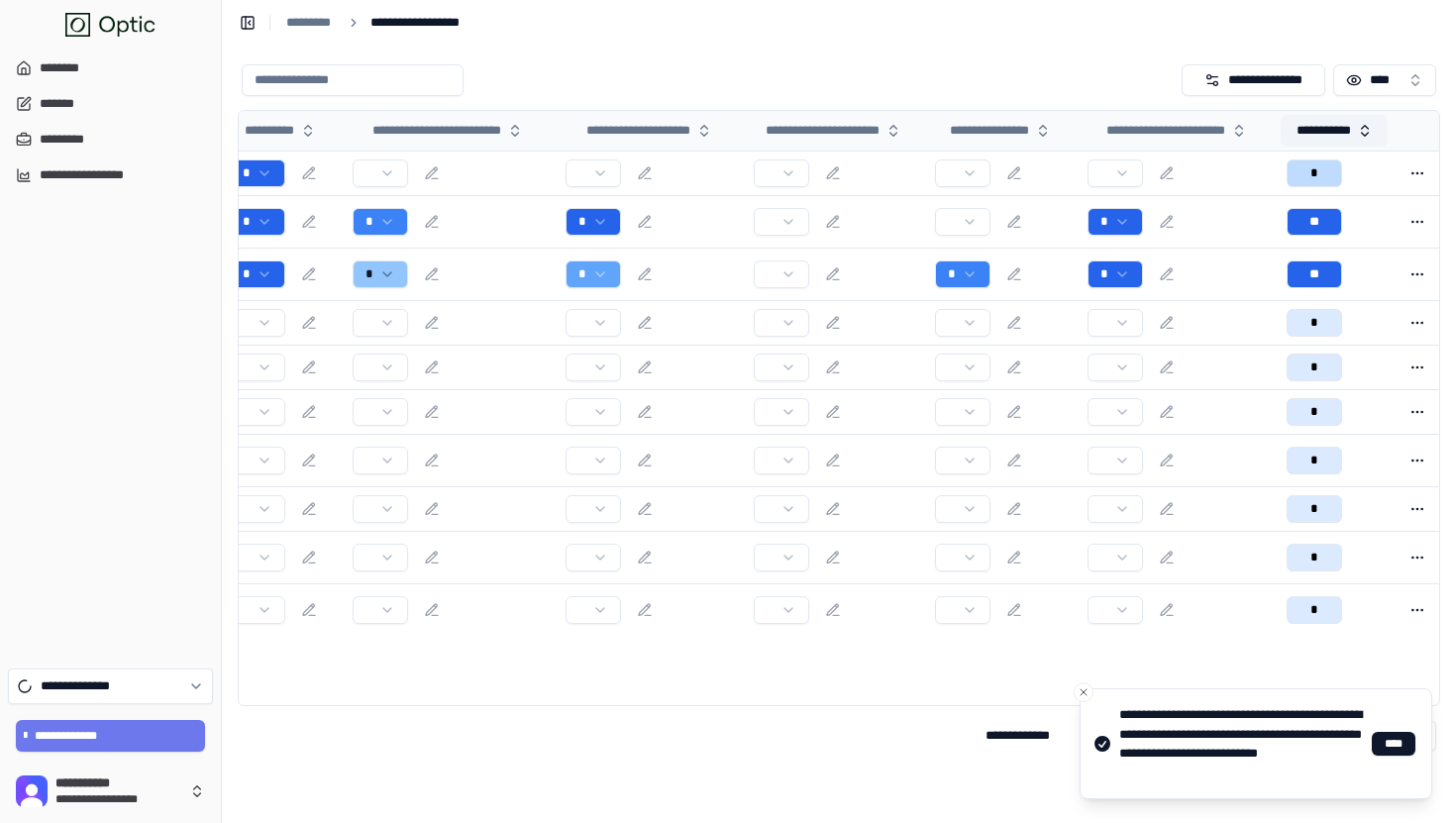 click on "**********" at bounding box center [1334, 131] 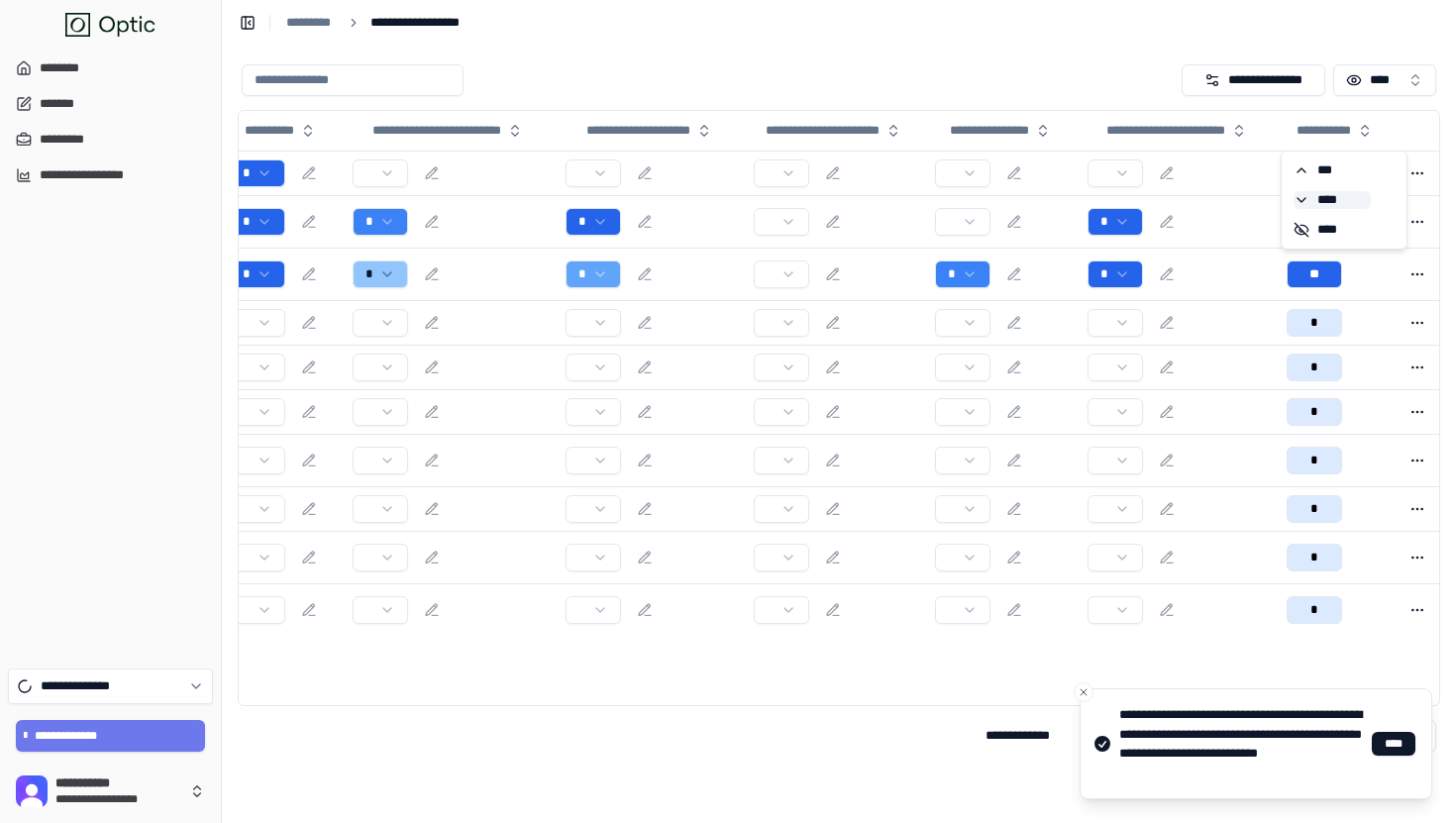 click on "****" at bounding box center (1332, 200) 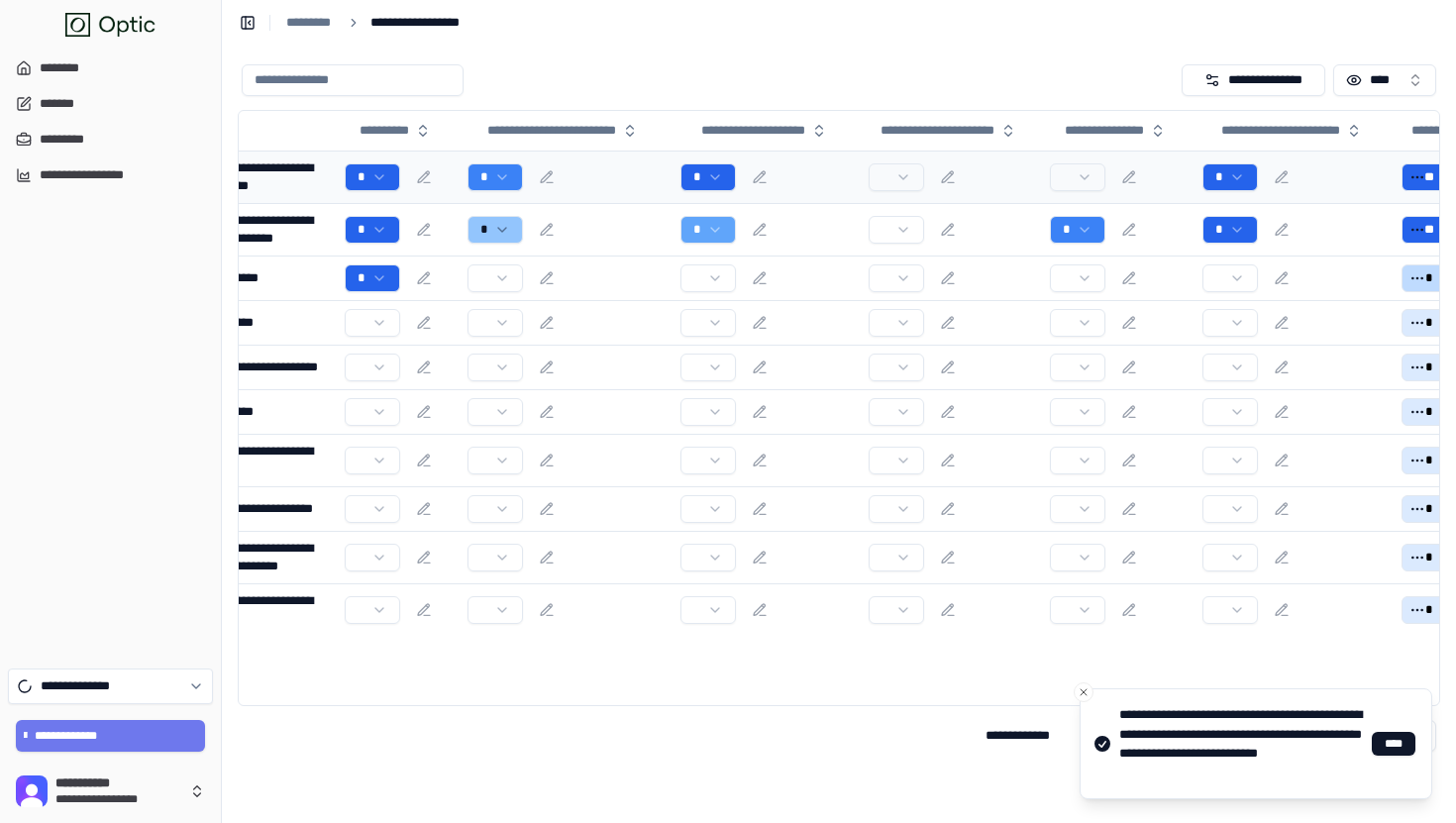 scroll, scrollTop: 0, scrollLeft: 0, axis: both 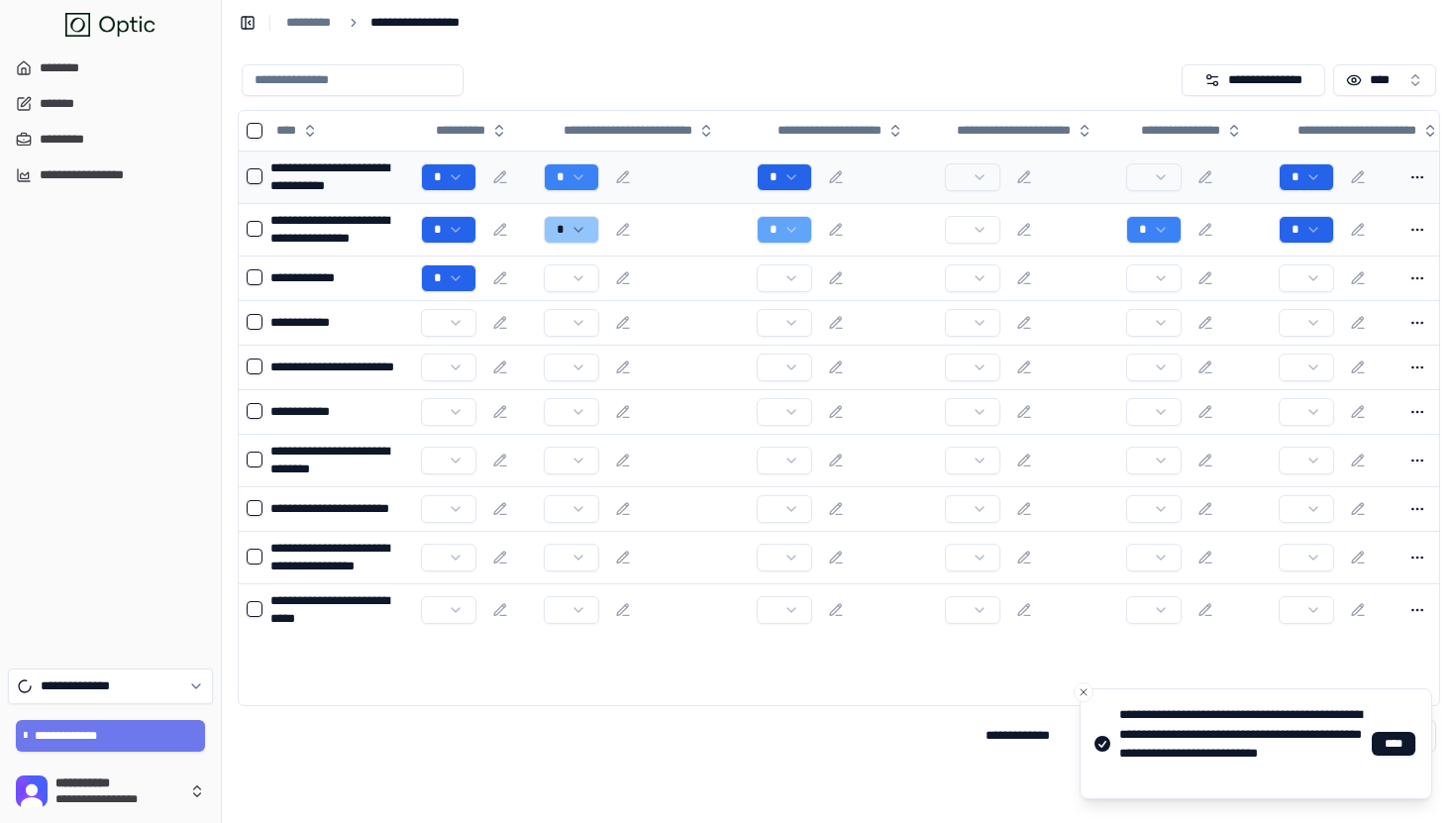 click on "**********" at bounding box center (338, 176) 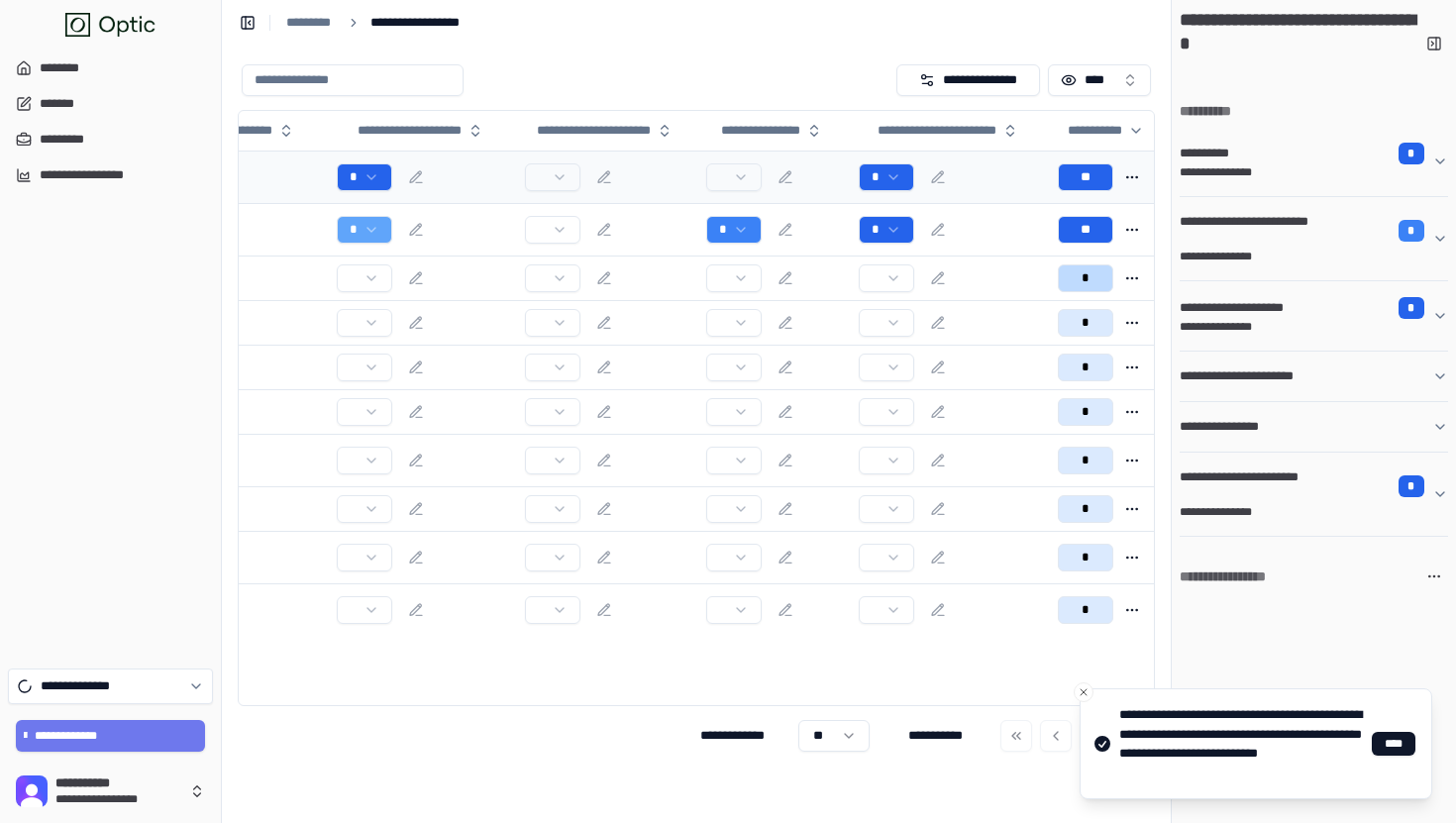 scroll, scrollTop: 0, scrollLeft: 476, axis: horizontal 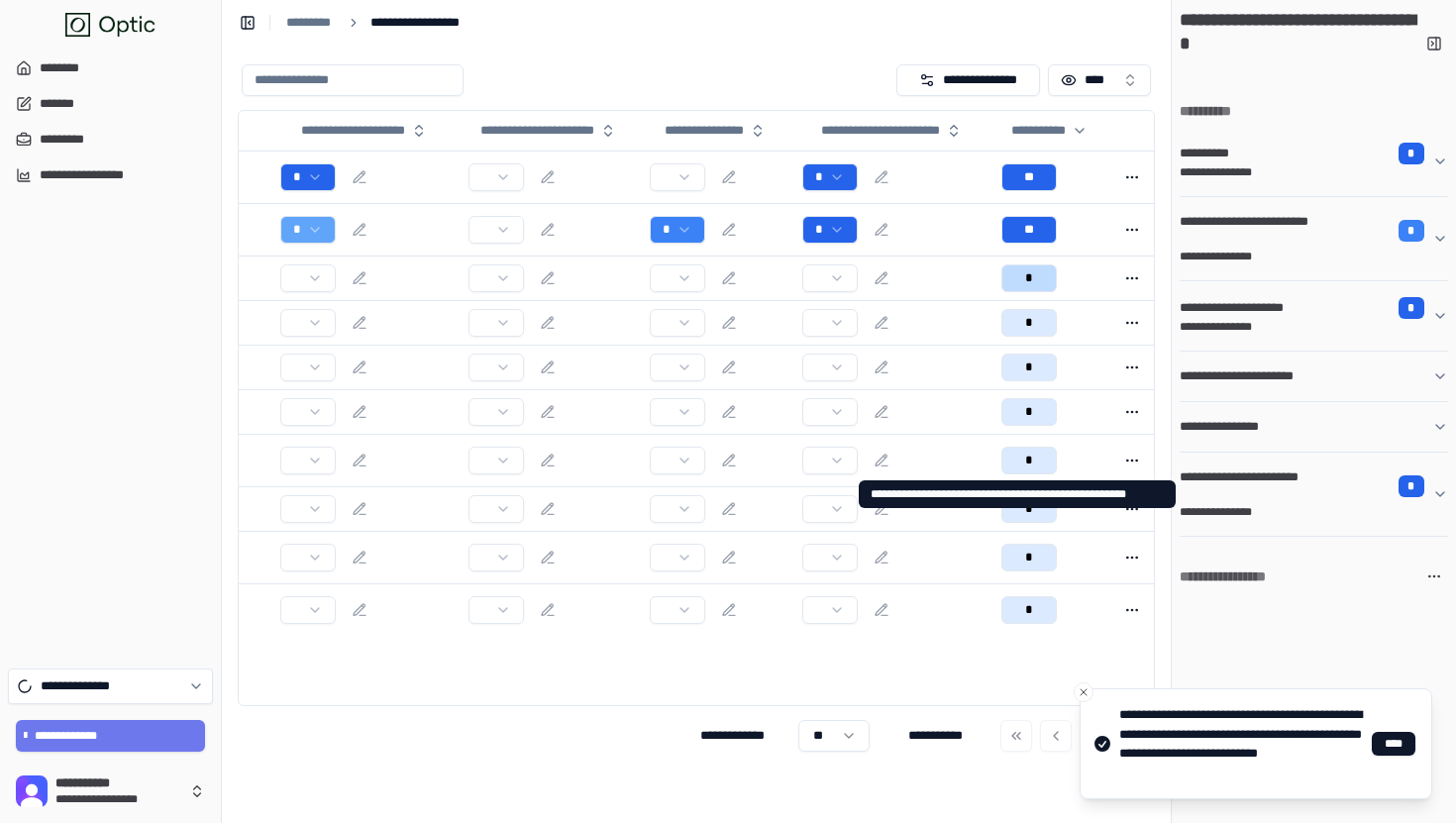 click on "**********" 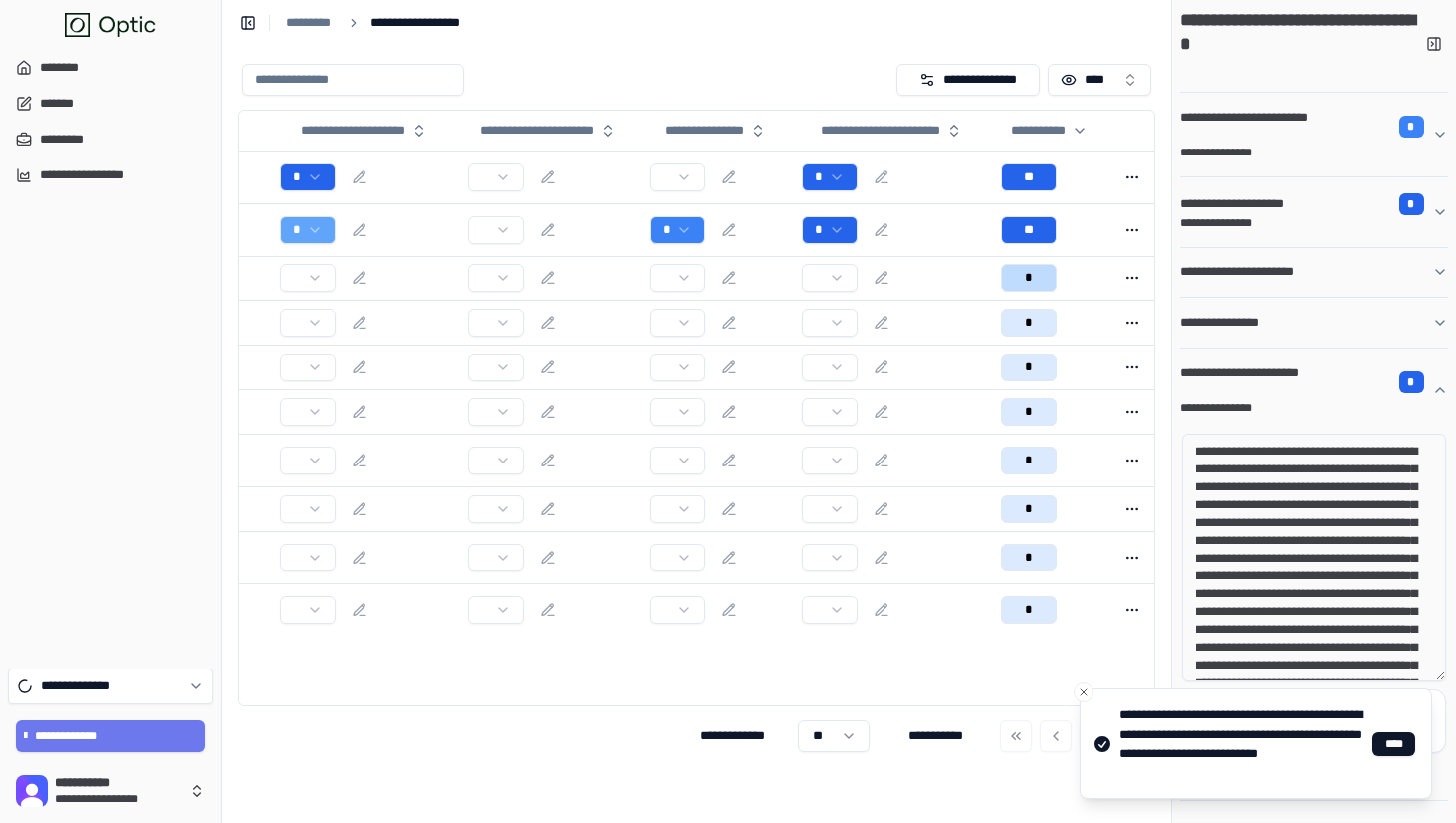 scroll, scrollTop: 146, scrollLeft: 0, axis: vertical 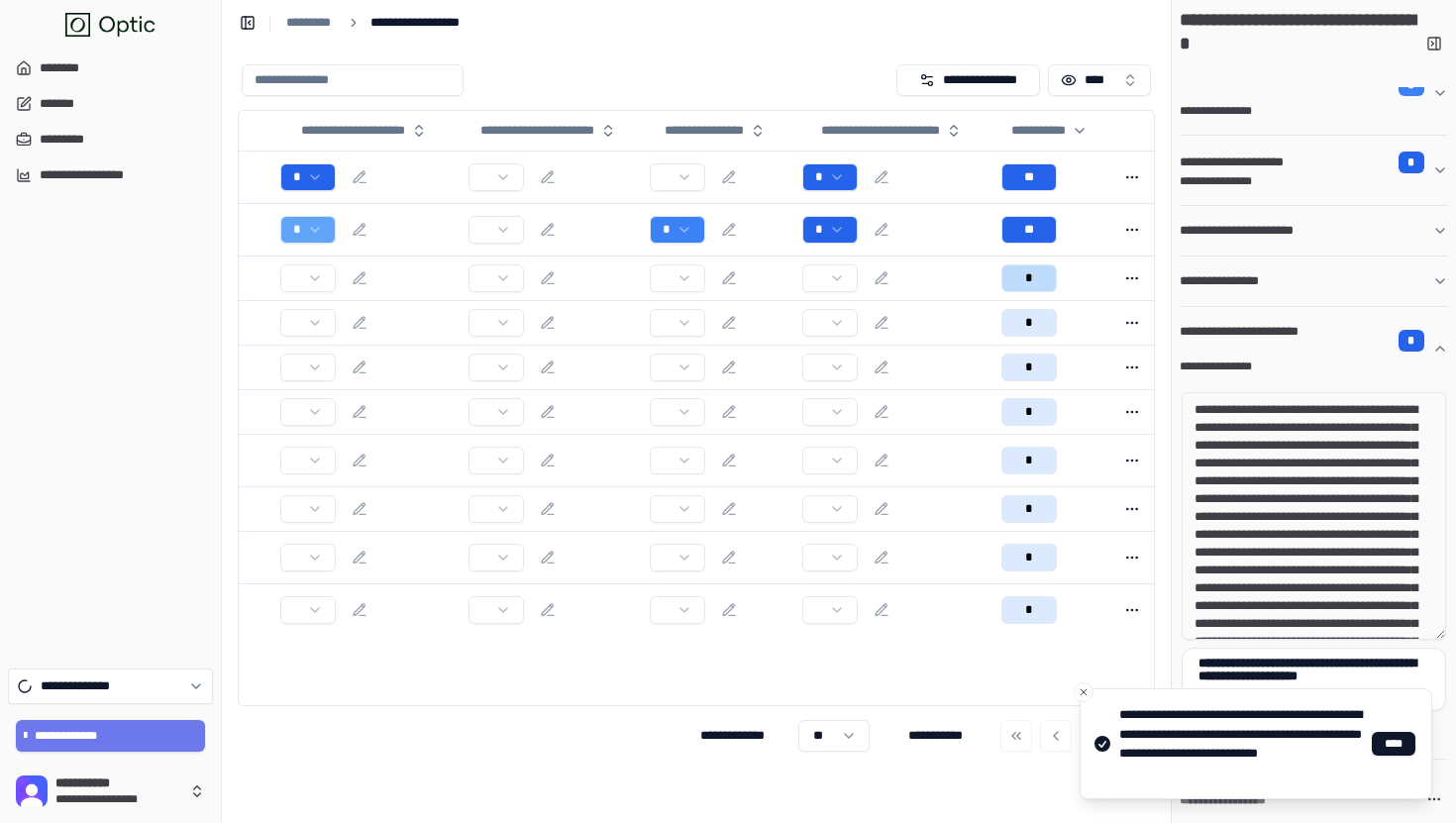 drag, startPoint x: 1246, startPoint y: 418, endPoint x: 1300, endPoint y: 499, distance: 97.3499 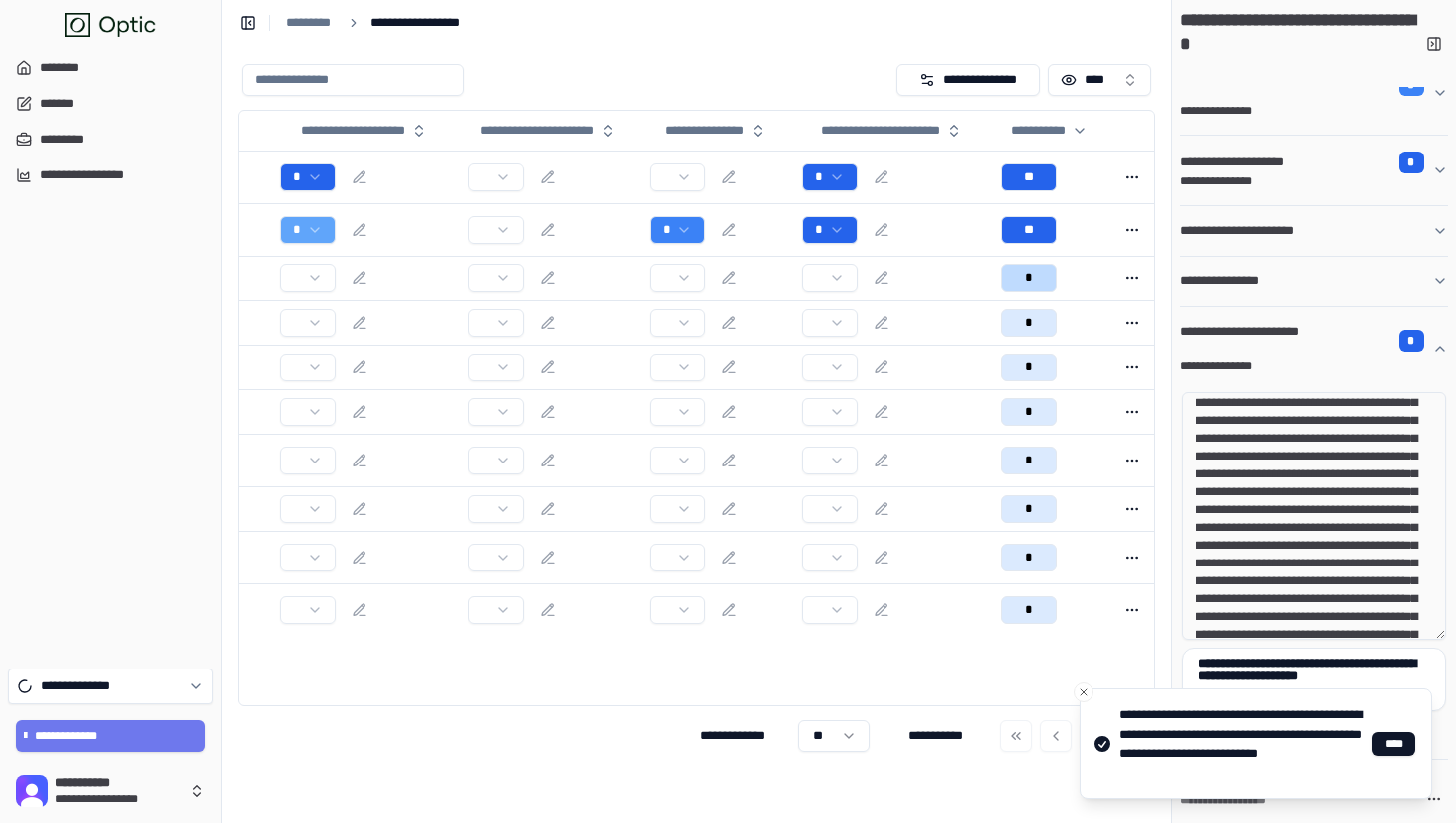 scroll, scrollTop: 82, scrollLeft: 0, axis: vertical 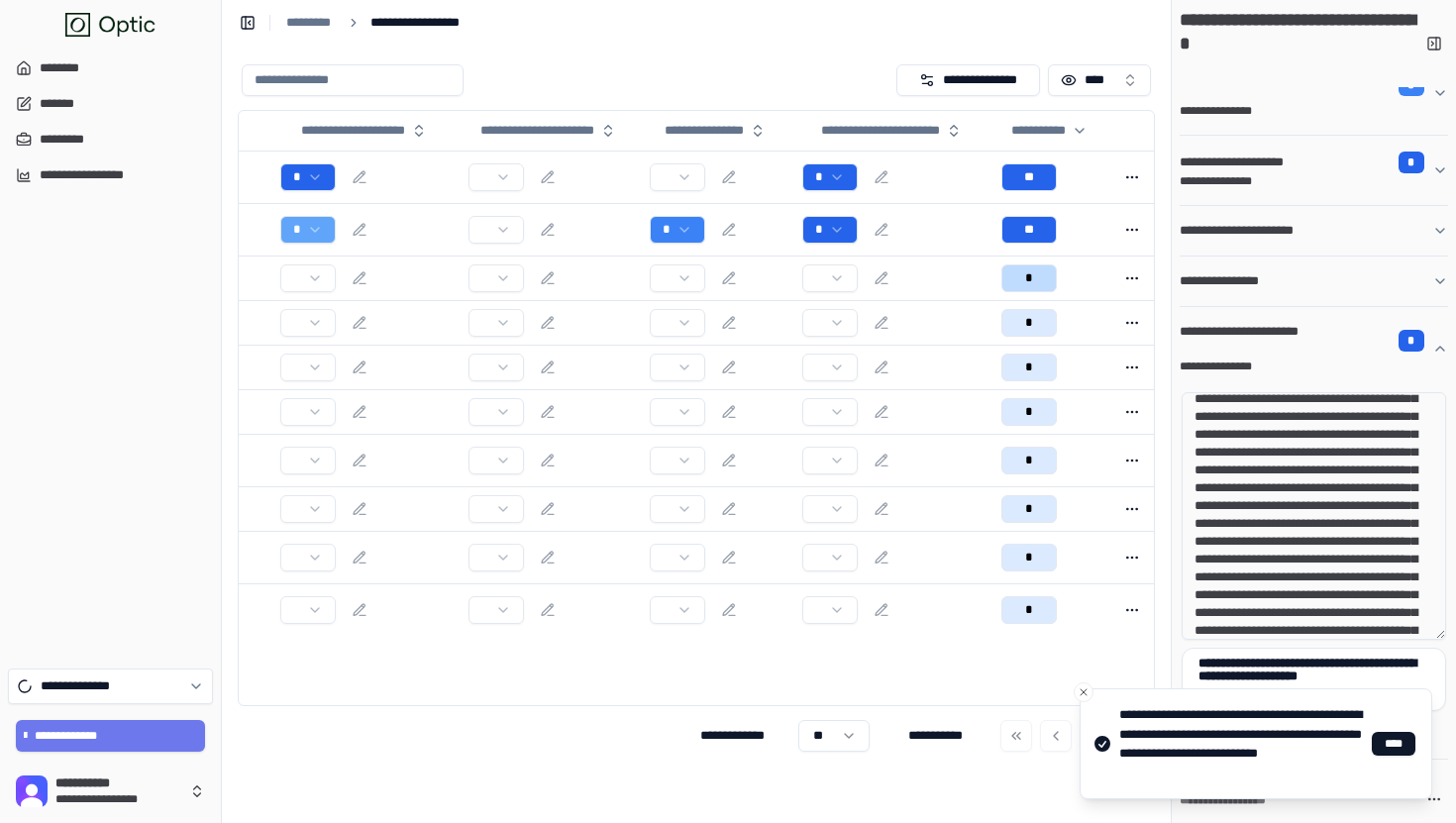 click on "**********" at bounding box center (1313, 516) 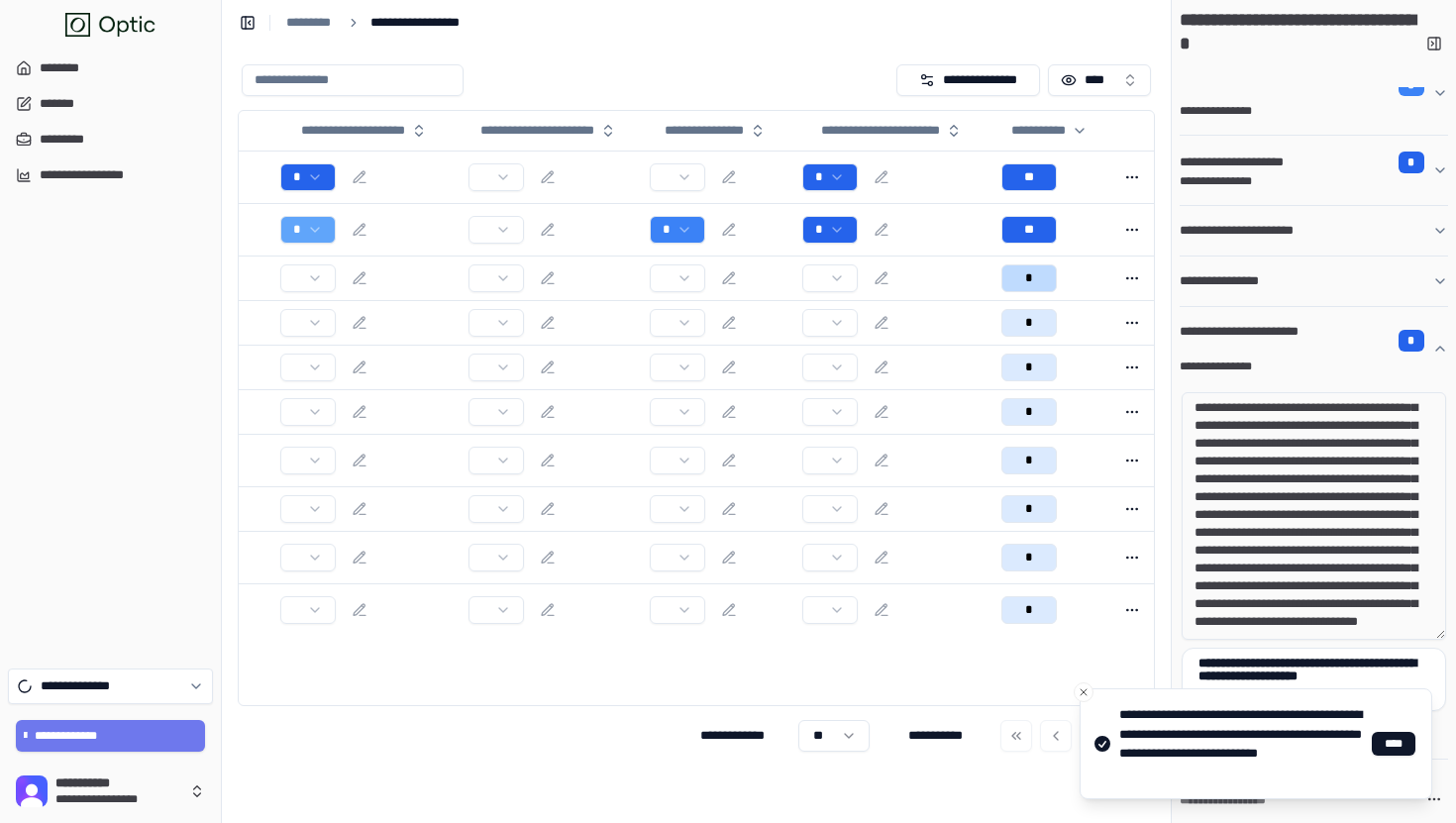 scroll, scrollTop: 268, scrollLeft: 0, axis: vertical 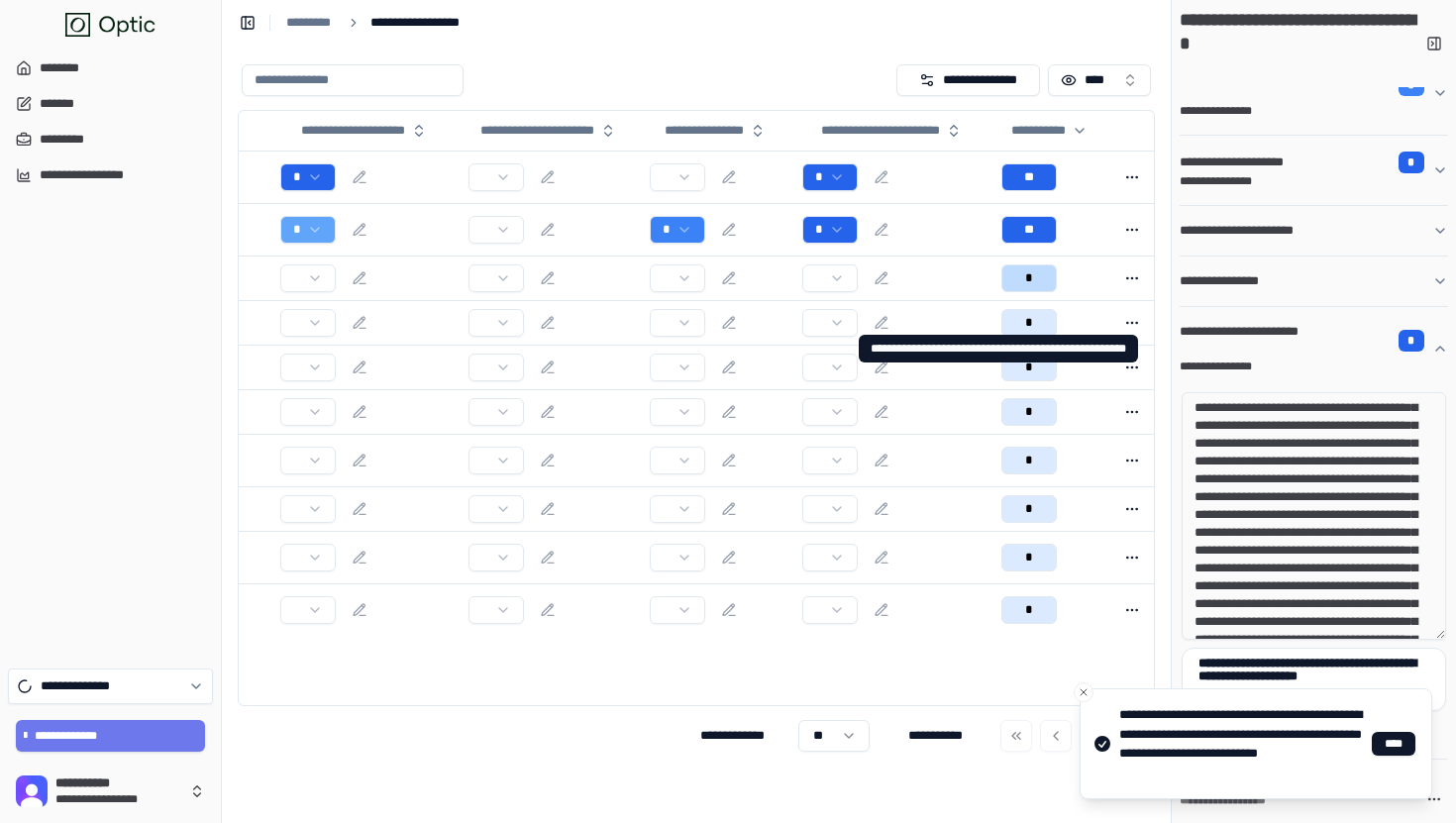 click on "**********" at bounding box center [1251, 341] 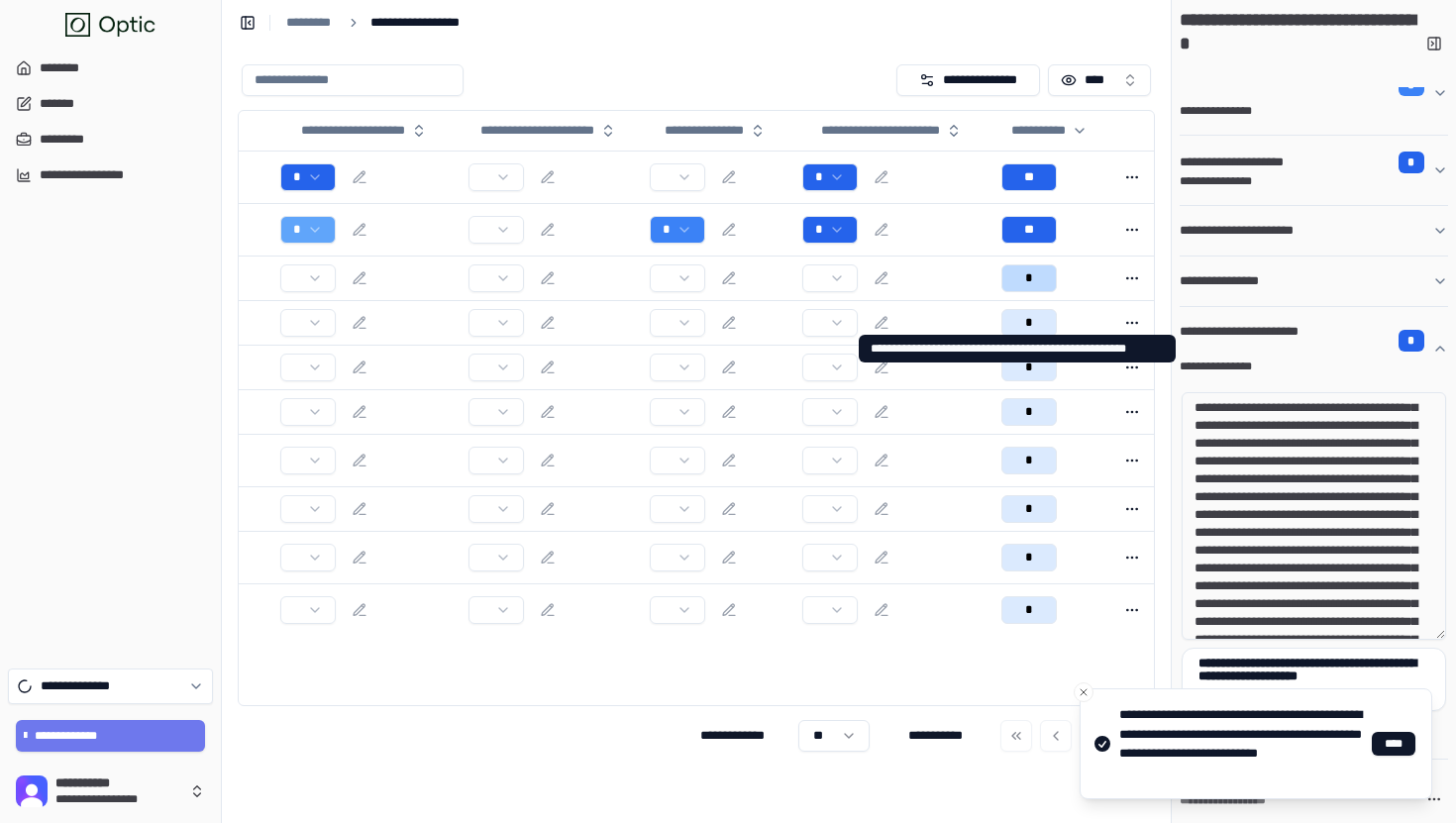 scroll, scrollTop: 0, scrollLeft: 0, axis: both 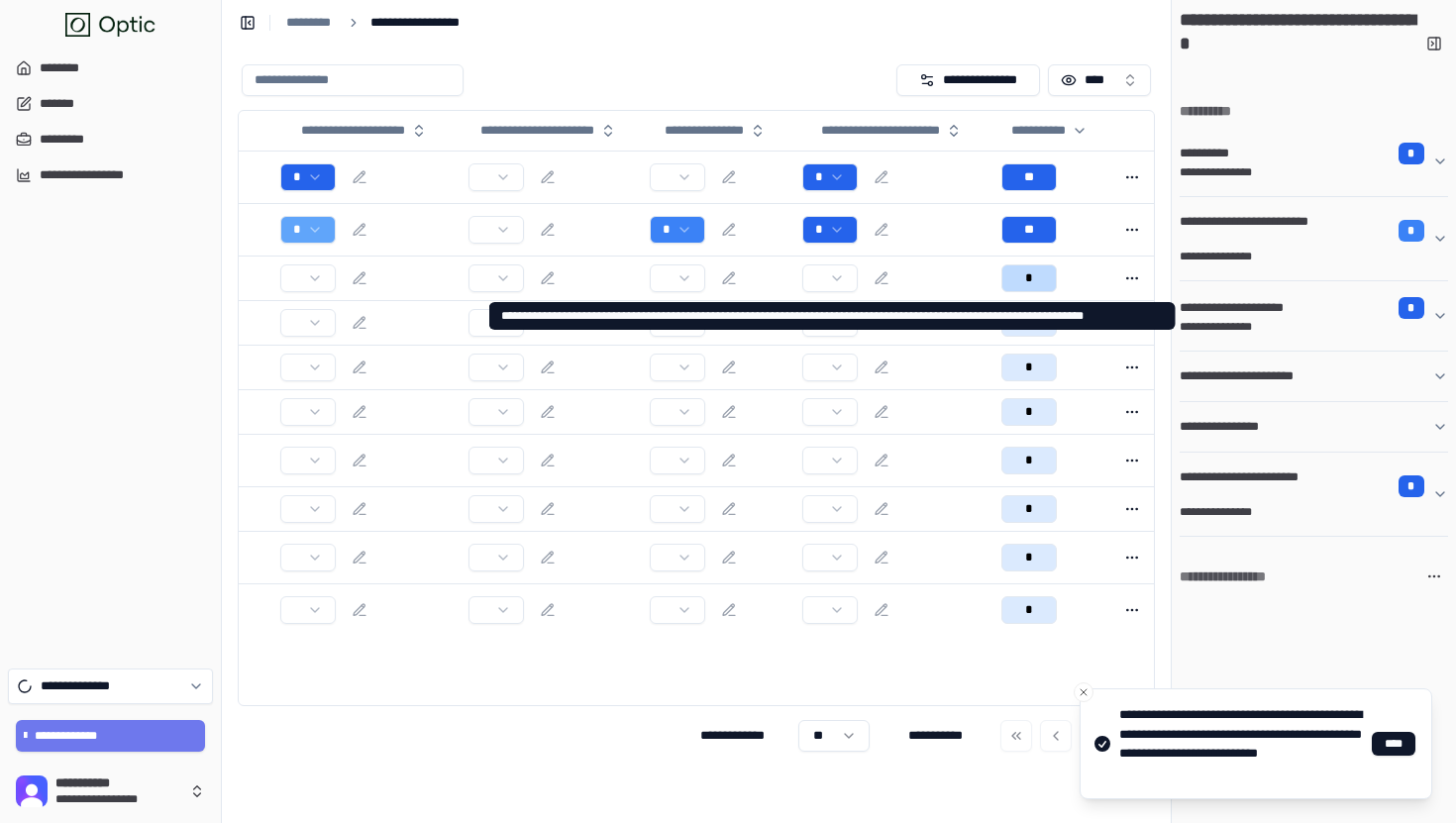 click on "**********" at bounding box center [1313, 316] 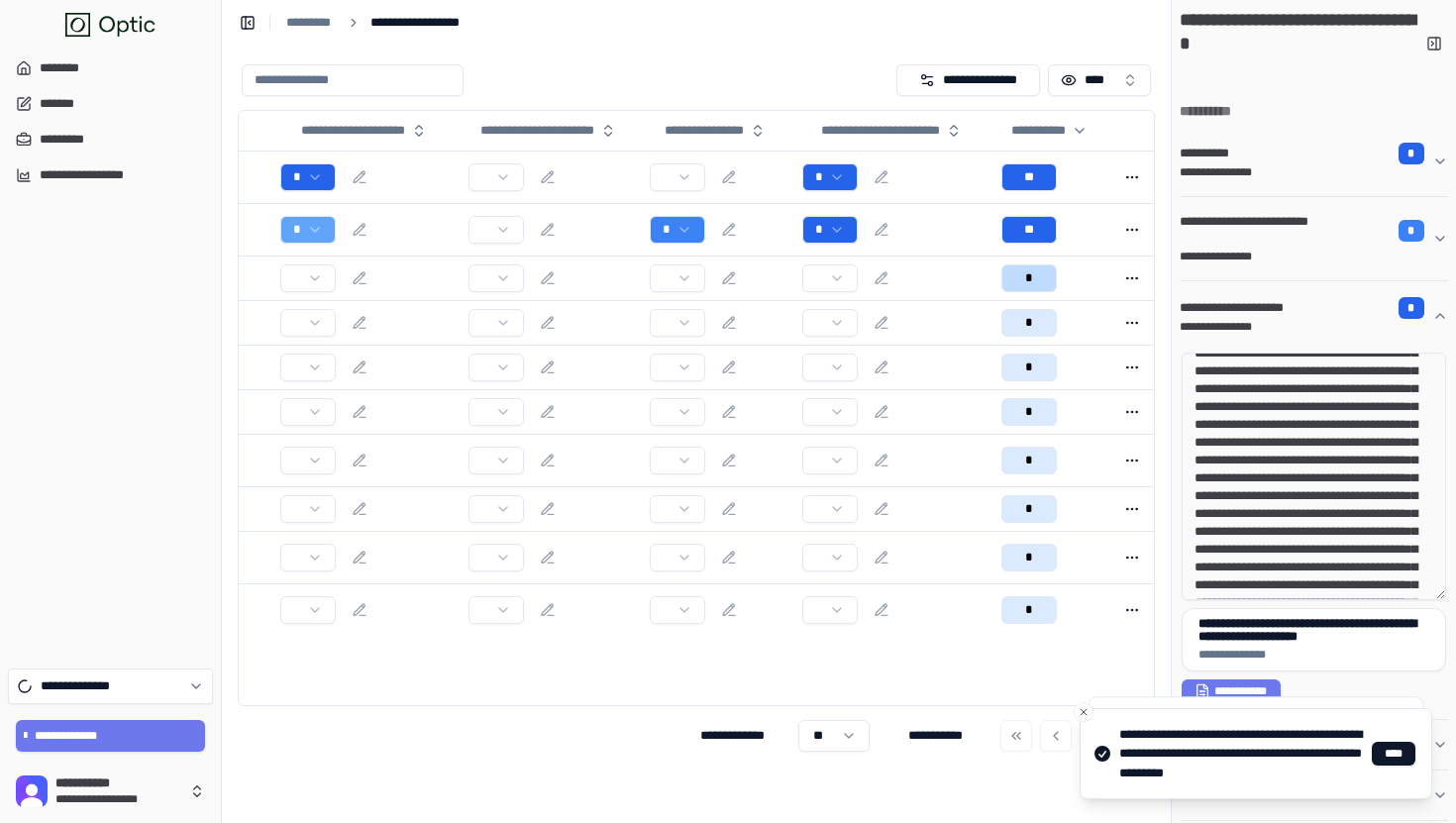 scroll, scrollTop: 85, scrollLeft: 0, axis: vertical 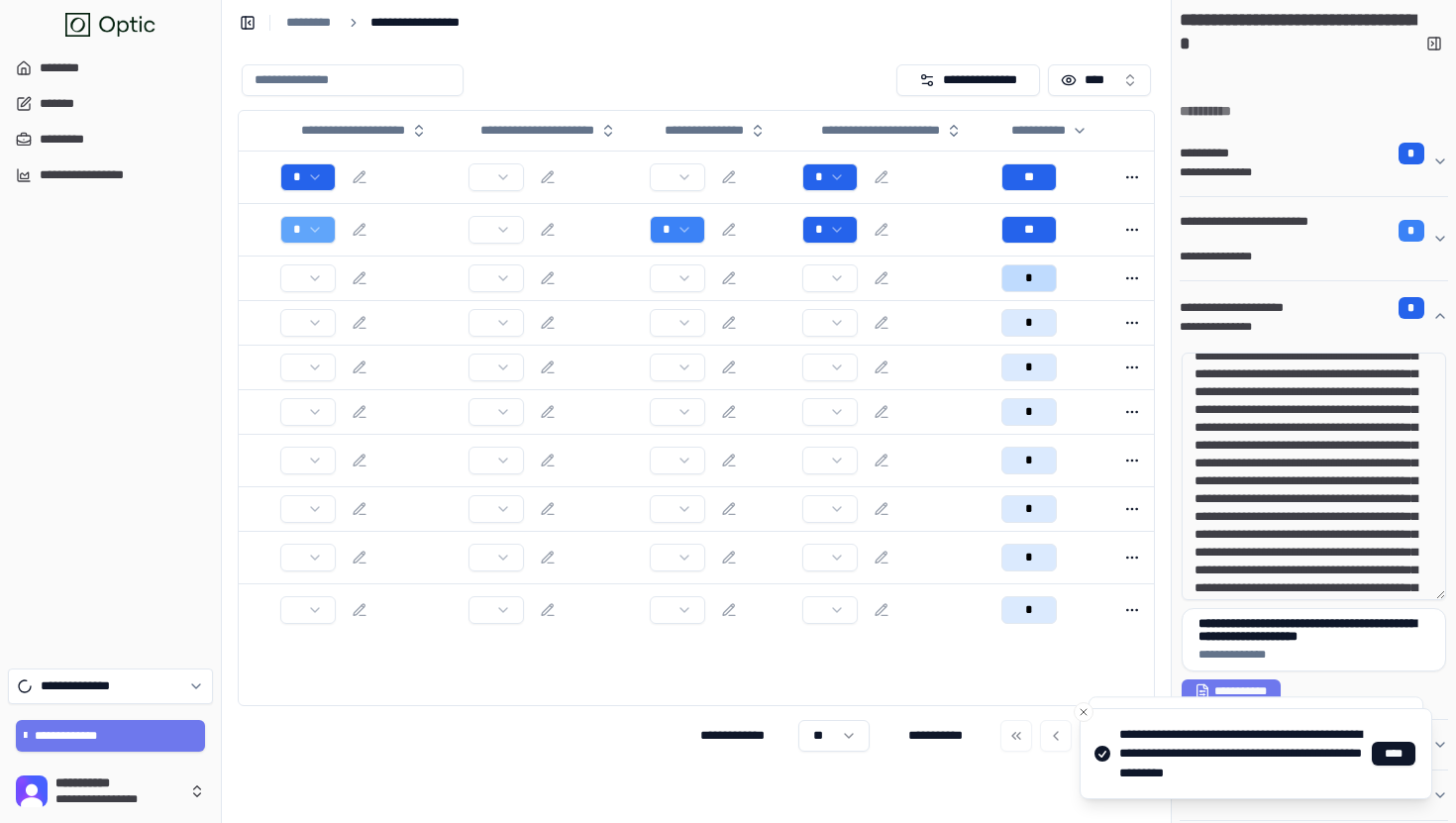 click at bounding box center [1313, 476] 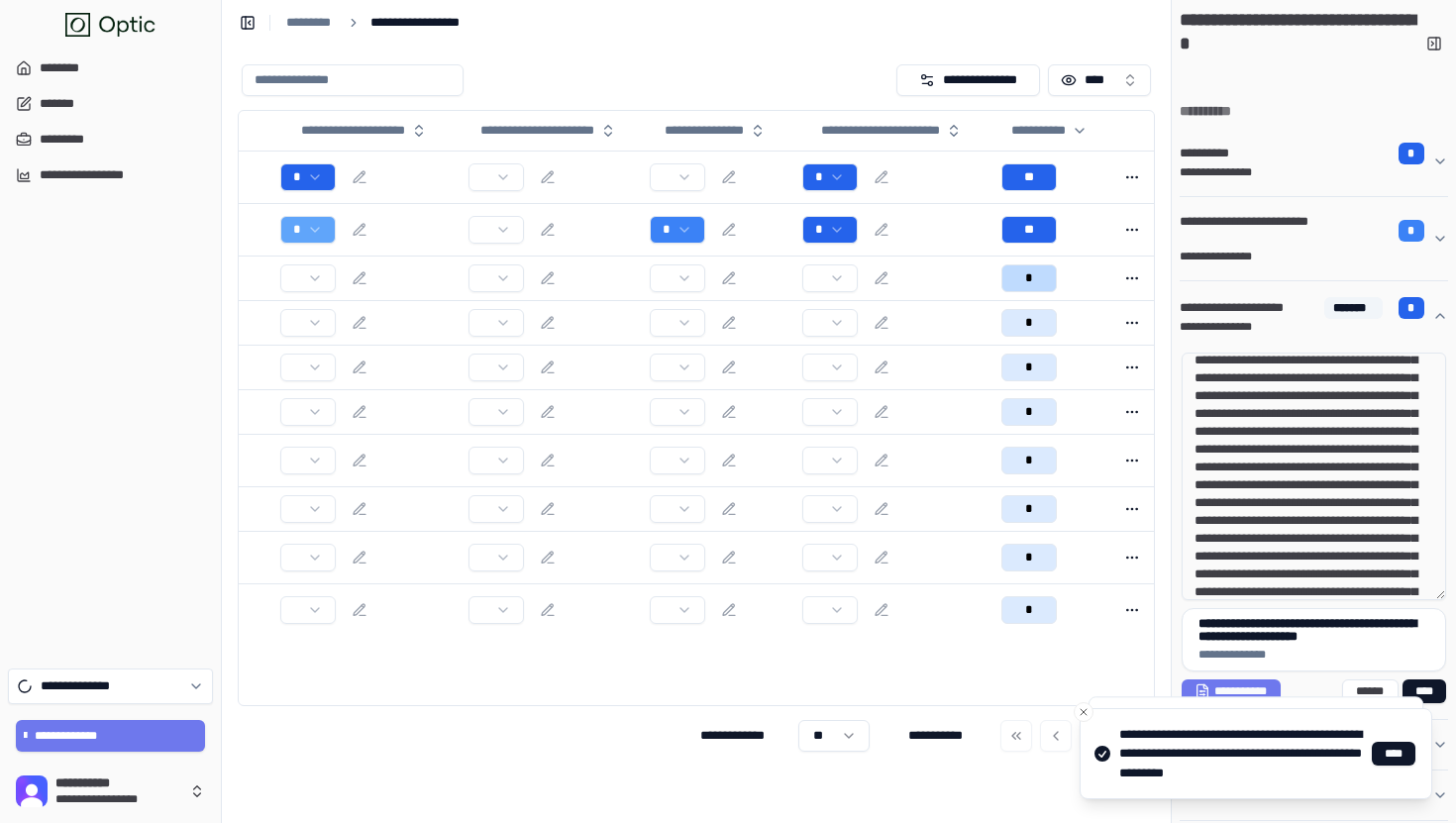 type on "**********" 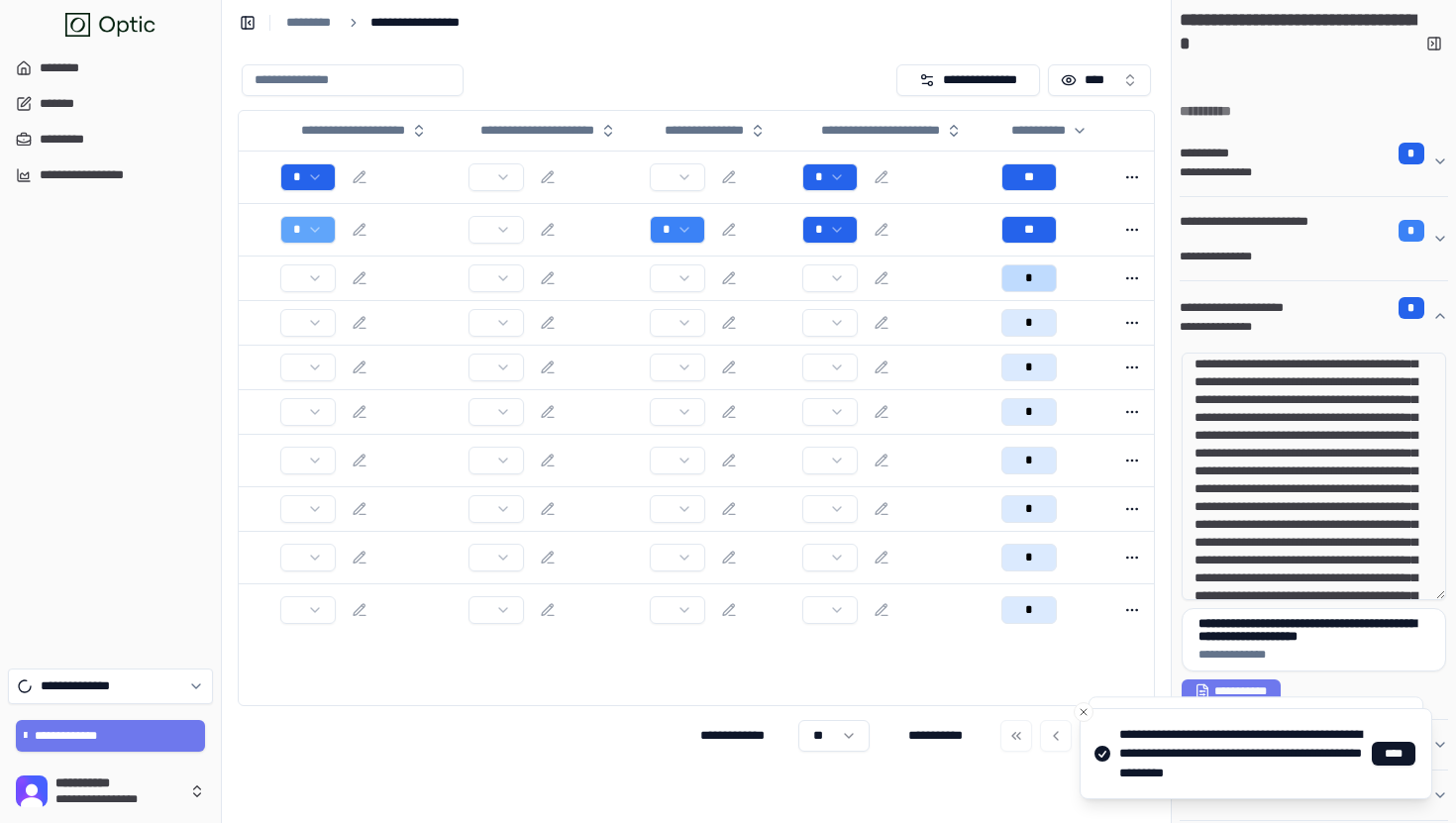 scroll, scrollTop: 0, scrollLeft: 0, axis: both 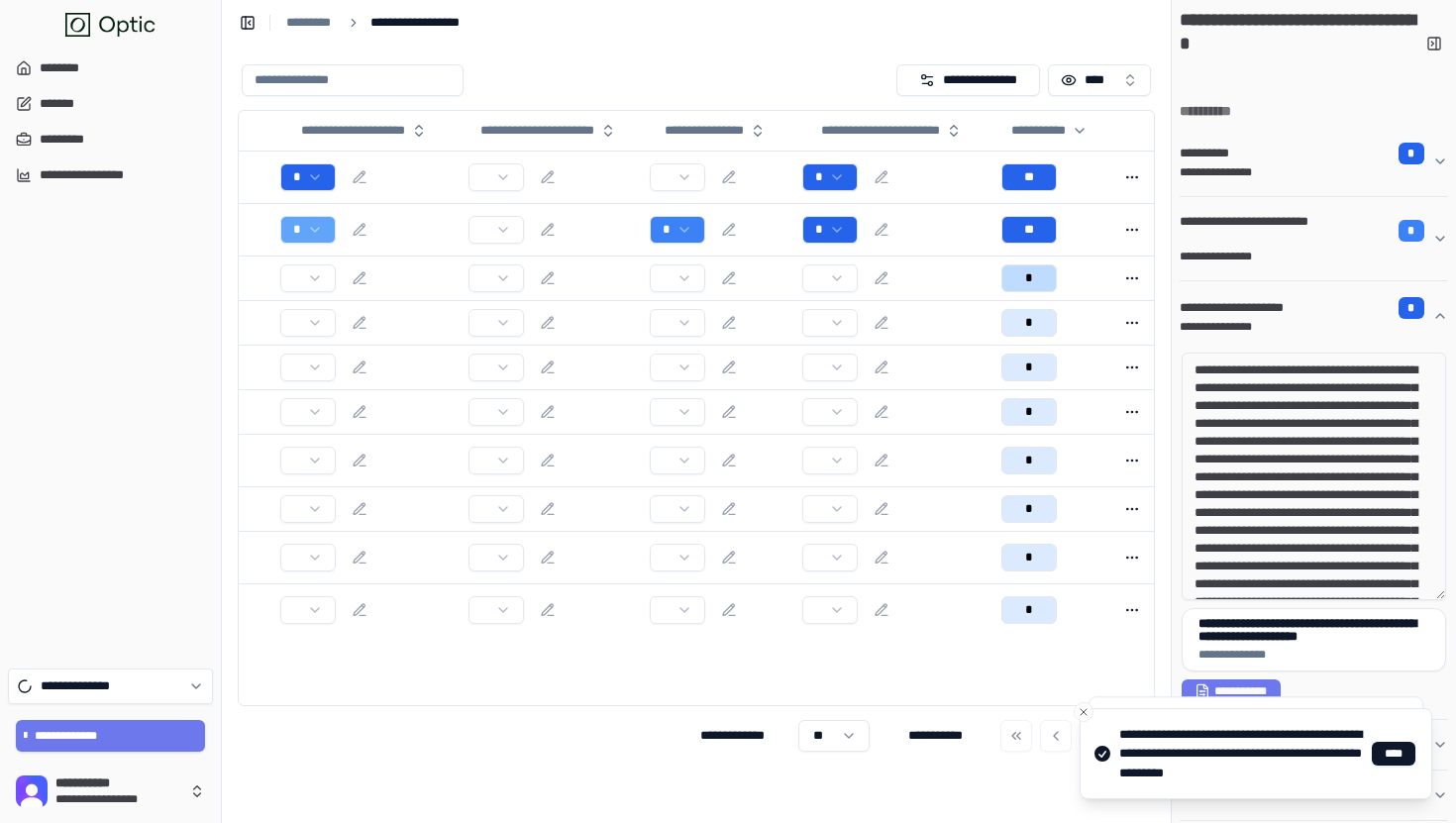 drag, startPoint x: 1331, startPoint y: 426, endPoint x: 1232, endPoint y: 369, distance: 114.2366 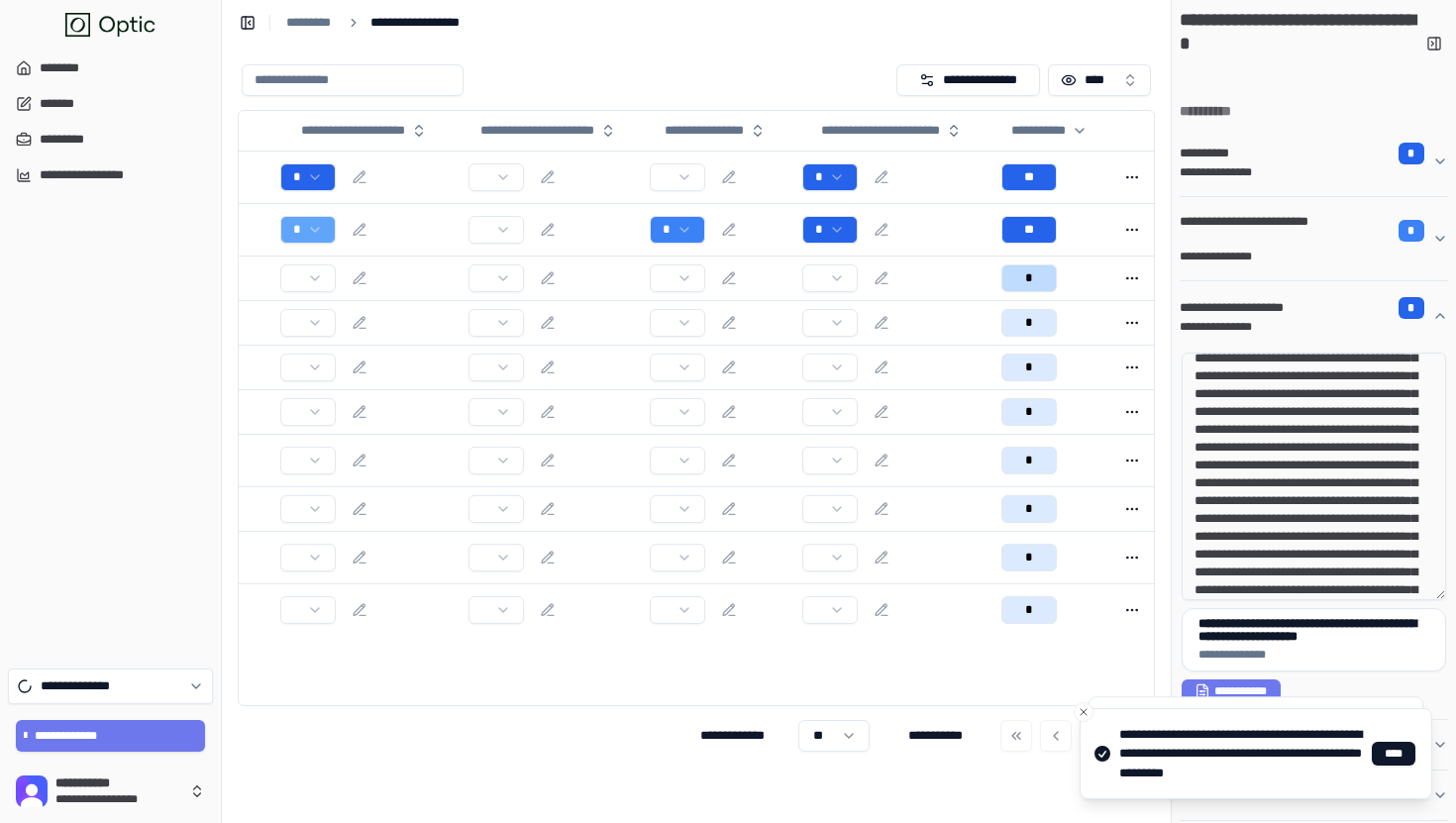 scroll, scrollTop: 157, scrollLeft: 0, axis: vertical 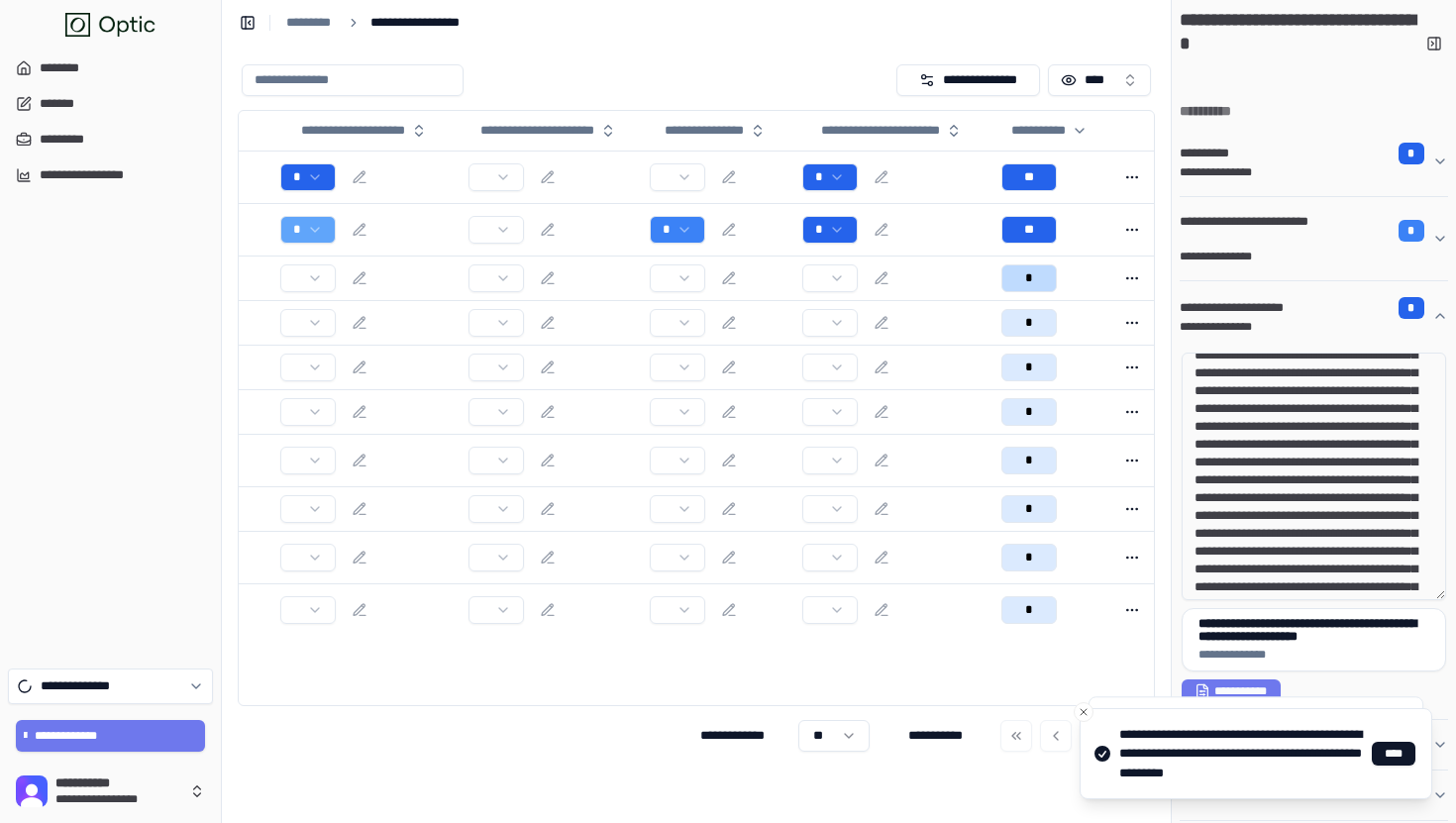 drag, startPoint x: 1284, startPoint y: 407, endPoint x: 1350, endPoint y: 473, distance: 93.3381 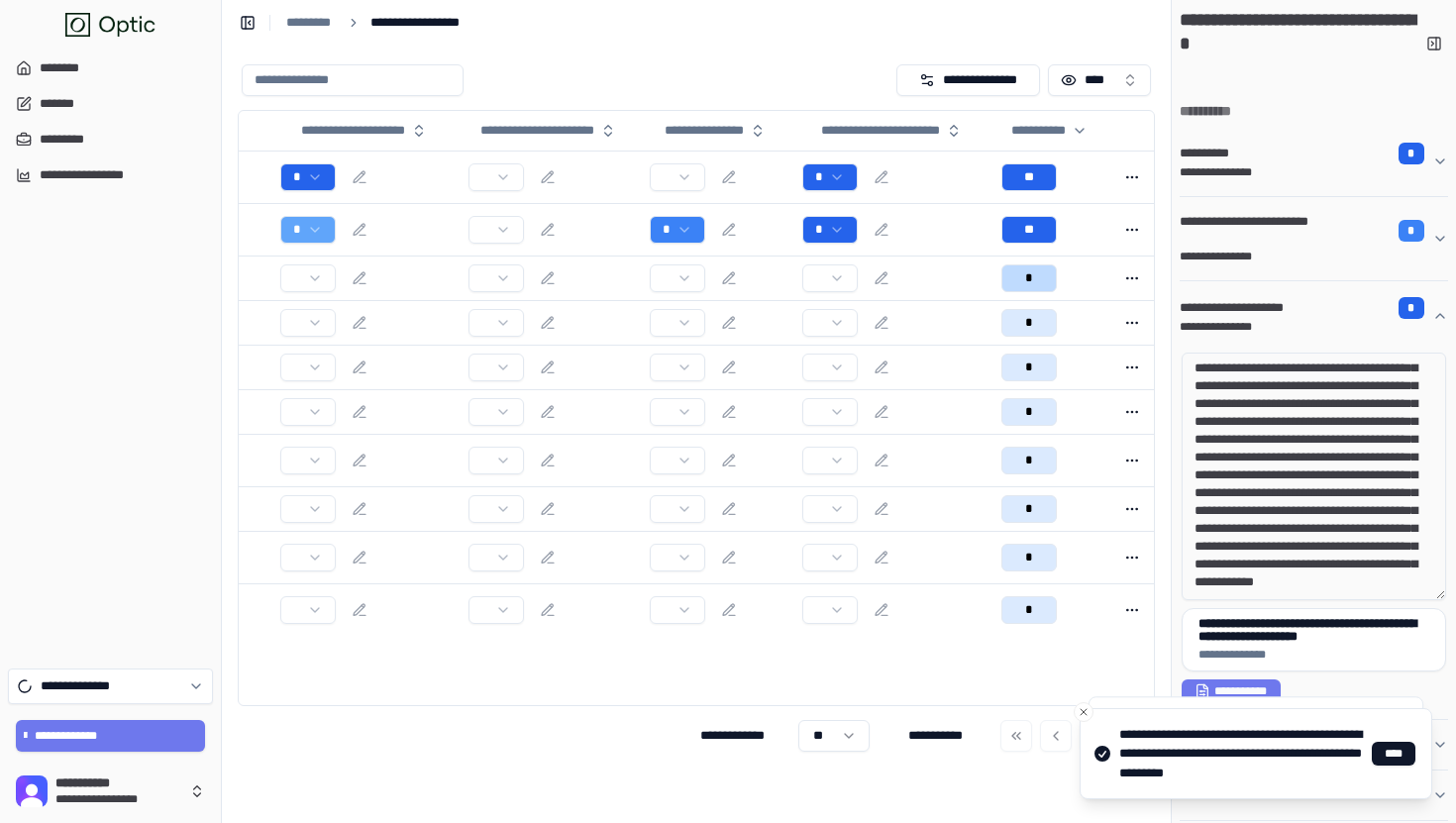scroll, scrollTop: 348, scrollLeft: 0, axis: vertical 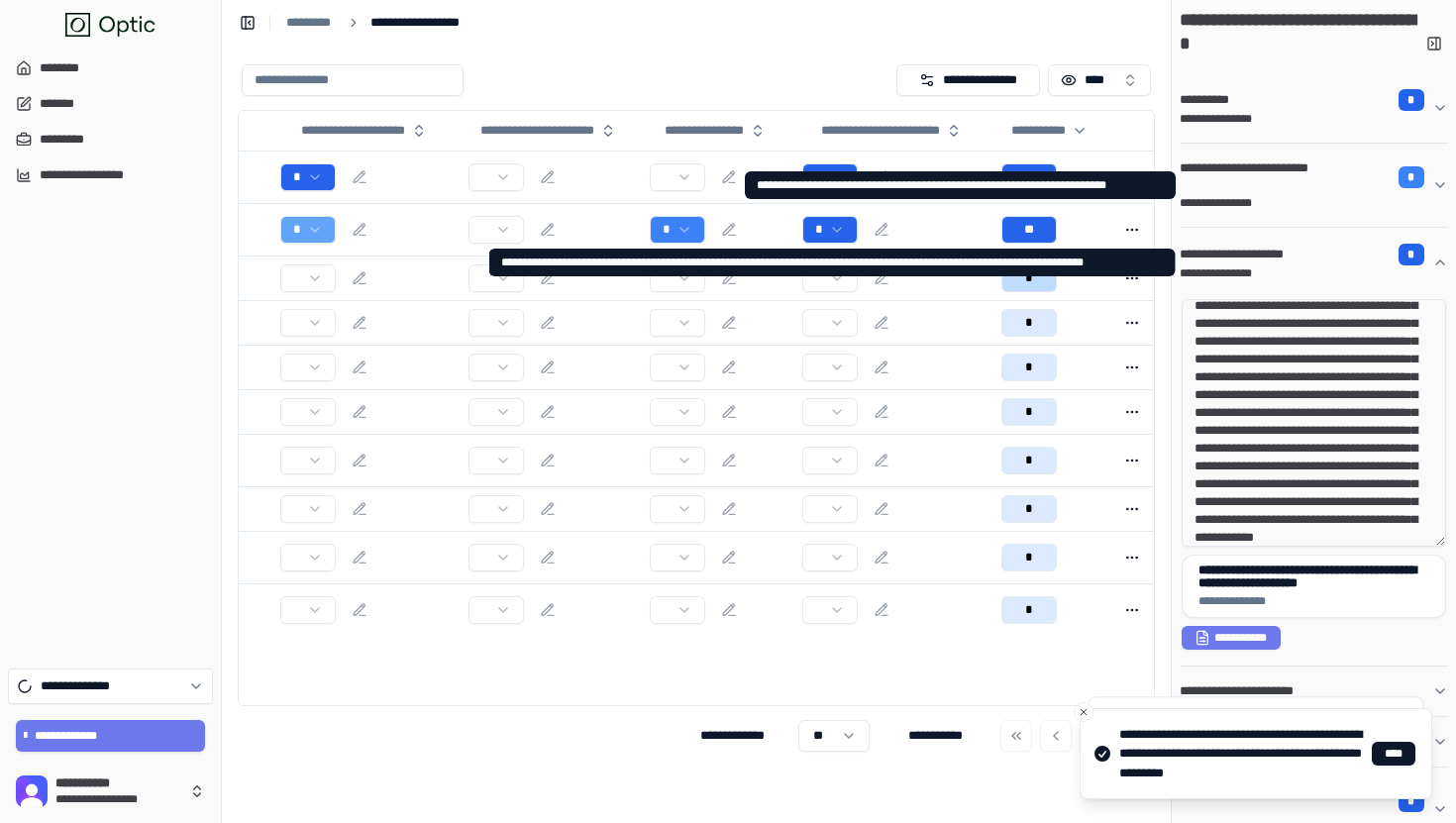 click on "**********" at bounding box center [1305, 203] 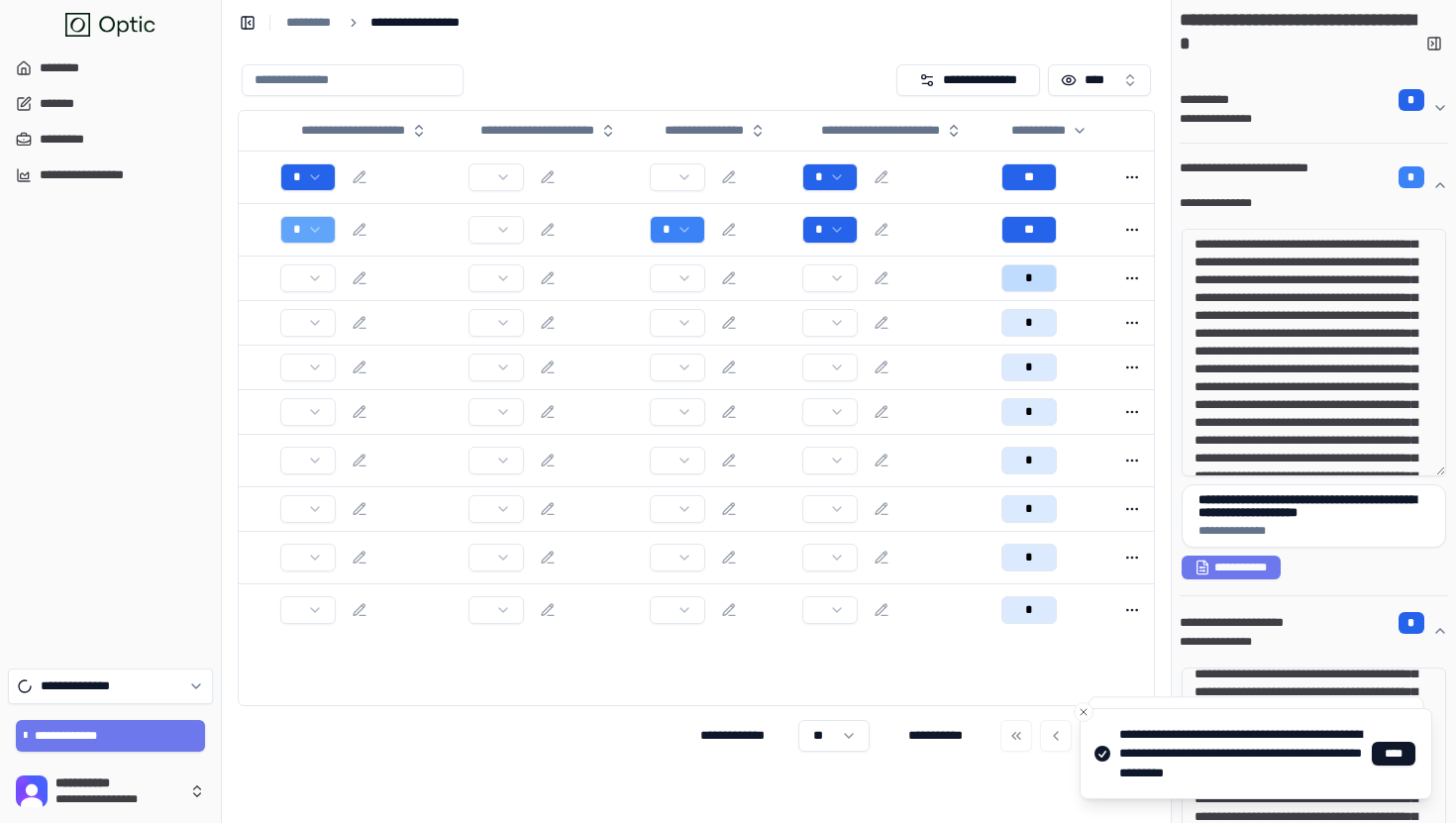 scroll, scrollTop: 0, scrollLeft: 0, axis: both 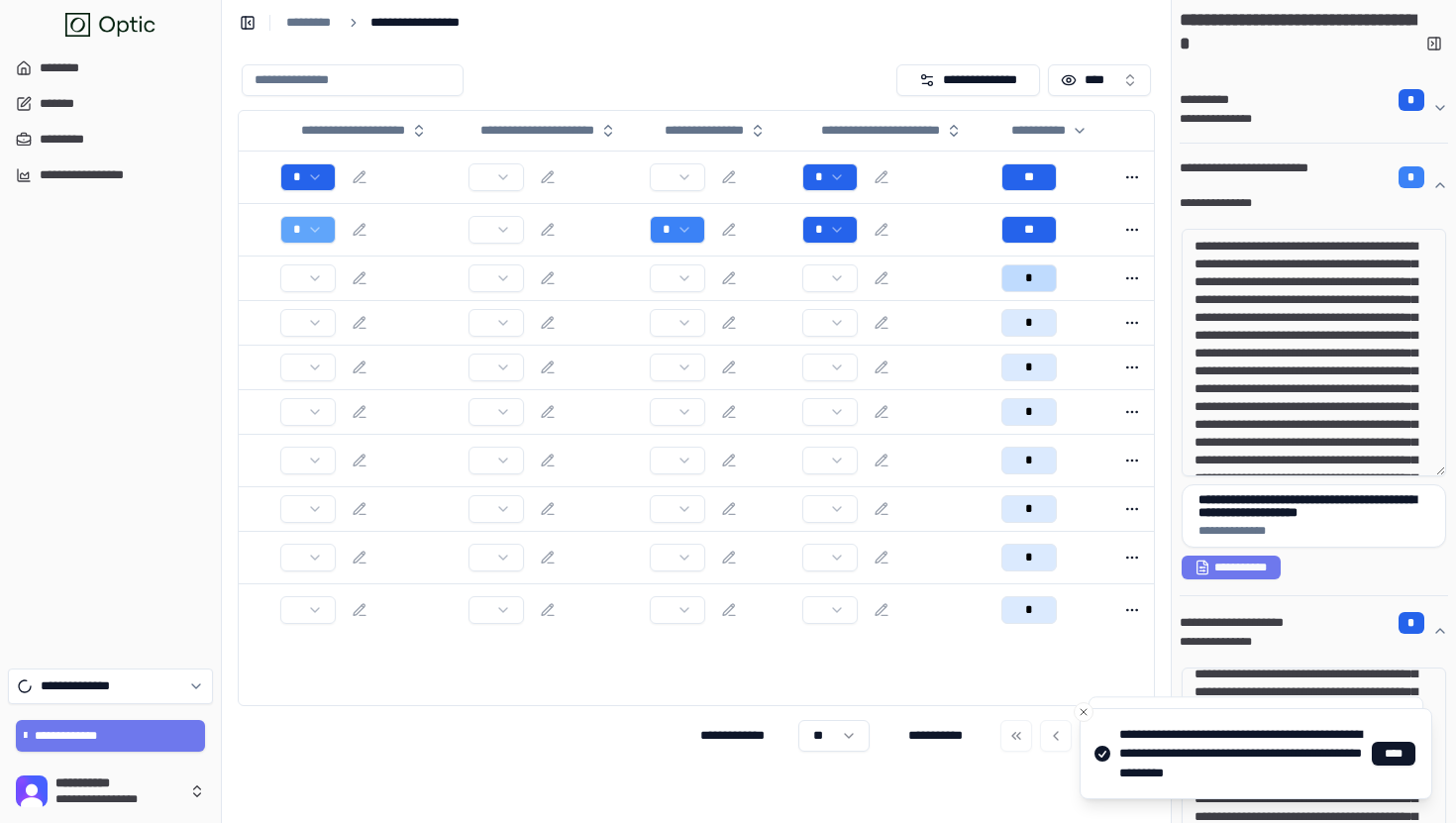 drag, startPoint x: 1258, startPoint y: 265, endPoint x: 1313, endPoint y: 332, distance: 86.68333 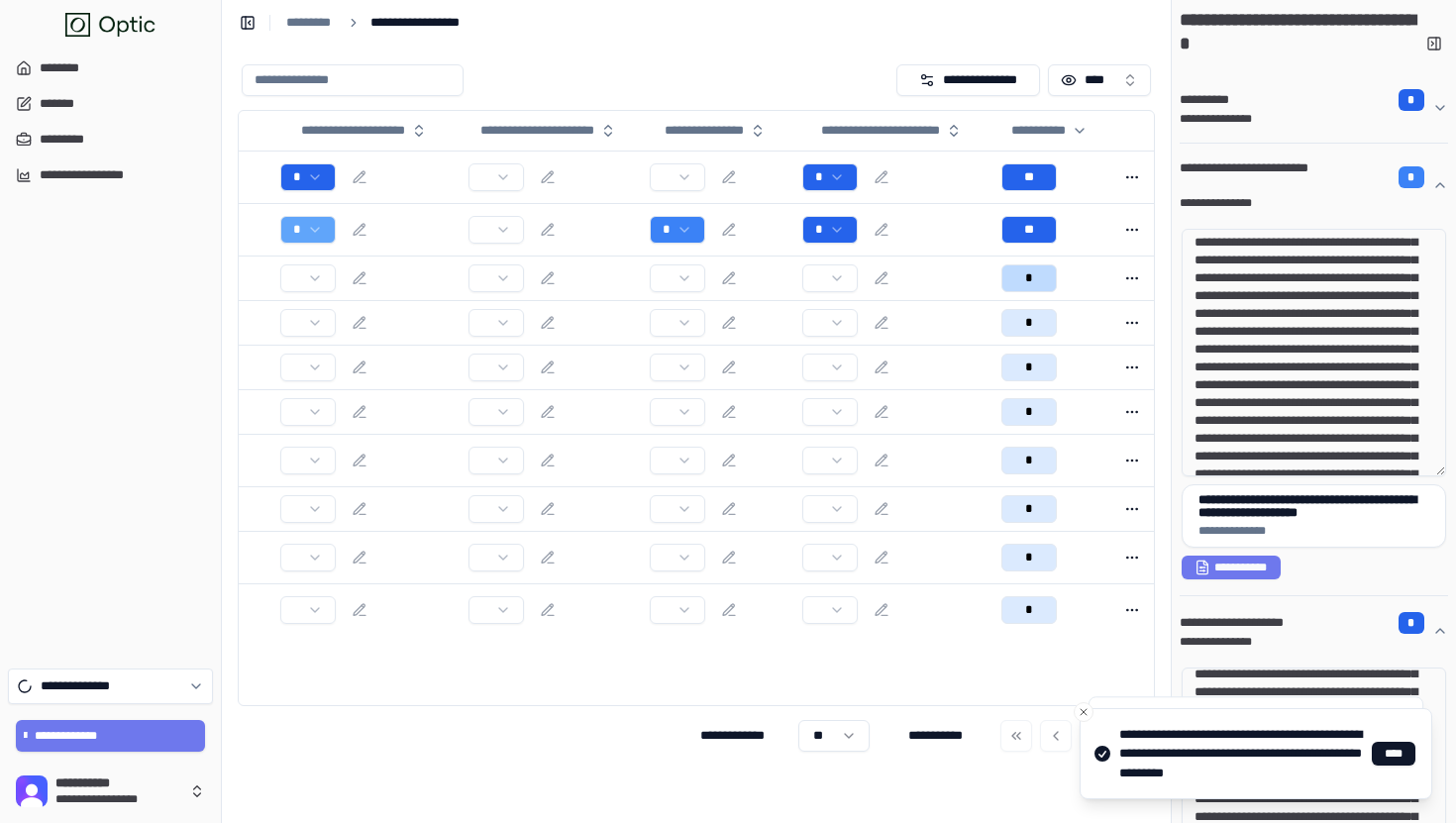 scroll, scrollTop: 61, scrollLeft: 0, axis: vertical 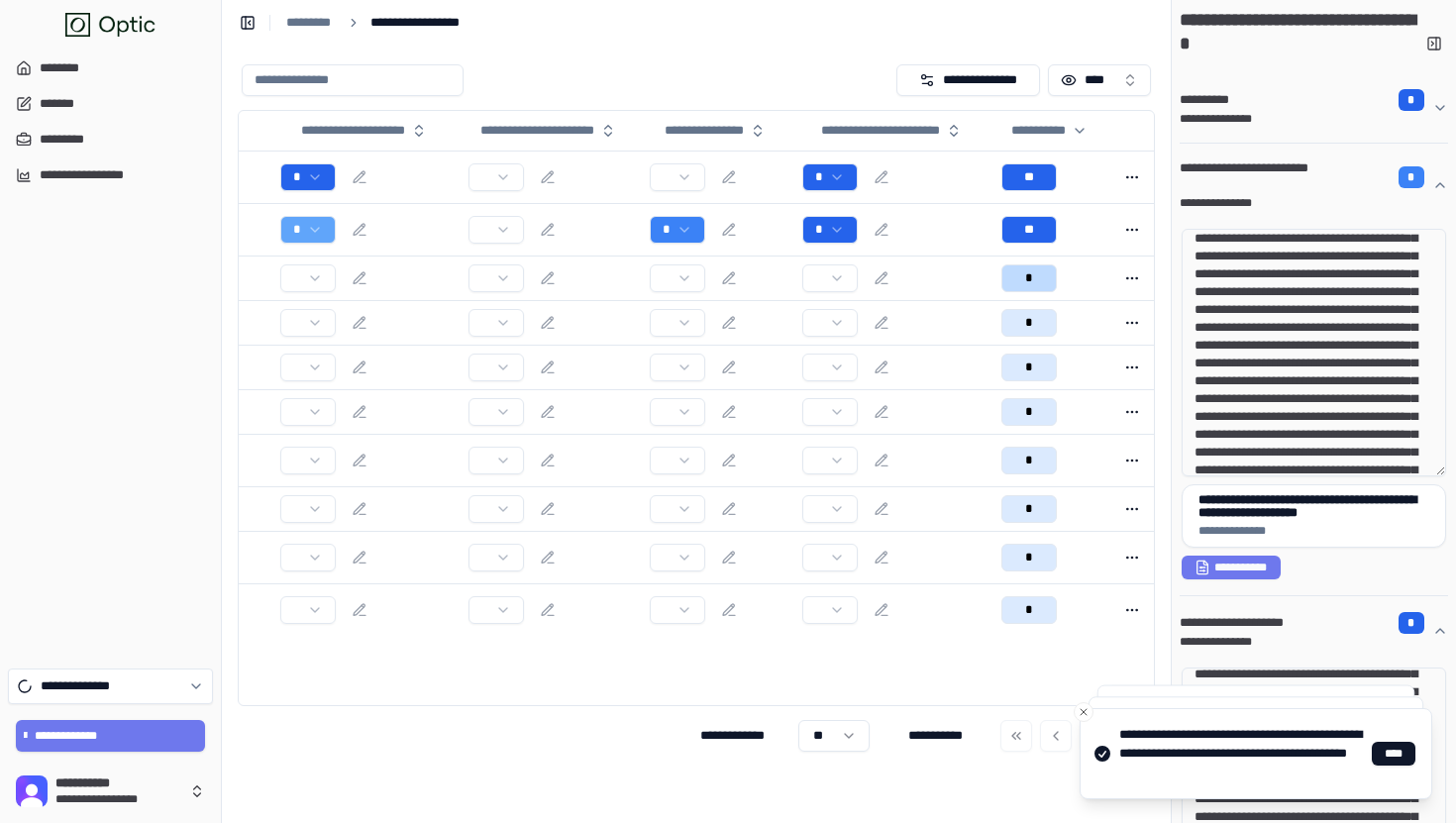 drag, startPoint x: 1330, startPoint y: 331, endPoint x: 1354, endPoint y: 369, distance: 44.94441 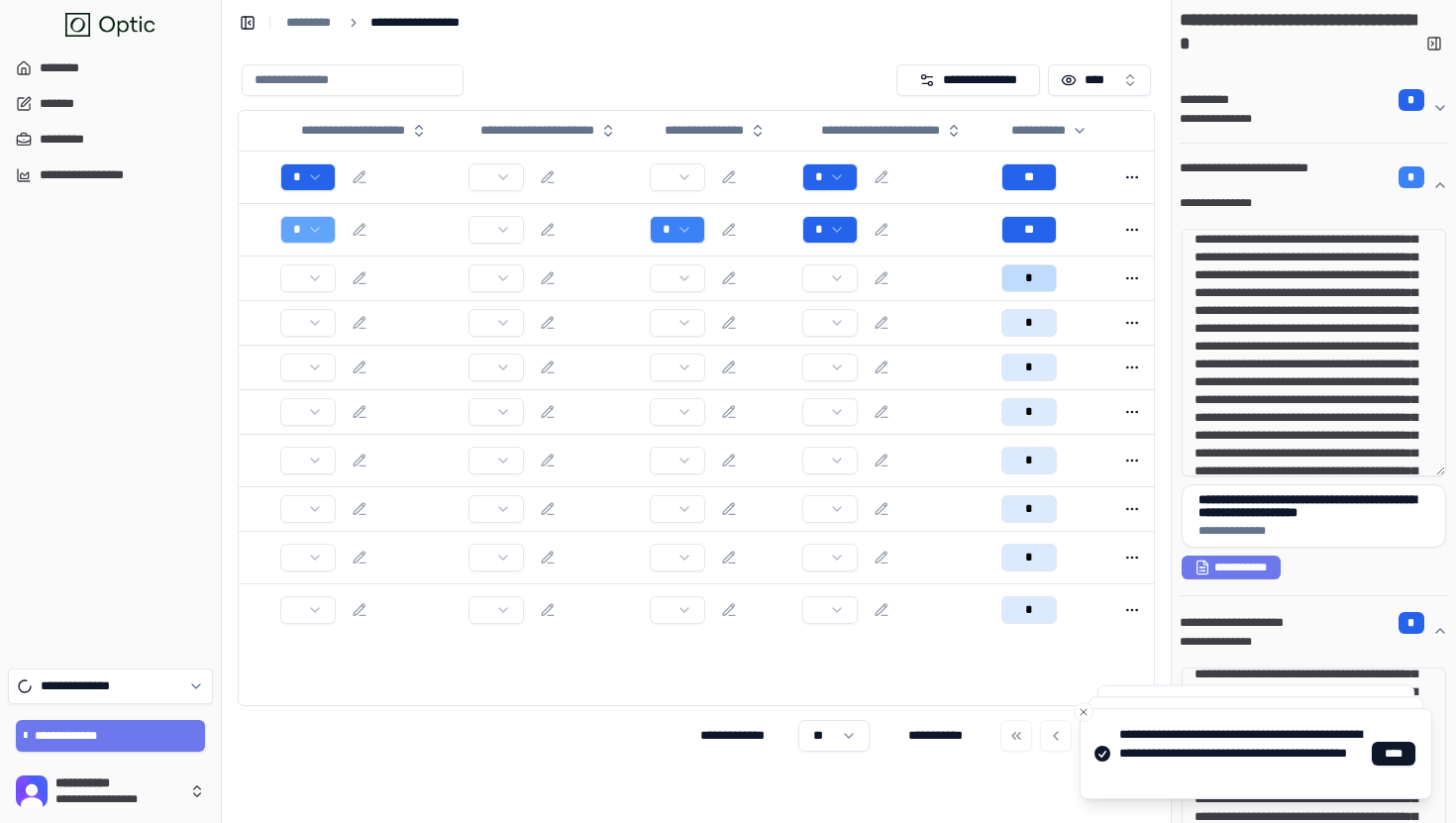 scroll, scrollTop: 195, scrollLeft: 0, axis: vertical 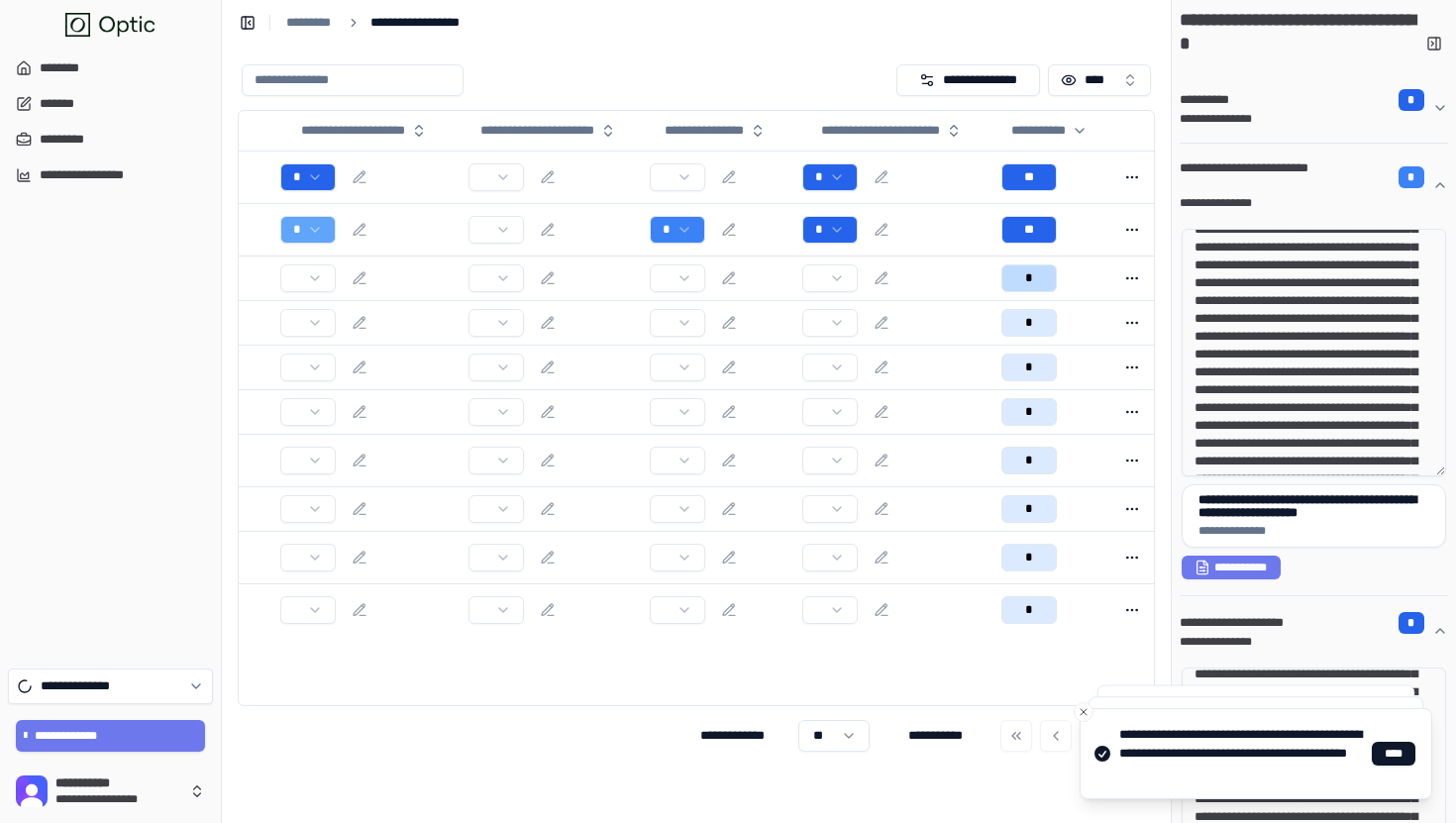 drag, startPoint x: 1347, startPoint y: 421, endPoint x: 1255, endPoint y: 310, distance: 144.17004 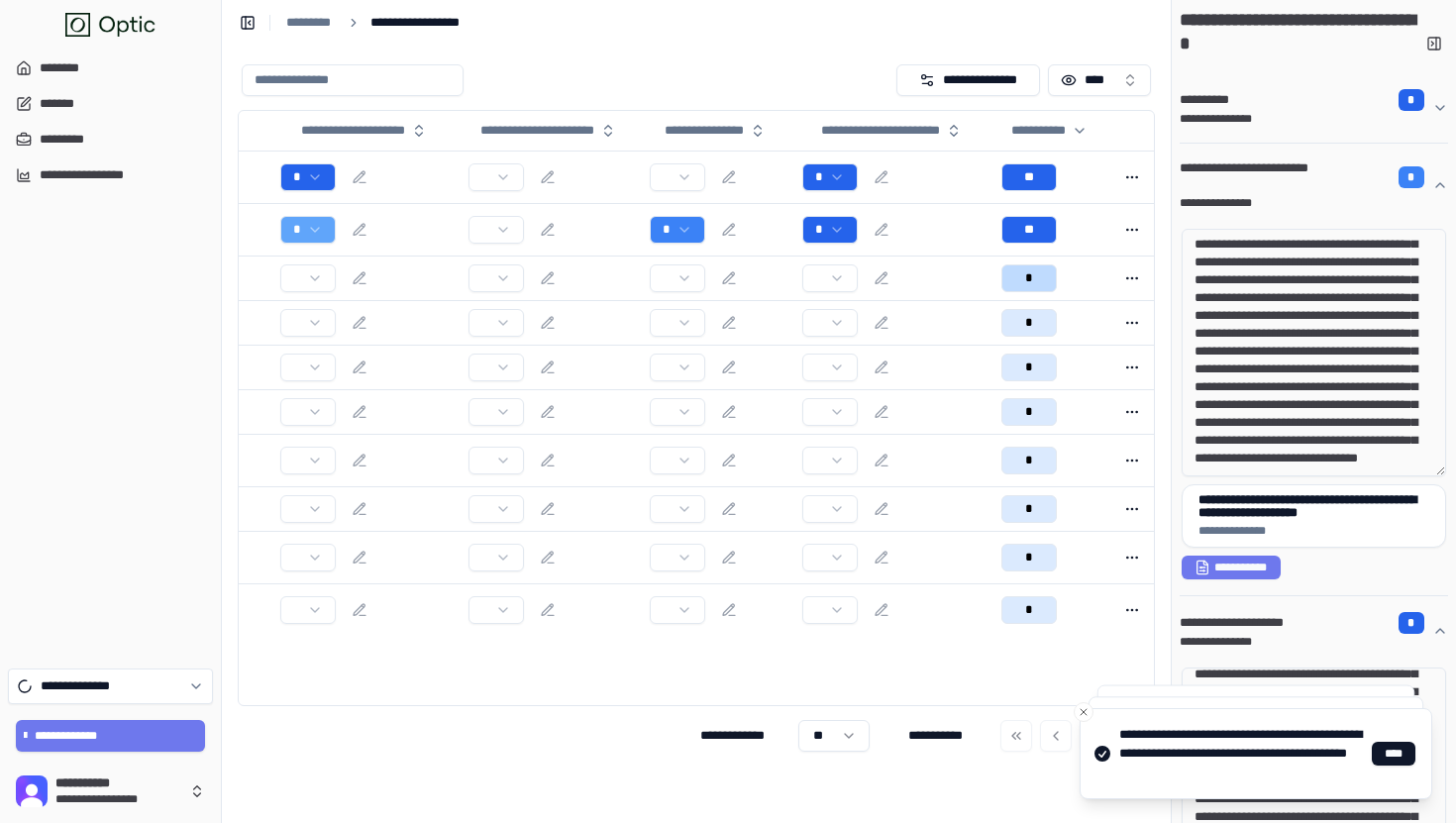 scroll, scrollTop: 341, scrollLeft: 0, axis: vertical 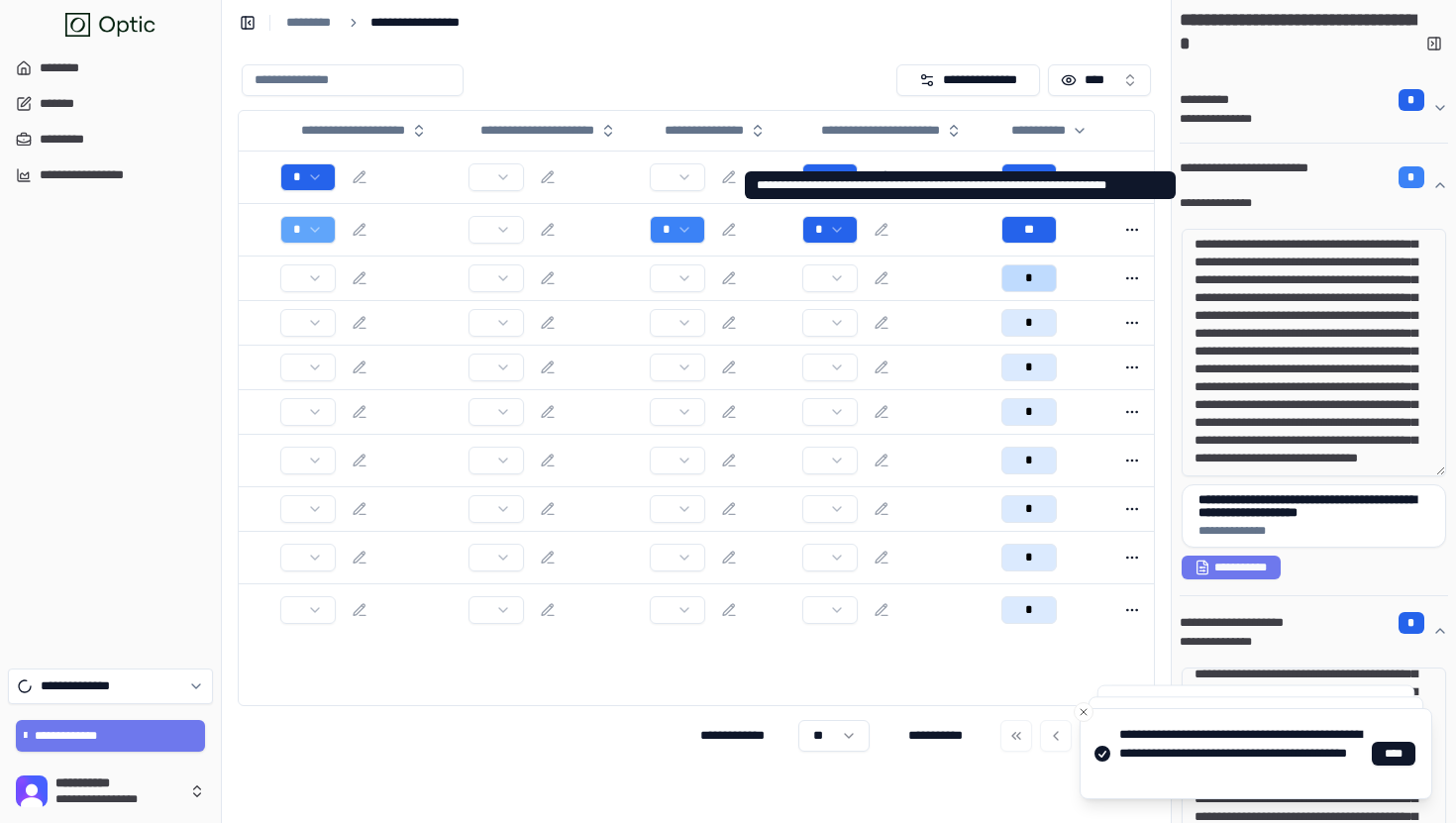 click on "**********" at bounding box center (1313, 108) 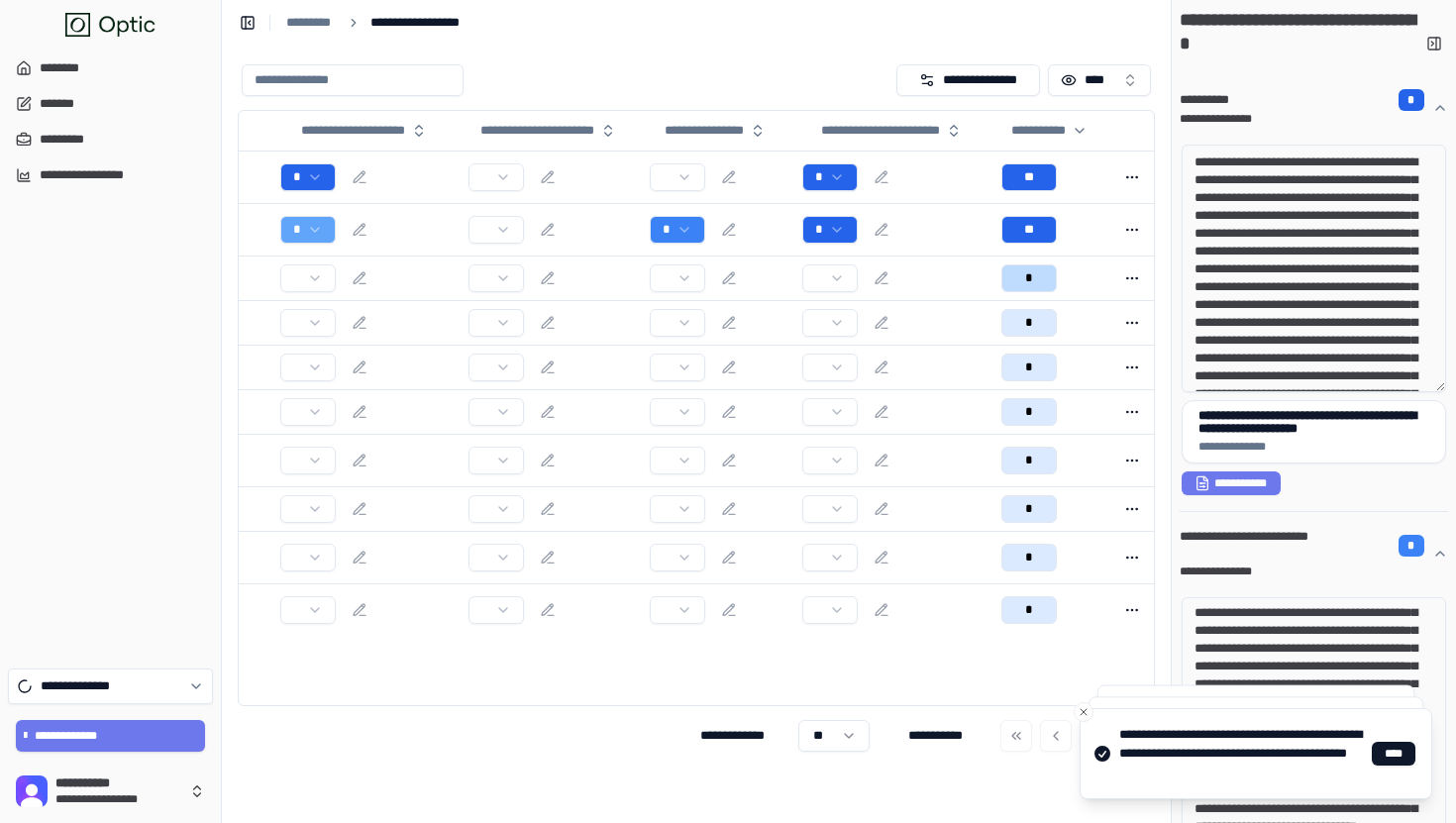 drag, startPoint x: 1321, startPoint y: 278, endPoint x: 1221, endPoint y: 161, distance: 153.91231 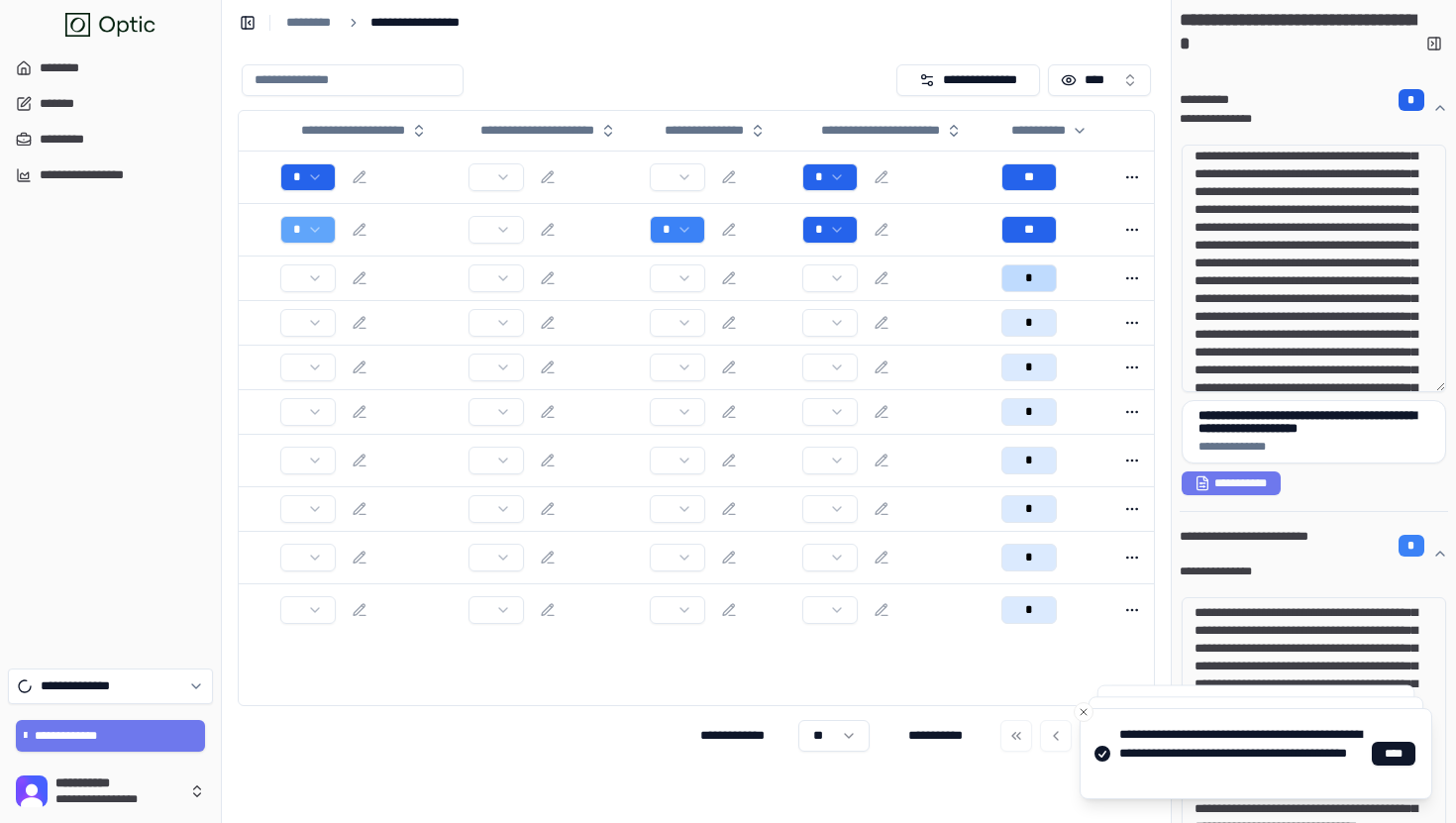 drag, startPoint x: 1337, startPoint y: 353, endPoint x: 1269, endPoint y: 248, distance: 125.09596 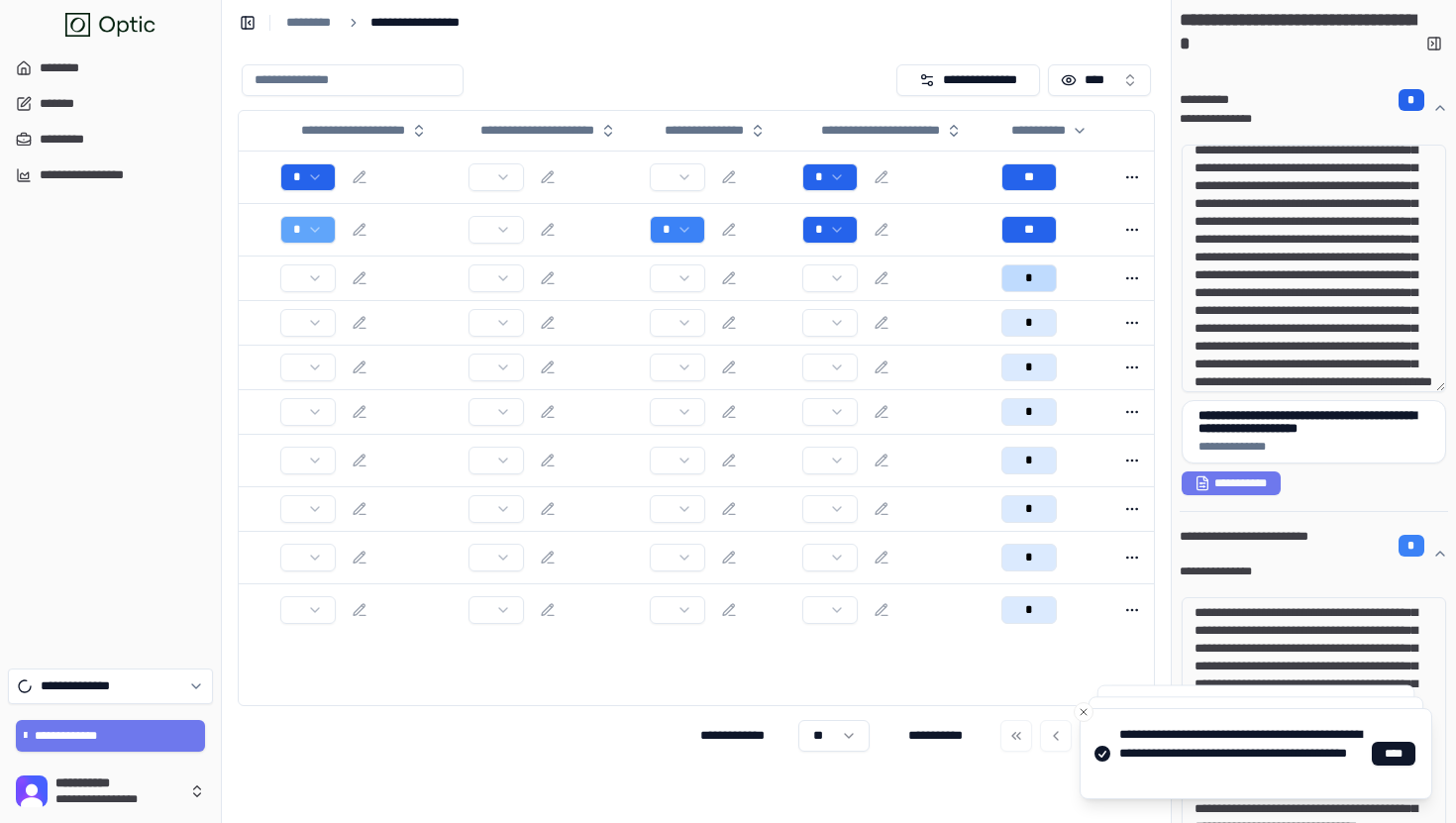 scroll, scrollTop: 448, scrollLeft: 0, axis: vertical 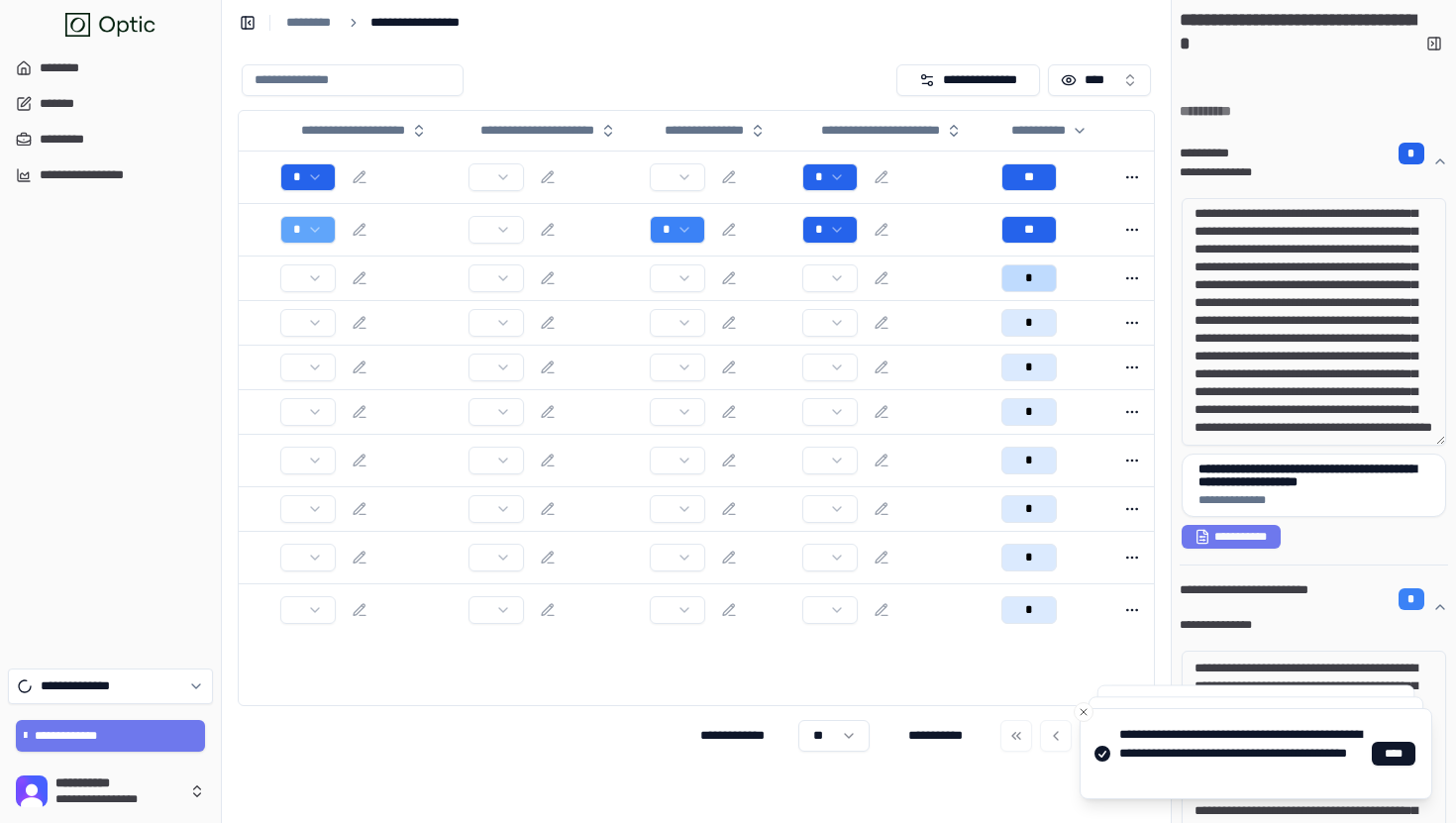 click on "**********" at bounding box center [1313, 161] 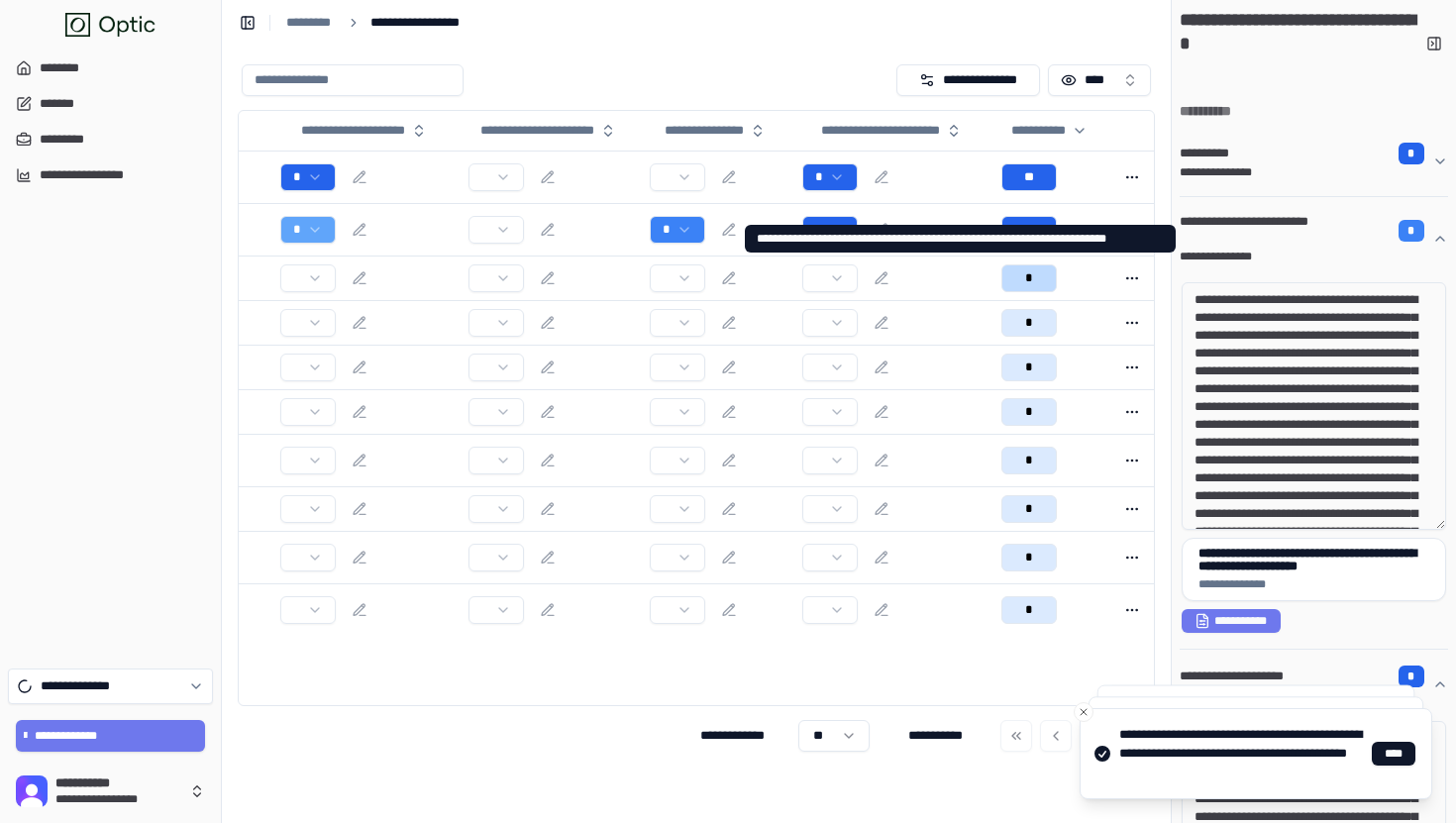 click on "**********" at bounding box center (1313, 239) 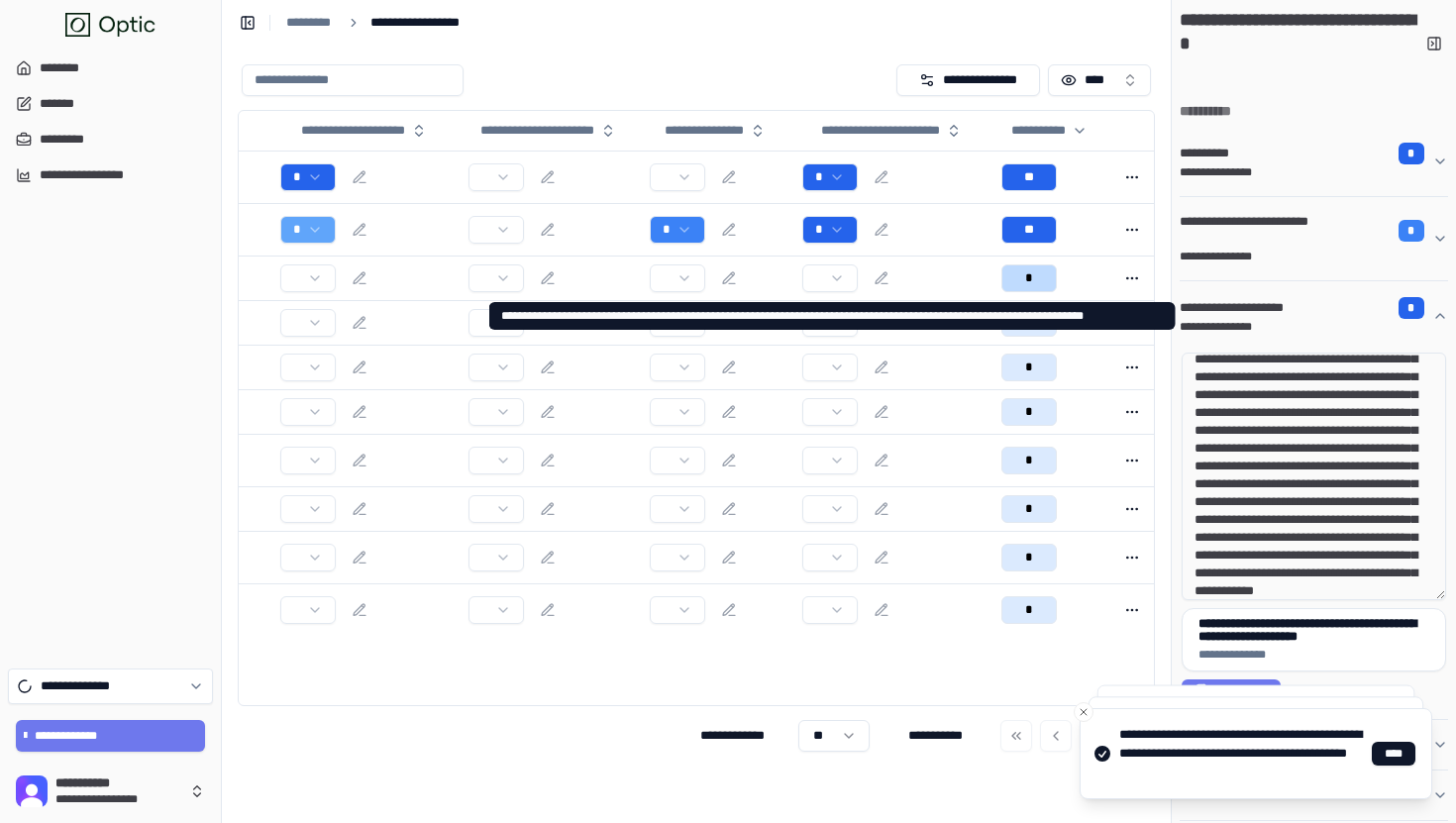 click on "**********" at bounding box center (1250, 308) 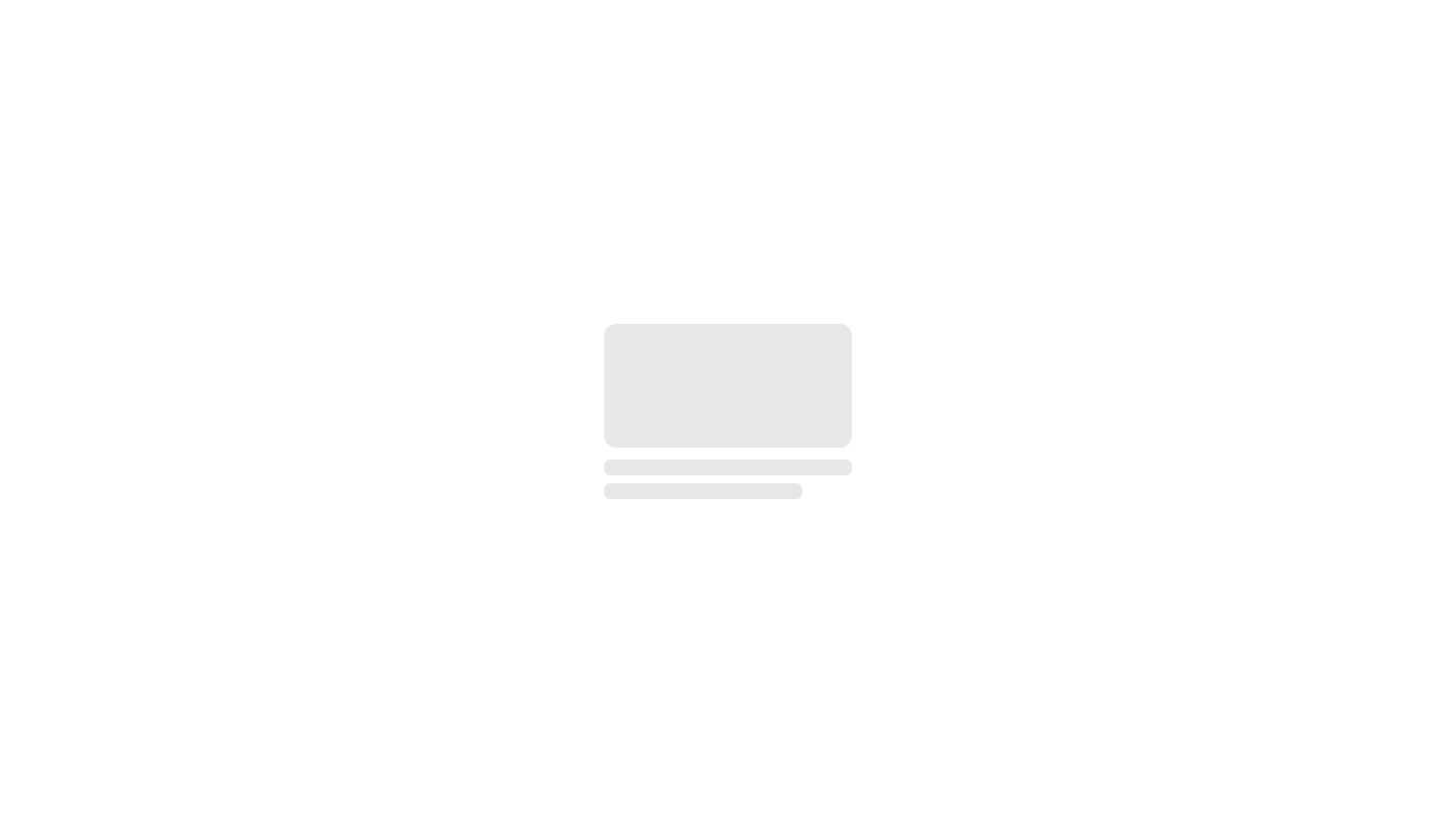 scroll, scrollTop: 0, scrollLeft: 0, axis: both 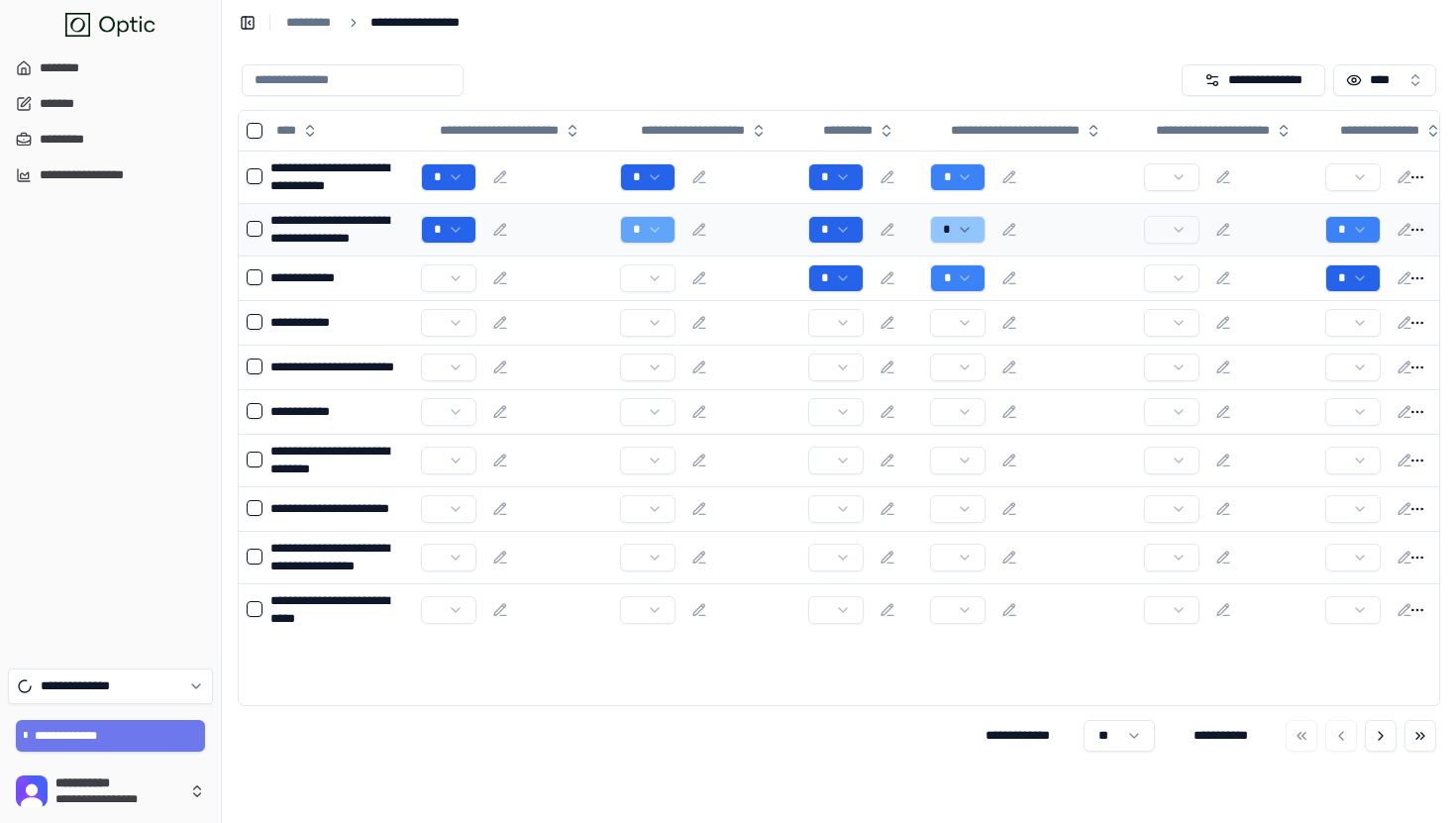 click on "*" at bounding box center (1029, 230) 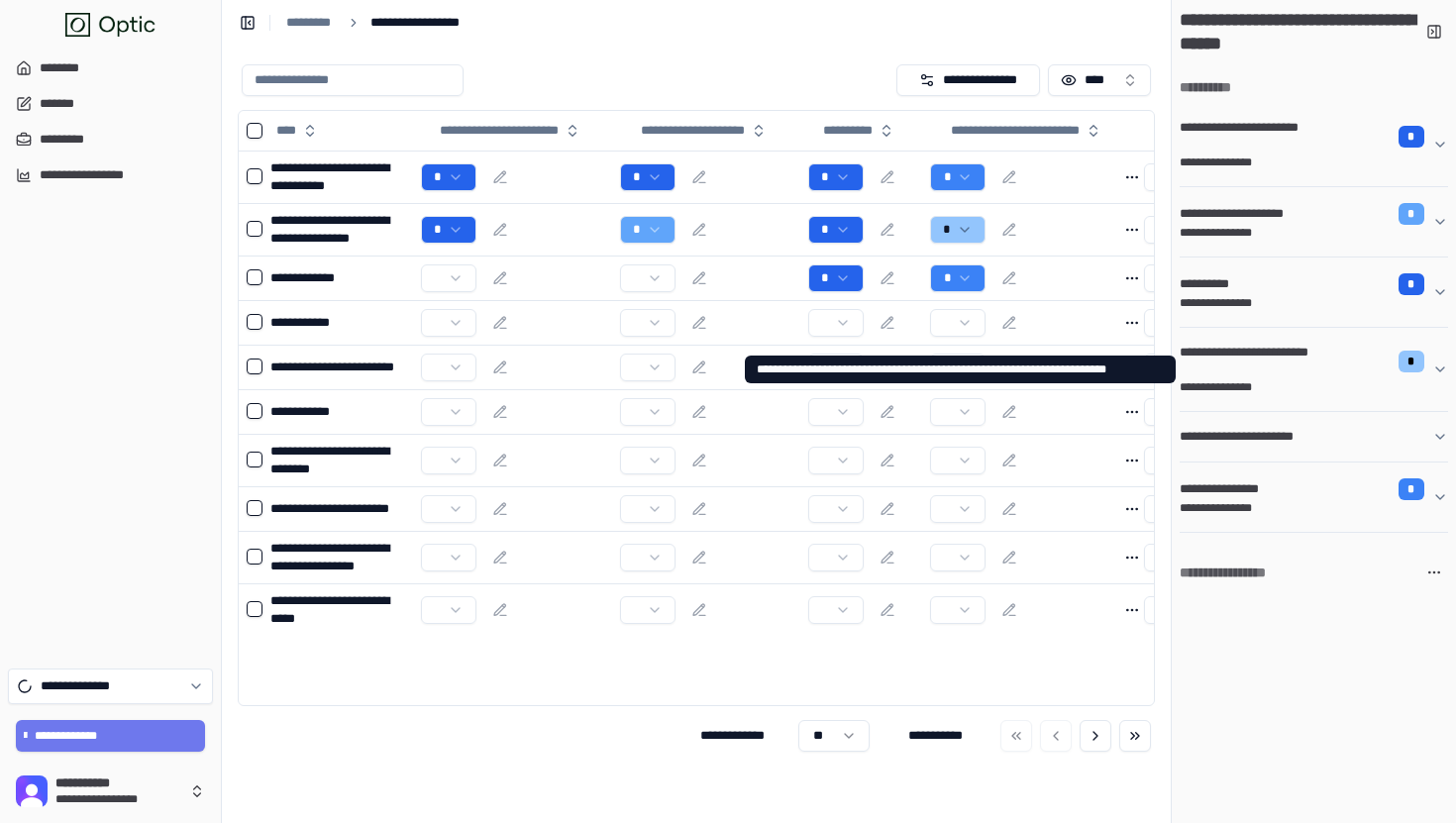 click on "**********" at bounding box center (1251, 361) 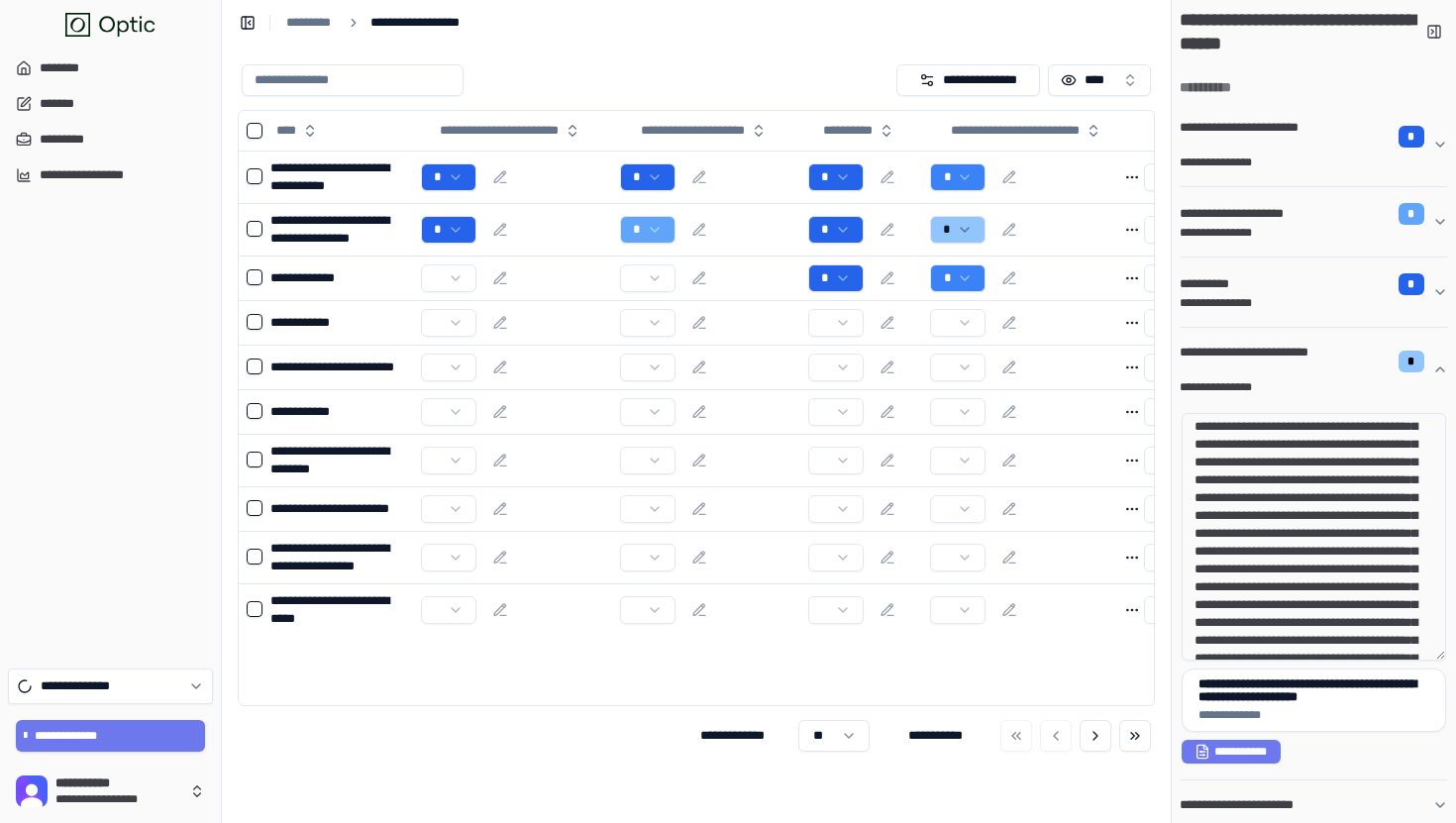 scroll, scrollTop: 0, scrollLeft: 0, axis: both 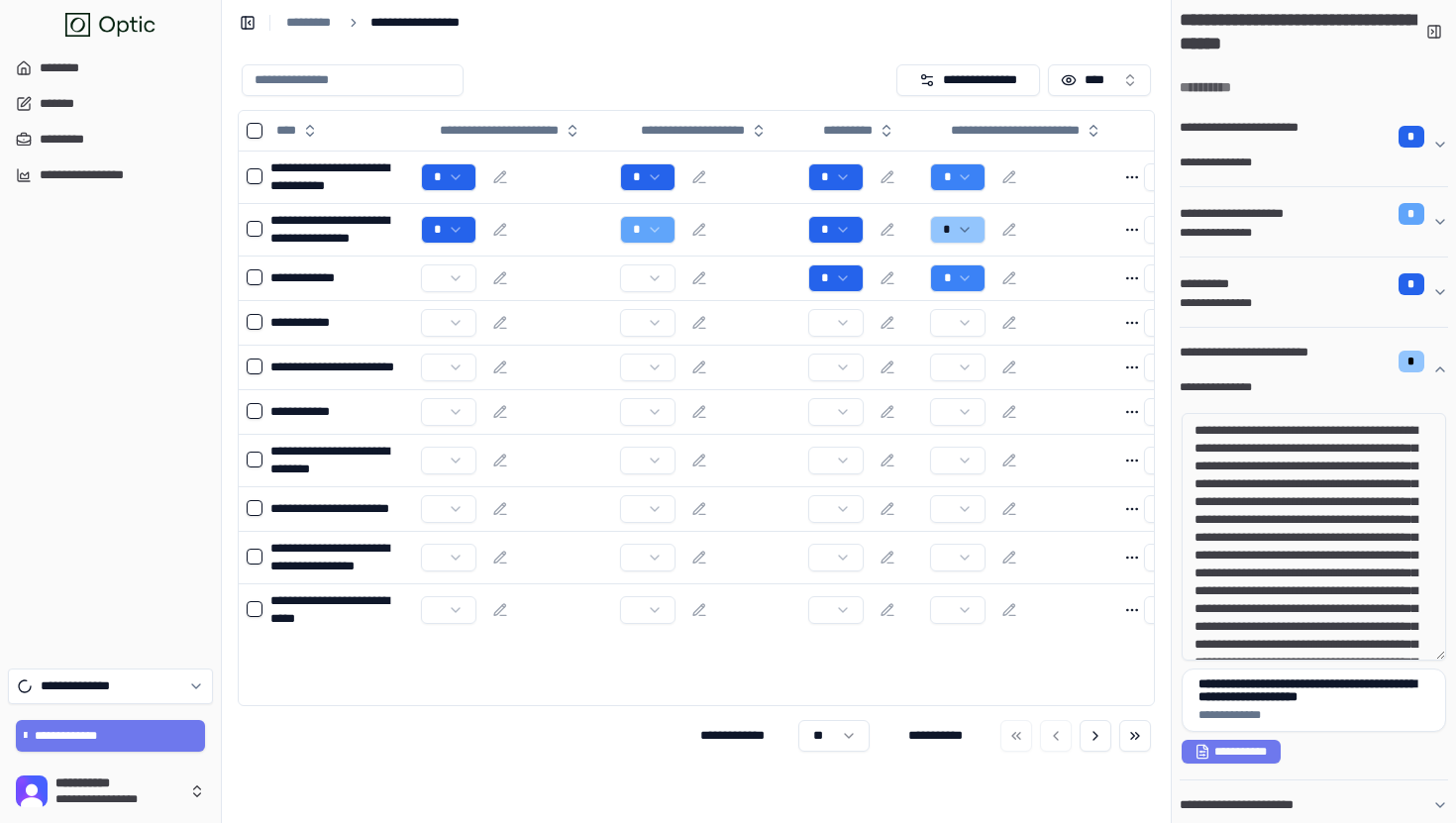 drag, startPoint x: 1249, startPoint y: 433, endPoint x: 1341, endPoint y: 527, distance: 131.5295 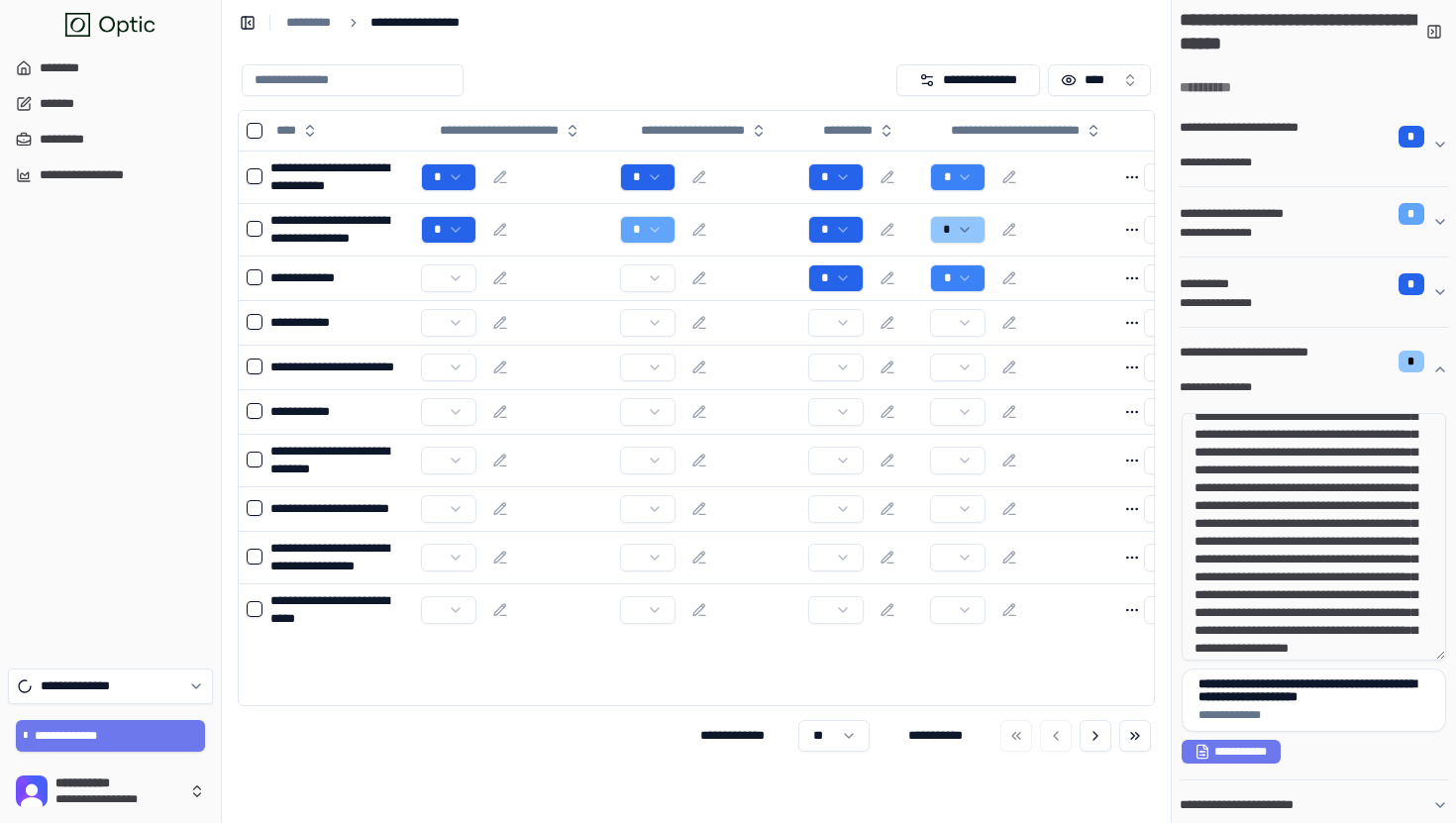 scroll, scrollTop: 89, scrollLeft: 0, axis: vertical 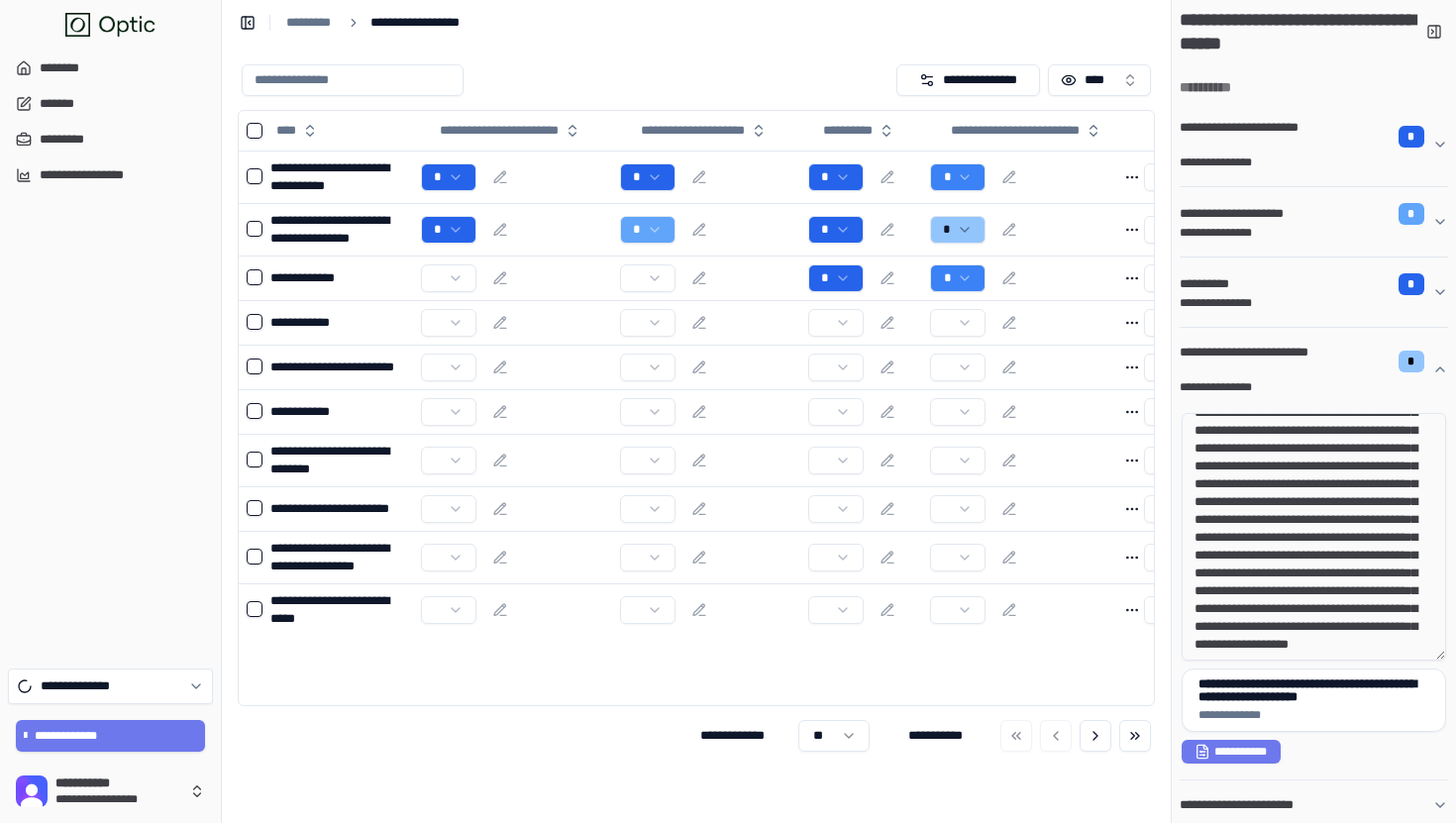 drag, startPoint x: 1386, startPoint y: 647, endPoint x: 1285, endPoint y: 515, distance: 166.2077 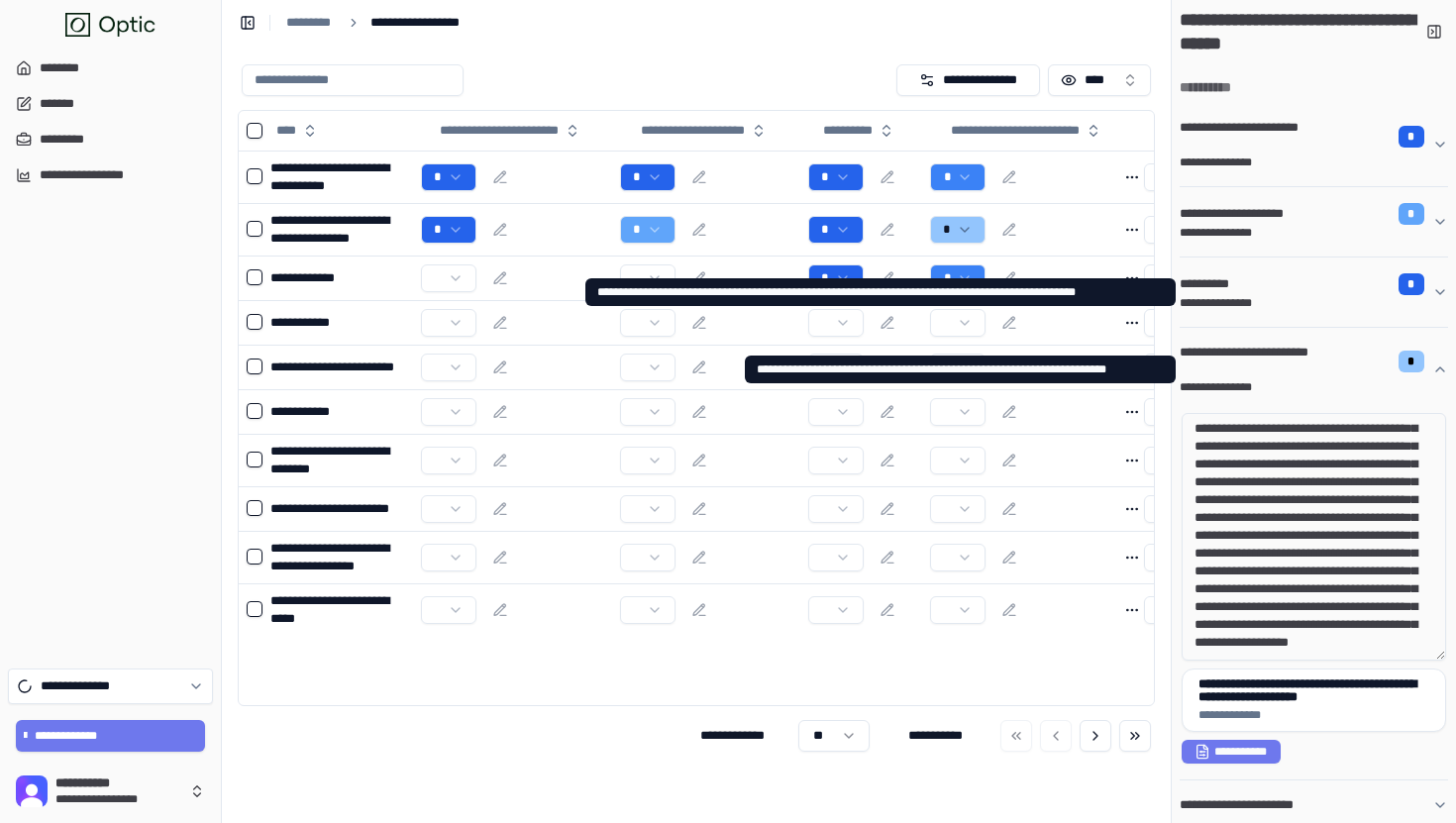 scroll, scrollTop: 0, scrollLeft: 0, axis: both 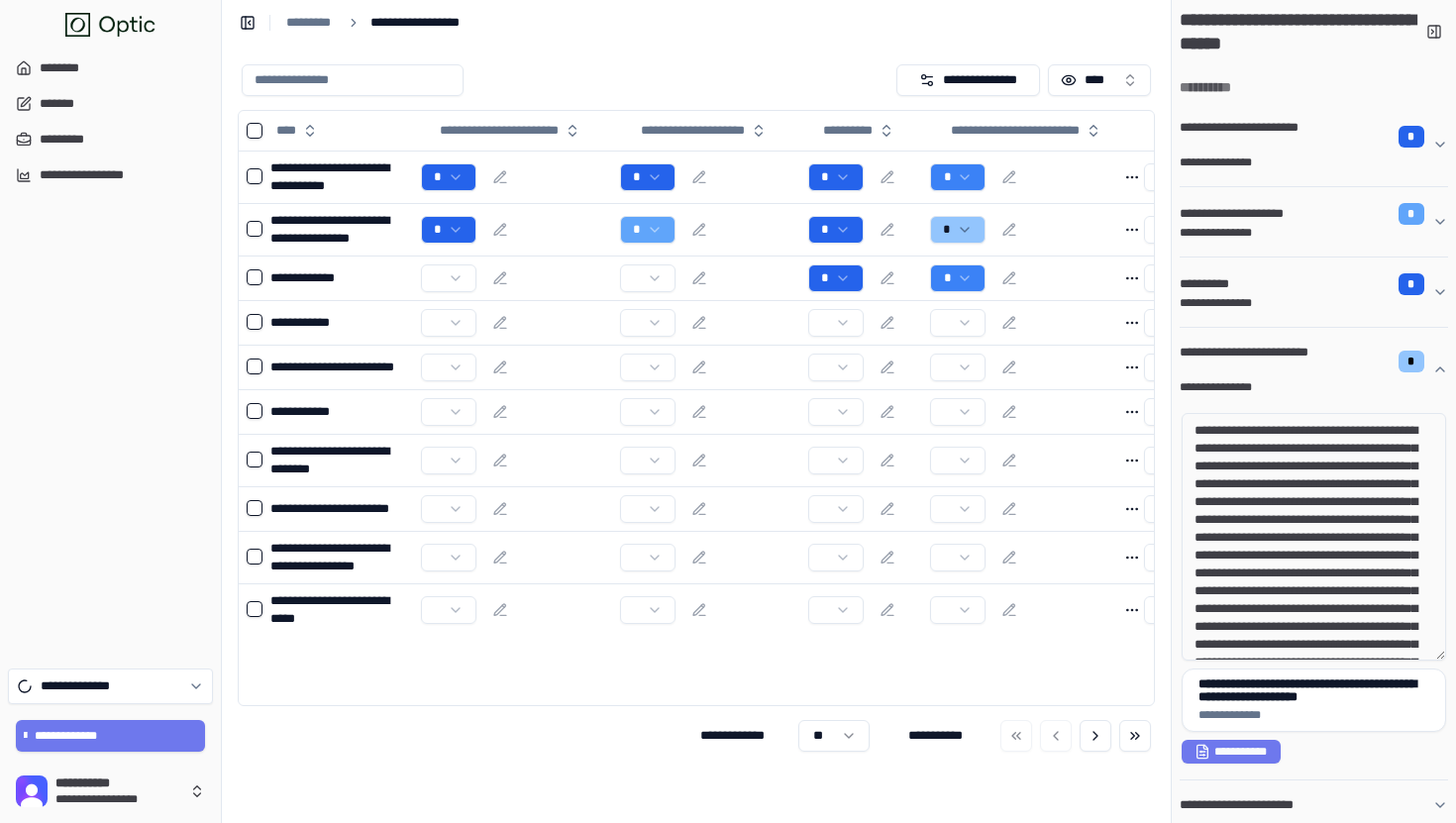 click on "**********" at bounding box center (1305, 361) 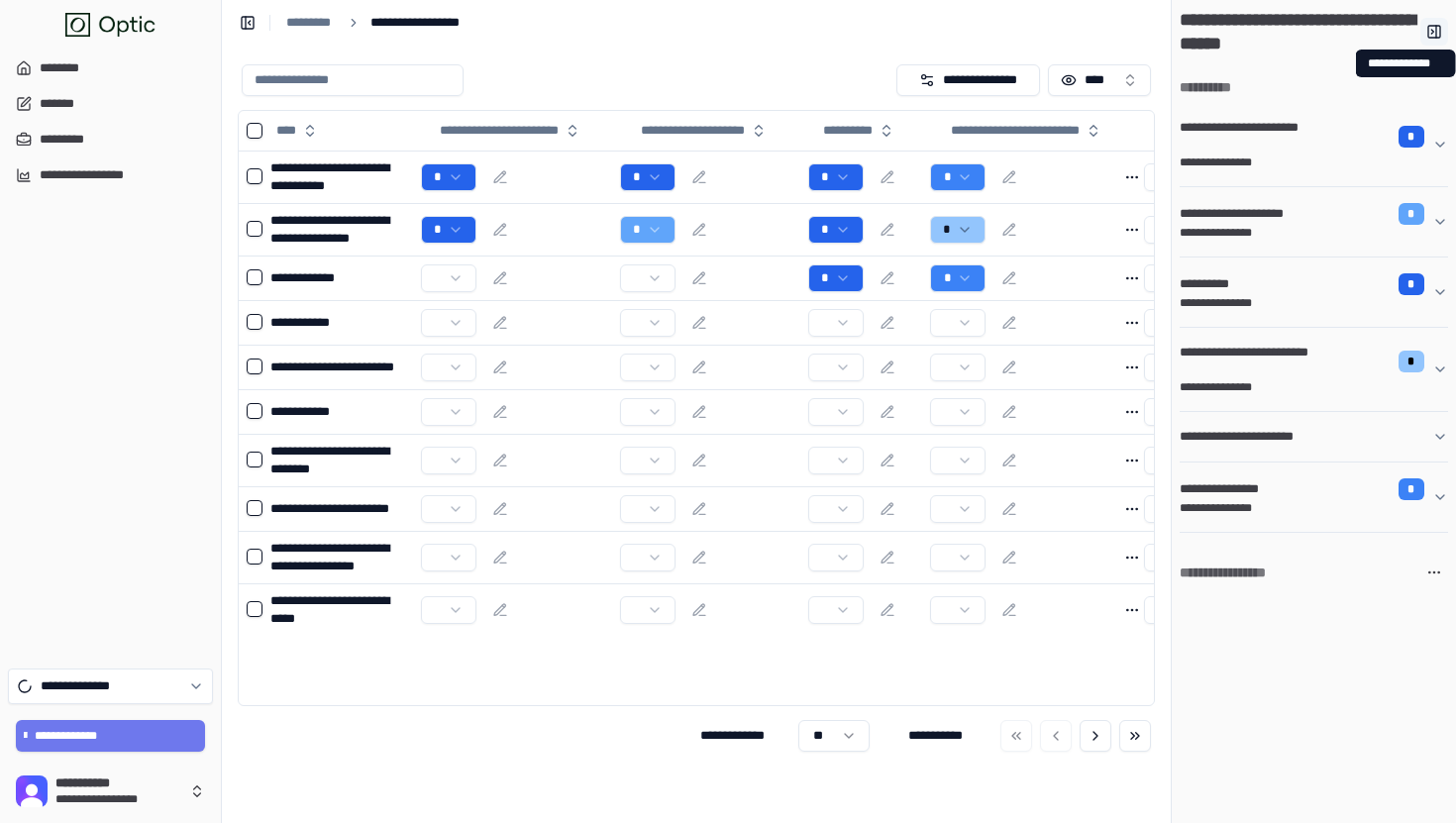 click at bounding box center [1434, 32] 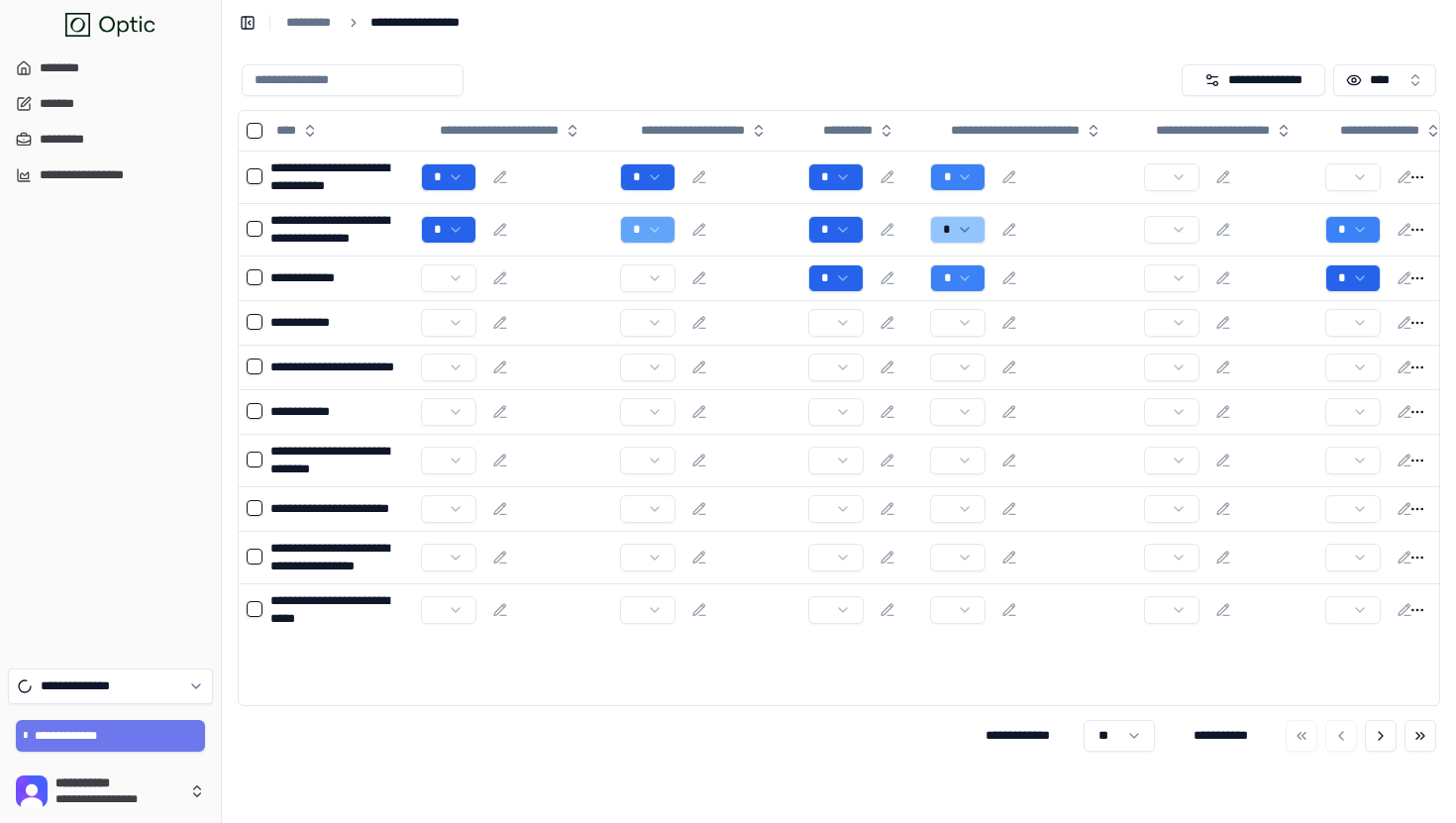click on "**********" at bounding box center [839, 22] 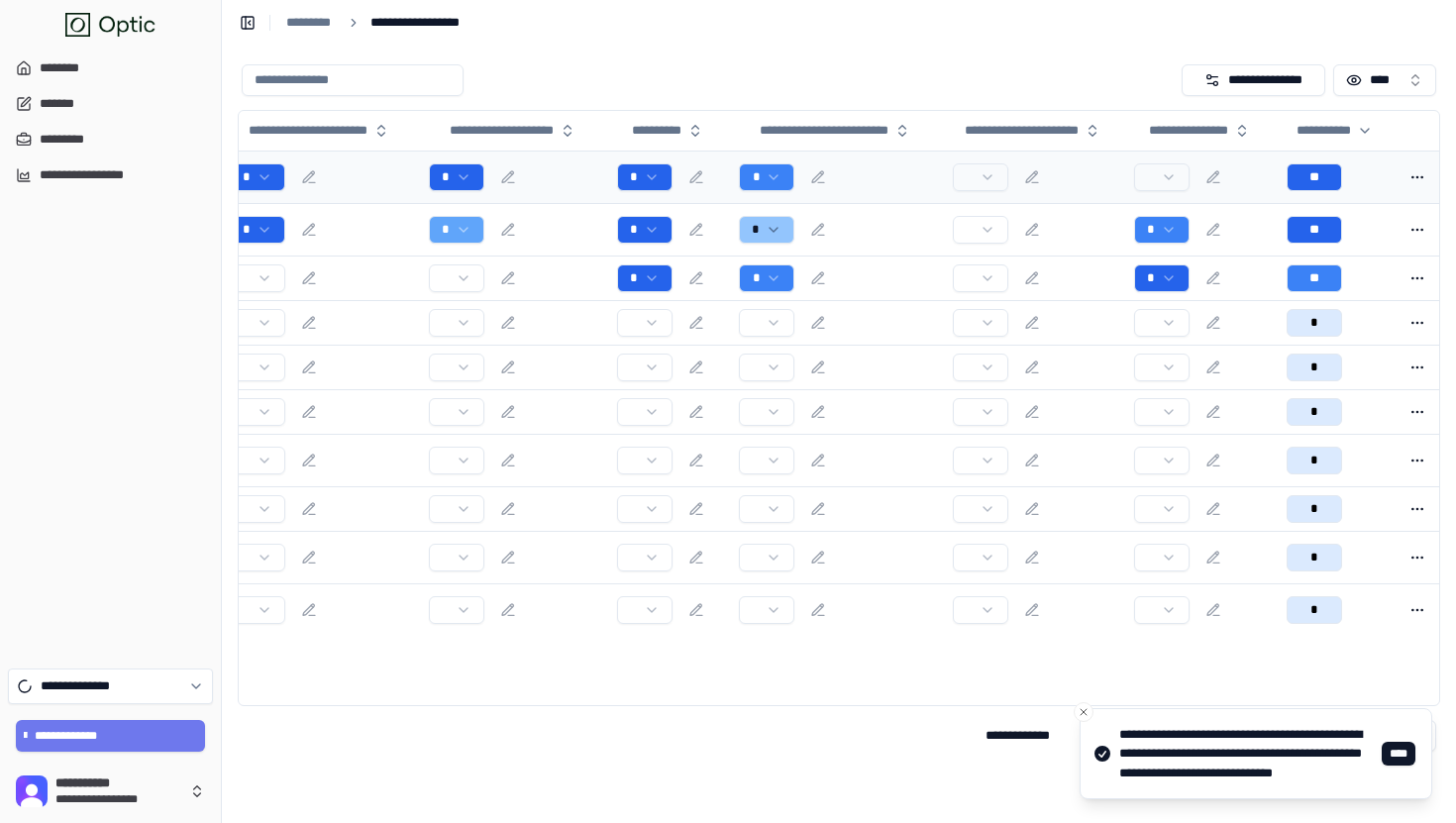 scroll, scrollTop: 0, scrollLeft: 0, axis: both 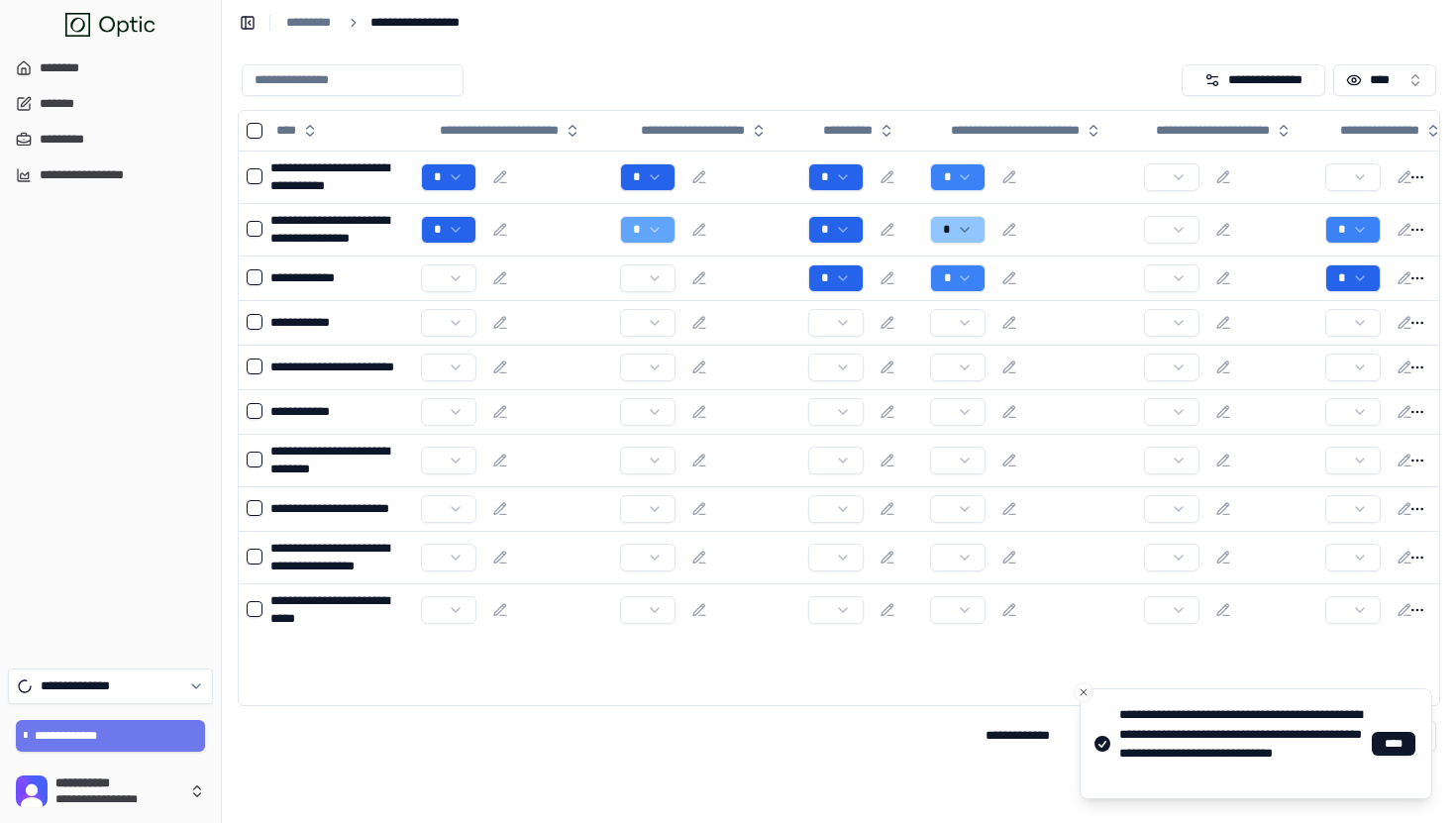 click on "**********" at bounding box center [110, 353] 